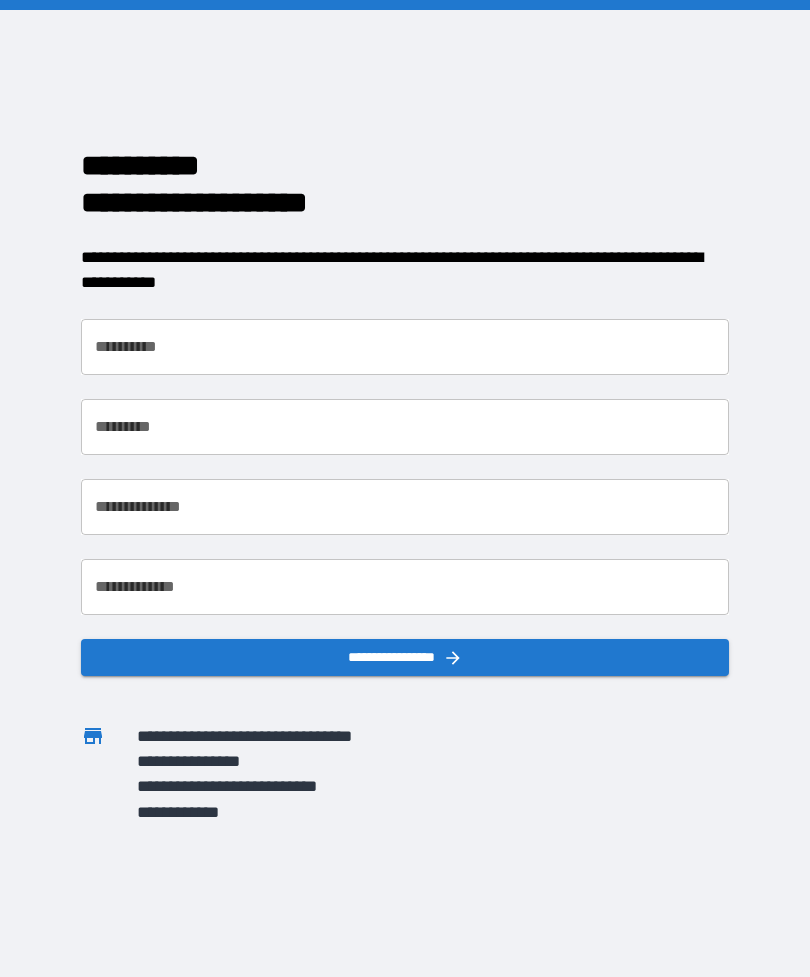 scroll, scrollTop: 0, scrollLeft: 0, axis: both 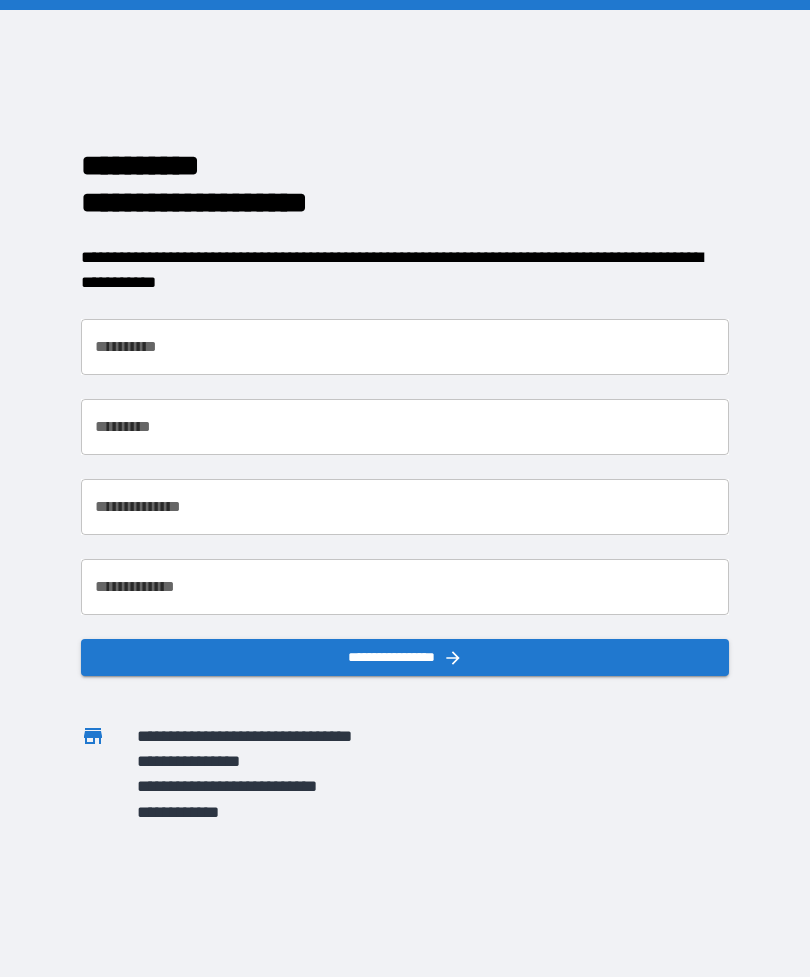 click on "**********" at bounding box center (405, 347) 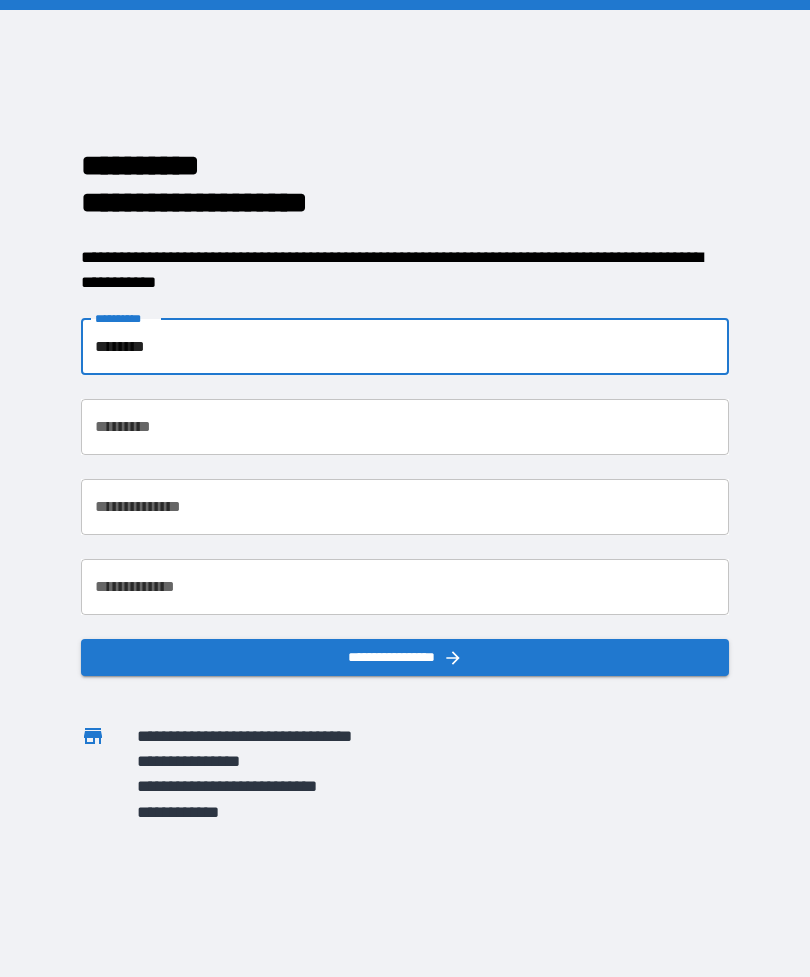 type on "*******" 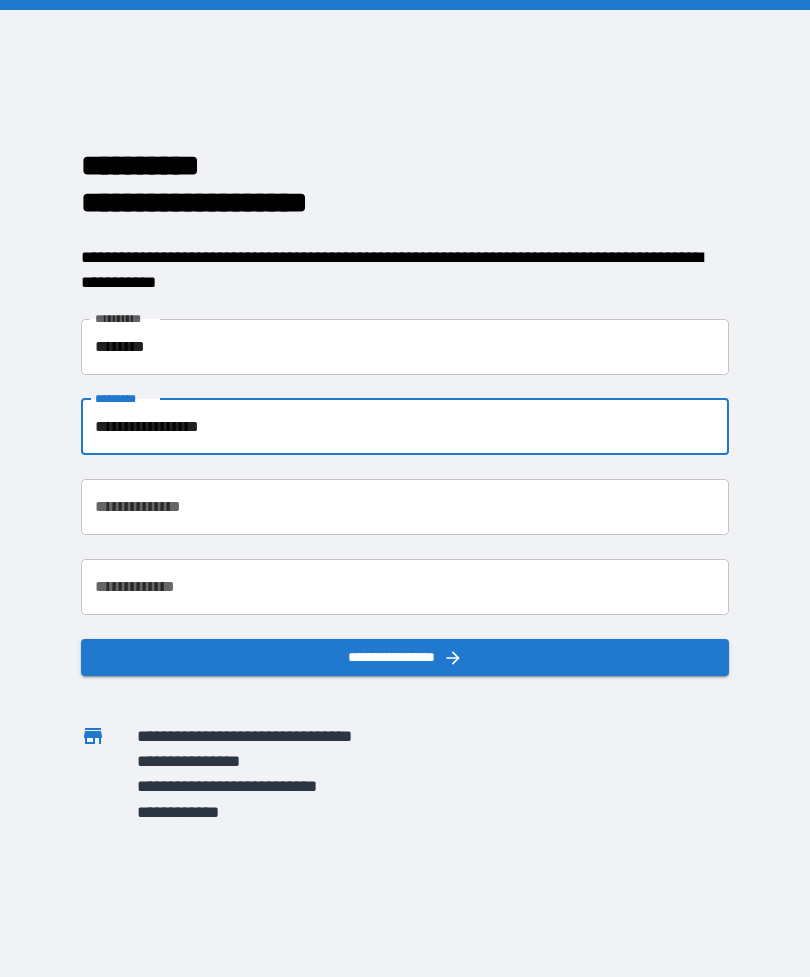 type on "**********" 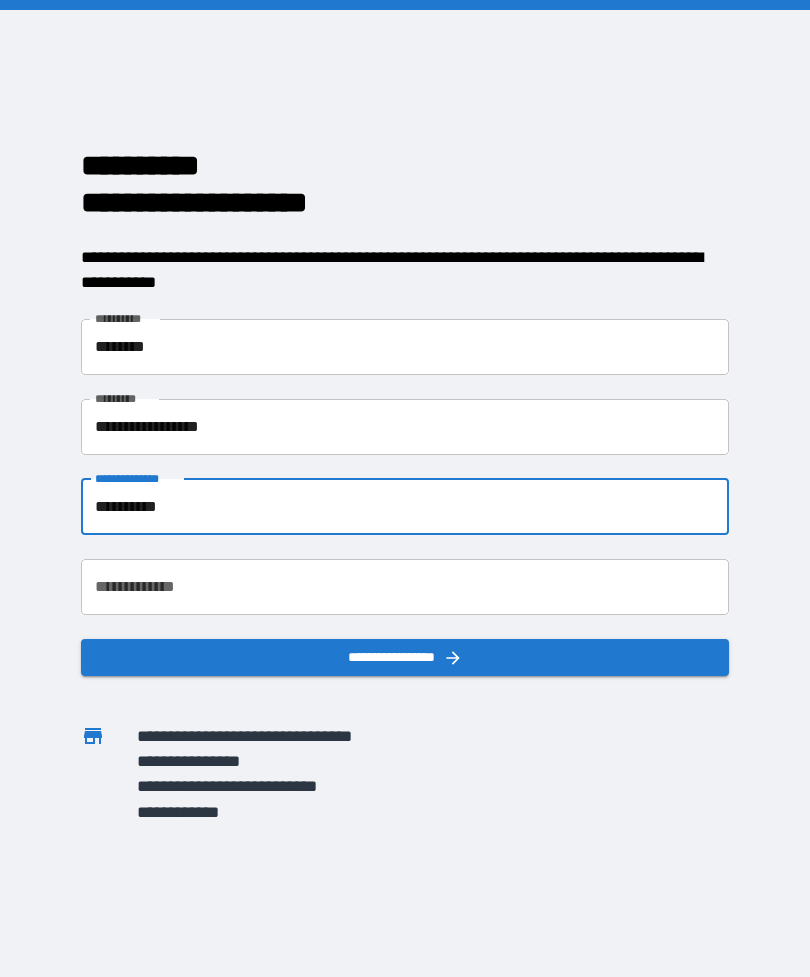 type on "**********" 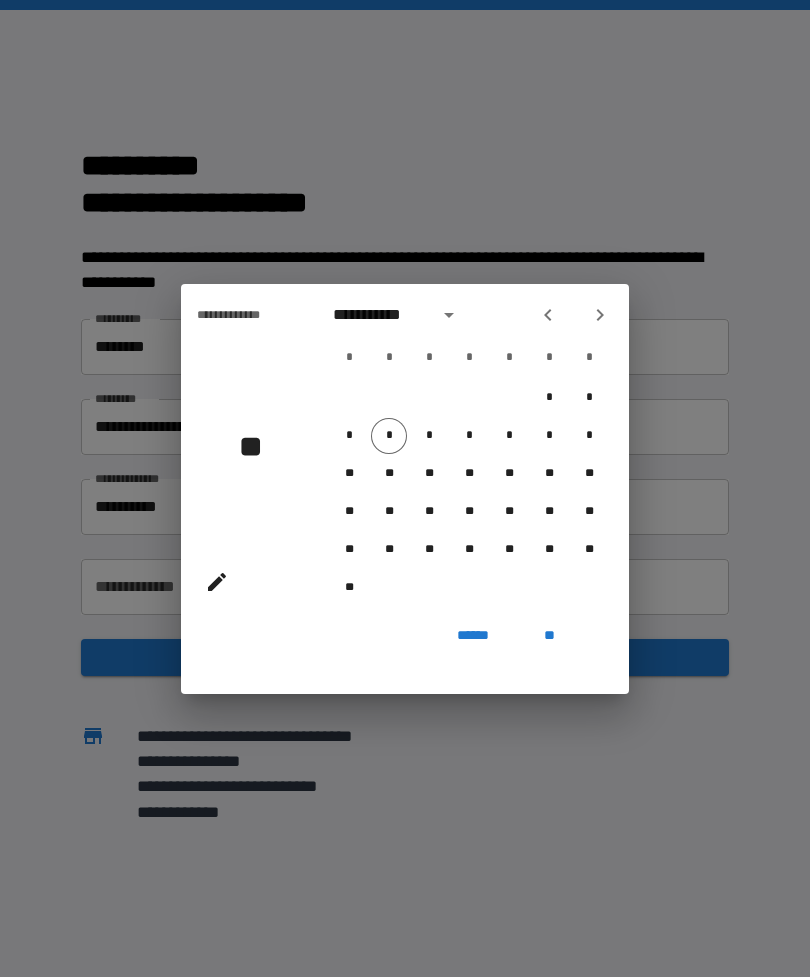 click on "**********" at bounding box center [399, 315] 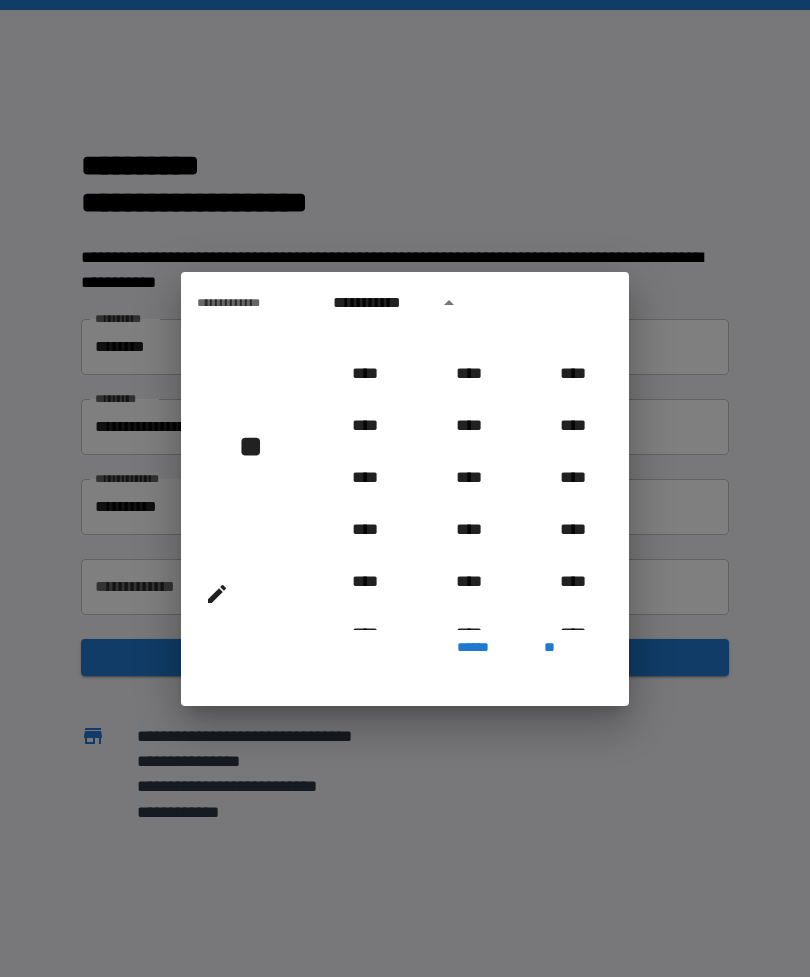 scroll, scrollTop: 1589, scrollLeft: 0, axis: vertical 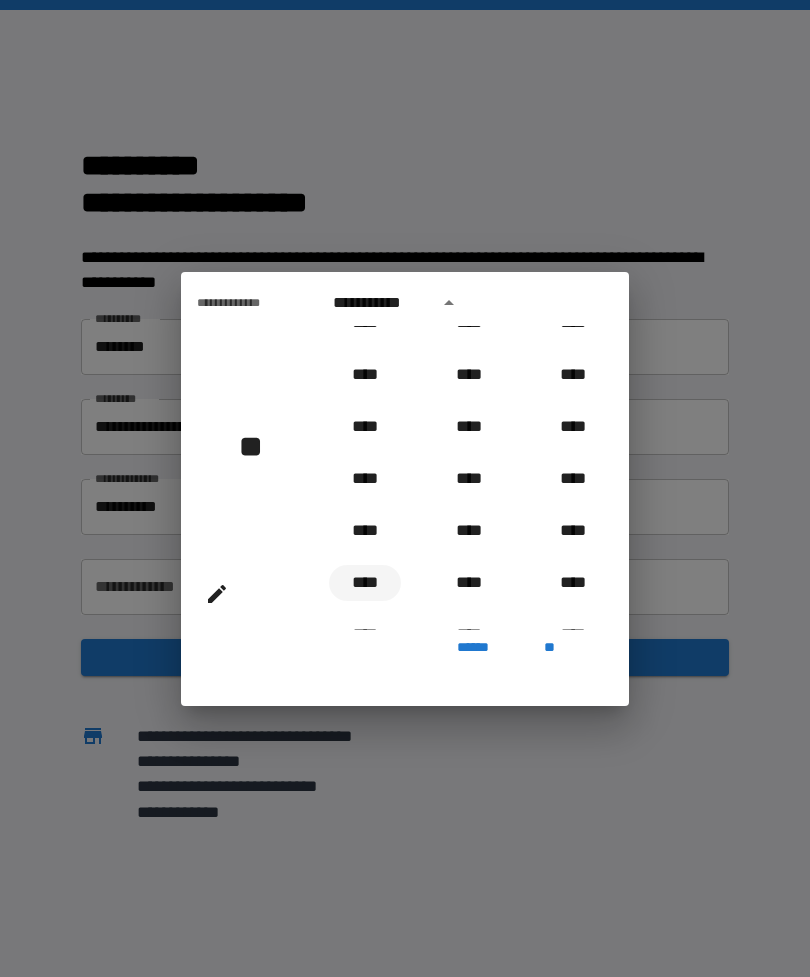 click on "****" at bounding box center (365, 583) 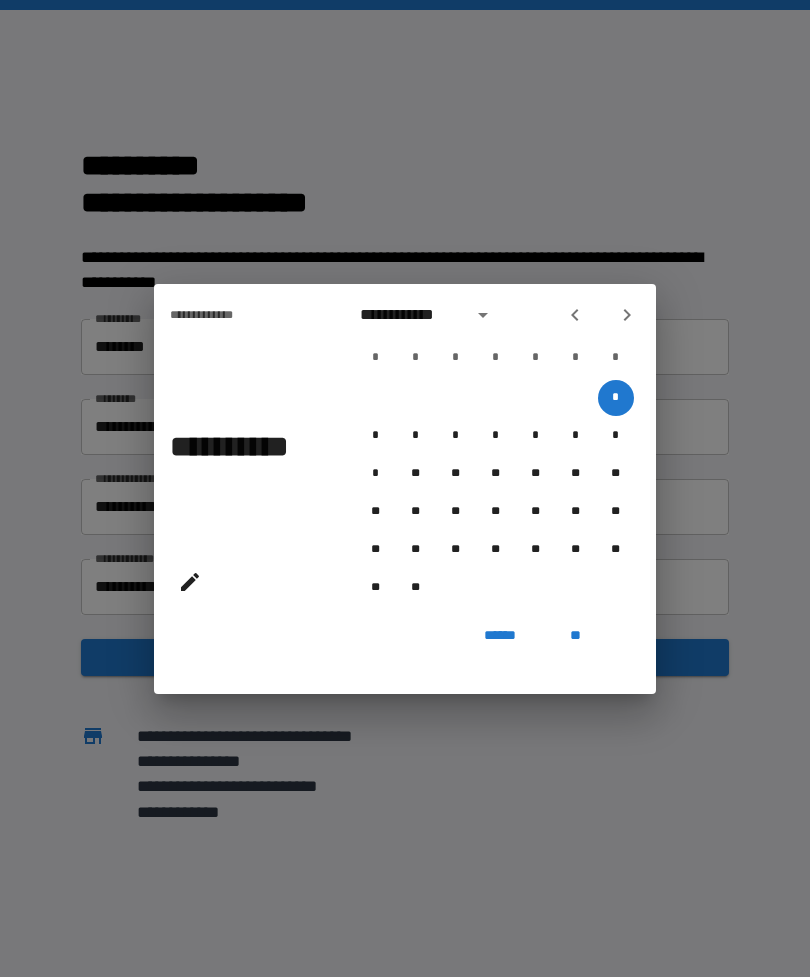 click on "**********" at bounding box center [410, 315] 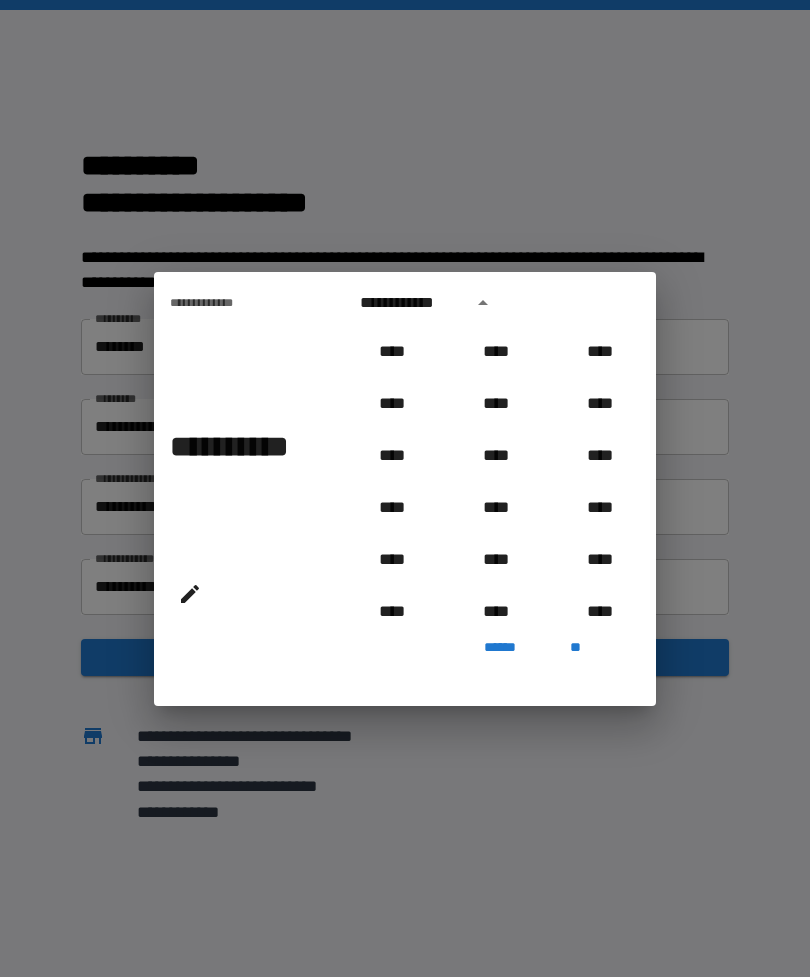 scroll, scrollTop: 1694, scrollLeft: 0, axis: vertical 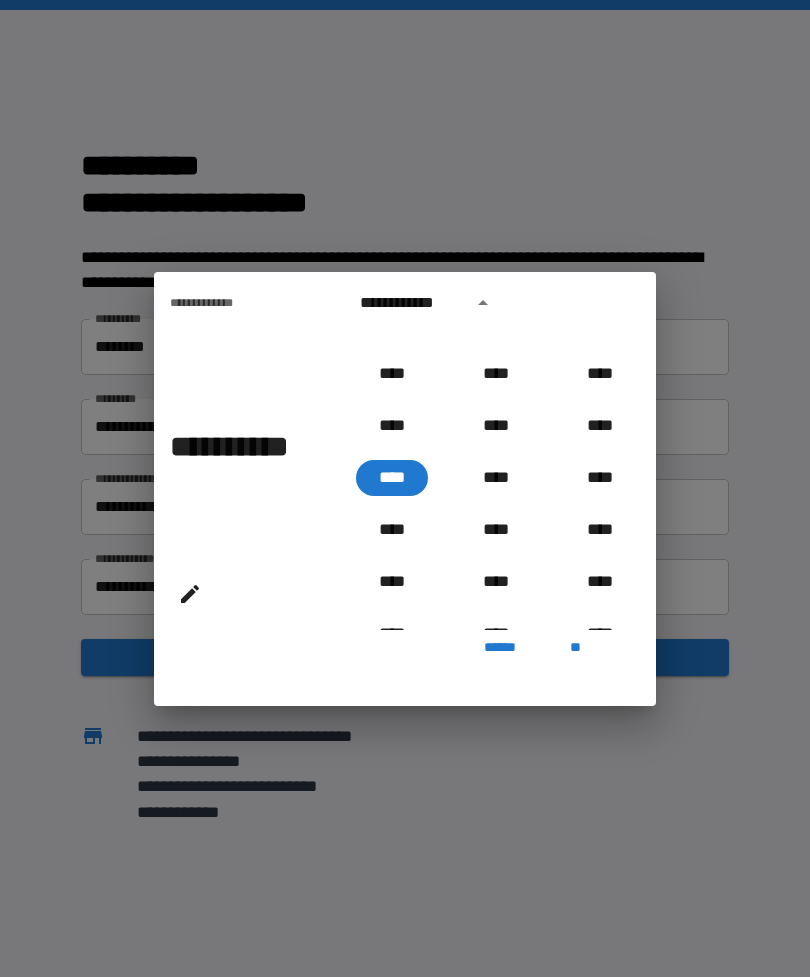 click on "**********" at bounding box center (237, 446) 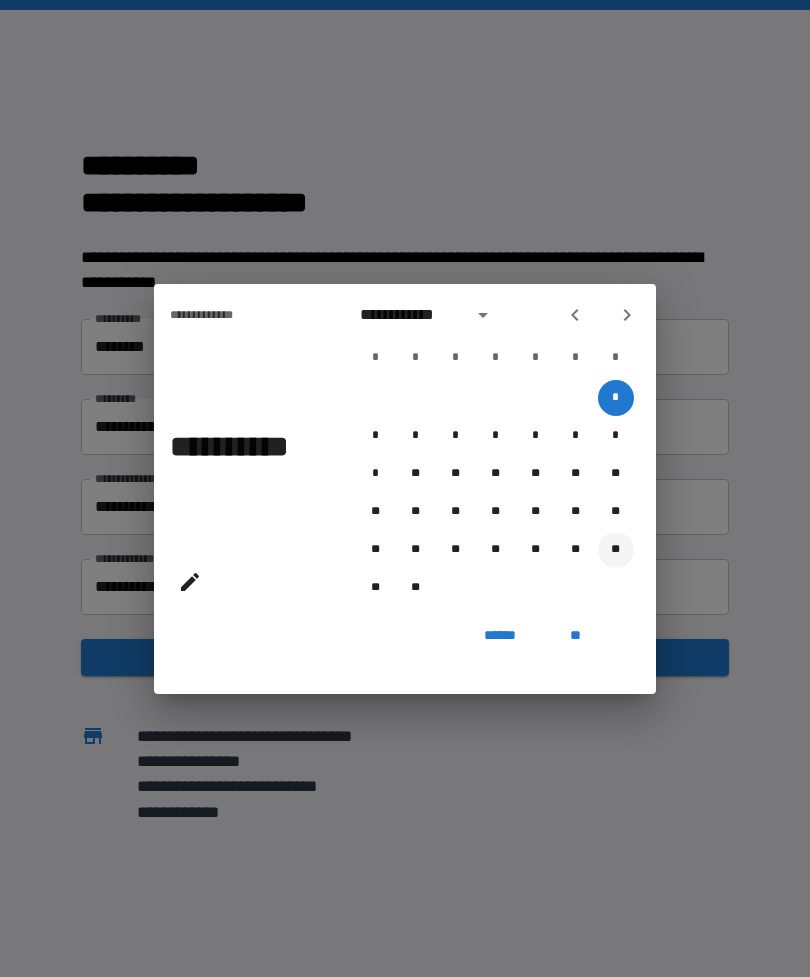 click on "**" at bounding box center (616, 550) 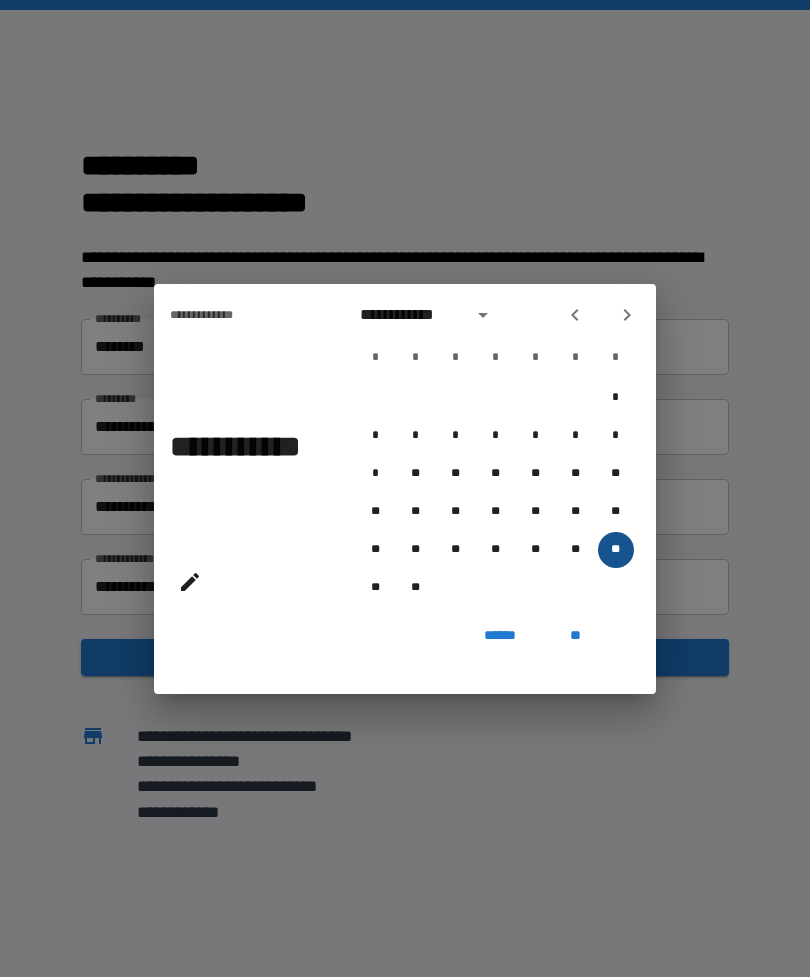 type on "**********" 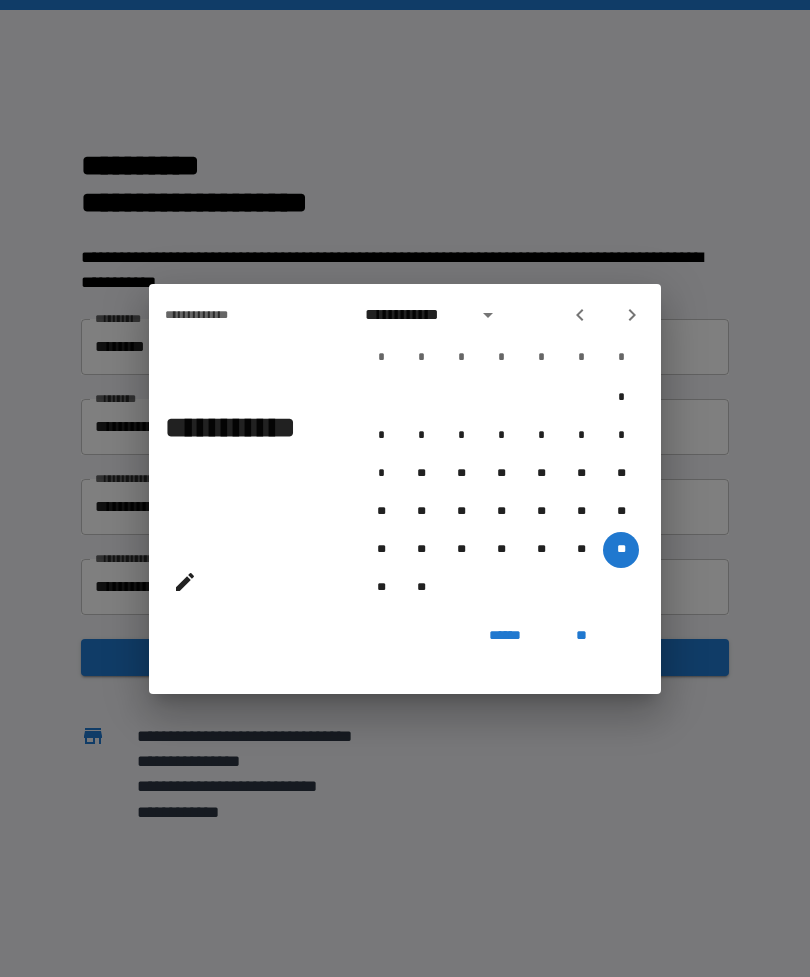 click at bounding box center (580, 315) 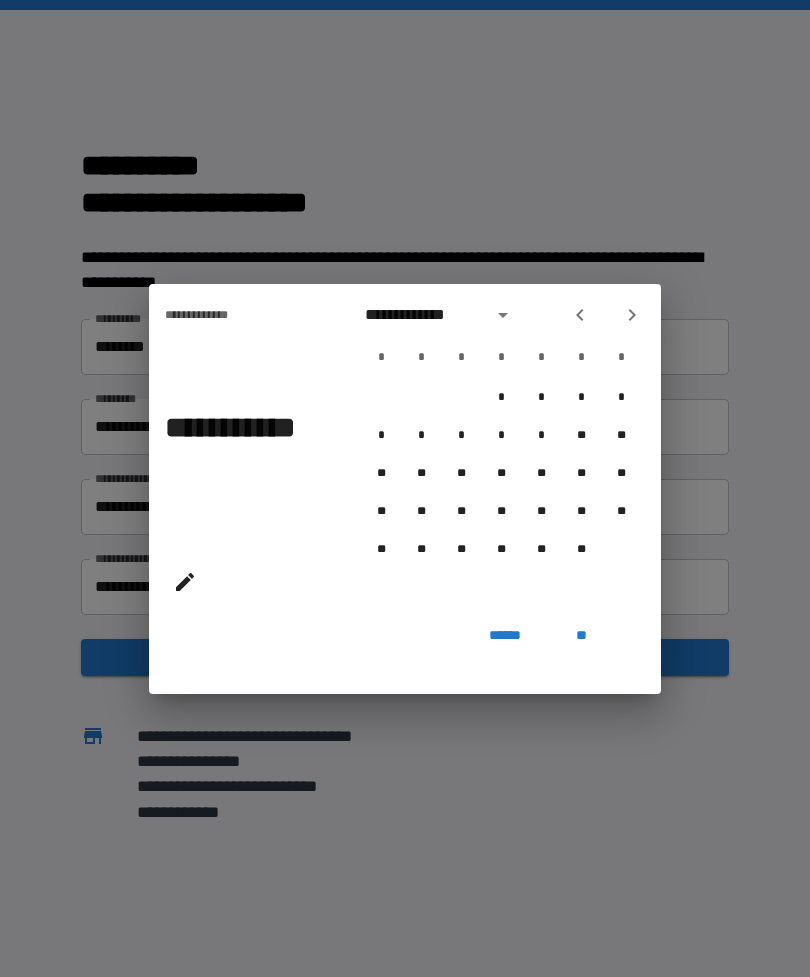click at bounding box center (580, 315) 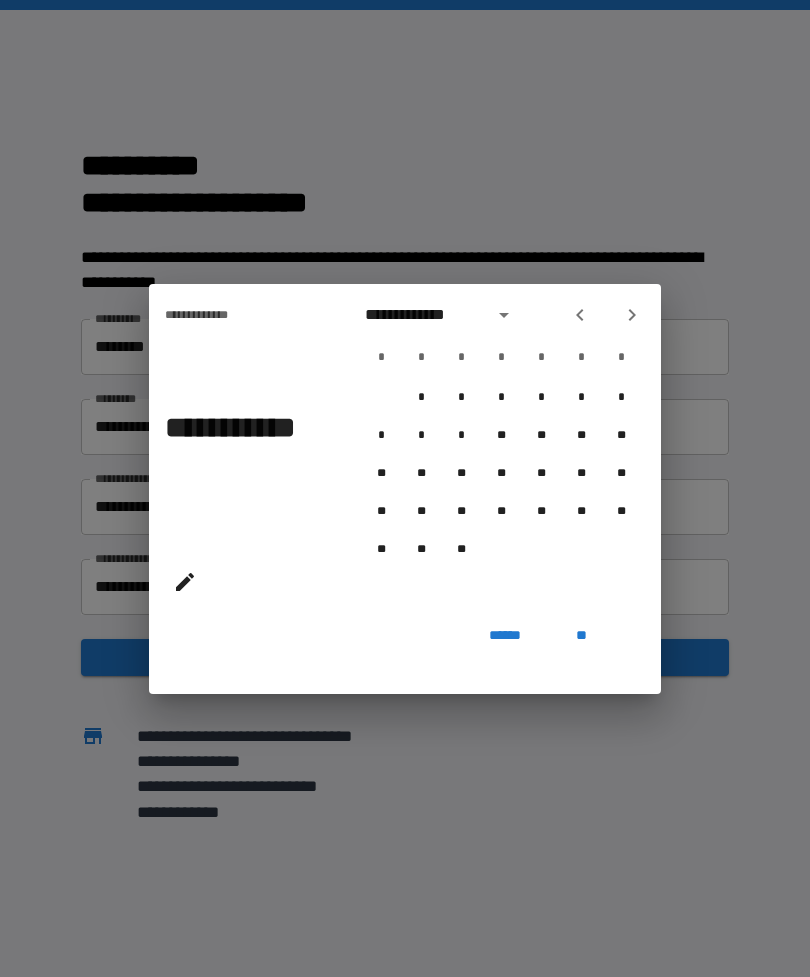 click 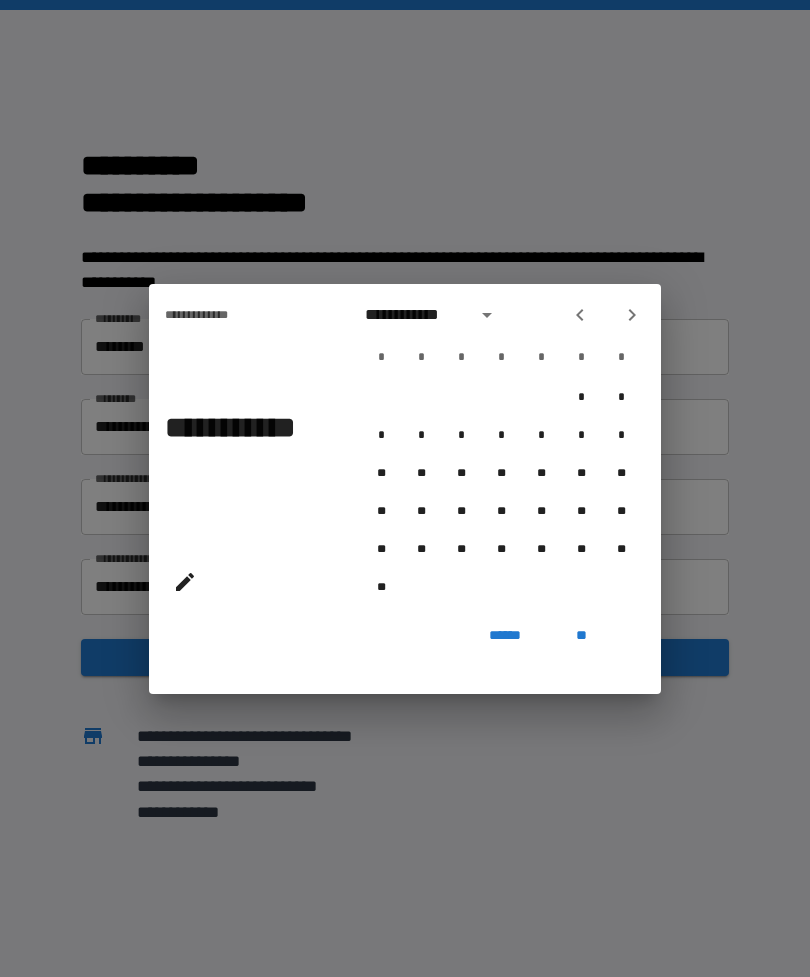 click 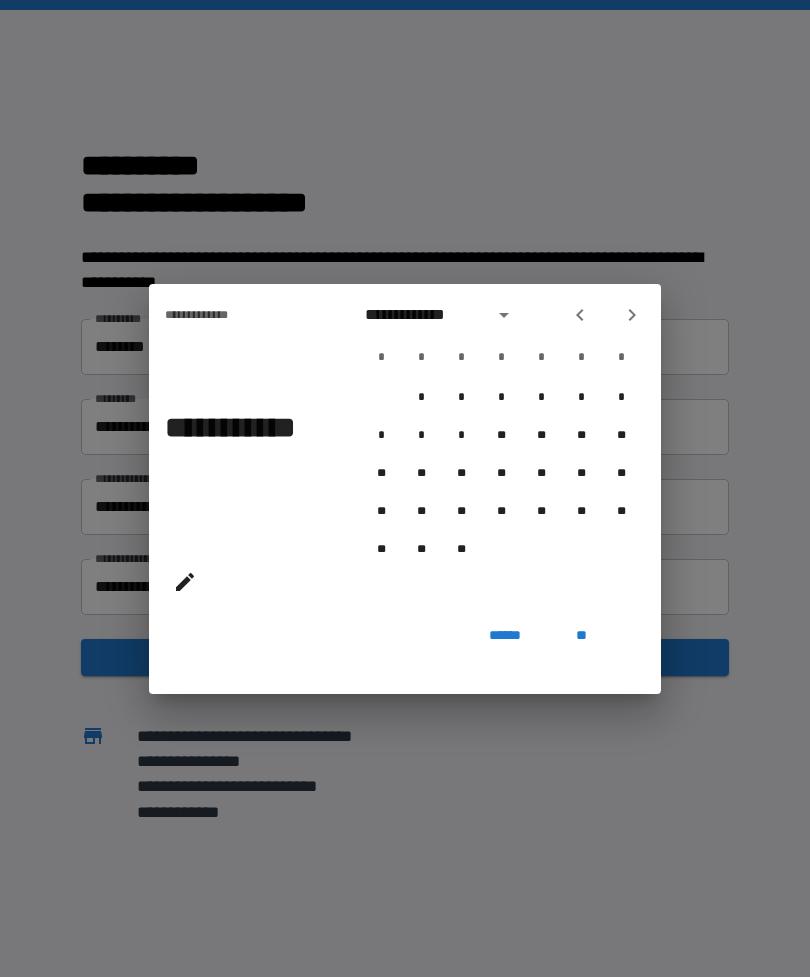 click 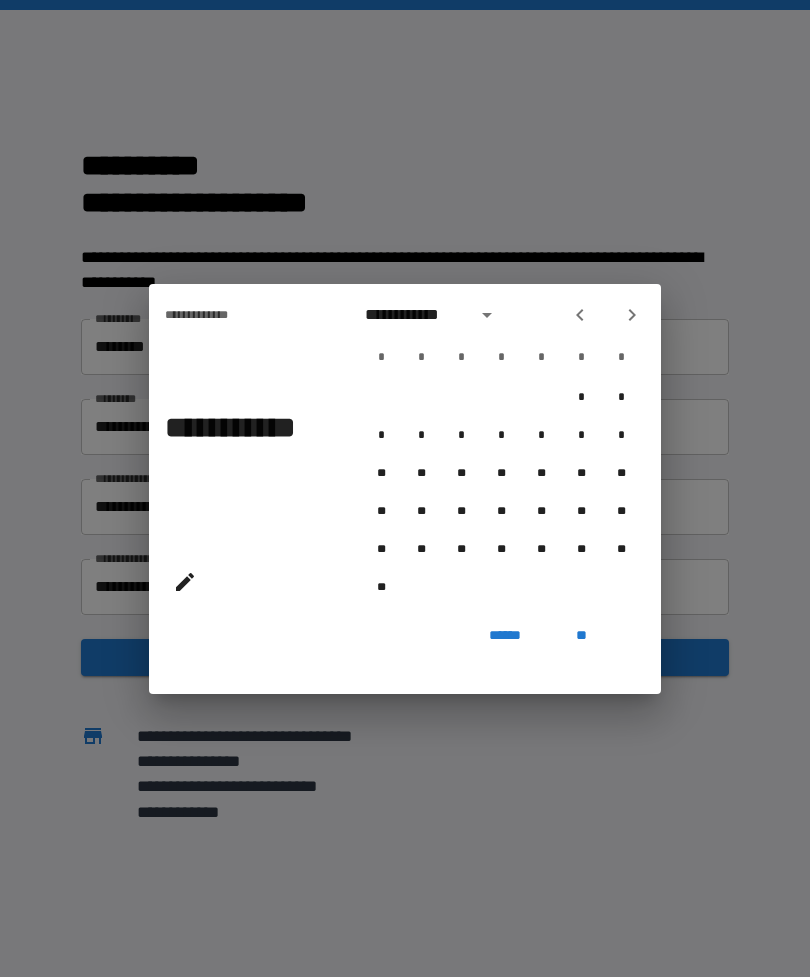 click at bounding box center [487, 315] 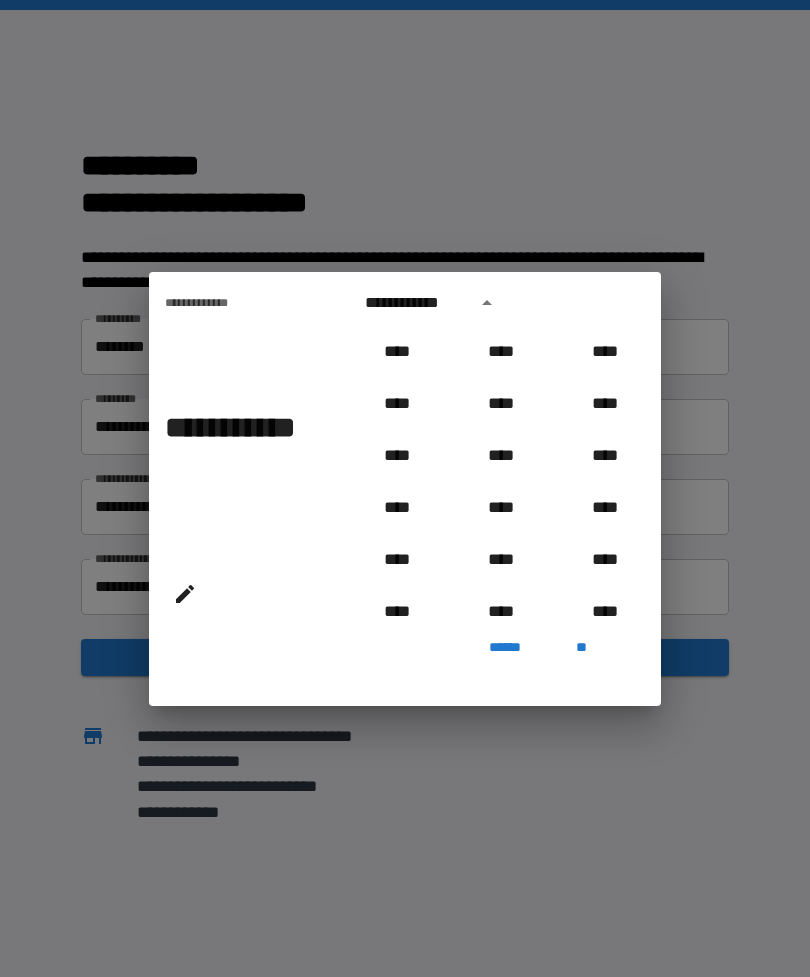 scroll, scrollTop: 1694, scrollLeft: 0, axis: vertical 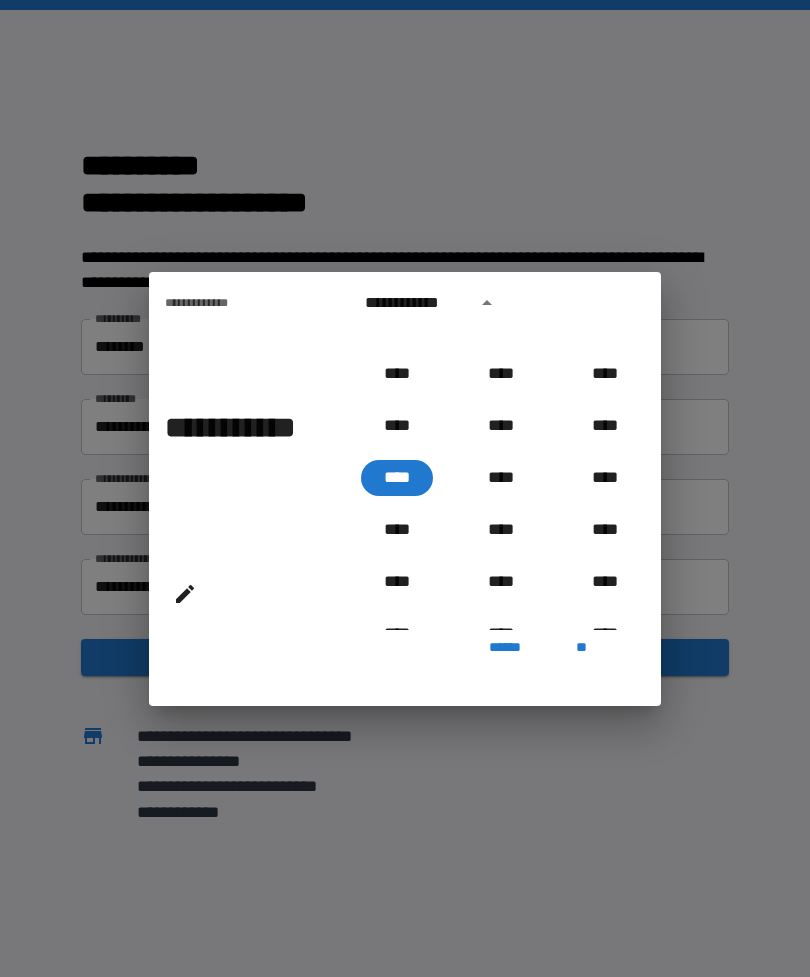 click on "****" at bounding box center (397, 478) 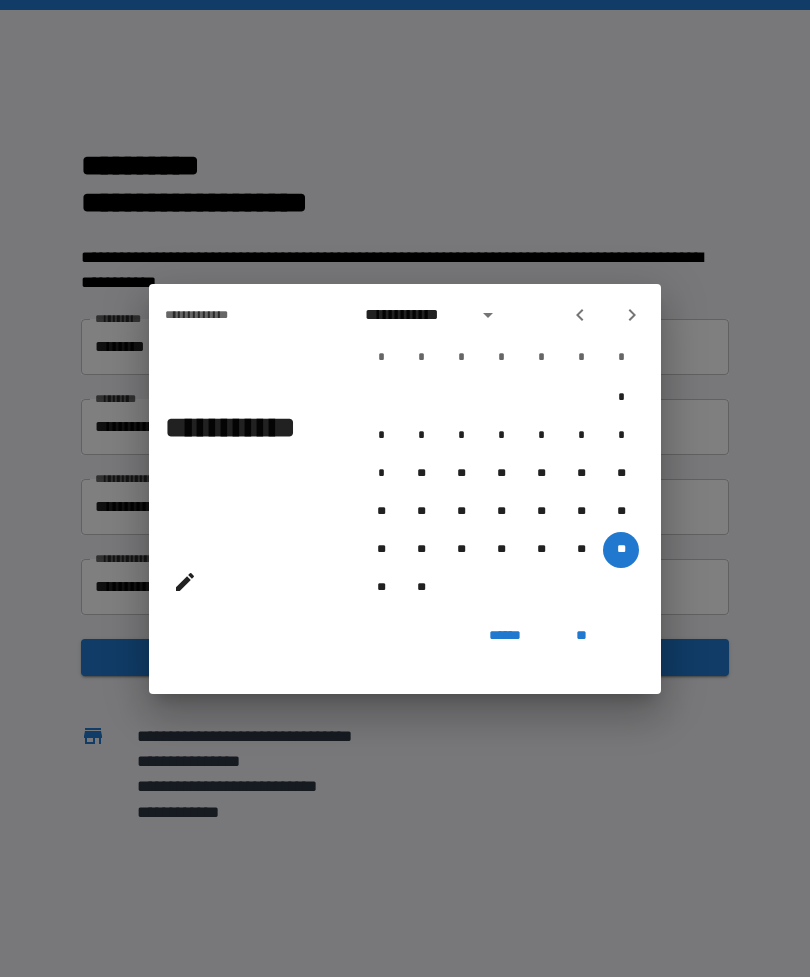 click 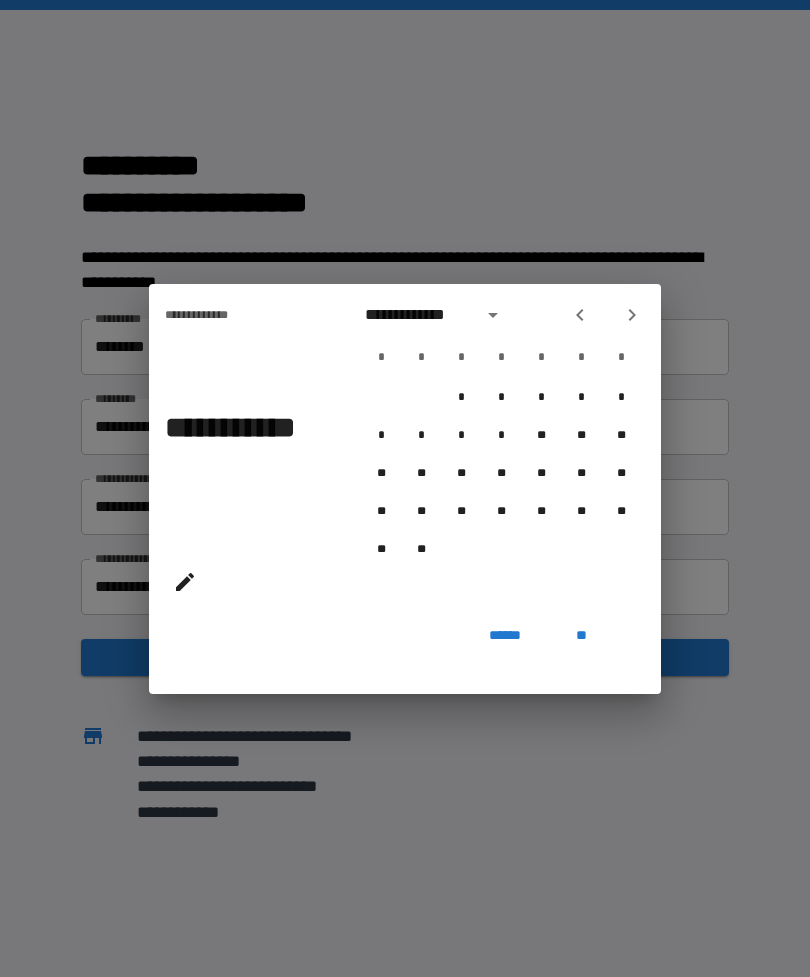 click 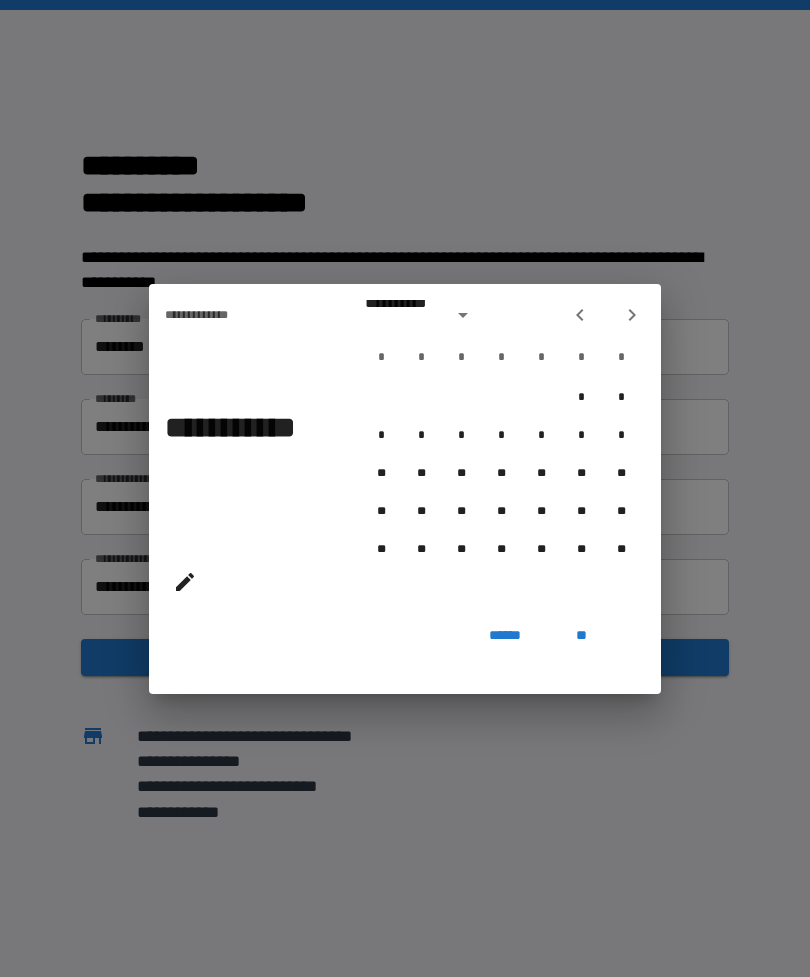 click 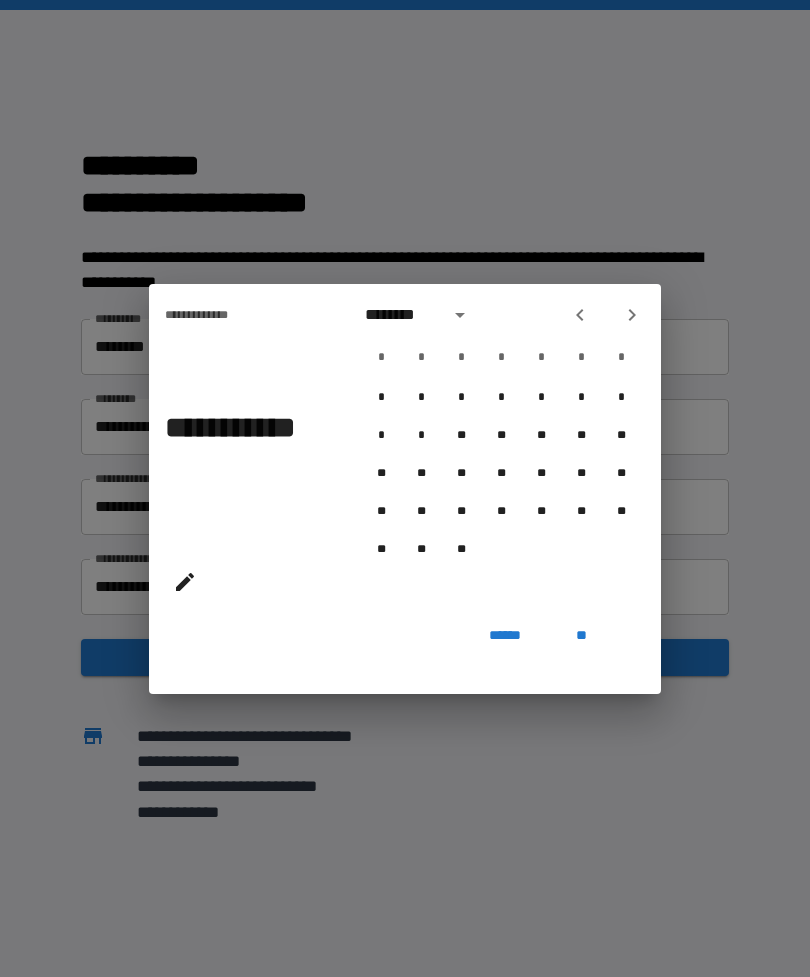 click 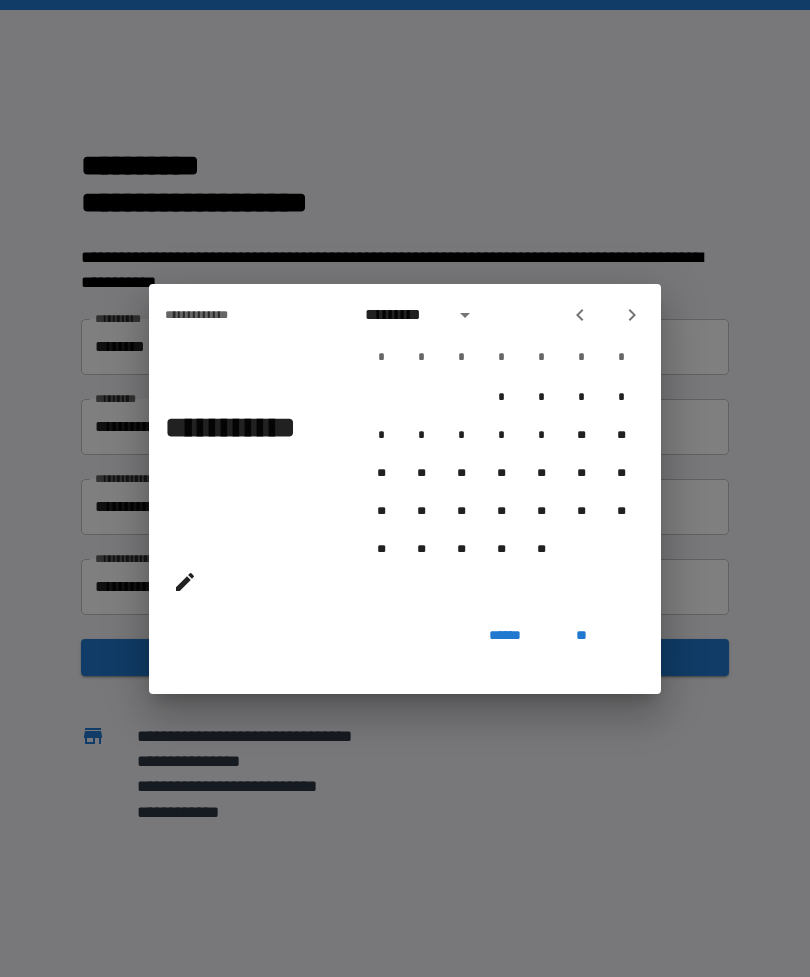 click 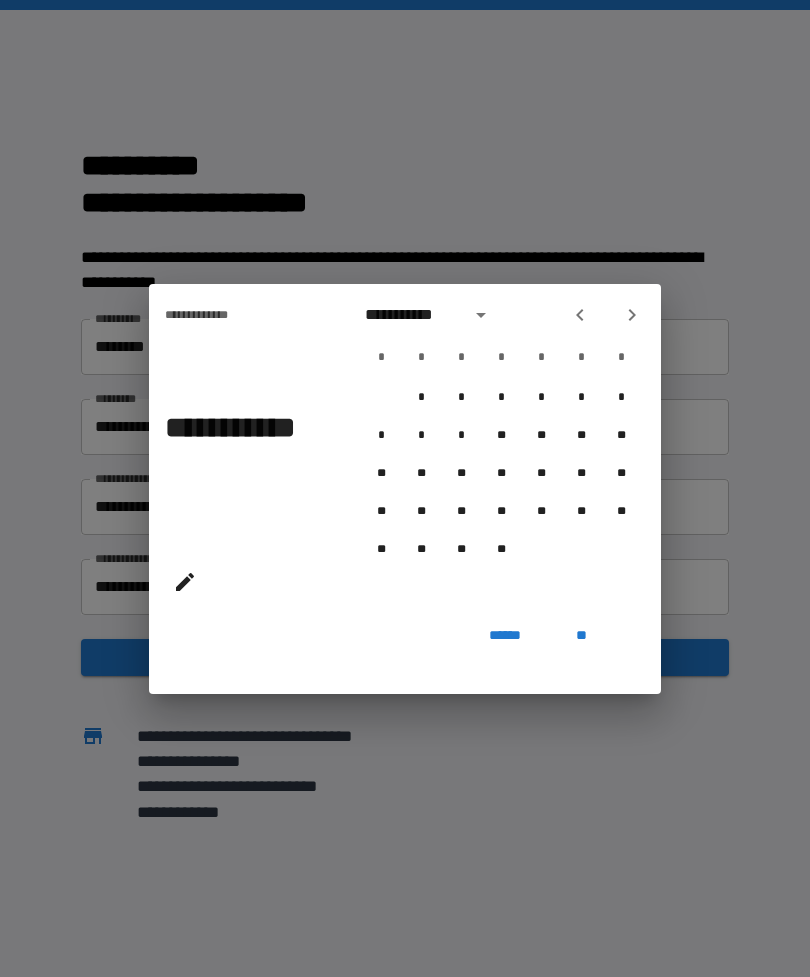 click 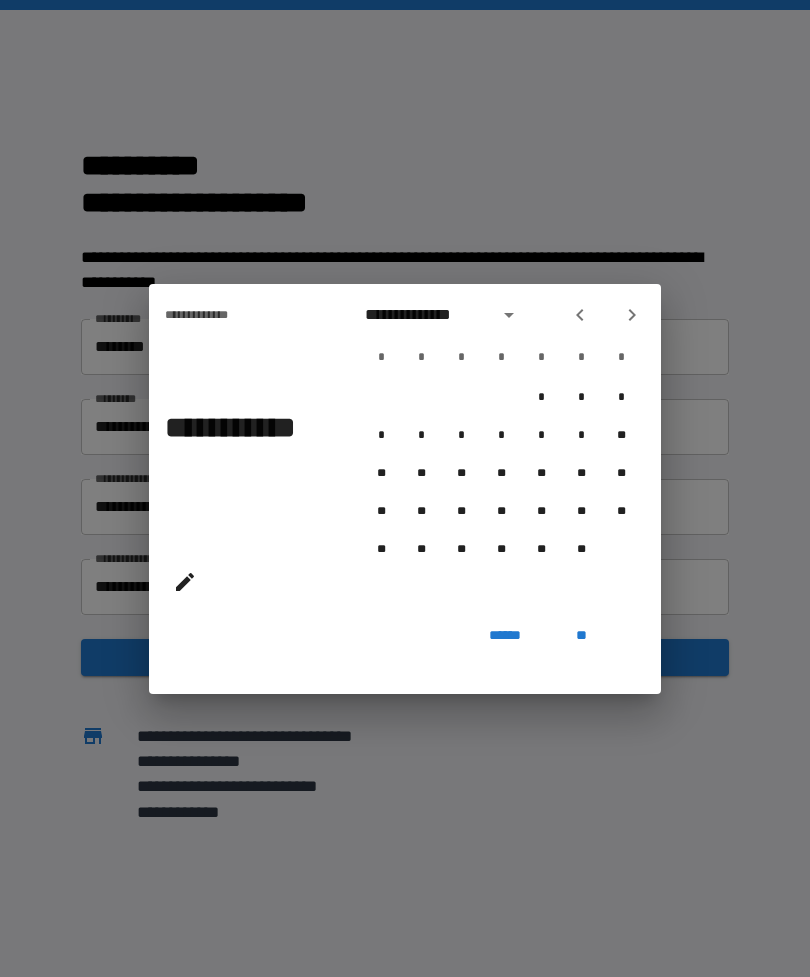 click at bounding box center [606, 315] 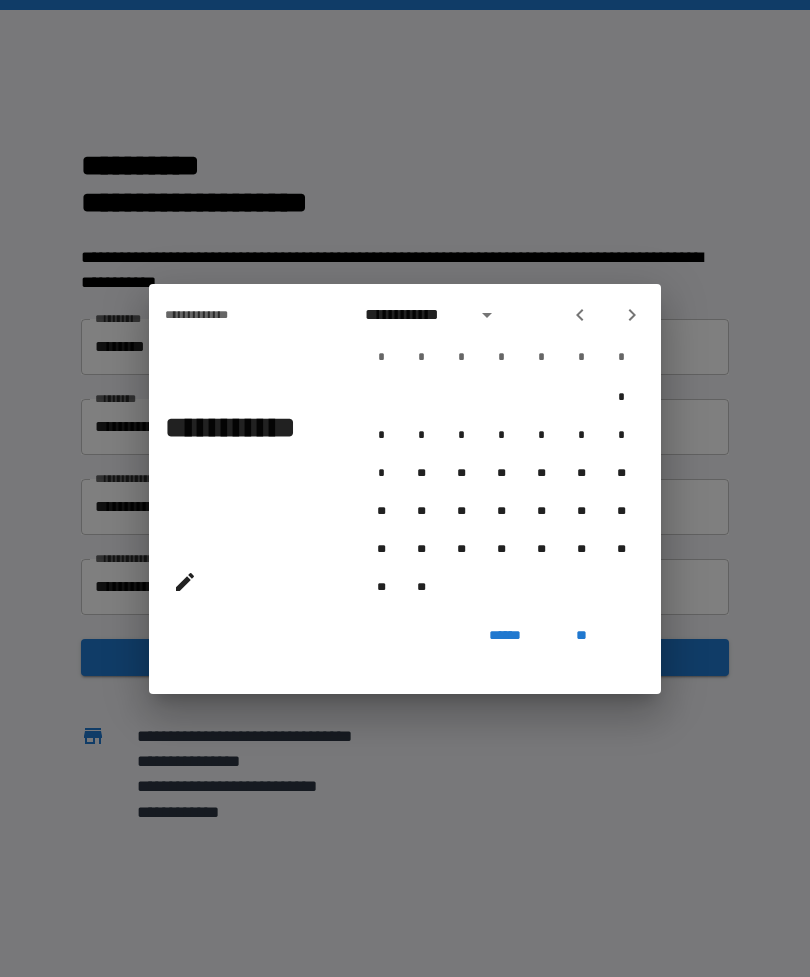 click 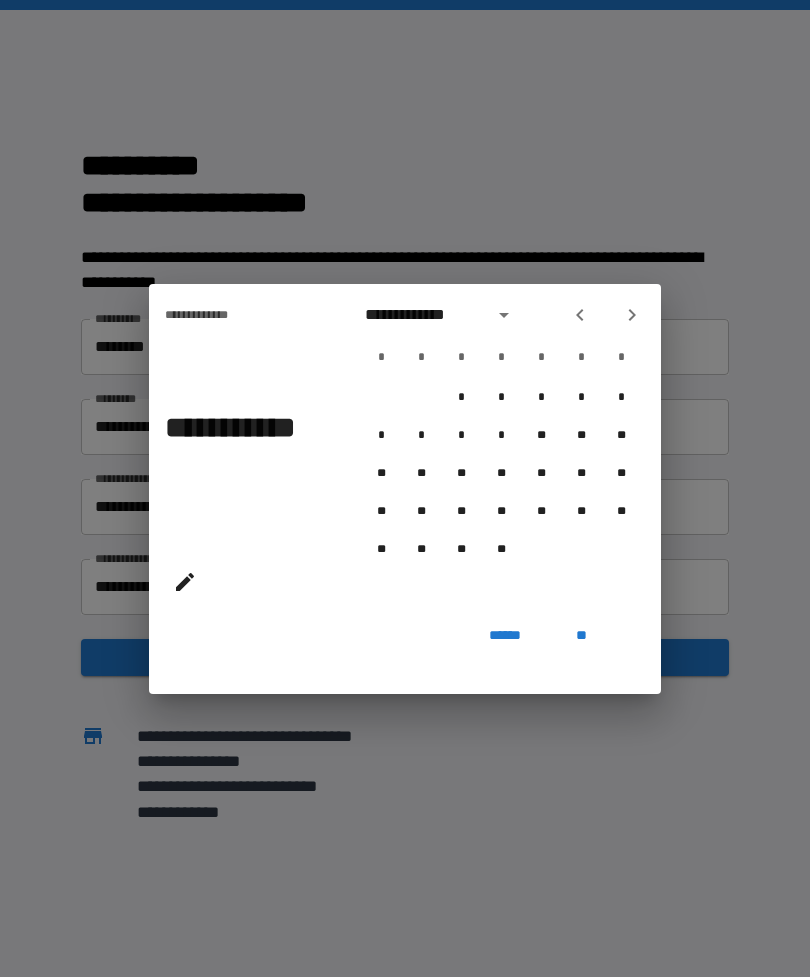 click 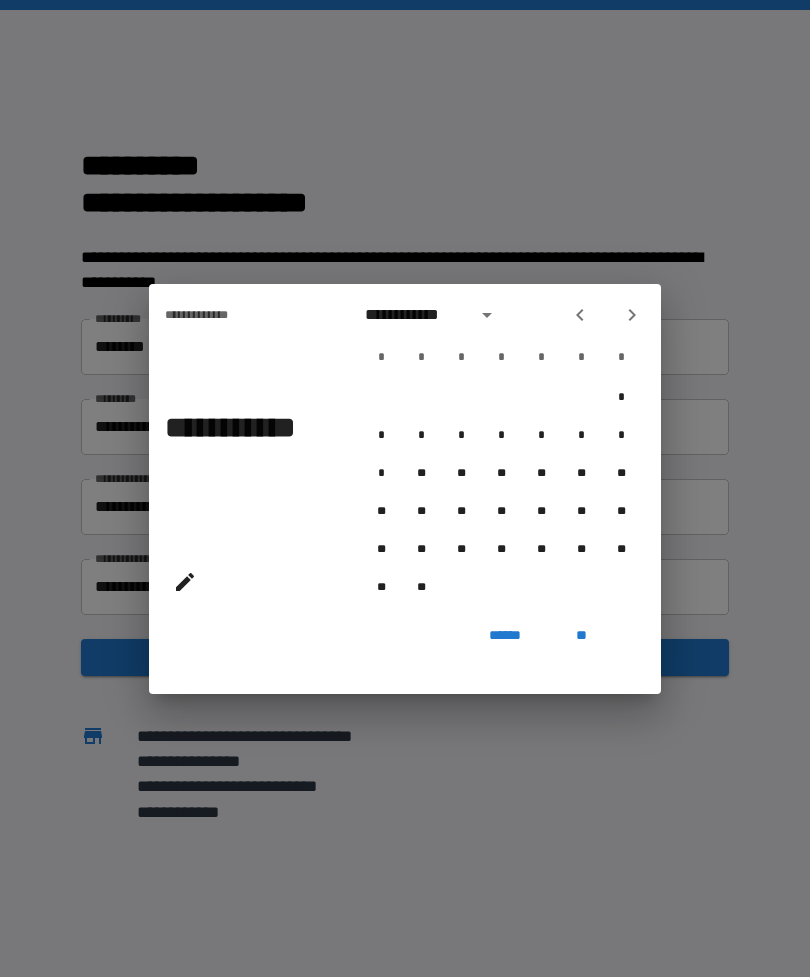 click on "**" at bounding box center (581, 636) 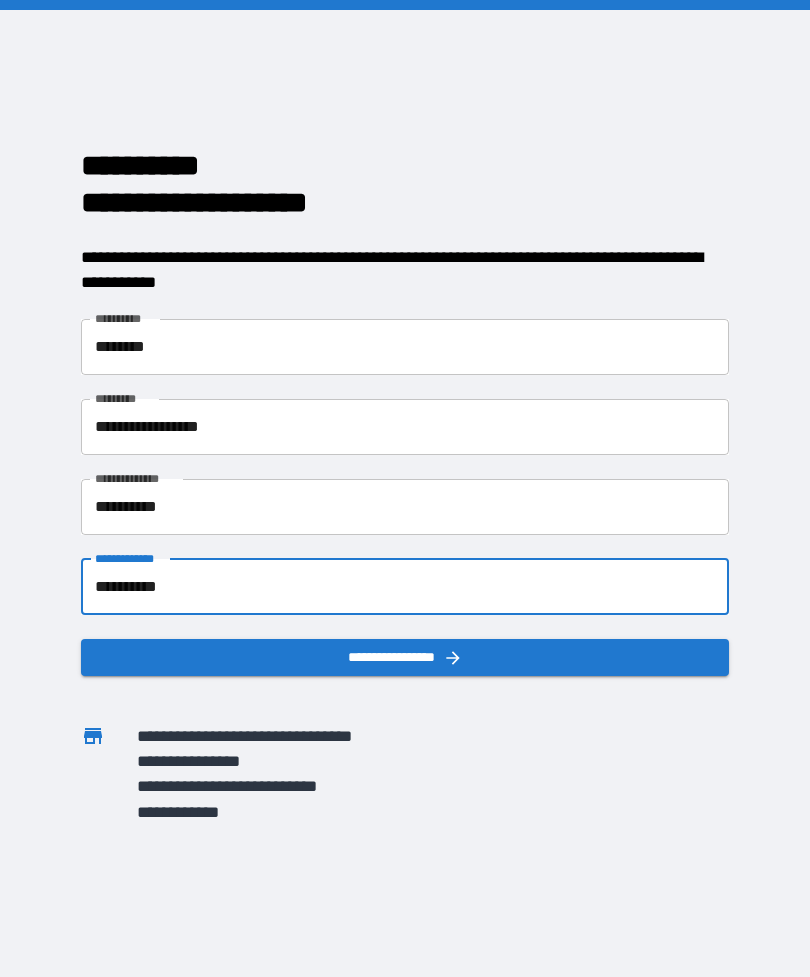 click on "**********" at bounding box center [405, 587] 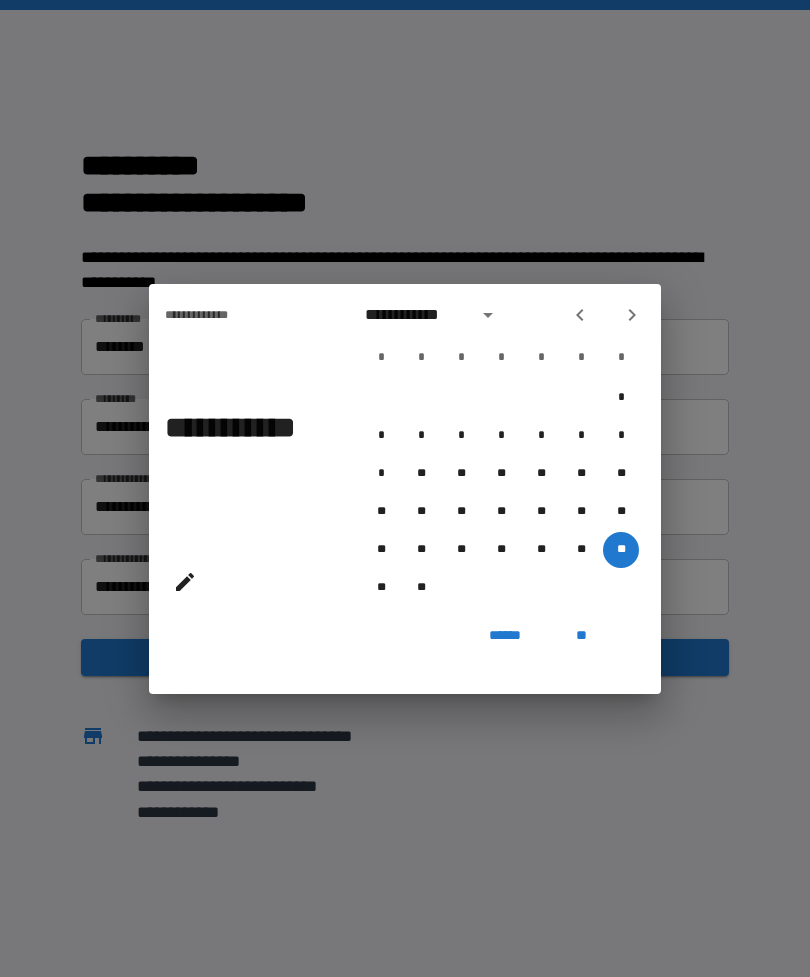 click on "**********" at bounding box center (237, 446) 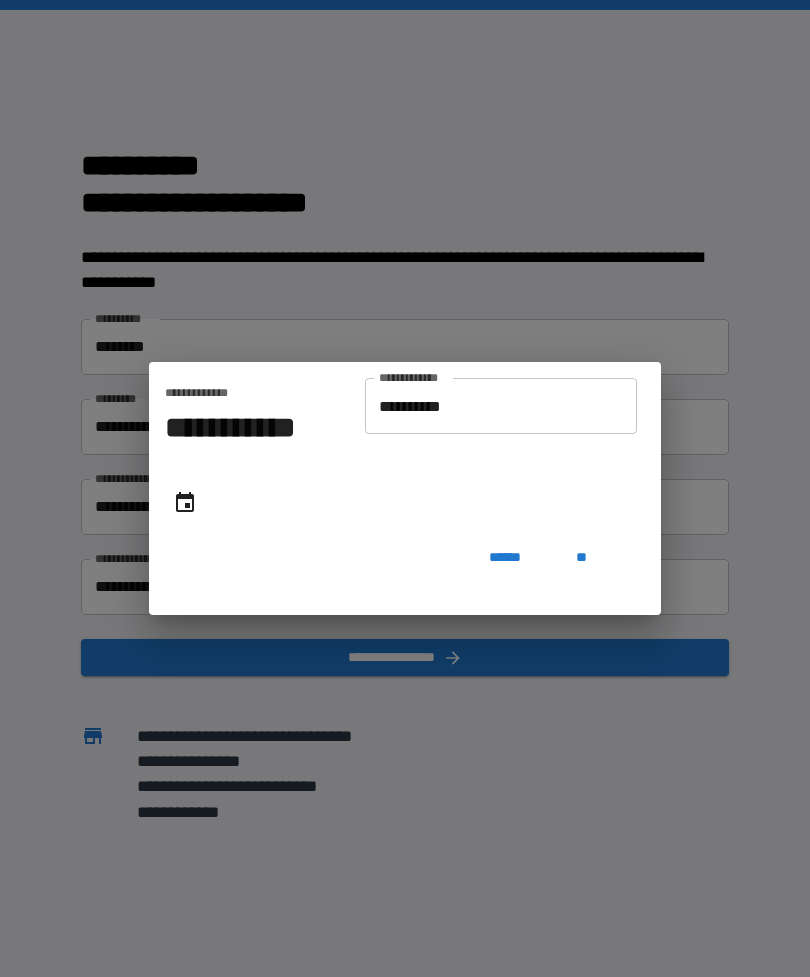 click on "**********" at bounding box center [501, 406] 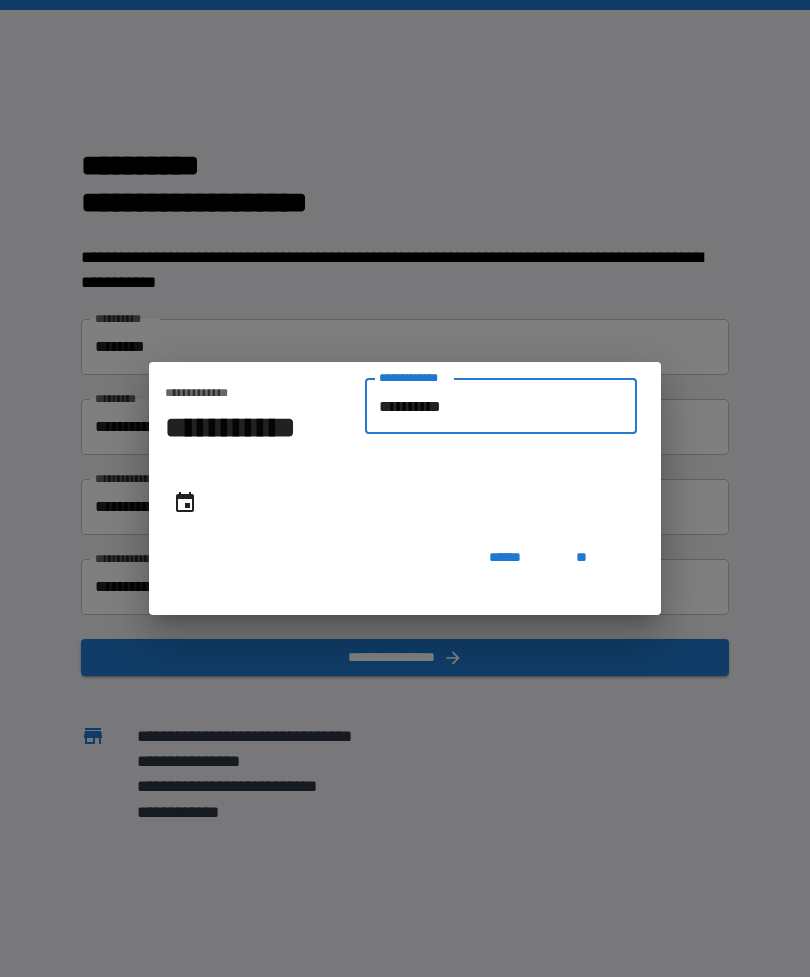 click on "**********" at bounding box center [501, 406] 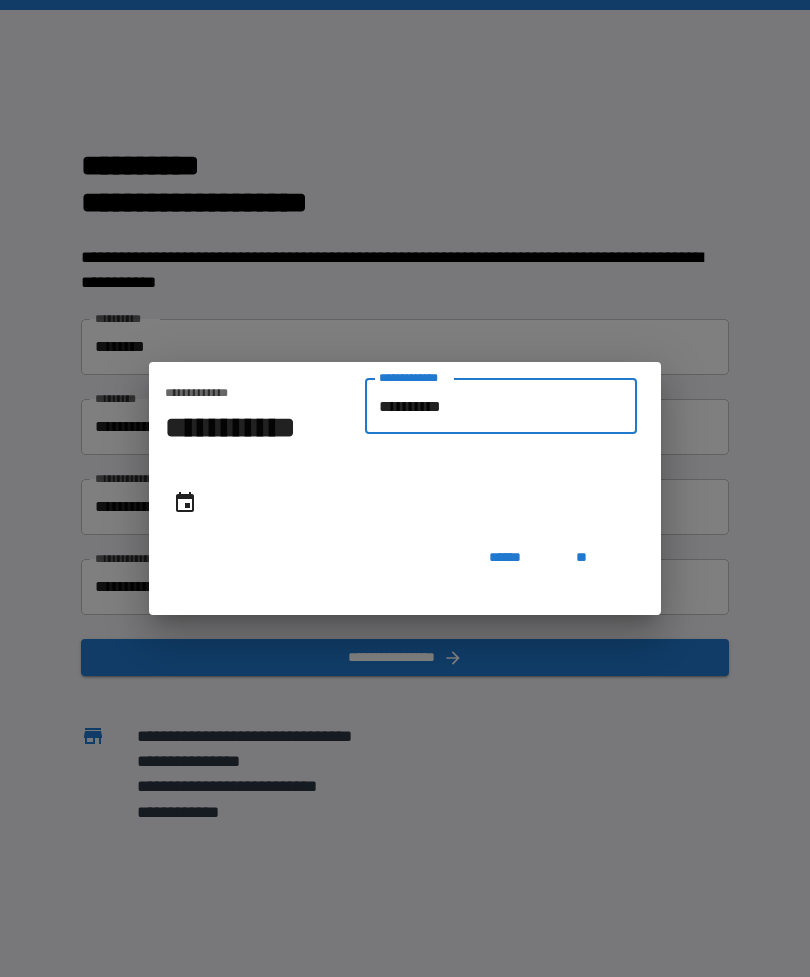 click on "**********" at bounding box center [501, 406] 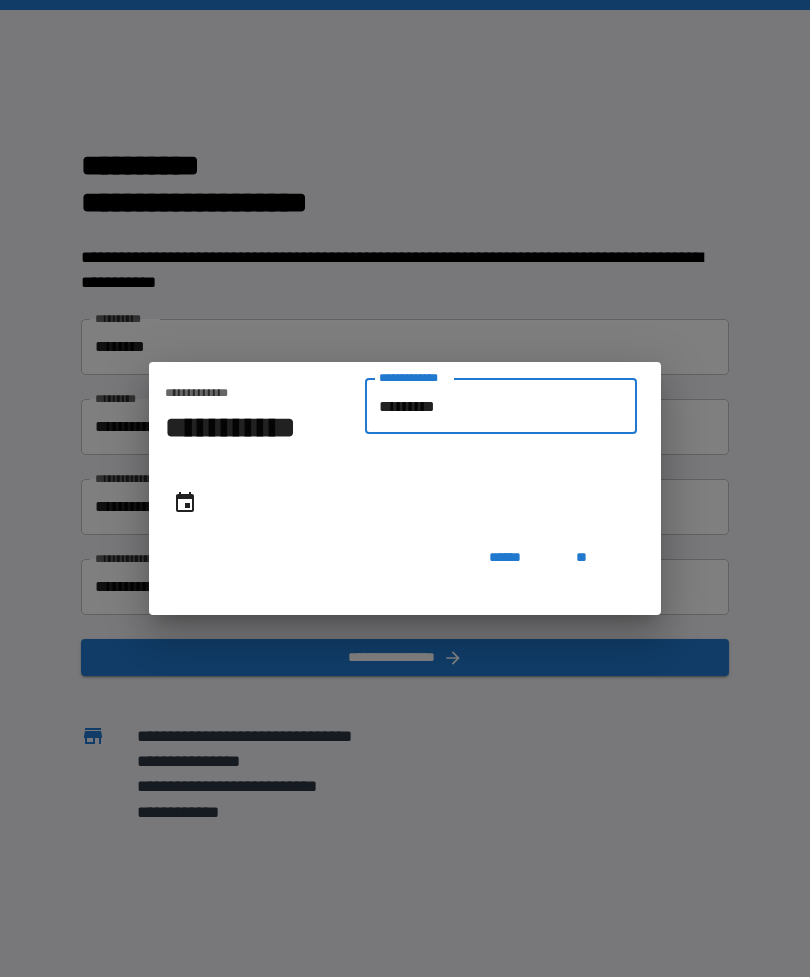 type on "**********" 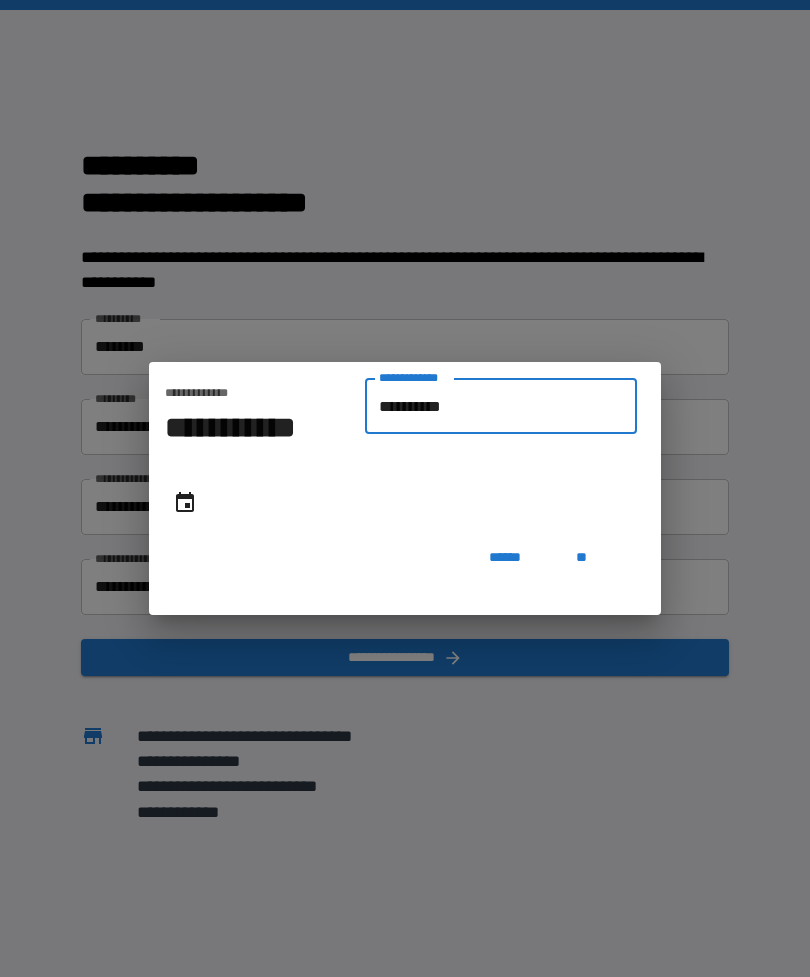 type on "**********" 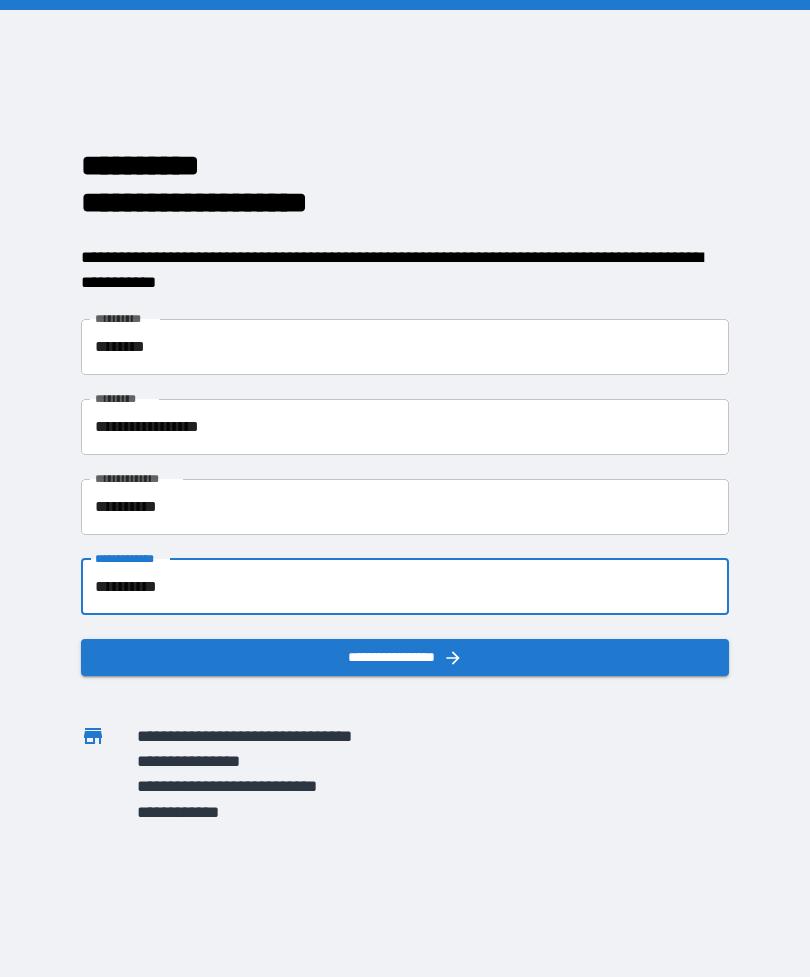 click on "**********" at bounding box center (405, 657) 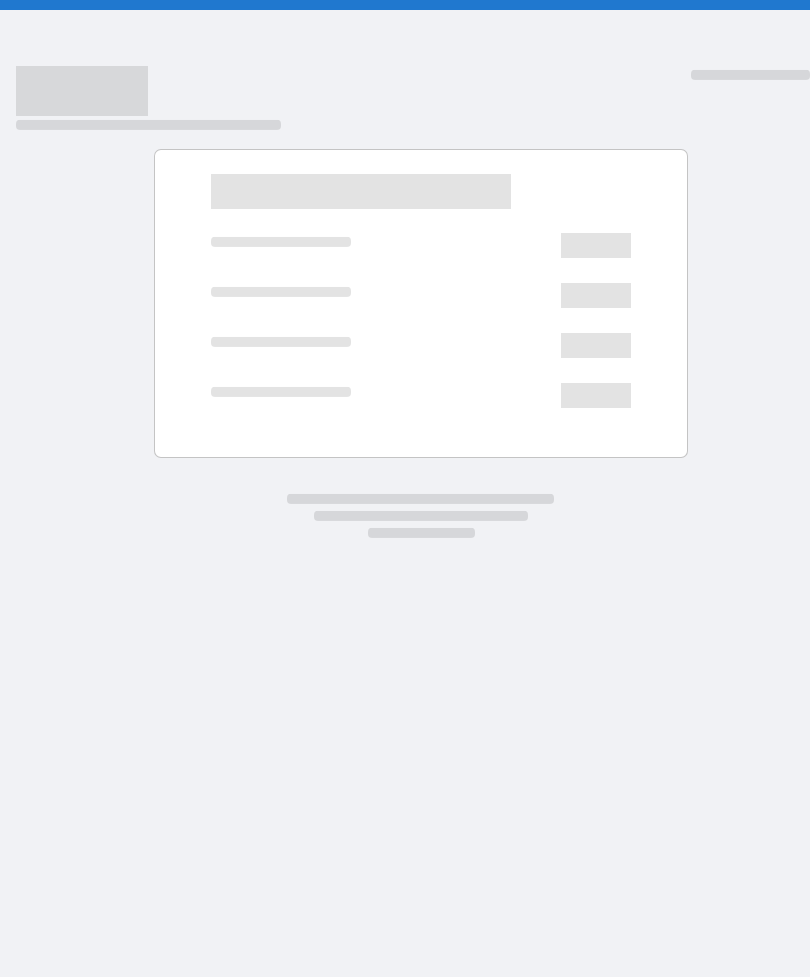 scroll, scrollTop: 0, scrollLeft: 0, axis: both 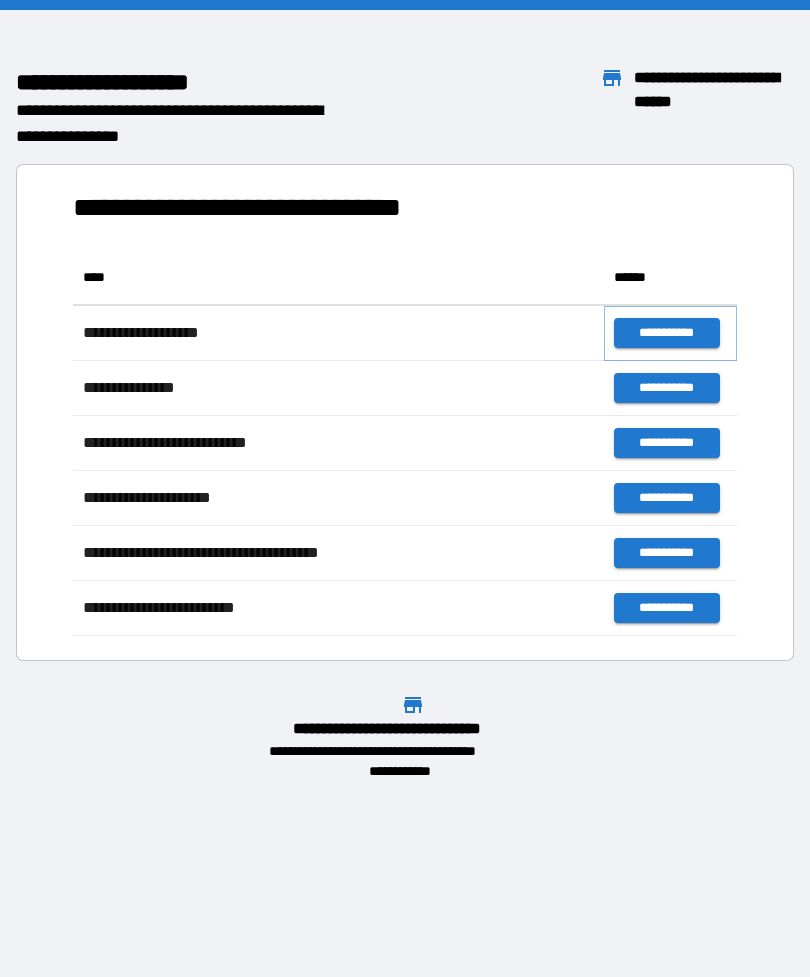 click on "**********" at bounding box center [666, 333] 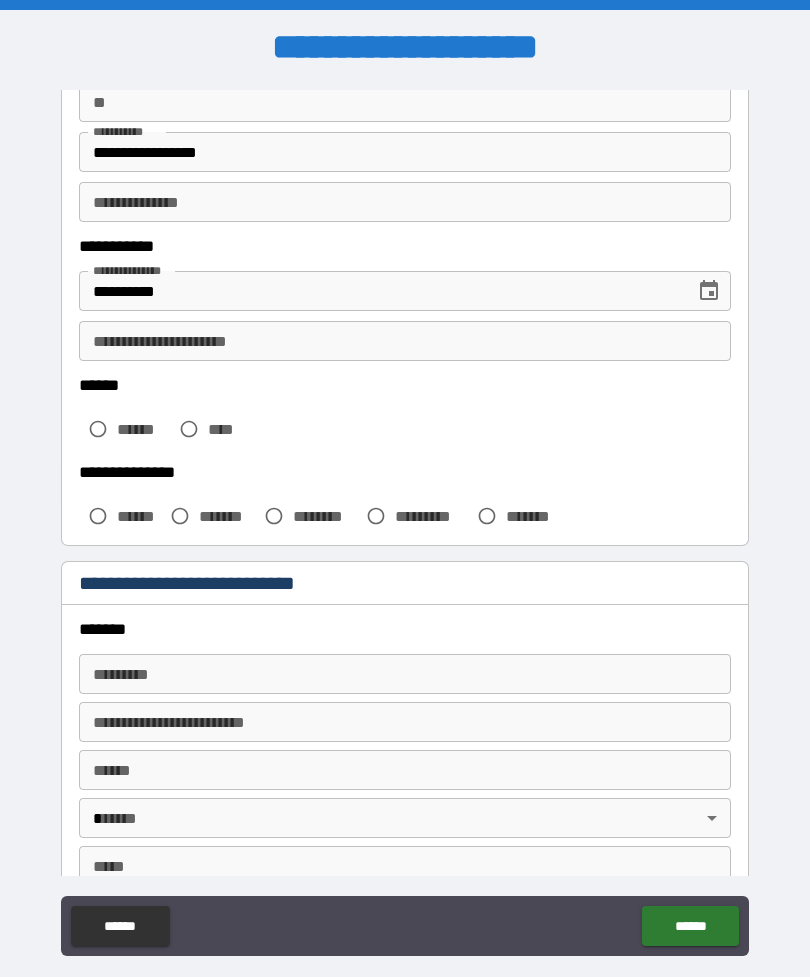 scroll, scrollTop: 208, scrollLeft: 0, axis: vertical 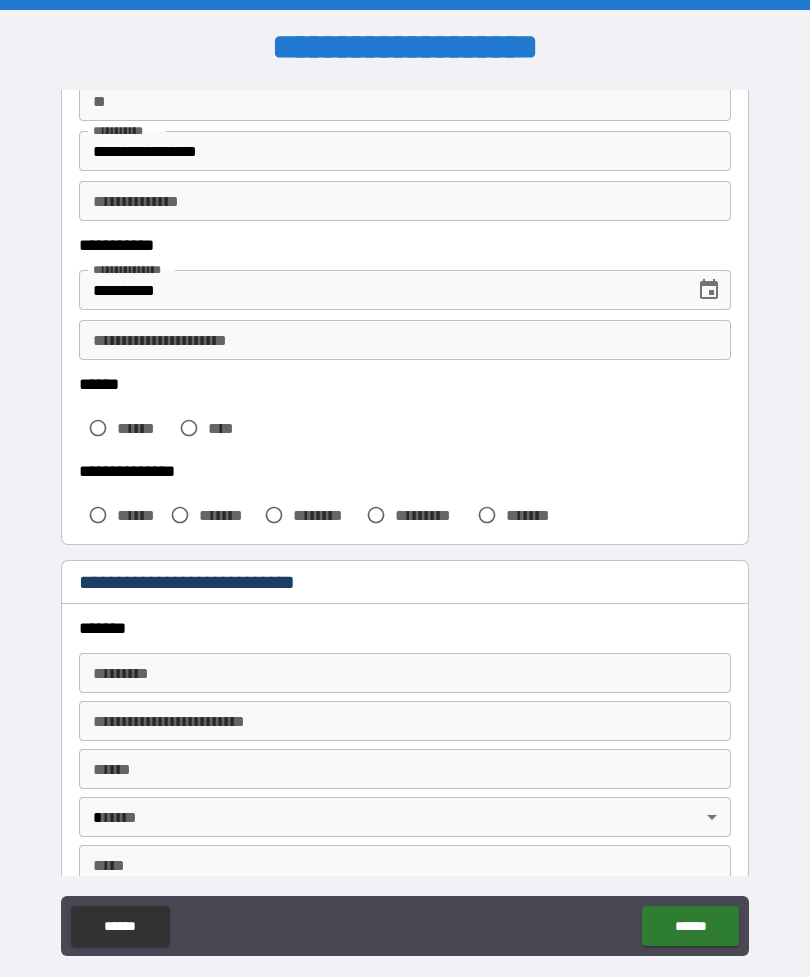 click on "**********" at bounding box center [405, 340] 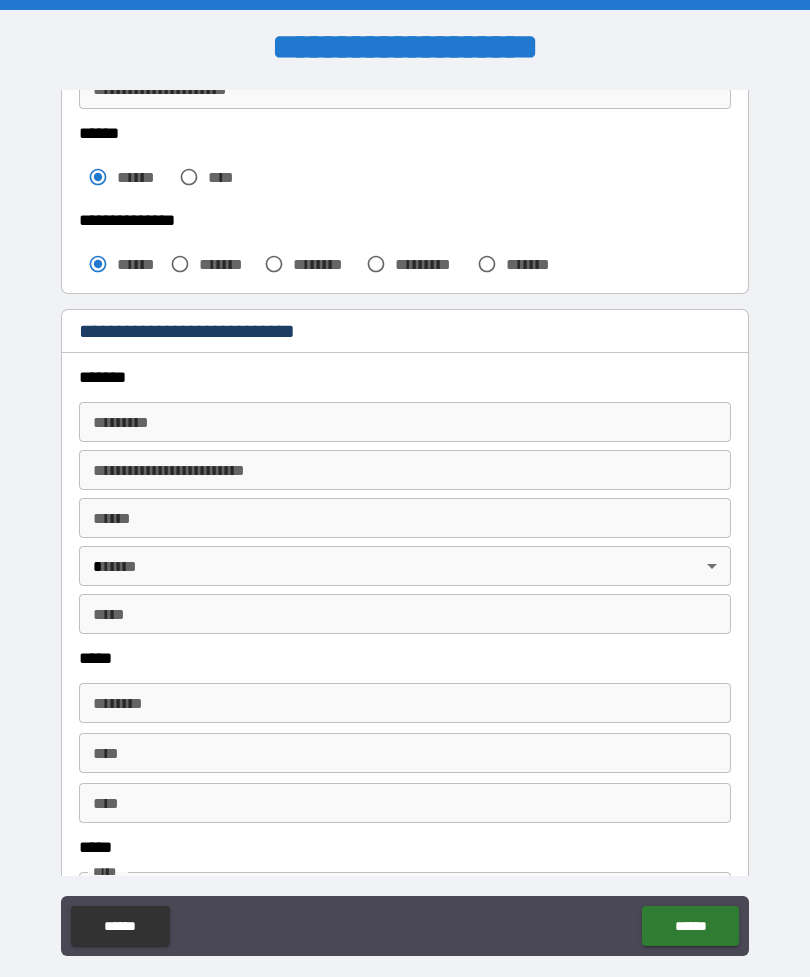 scroll, scrollTop: 454, scrollLeft: 0, axis: vertical 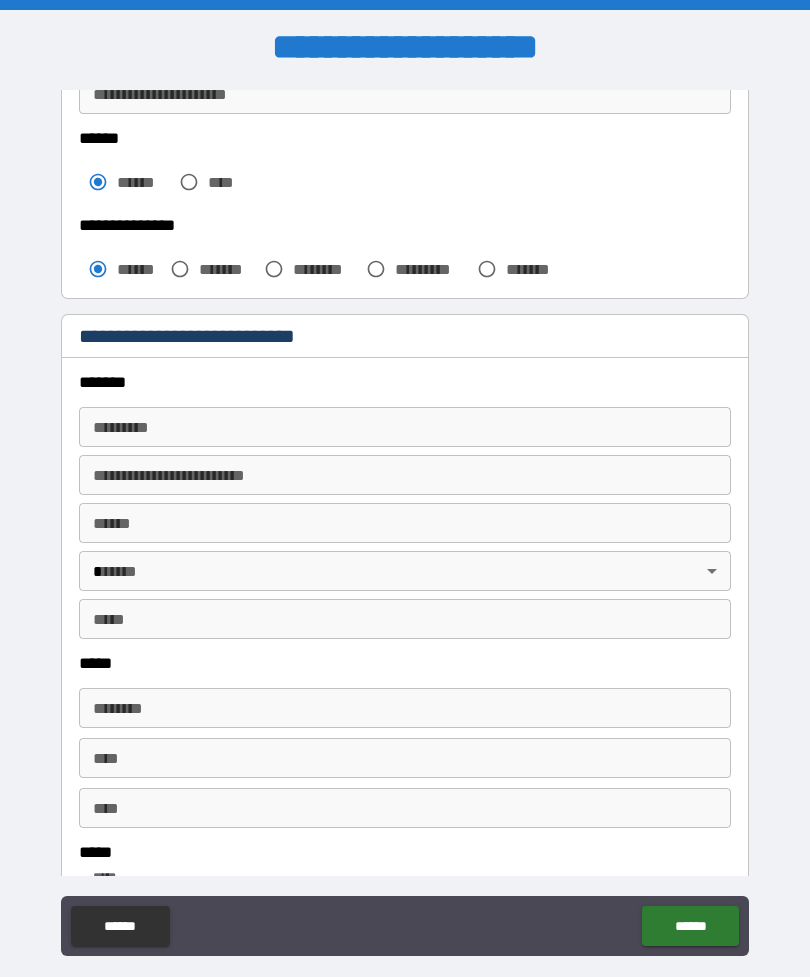 click on "*******   *" at bounding box center [405, 427] 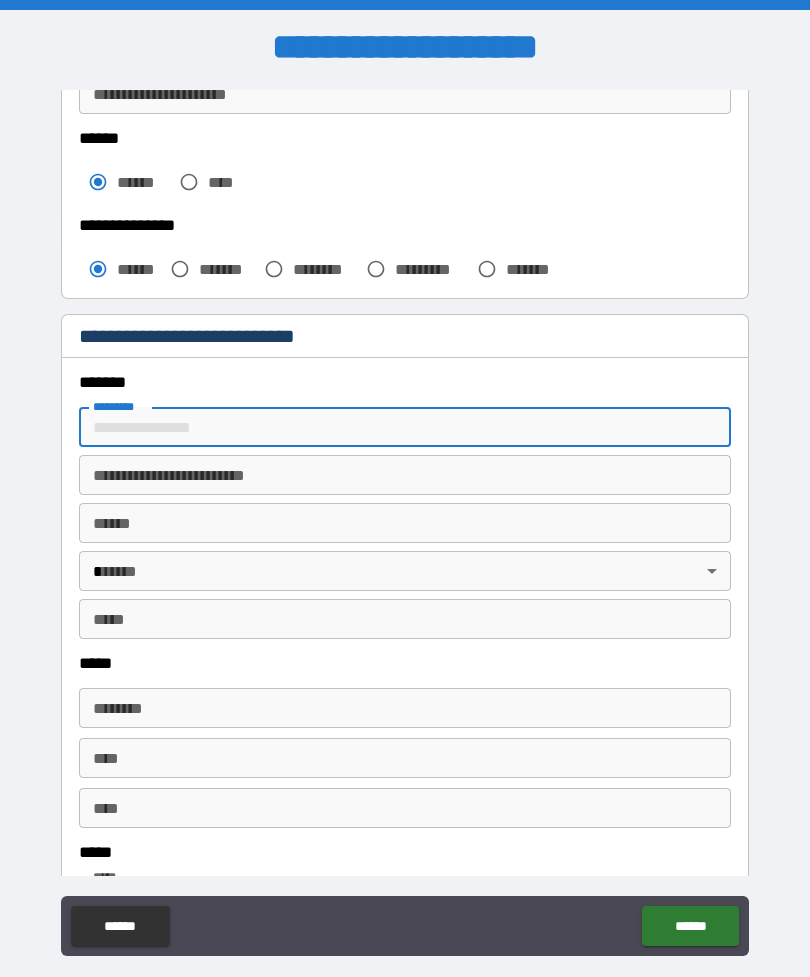 type on "**********" 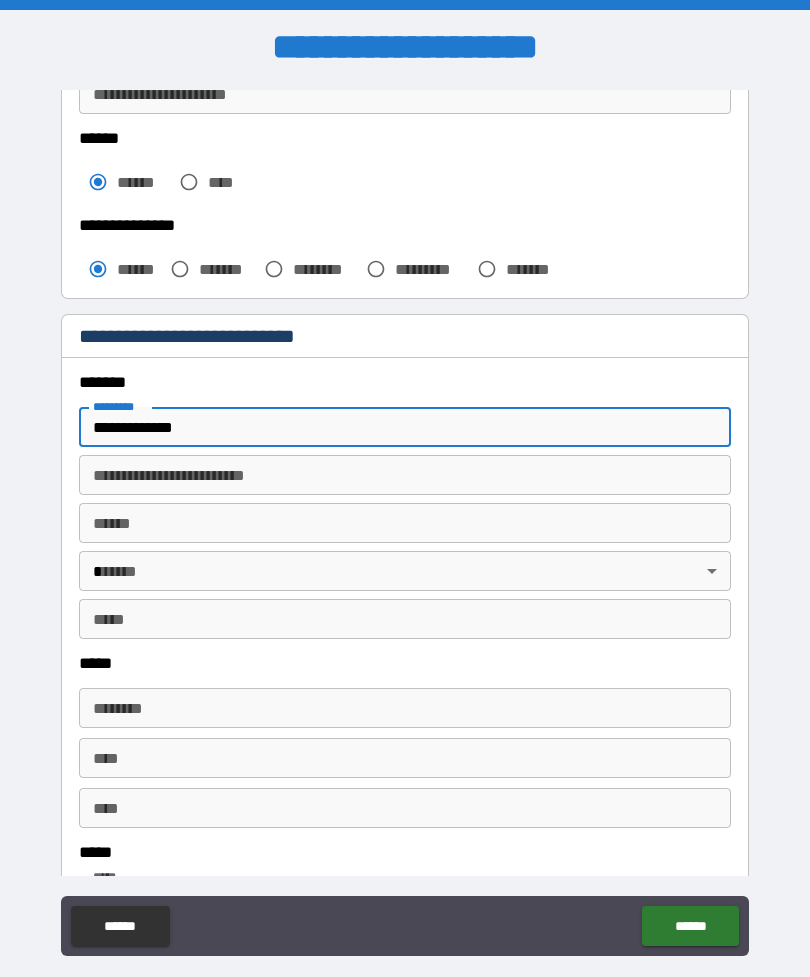 type on "*" 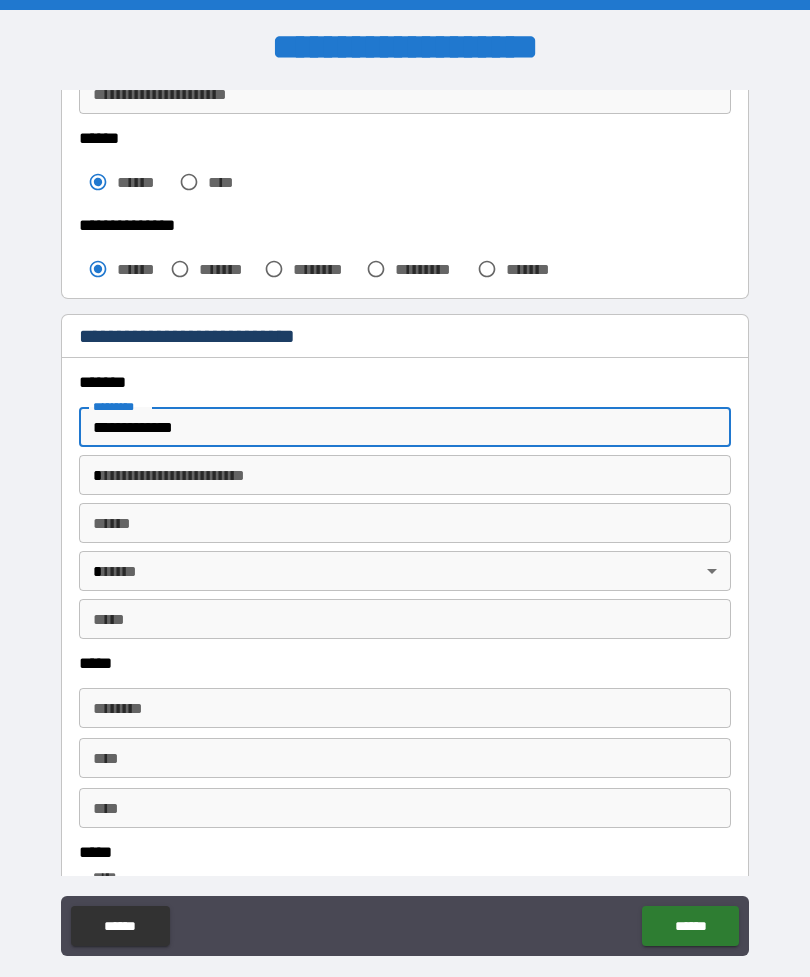 type on "*********" 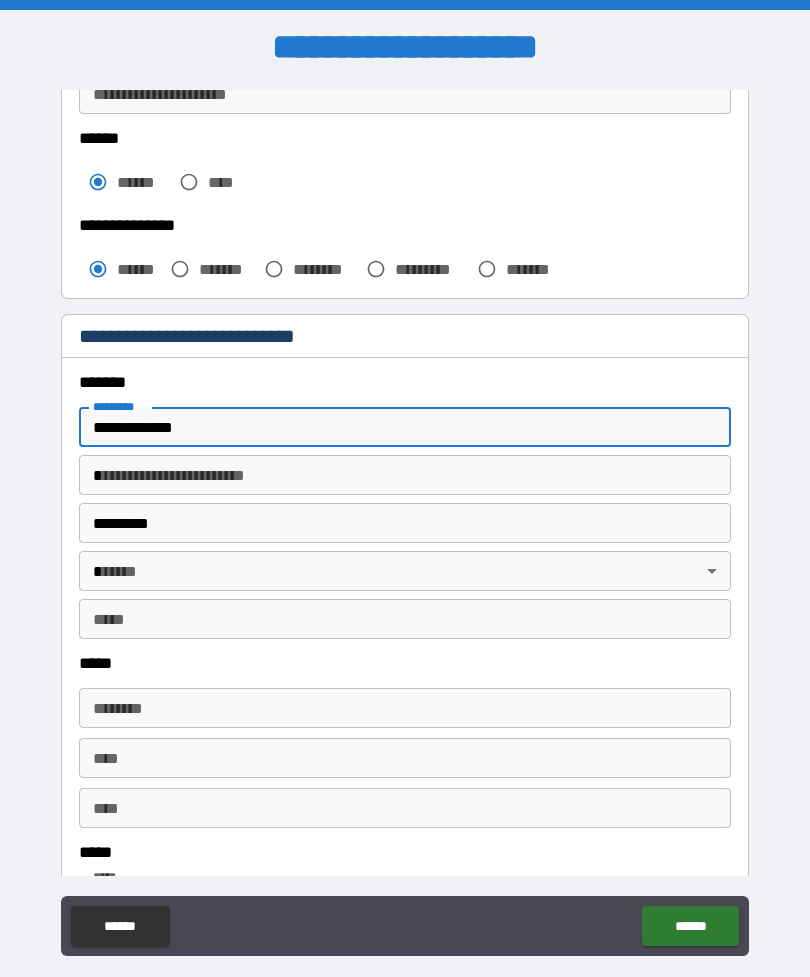 type on "**" 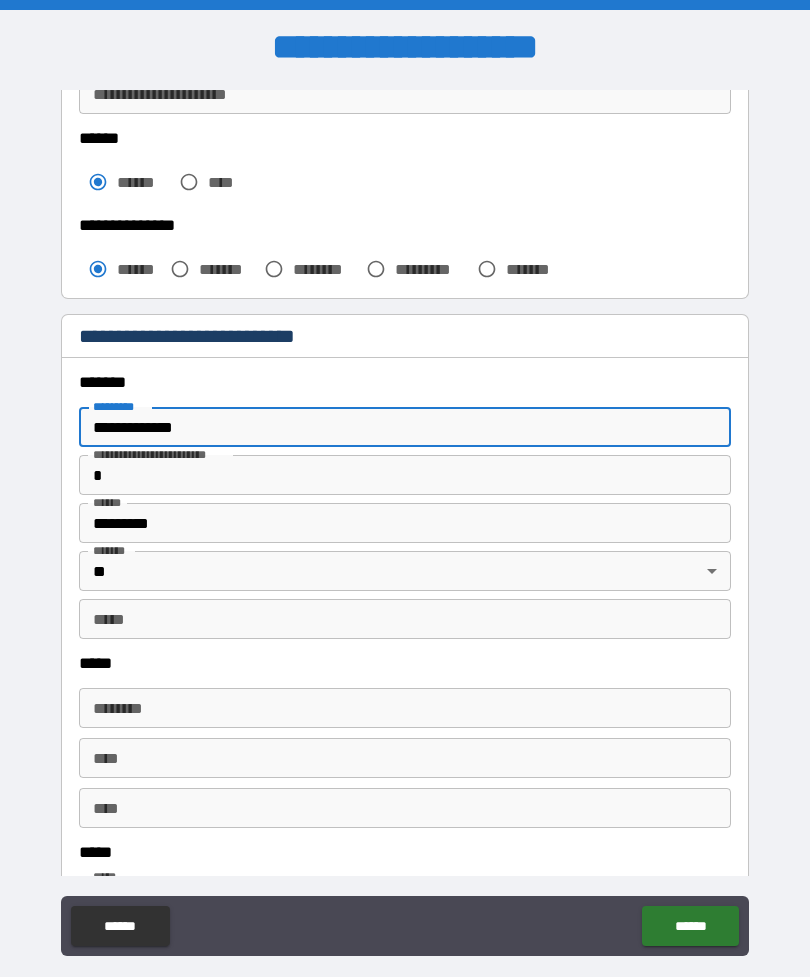 type on "*****" 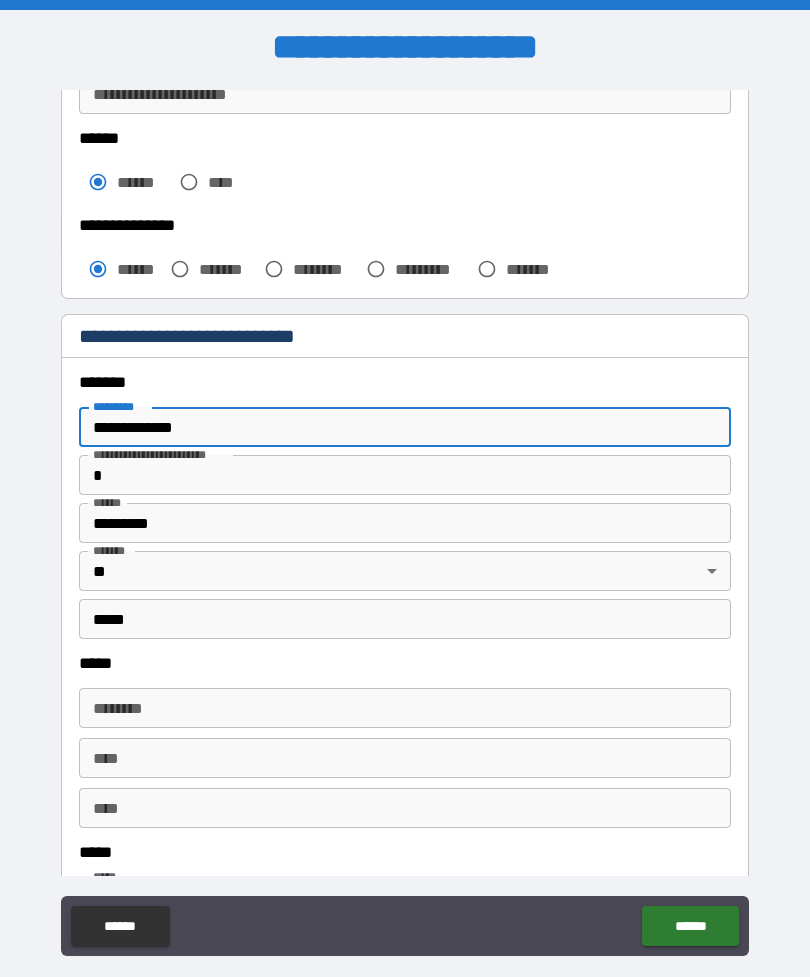type on "**********" 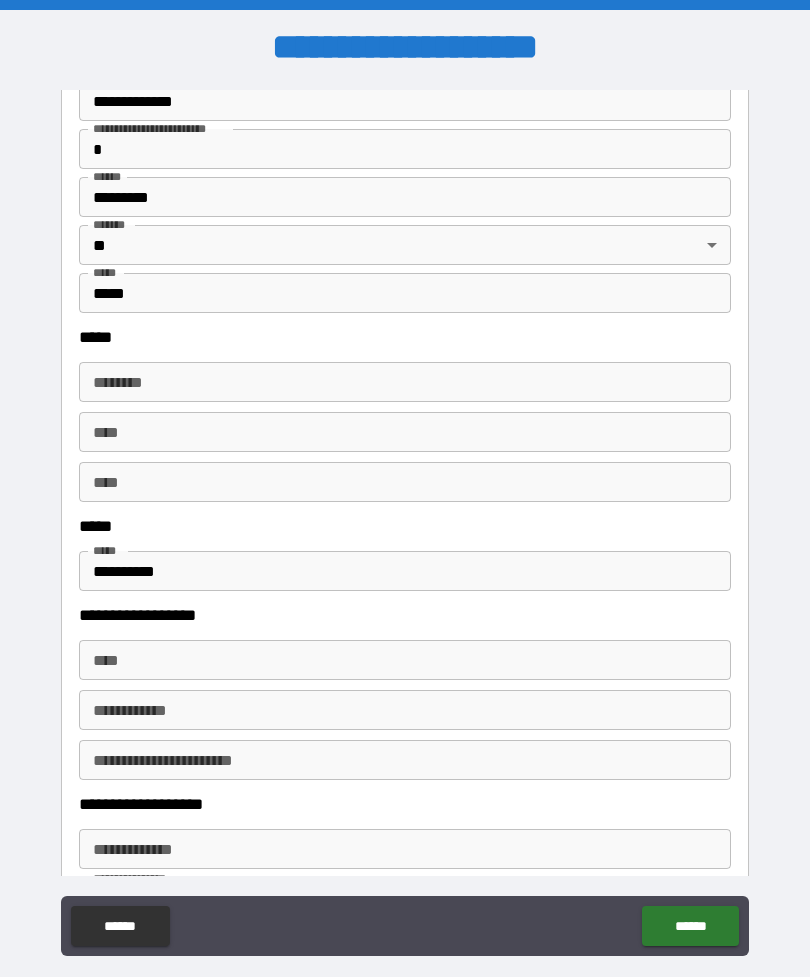 scroll, scrollTop: 840, scrollLeft: 0, axis: vertical 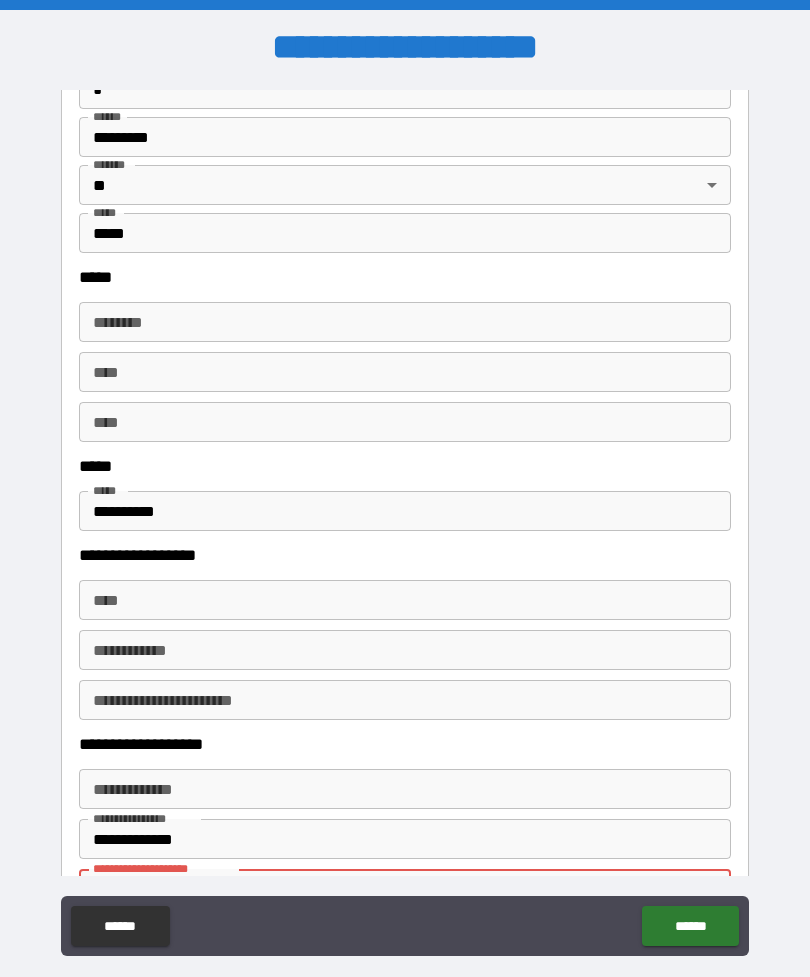 click on "******   *" at bounding box center [405, 322] 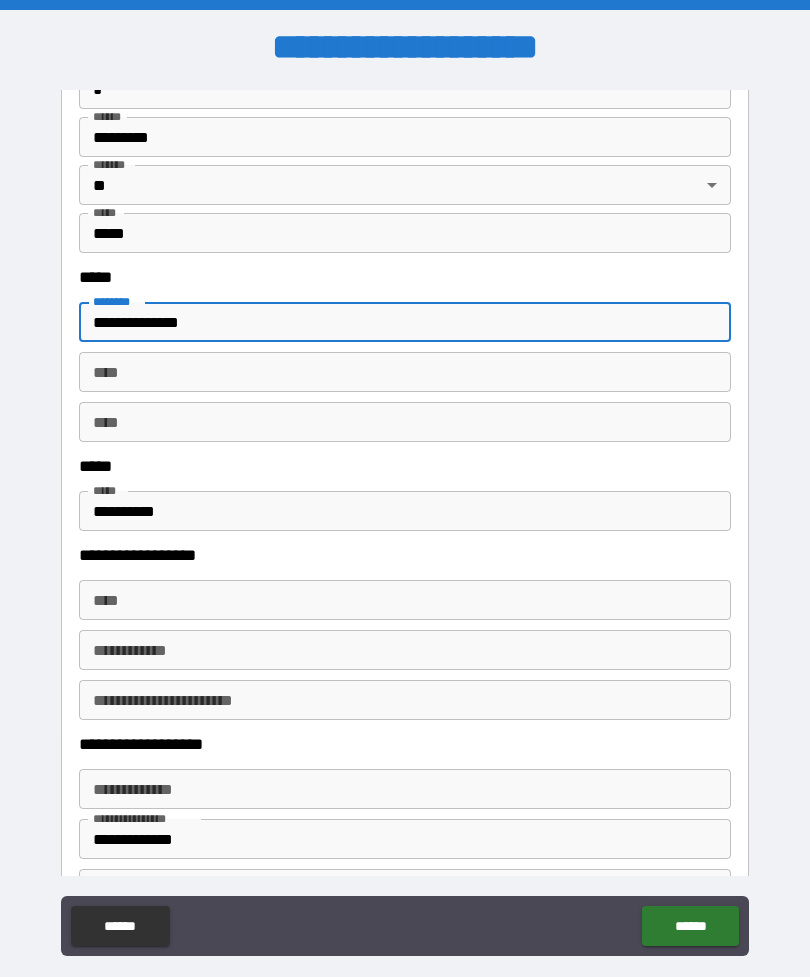type on "**********" 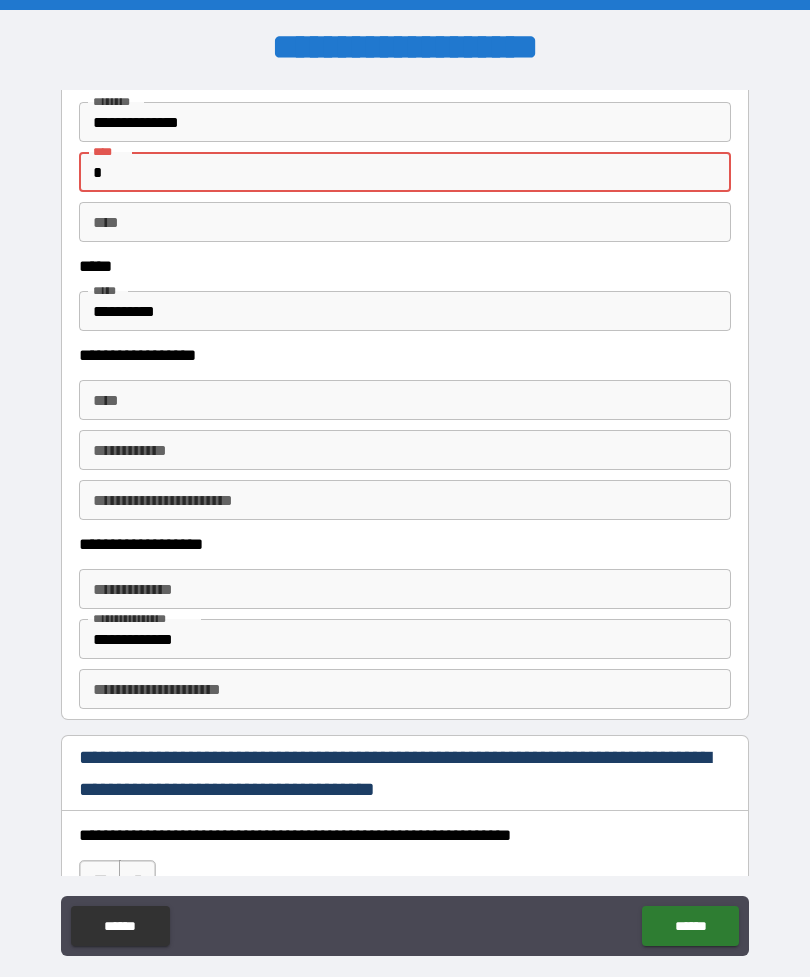scroll, scrollTop: 1043, scrollLeft: 0, axis: vertical 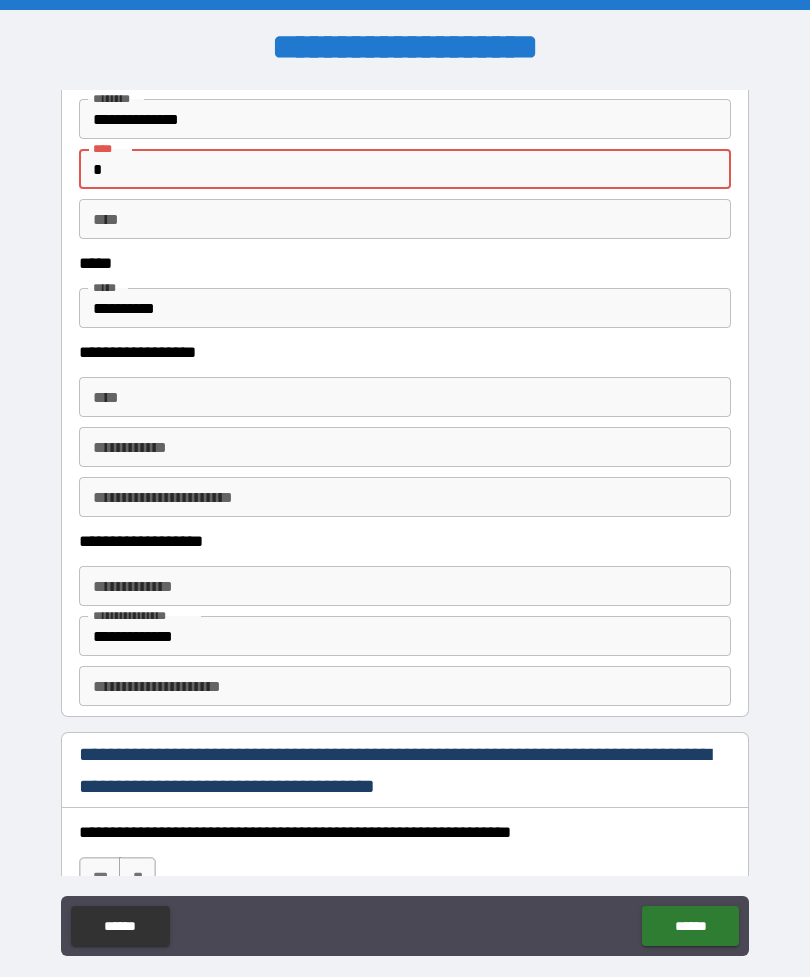 click on "**********" at bounding box center [405, 308] 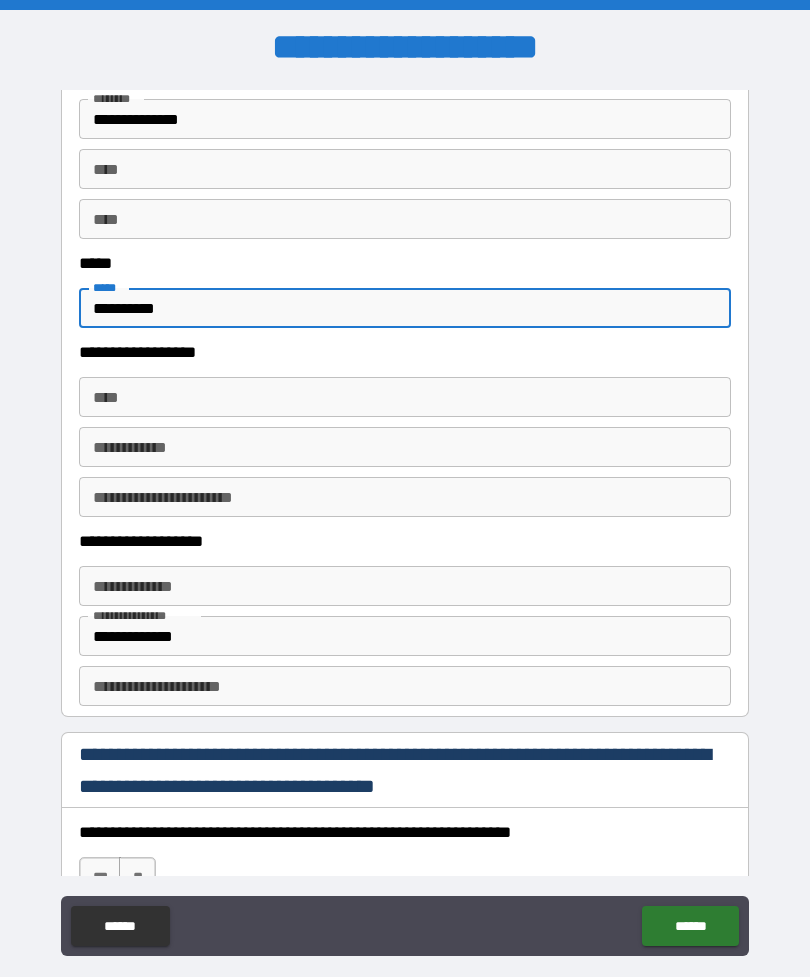 click on "**********" at bounding box center [405, 308] 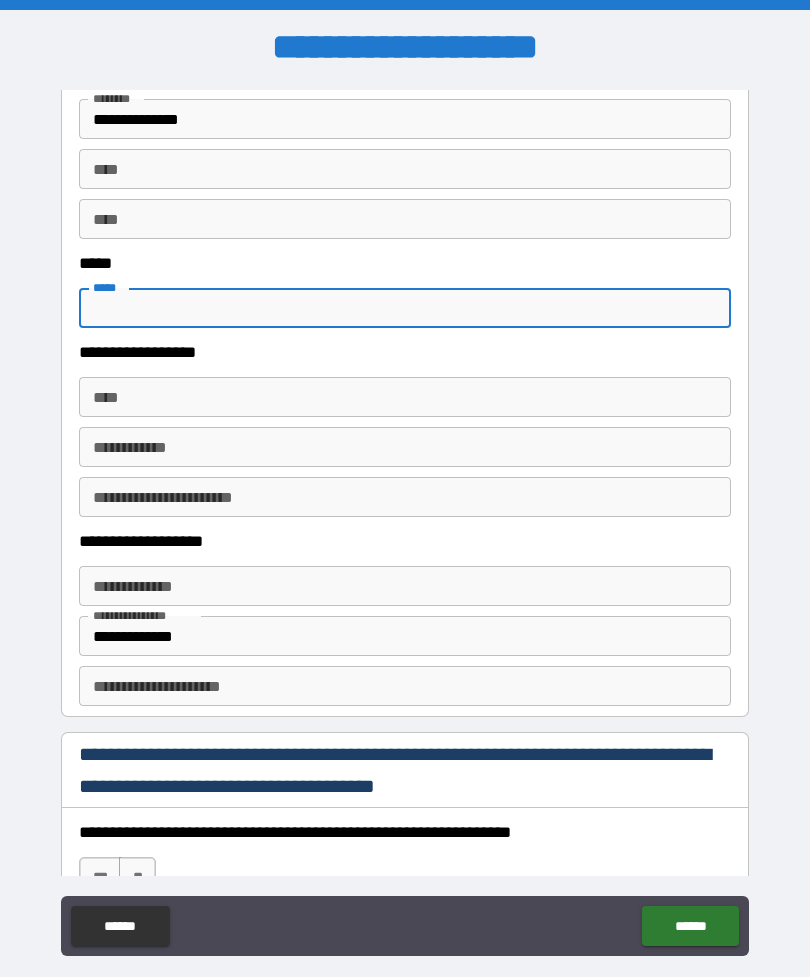 click on "*****" at bounding box center [405, 308] 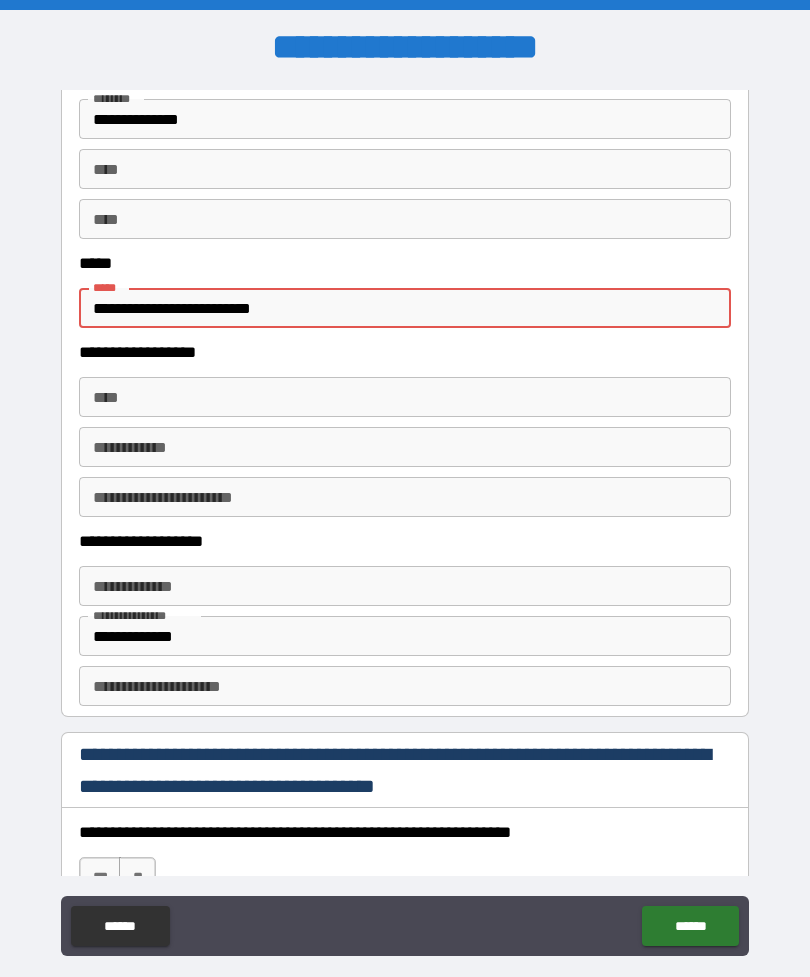 click on "**********" at bounding box center [405, 308] 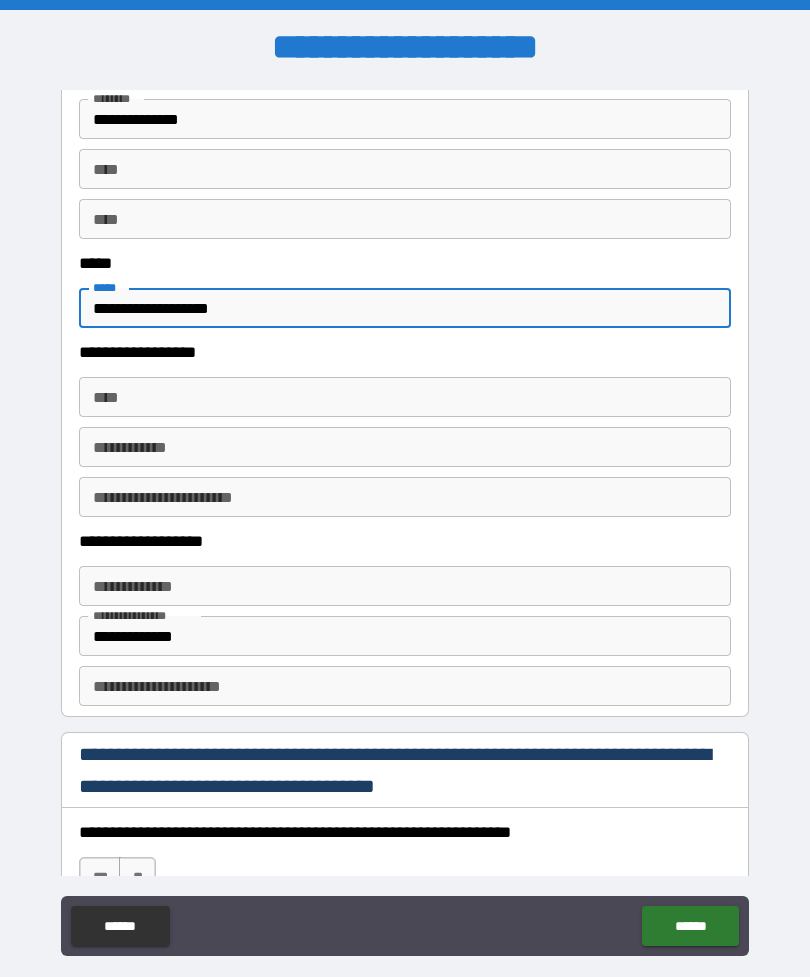 type on "**********" 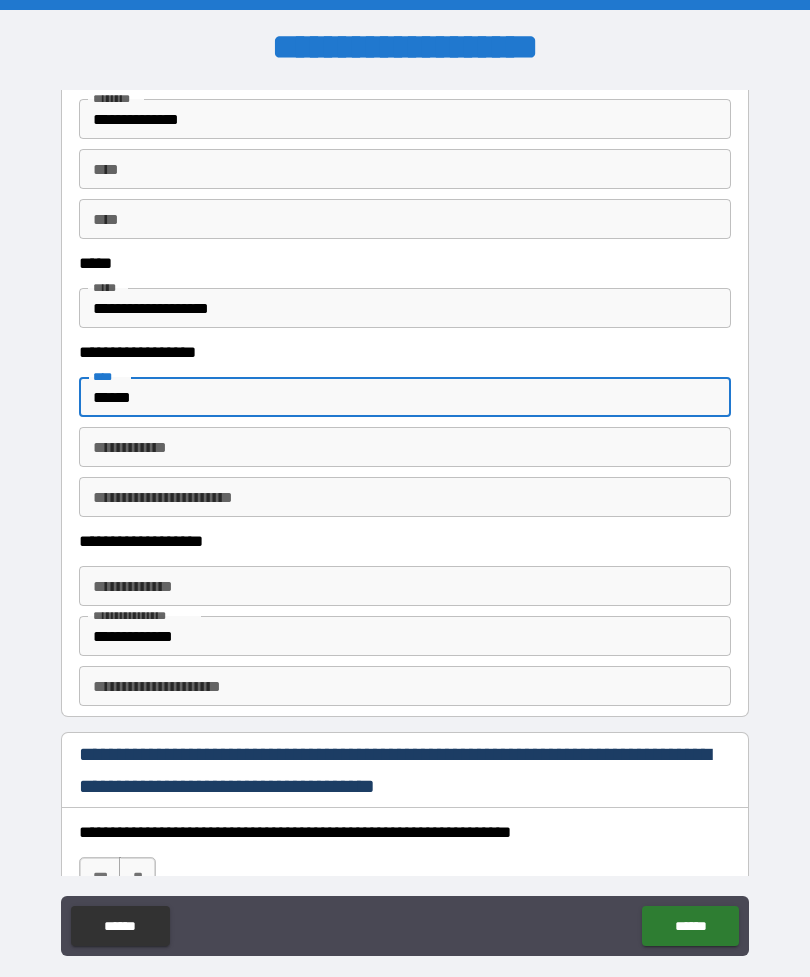 type on "******" 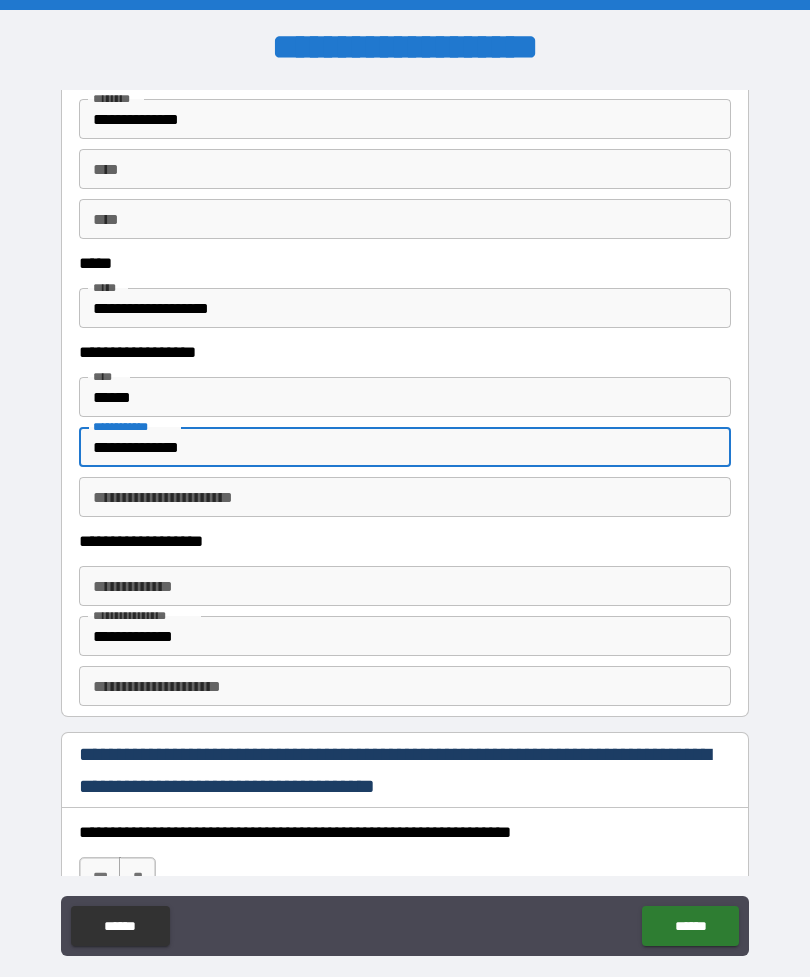 type on "**********" 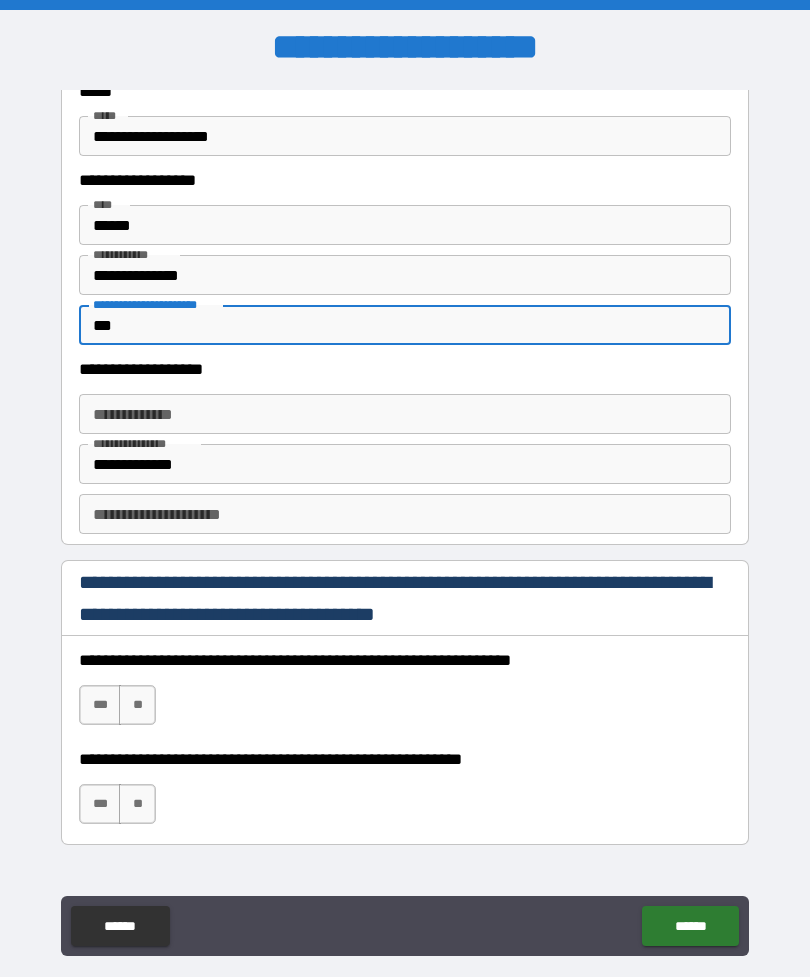 scroll, scrollTop: 1218, scrollLeft: 0, axis: vertical 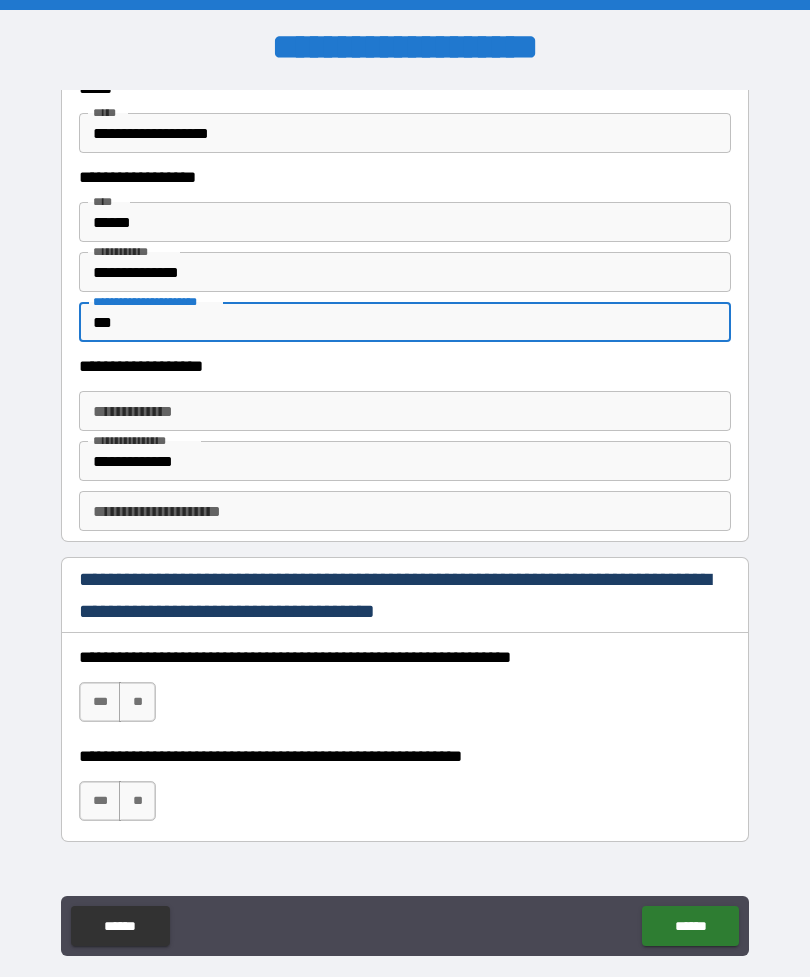 type on "***" 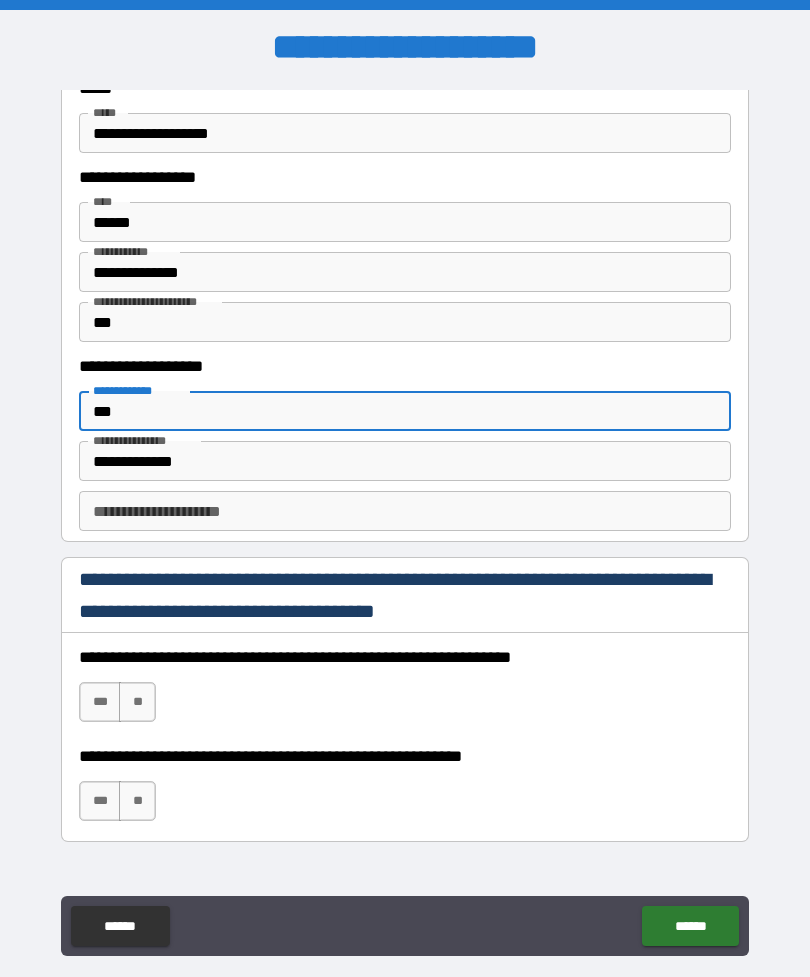 type on "***" 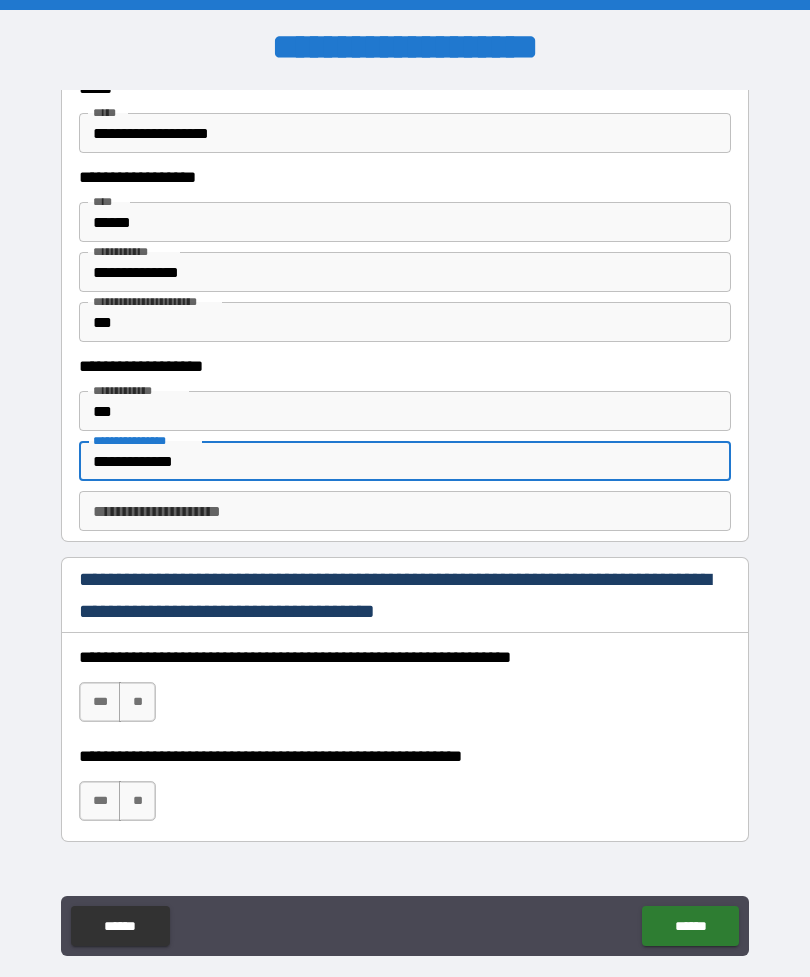 click on "**********" at bounding box center [405, 461] 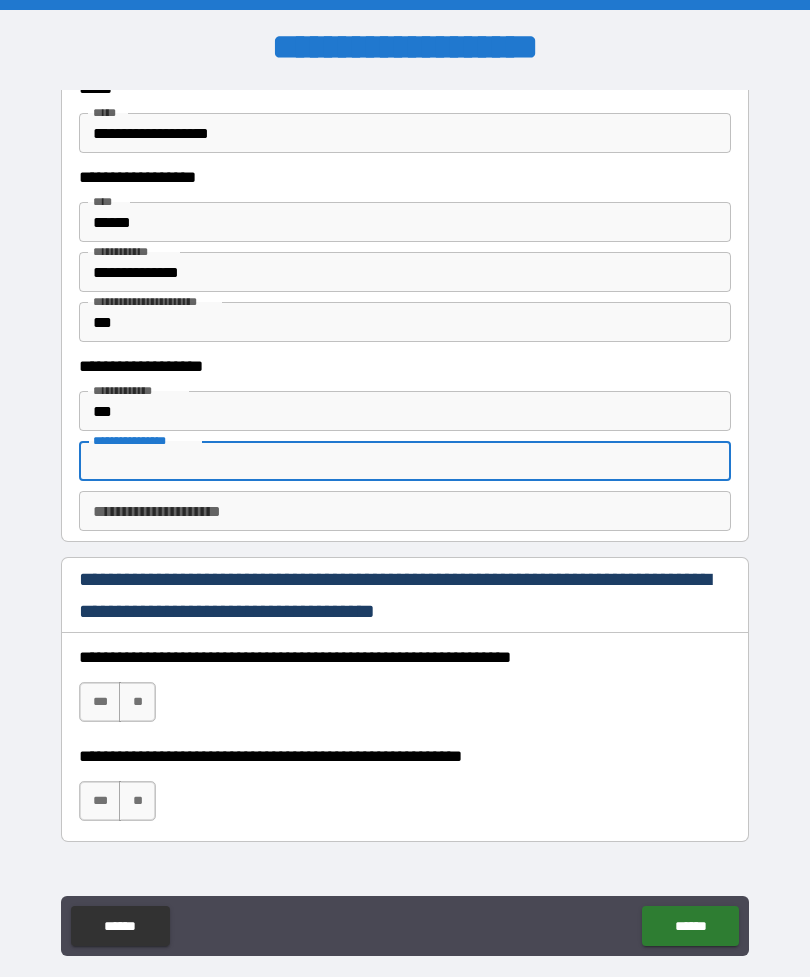 click on "**********" at bounding box center (405, 461) 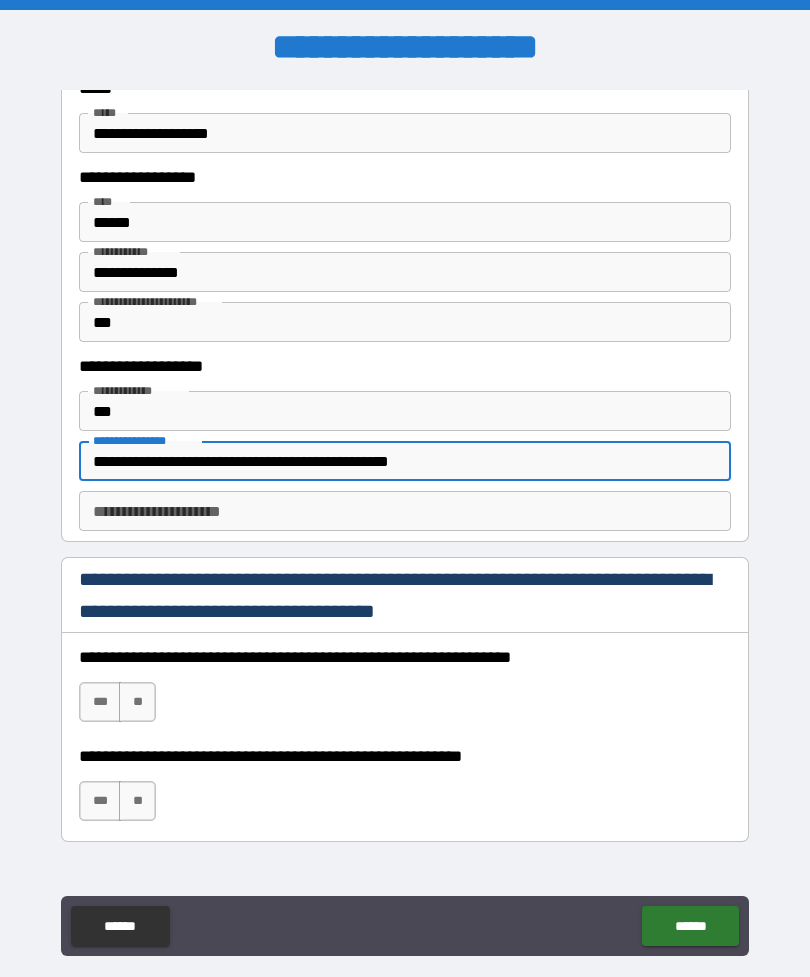 type on "**********" 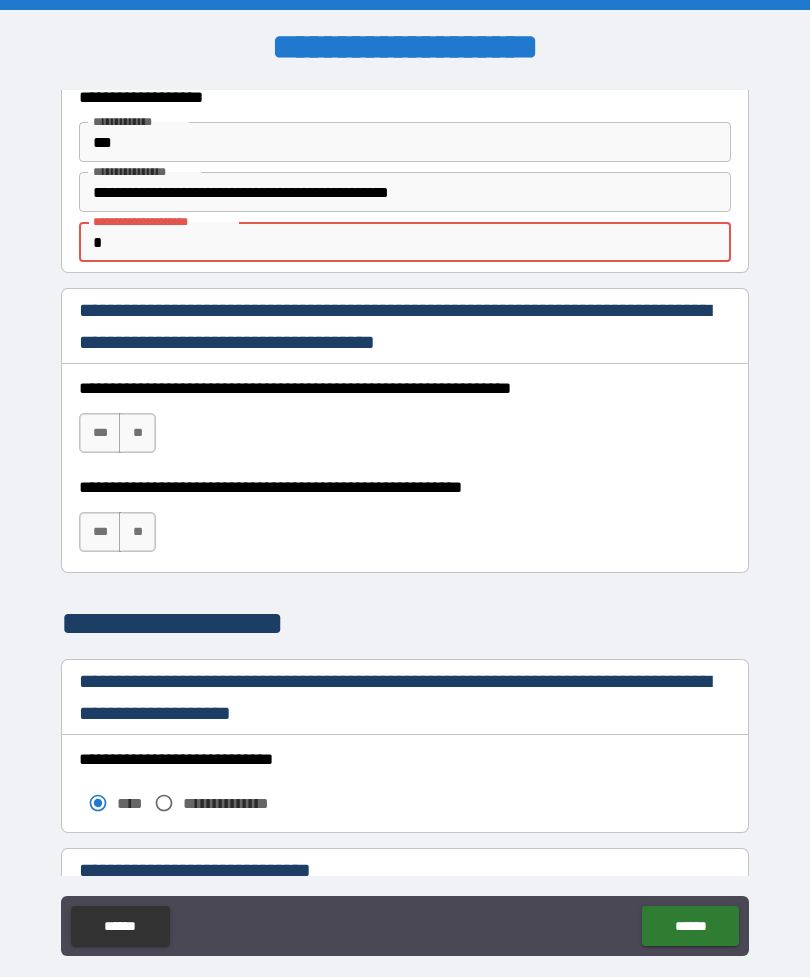 scroll, scrollTop: 1542, scrollLeft: 0, axis: vertical 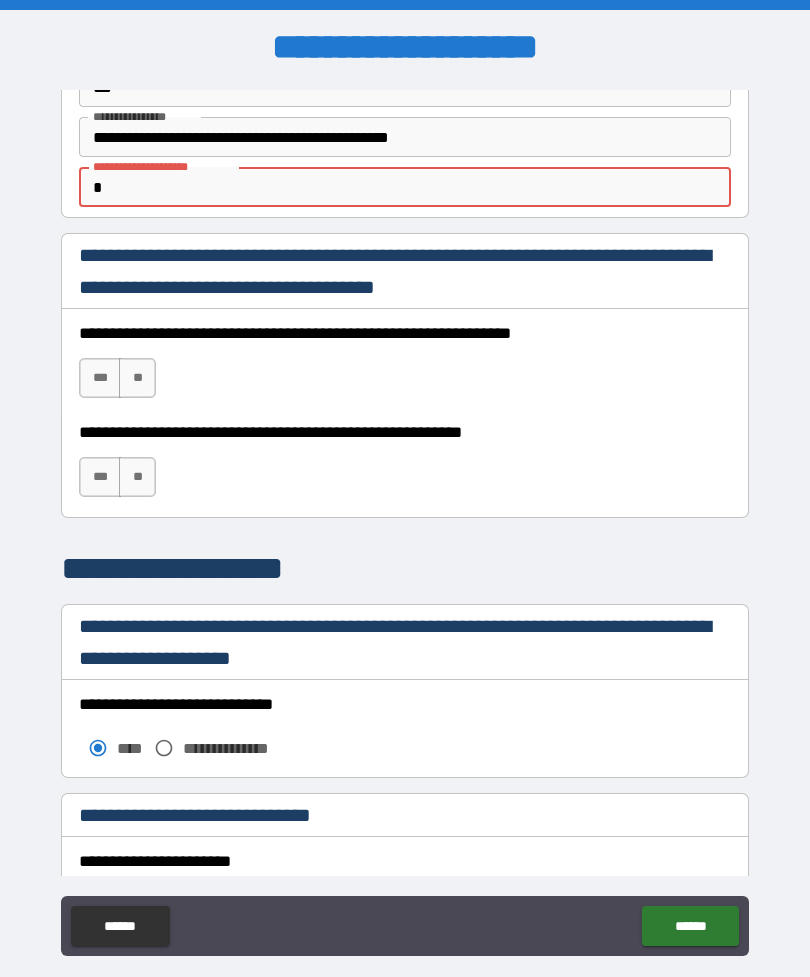 type on "*" 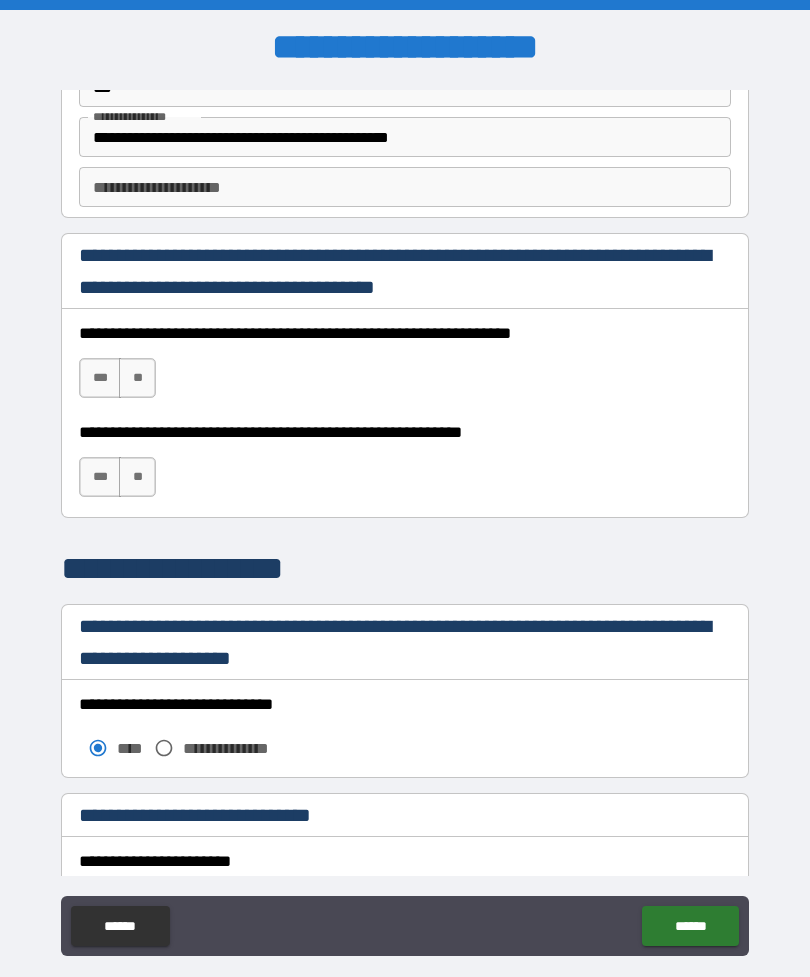 click on "***" at bounding box center [100, 378] 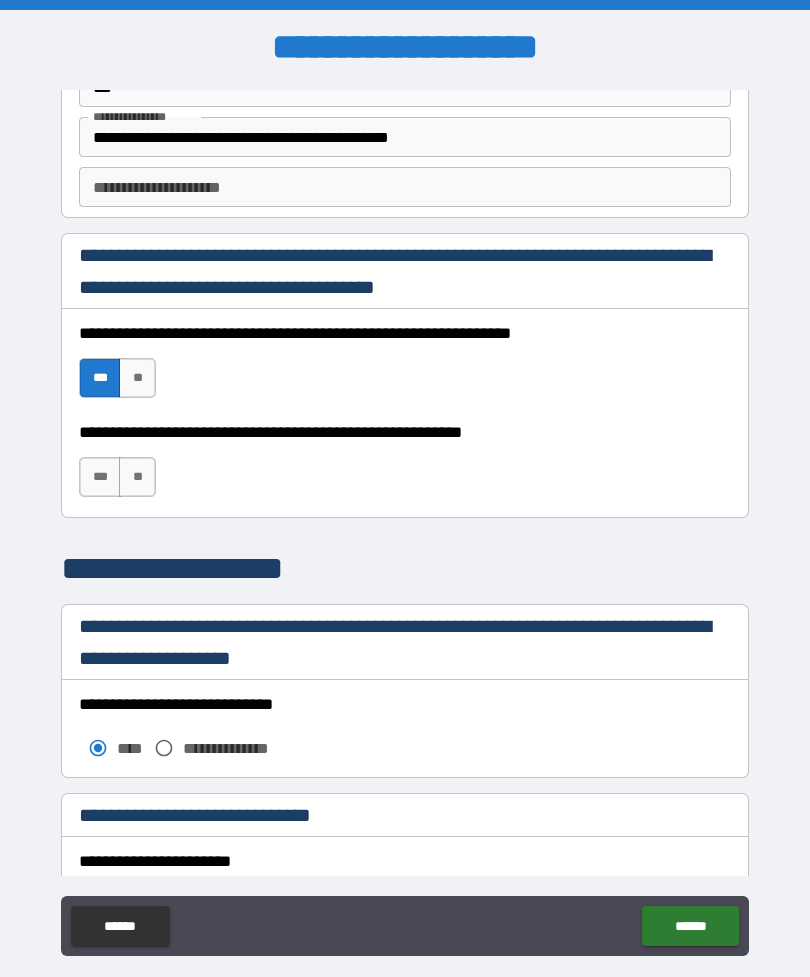 click on "***" at bounding box center (100, 477) 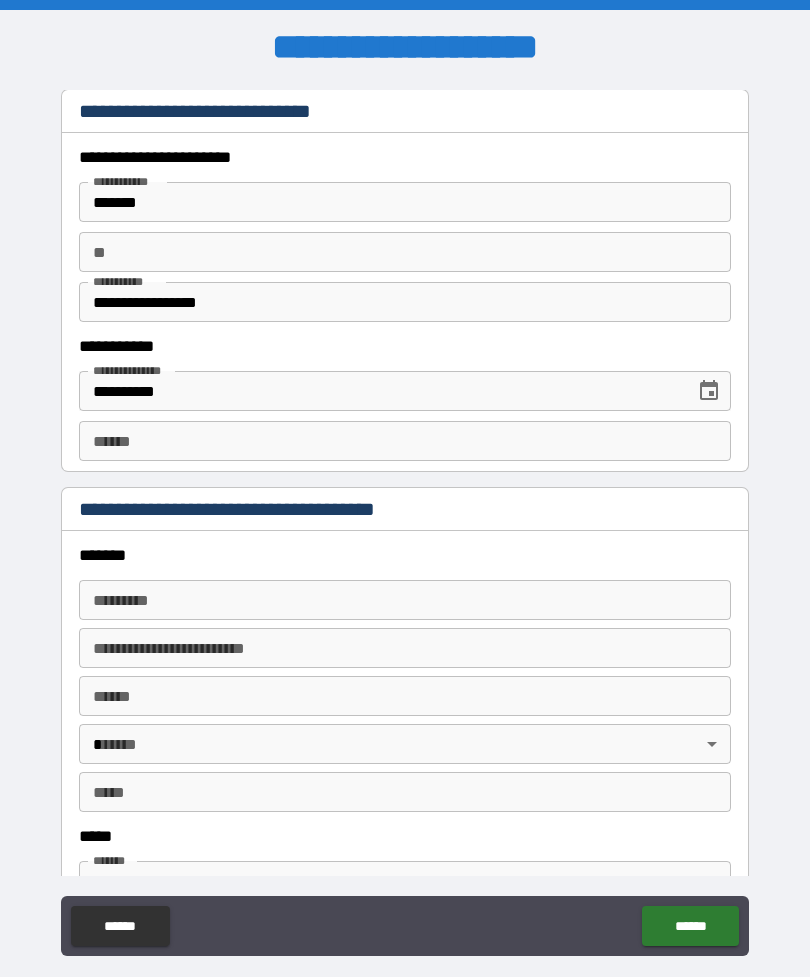 scroll, scrollTop: 2247, scrollLeft: 0, axis: vertical 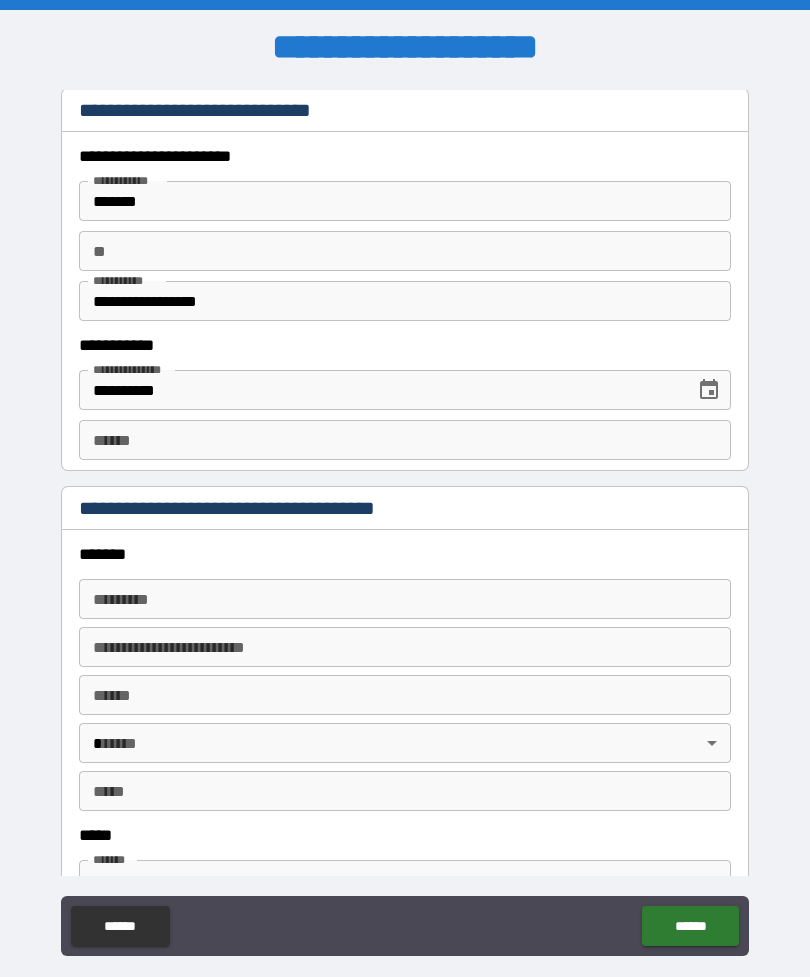 click on "****   *" at bounding box center [405, 440] 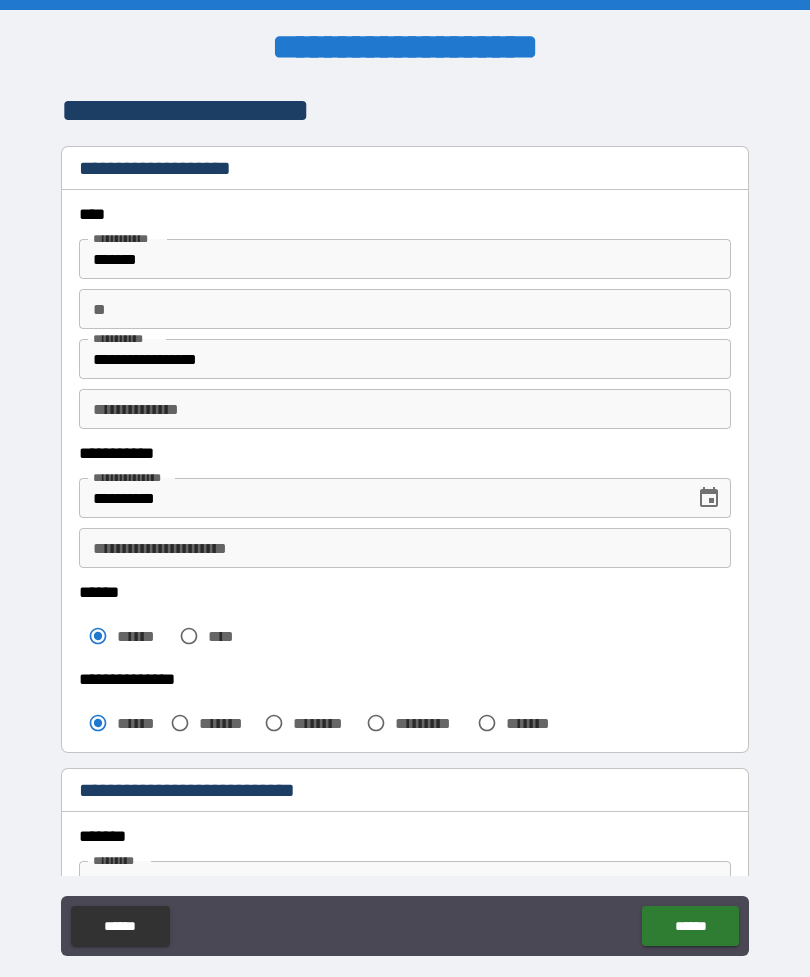 scroll, scrollTop: 5, scrollLeft: 0, axis: vertical 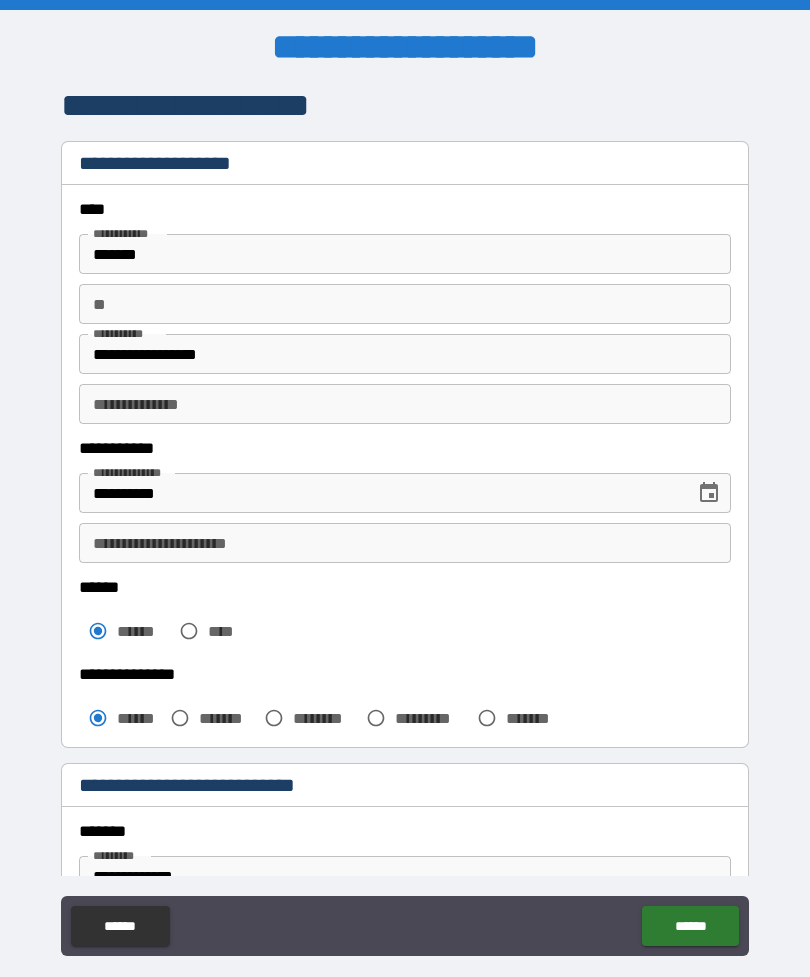 click on "**********" at bounding box center (405, 543) 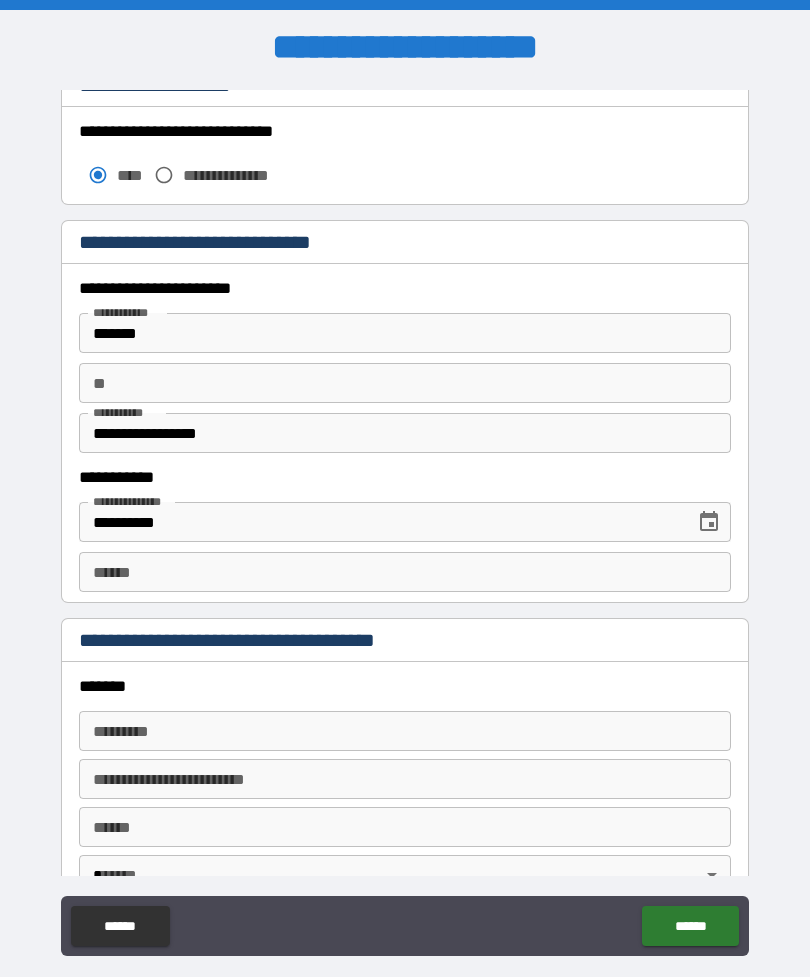 scroll, scrollTop: 2117, scrollLeft: 0, axis: vertical 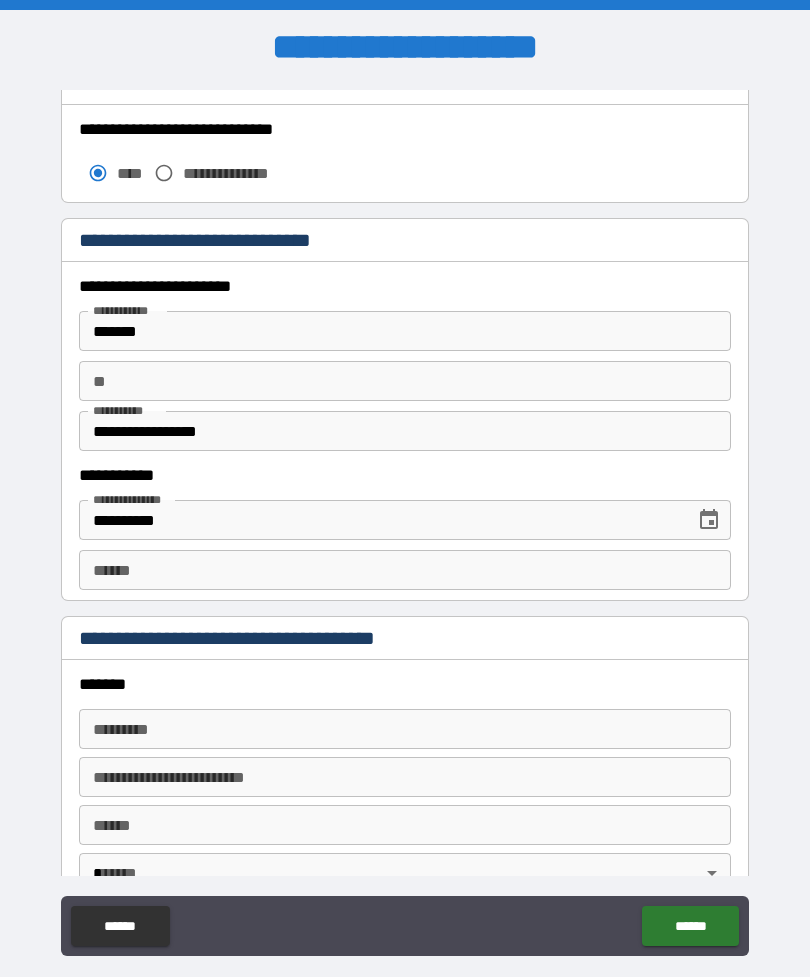 type on "**********" 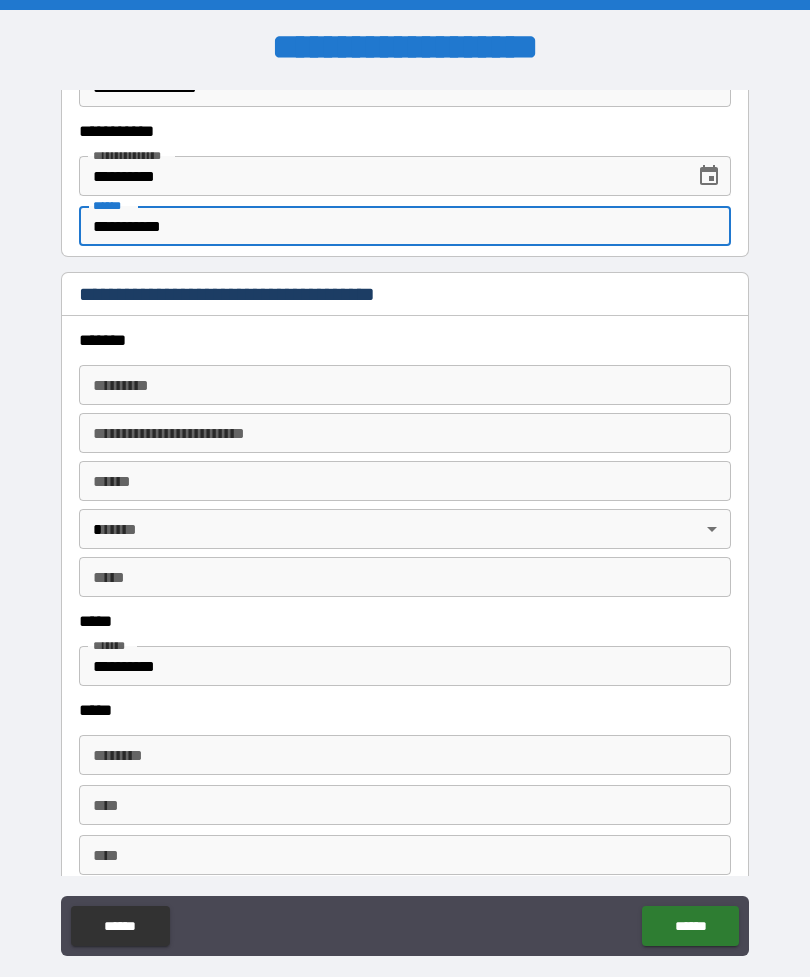 scroll, scrollTop: 2500, scrollLeft: 0, axis: vertical 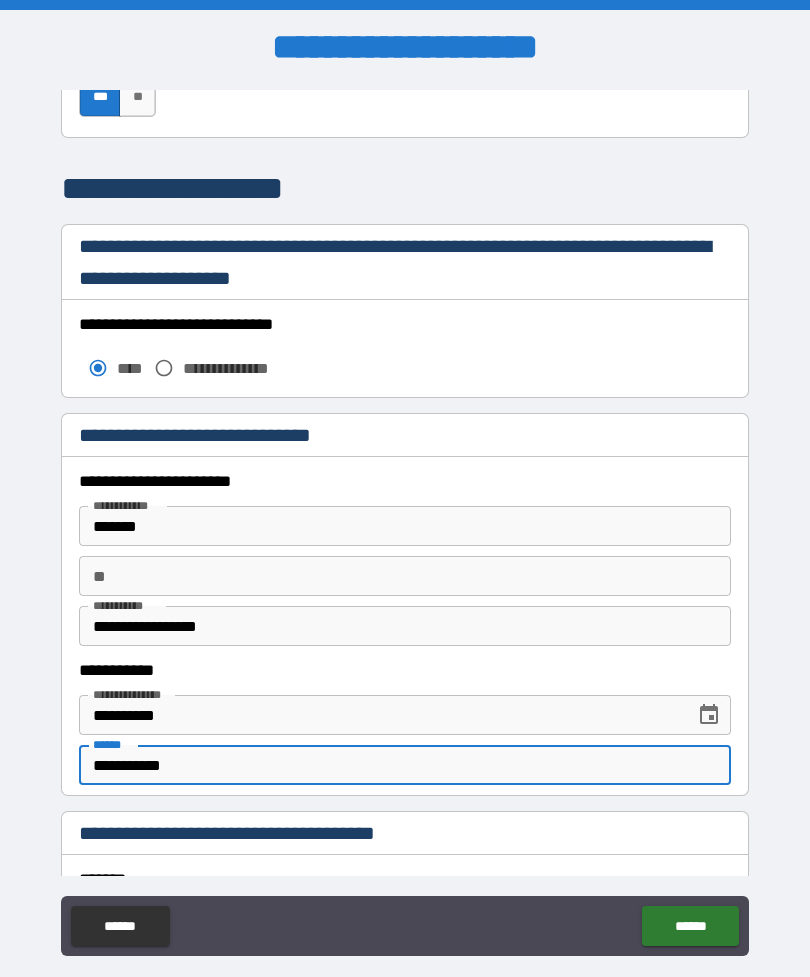 type on "**********" 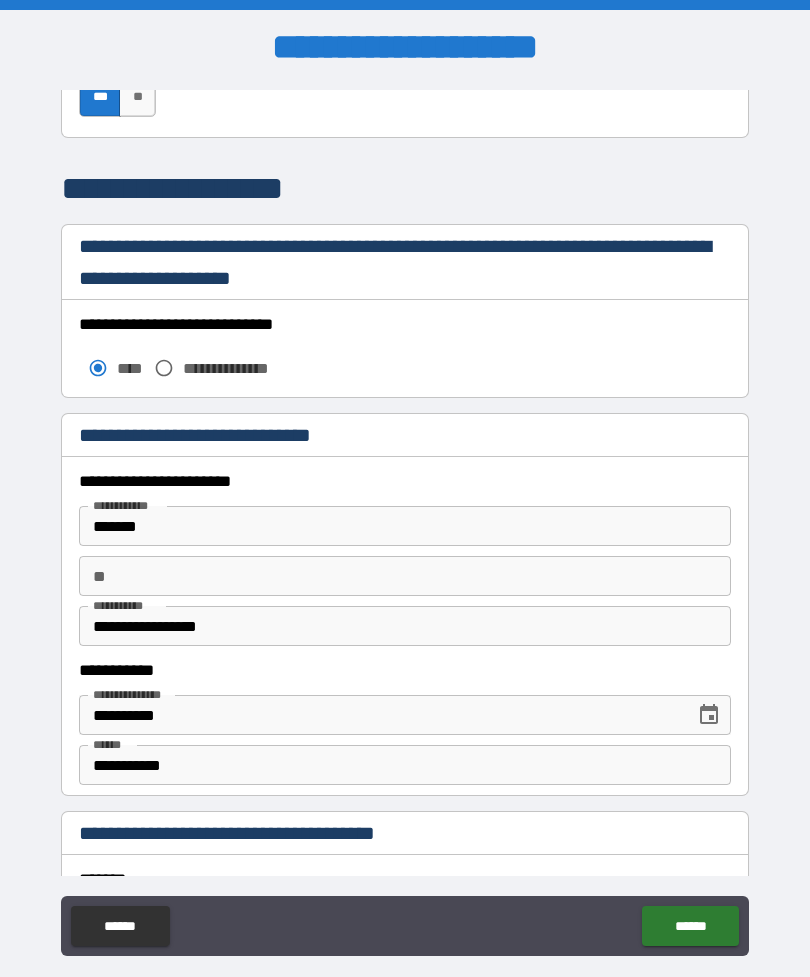 click on "**********" at bounding box center [239, 368] 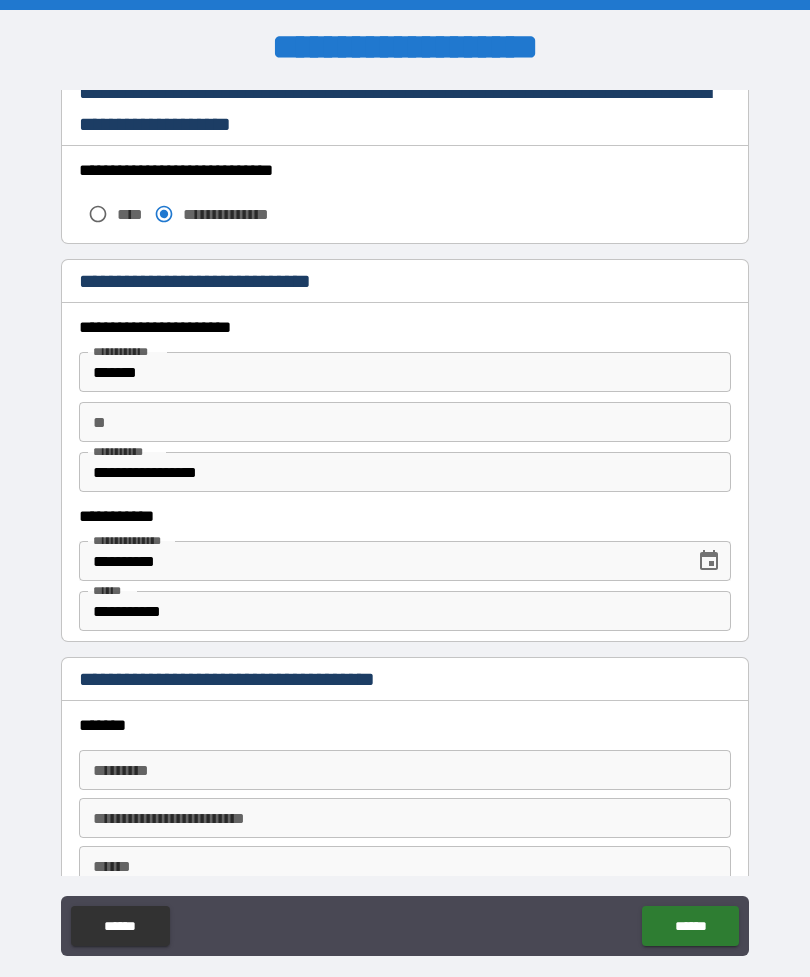 scroll, scrollTop: 2077, scrollLeft: 0, axis: vertical 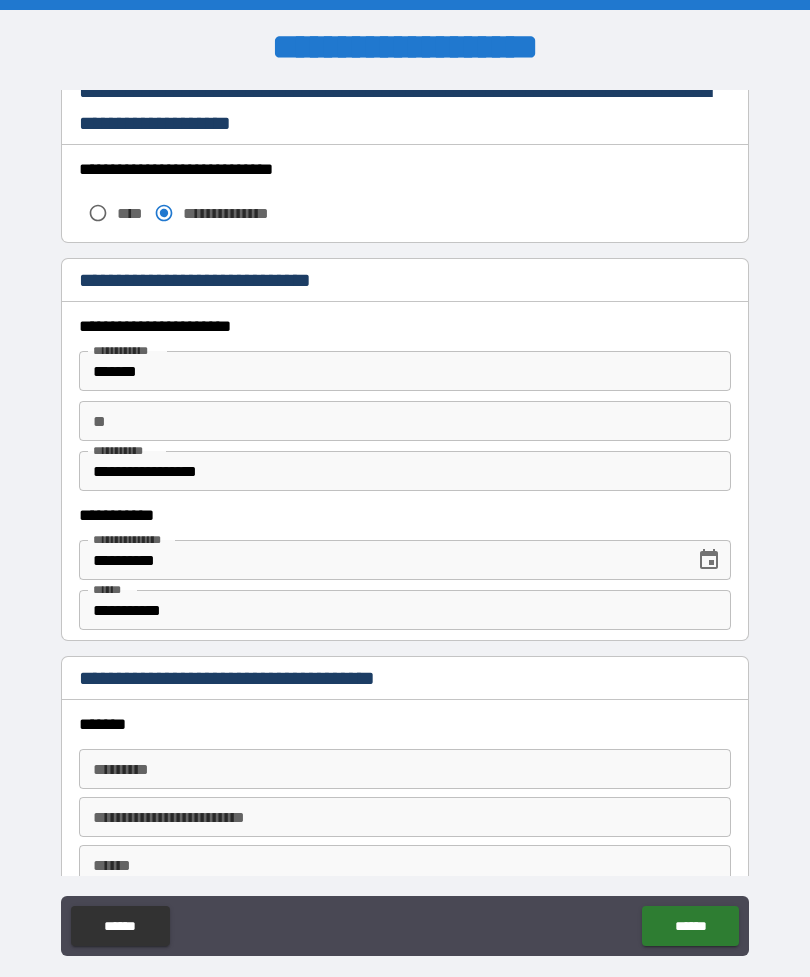 click on "*******" at bounding box center [405, 371] 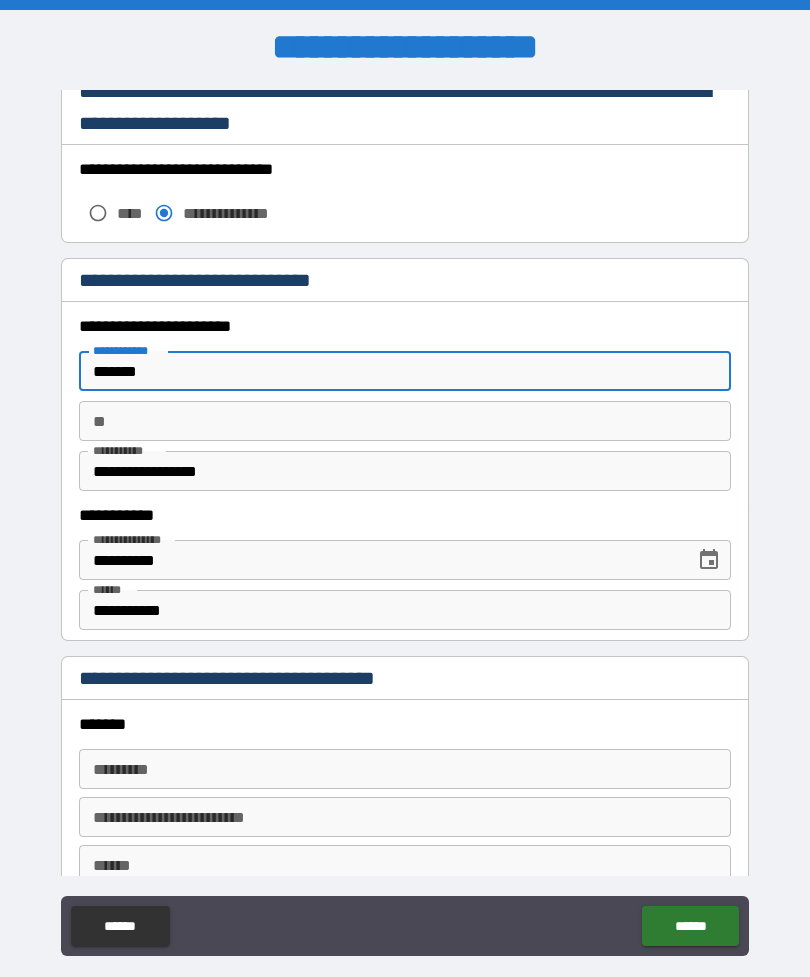 click on "**********" at bounding box center [405, 471] 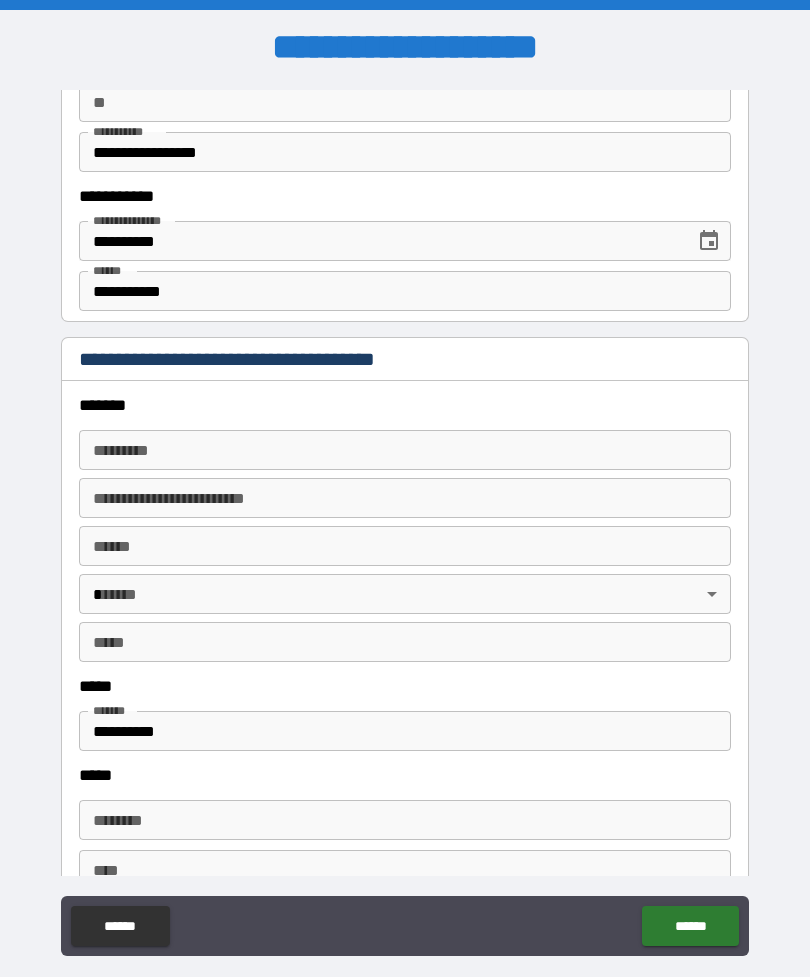 scroll, scrollTop: 2397, scrollLeft: 0, axis: vertical 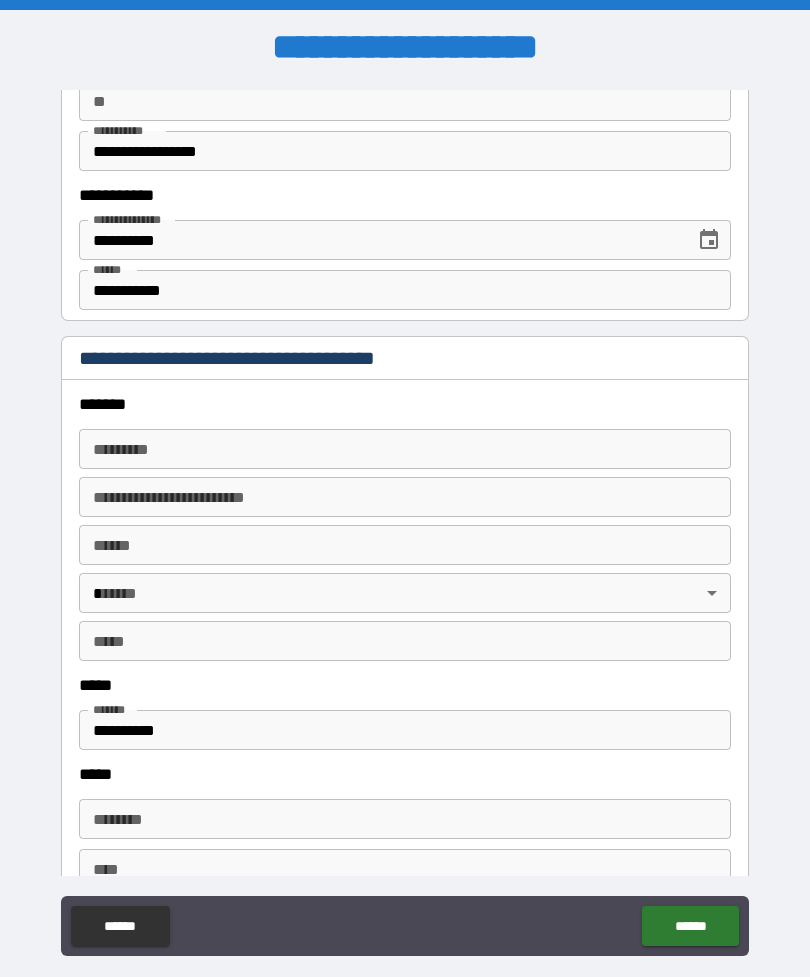 click on "*******   * *******   *" at bounding box center (405, 449) 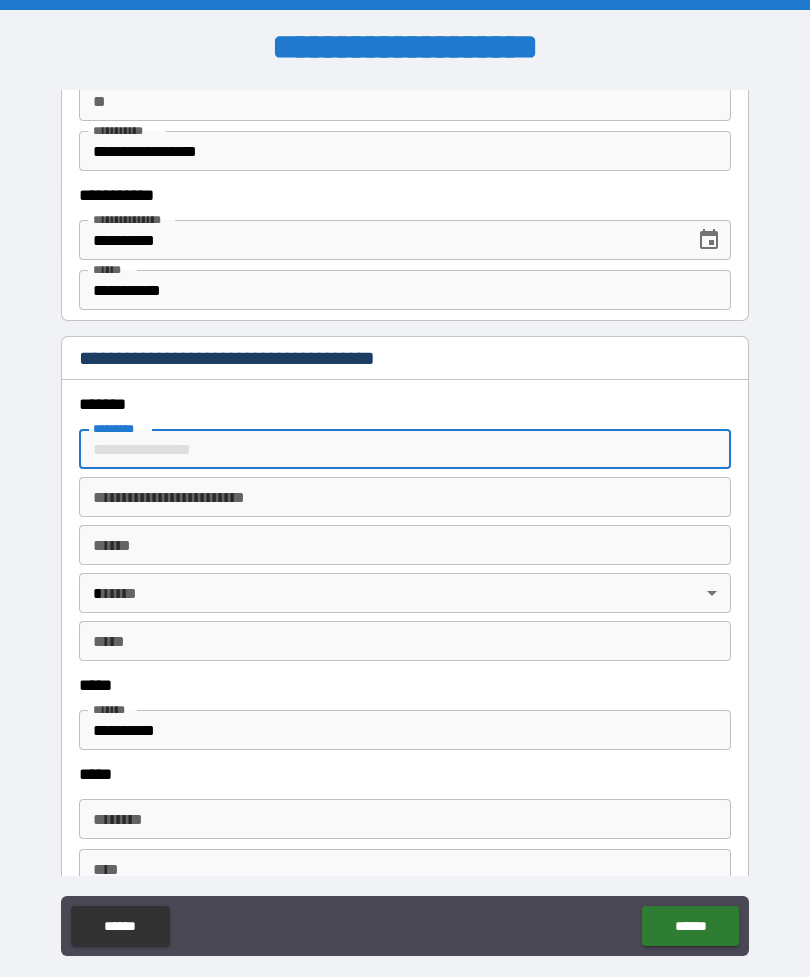 type on "**********" 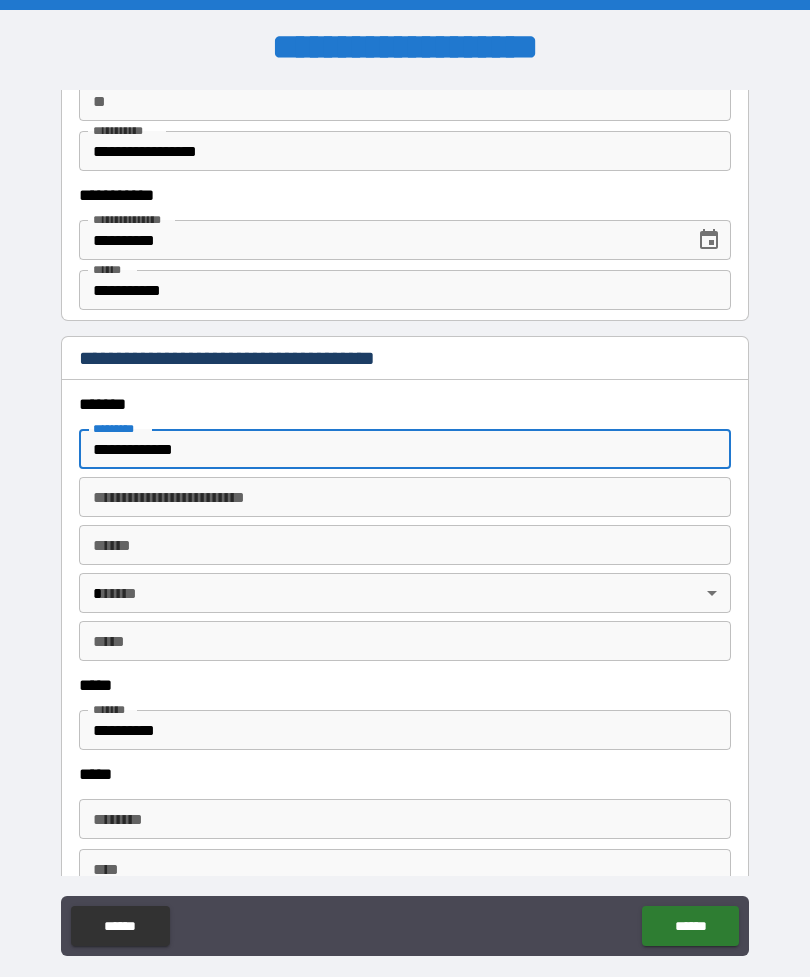 type on "*" 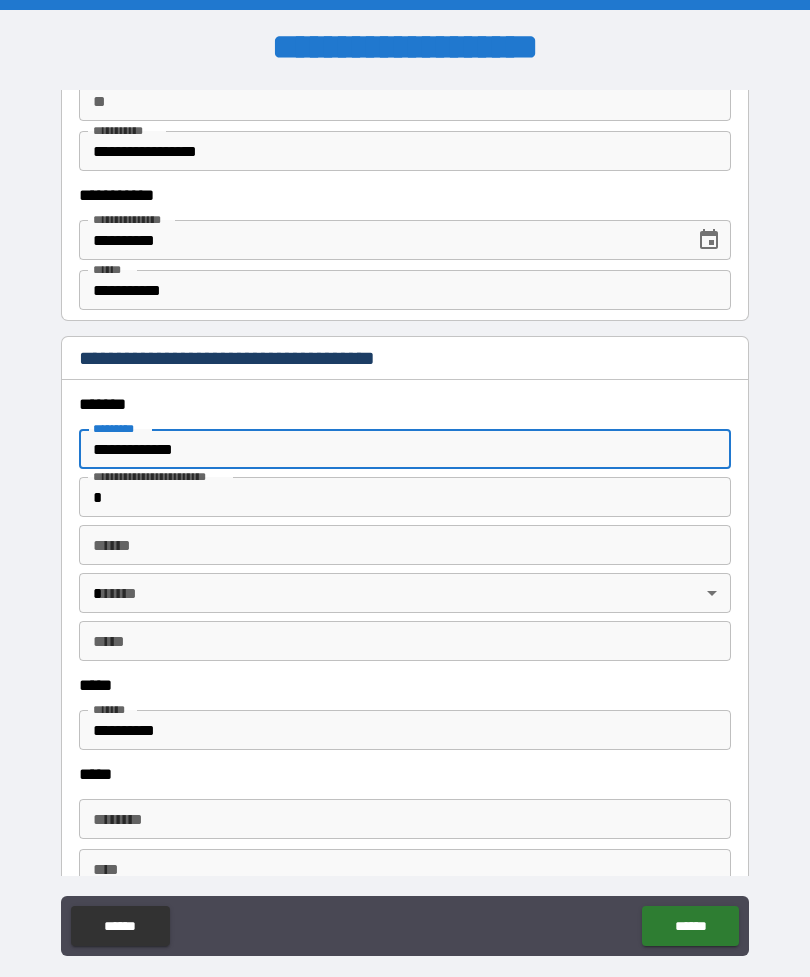 type on "*********" 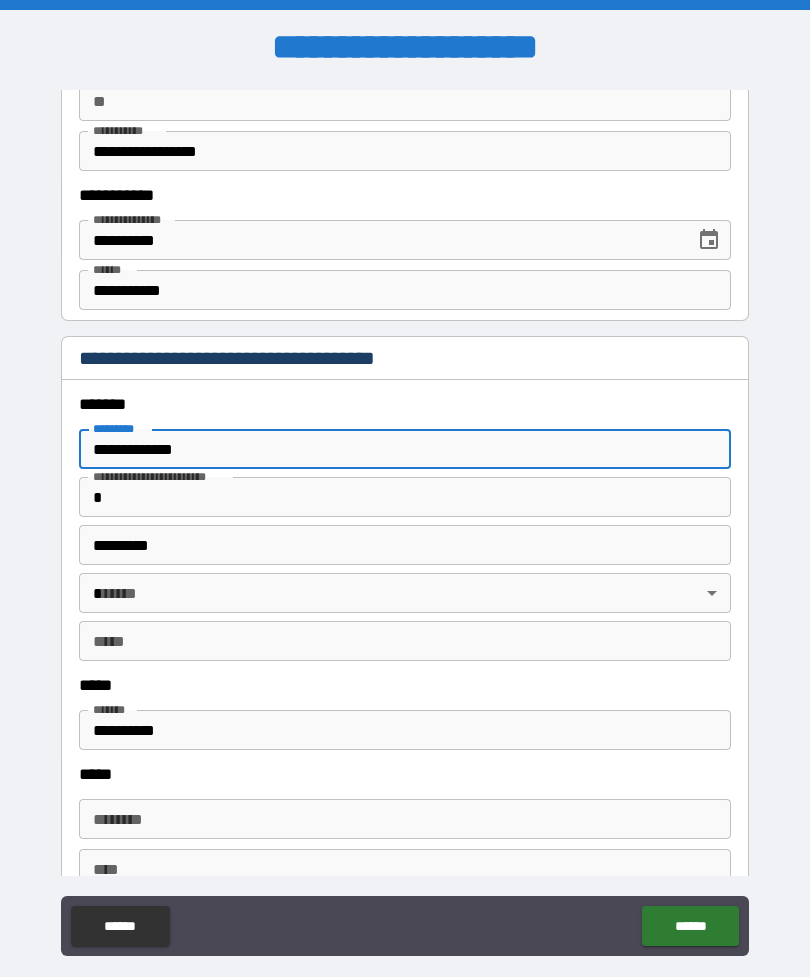 type on "**" 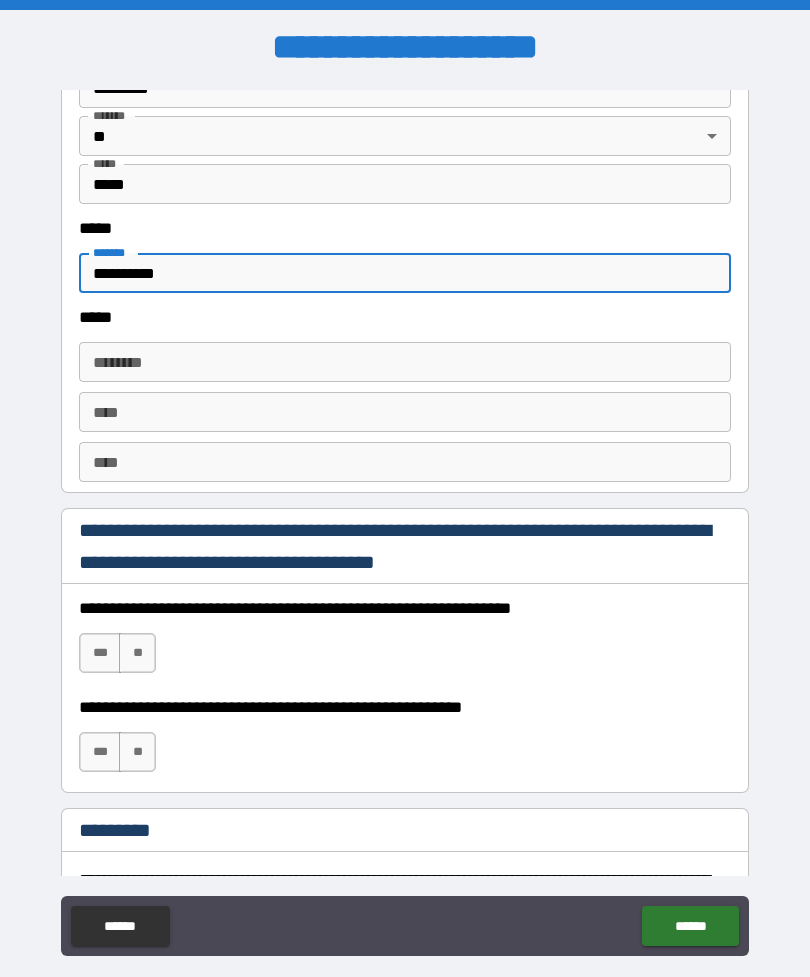 scroll, scrollTop: 2894, scrollLeft: 0, axis: vertical 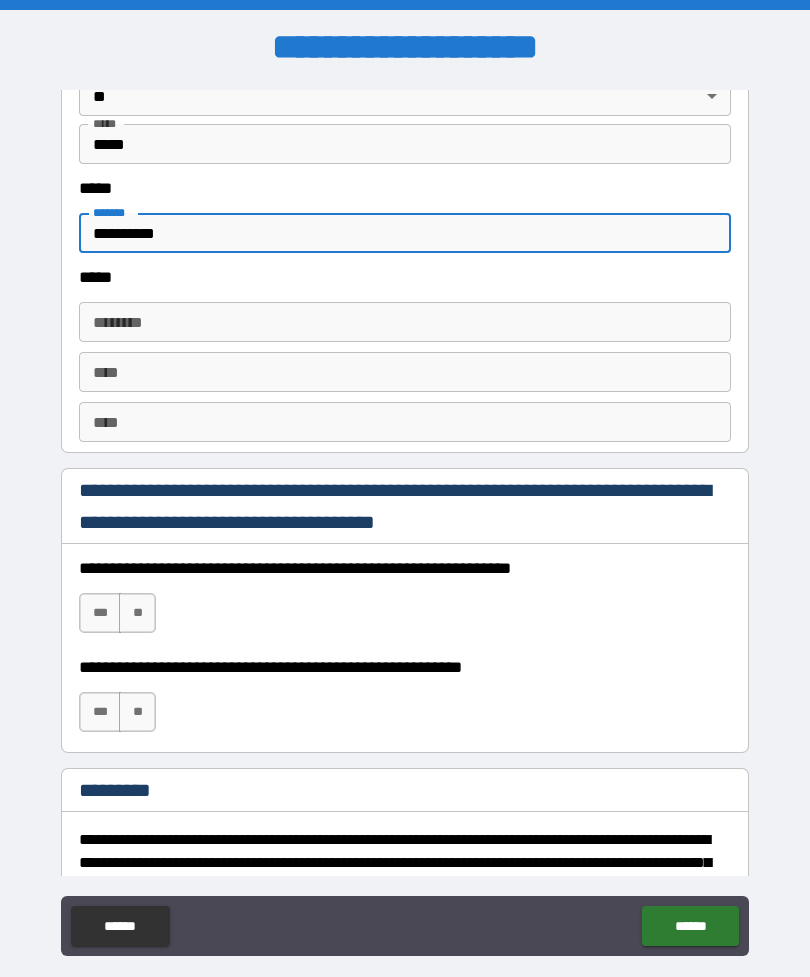 click on "****" at bounding box center (405, 372) 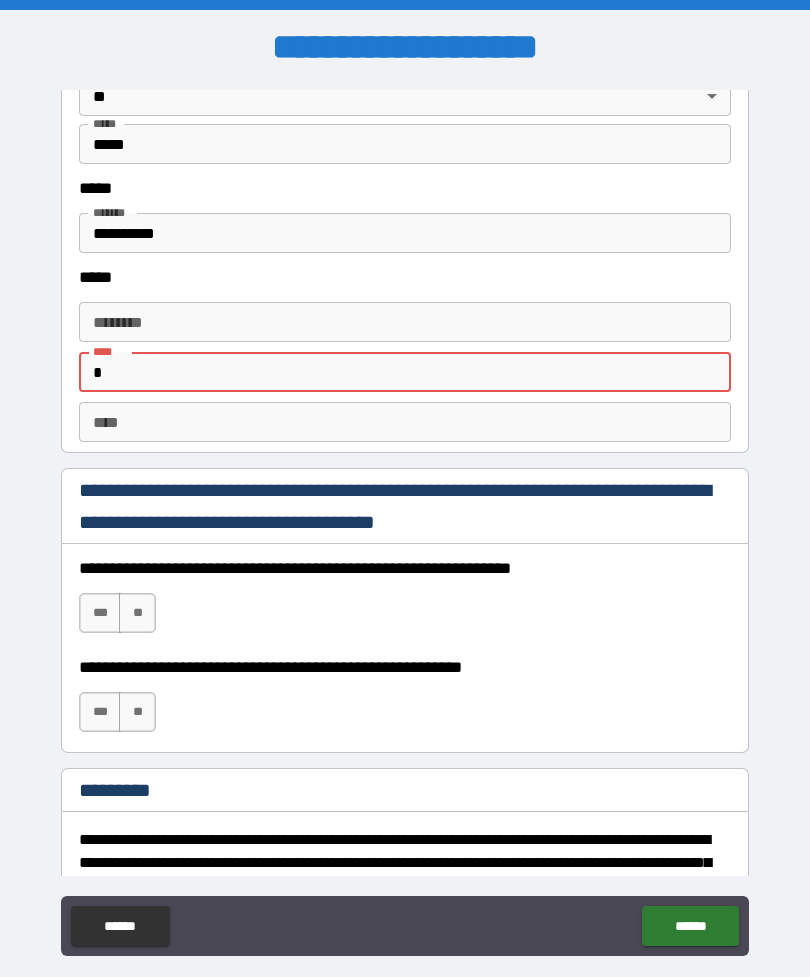 click on "**********" at bounding box center (405, 233) 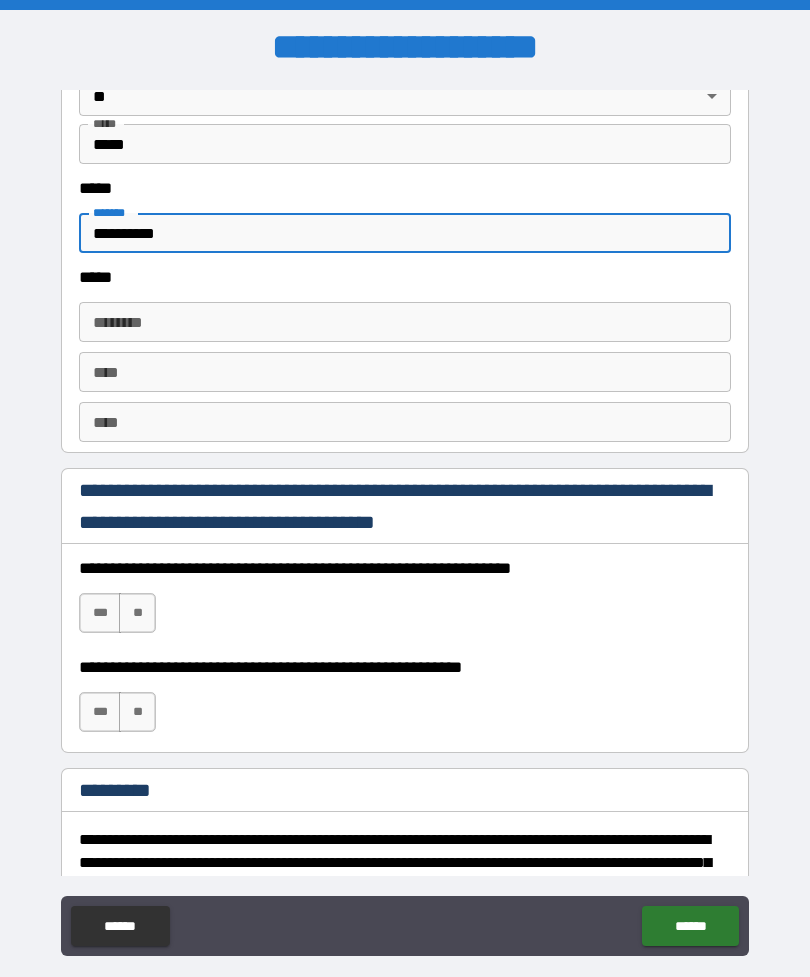 click on "**********" at bounding box center (405, 233) 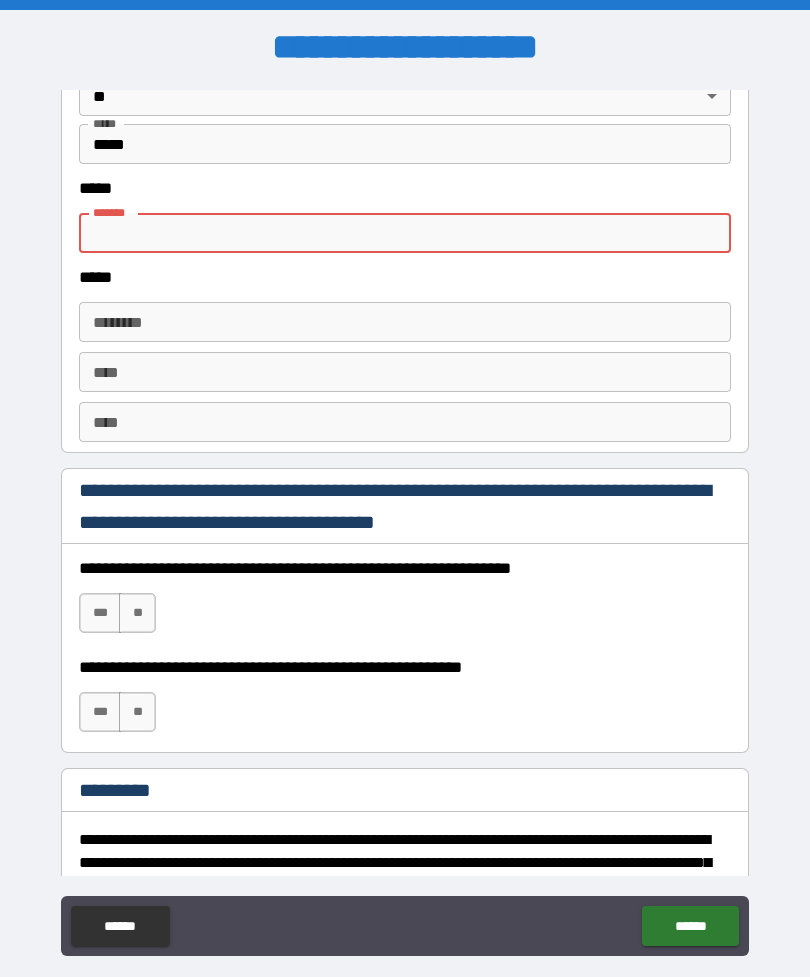 click on "*****   *" at bounding box center (405, 233) 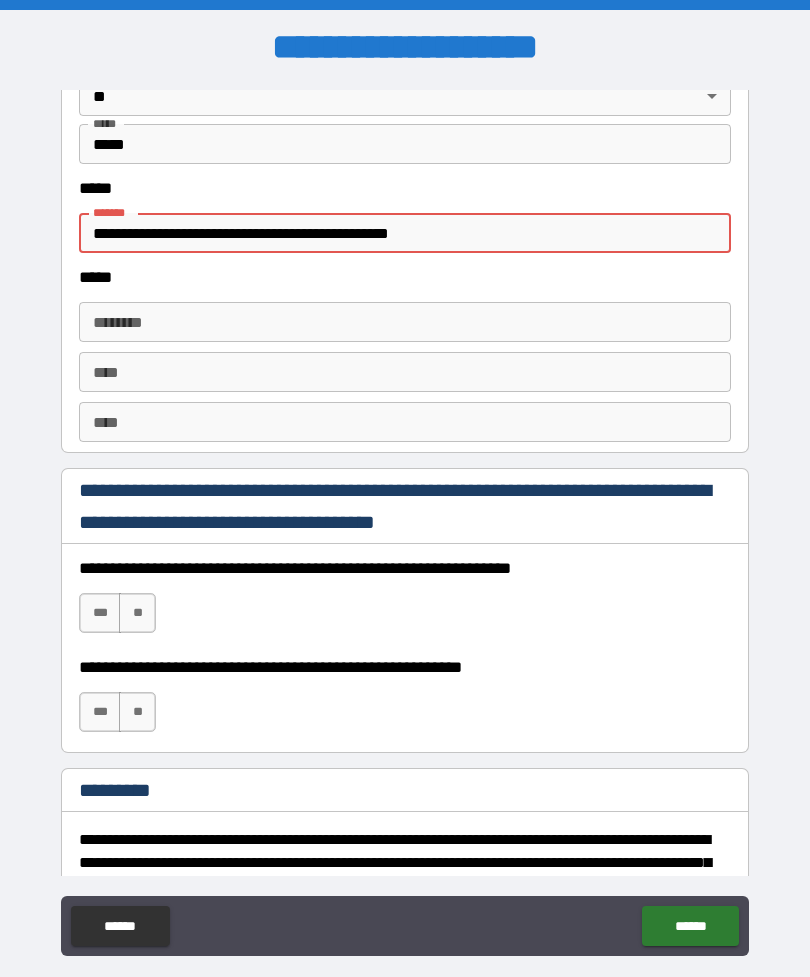 click on "**********" at bounding box center (405, 233) 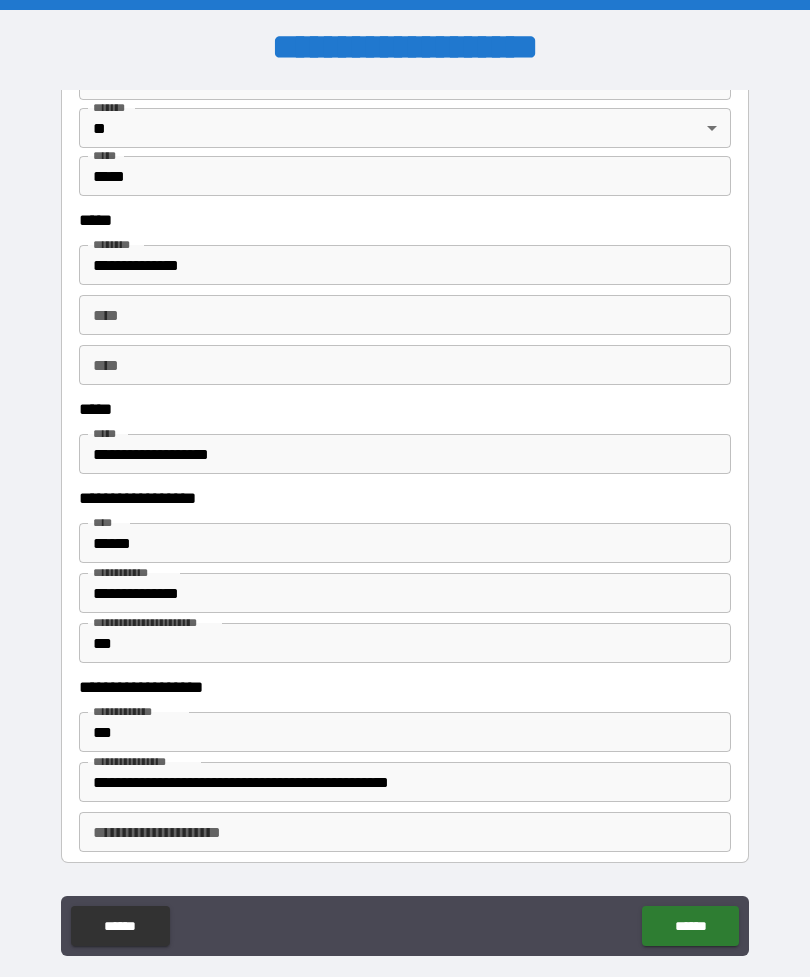 scroll, scrollTop: 900, scrollLeft: 0, axis: vertical 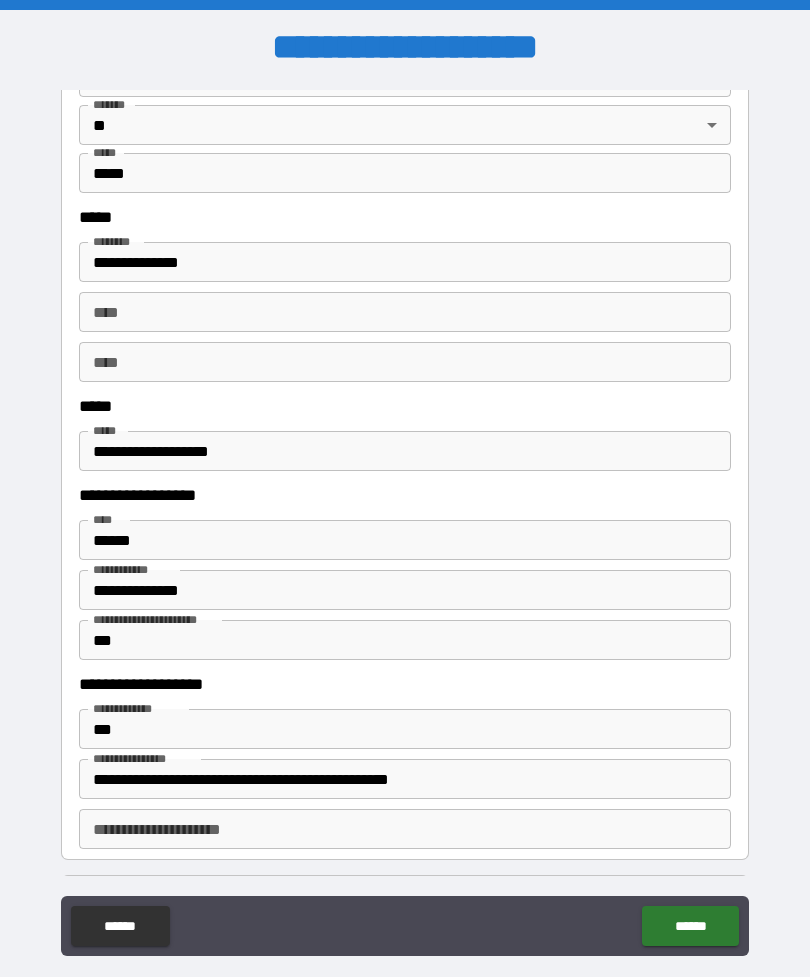 click on "**********" at bounding box center (405, 451) 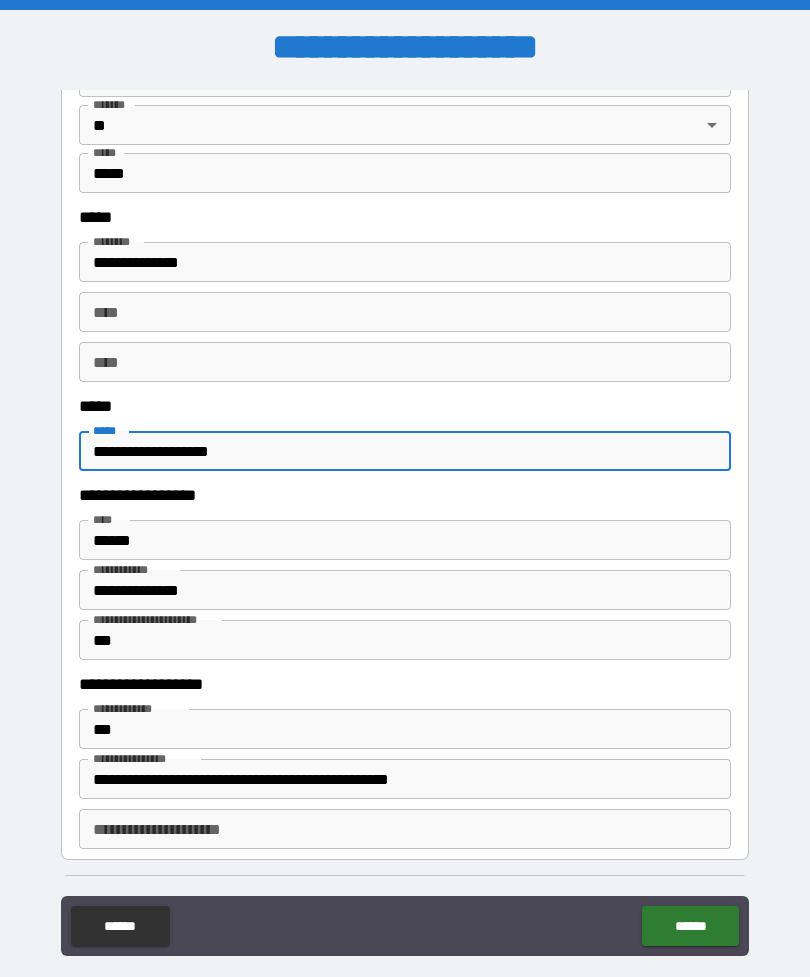 click on "**********" at bounding box center [405, 451] 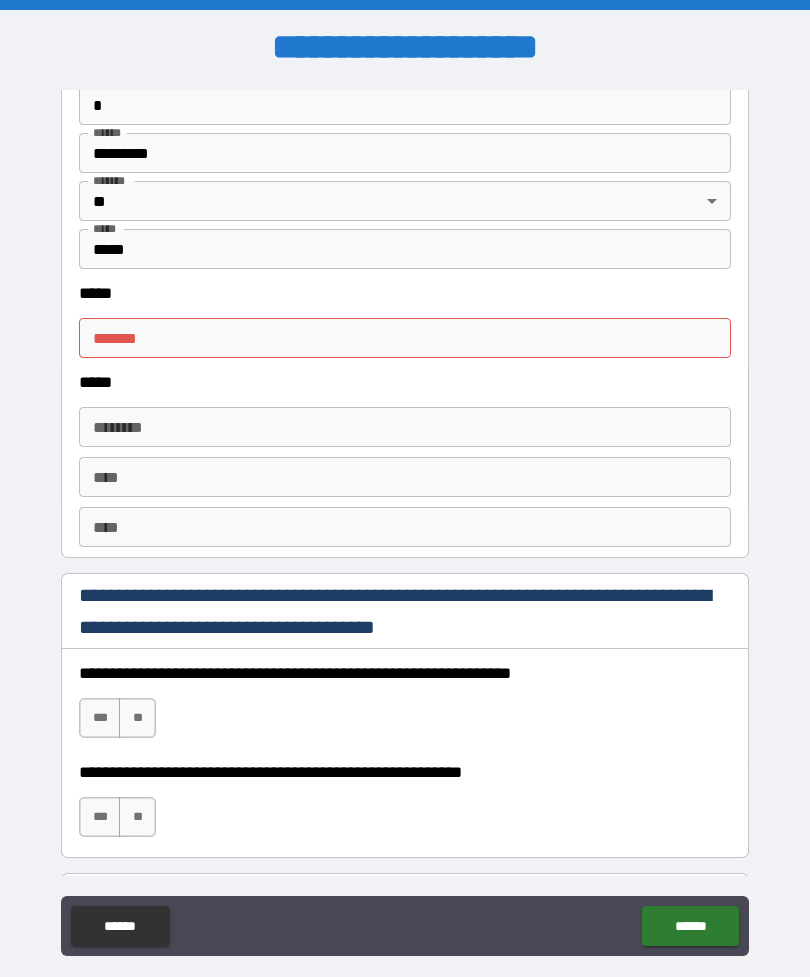 scroll, scrollTop: 2790, scrollLeft: 0, axis: vertical 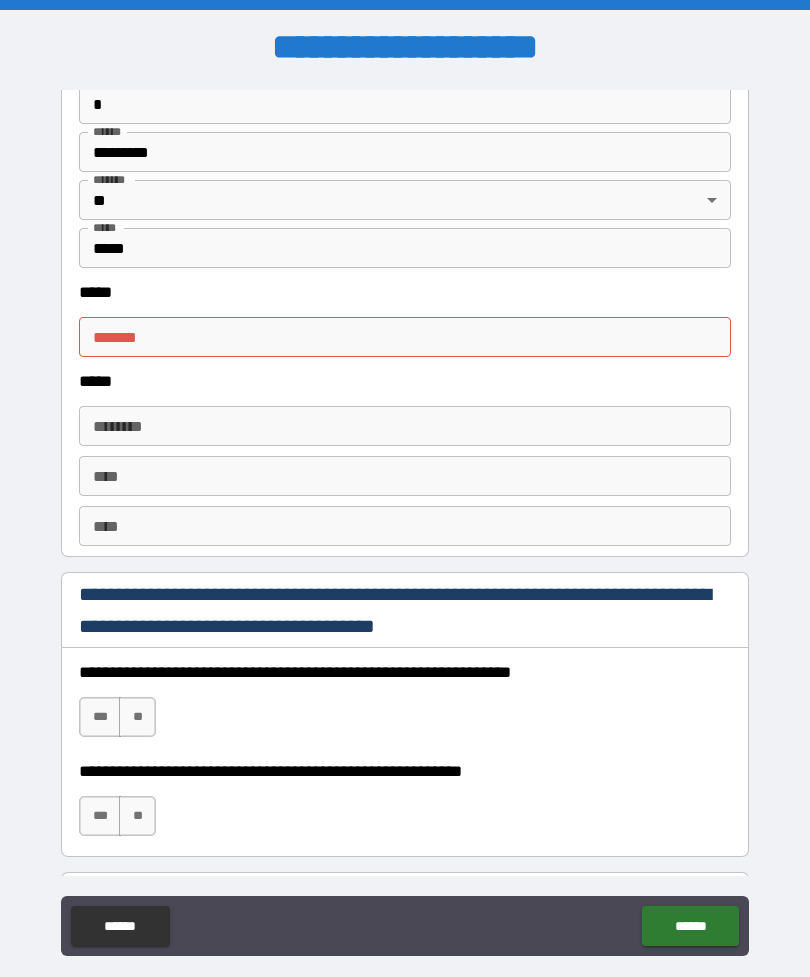 click on "*****   * *****   *" at bounding box center [405, 337] 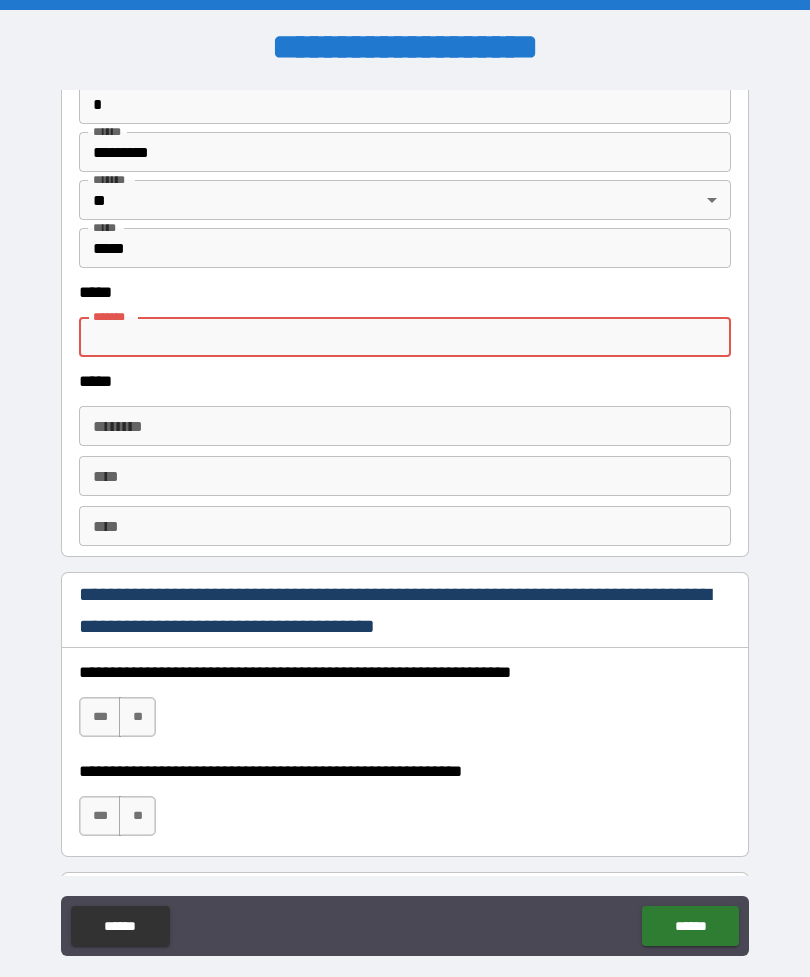 click on "*****   *" at bounding box center (405, 337) 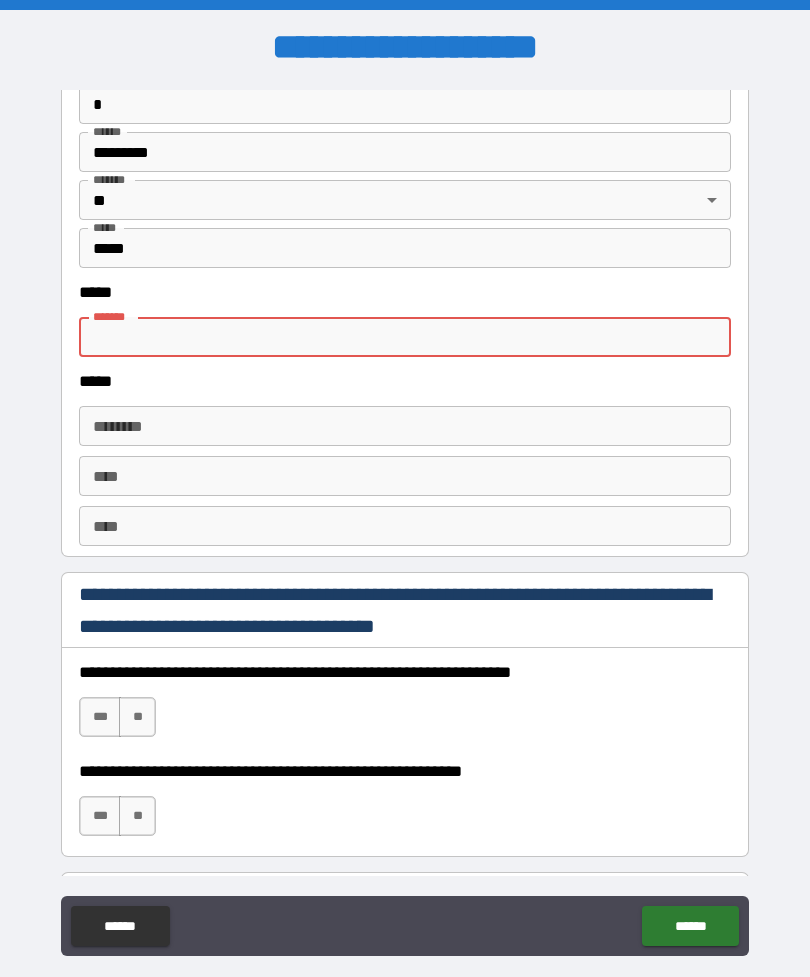 paste on "**********" 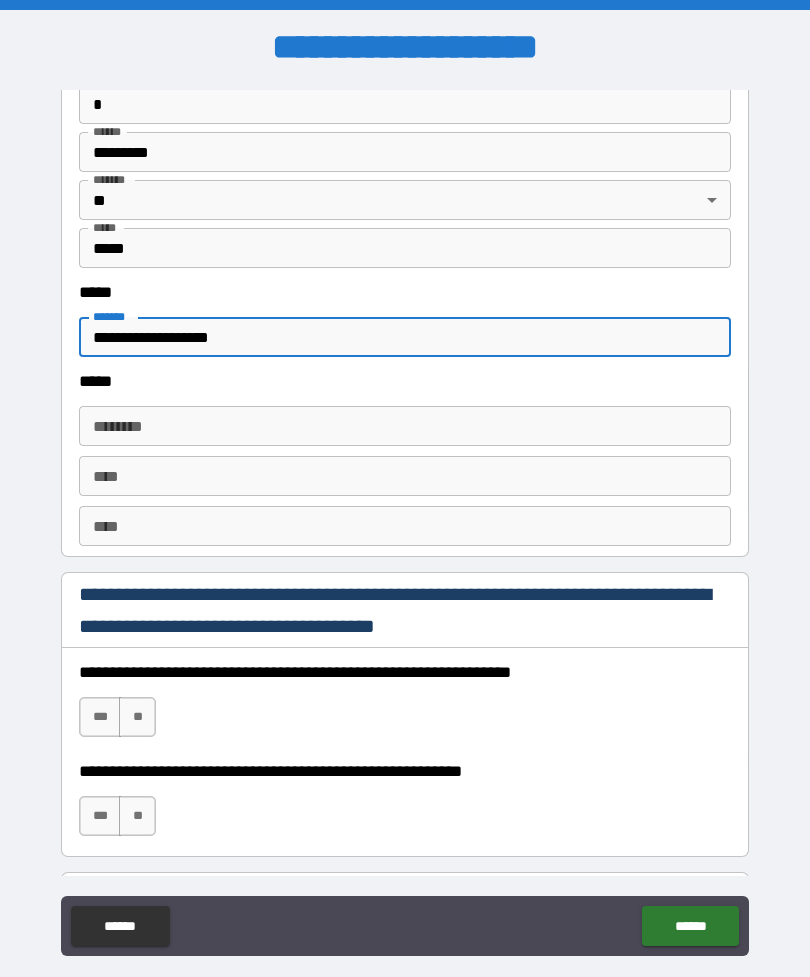 type on "**********" 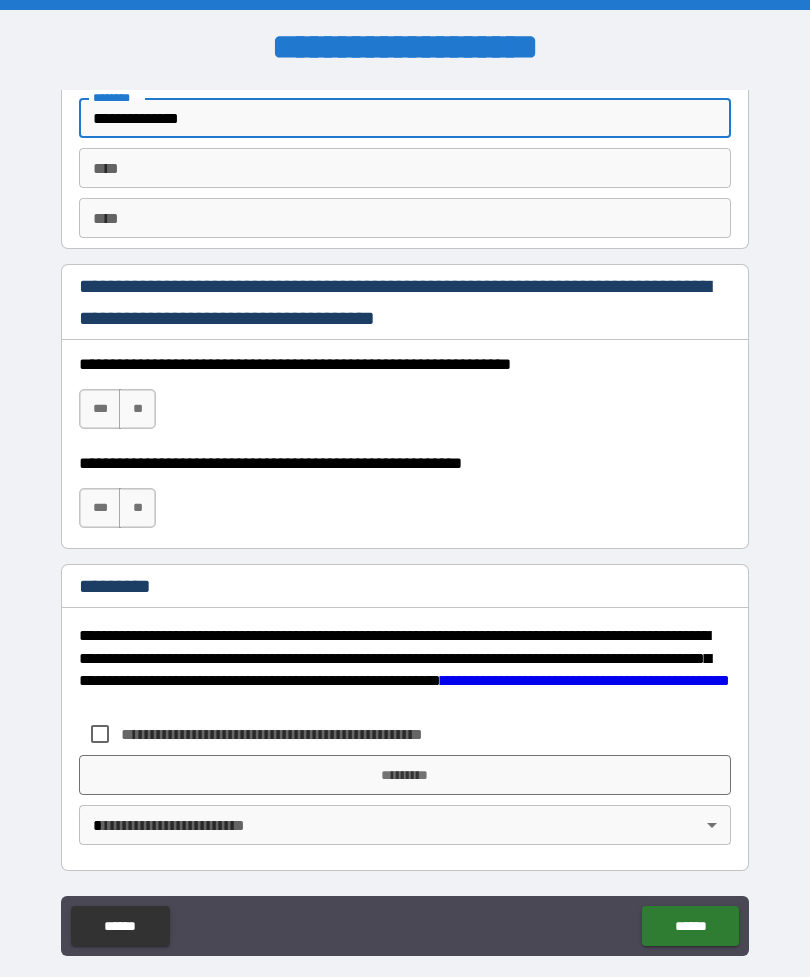 scroll, scrollTop: 3098, scrollLeft: 0, axis: vertical 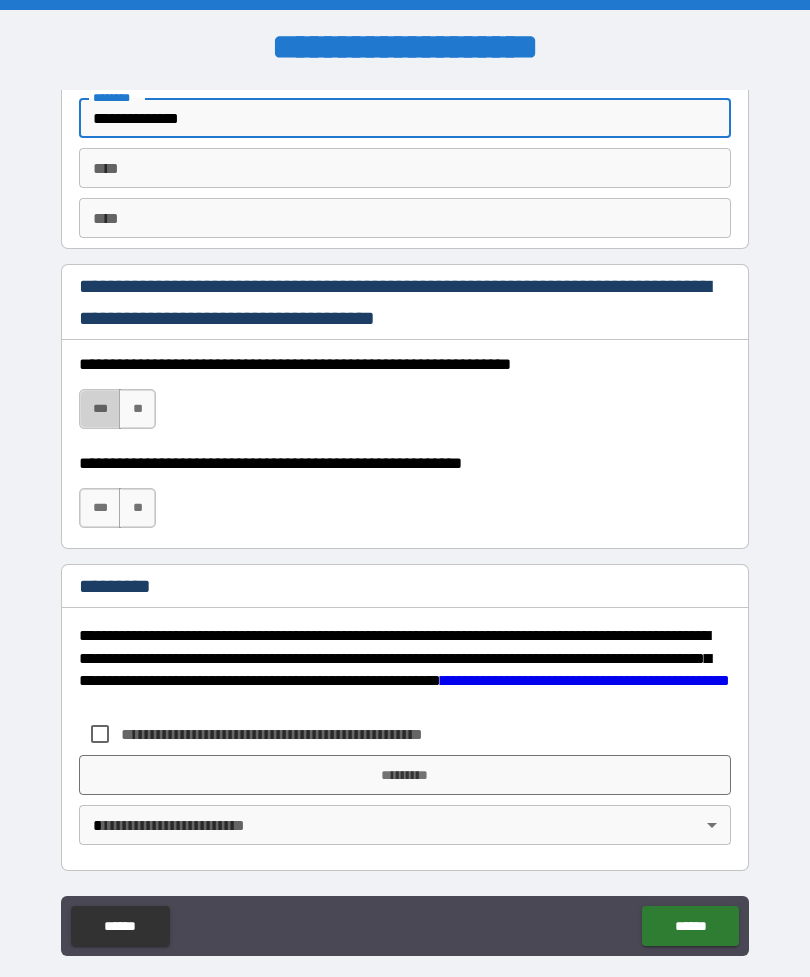 type on "**********" 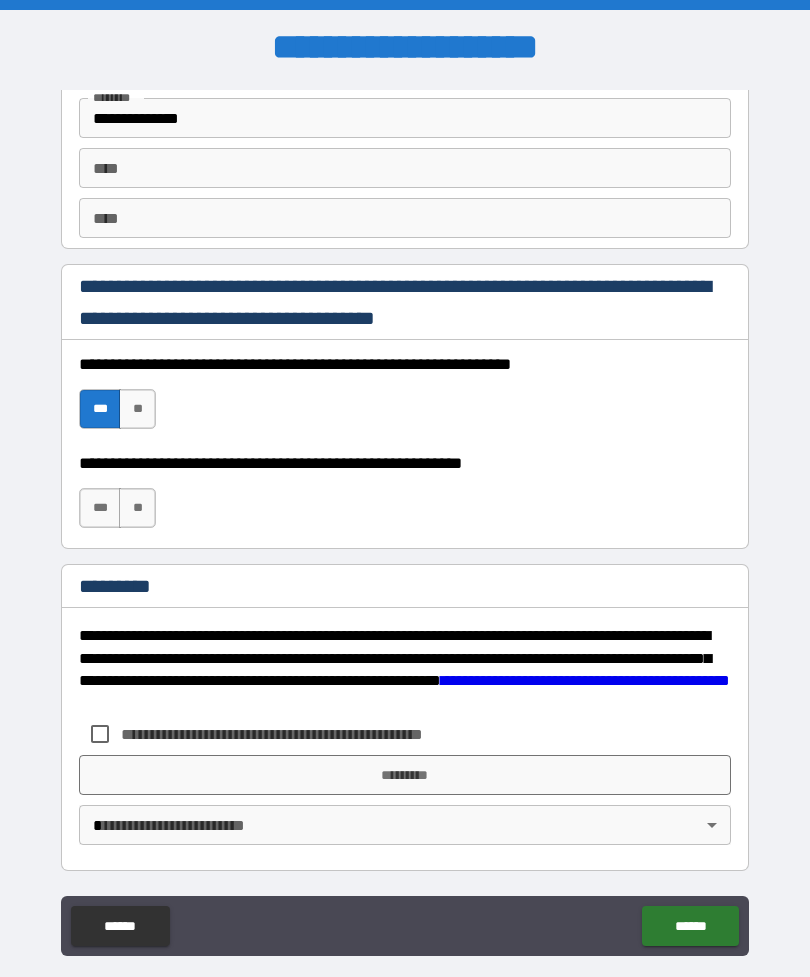 click on "***" at bounding box center (100, 508) 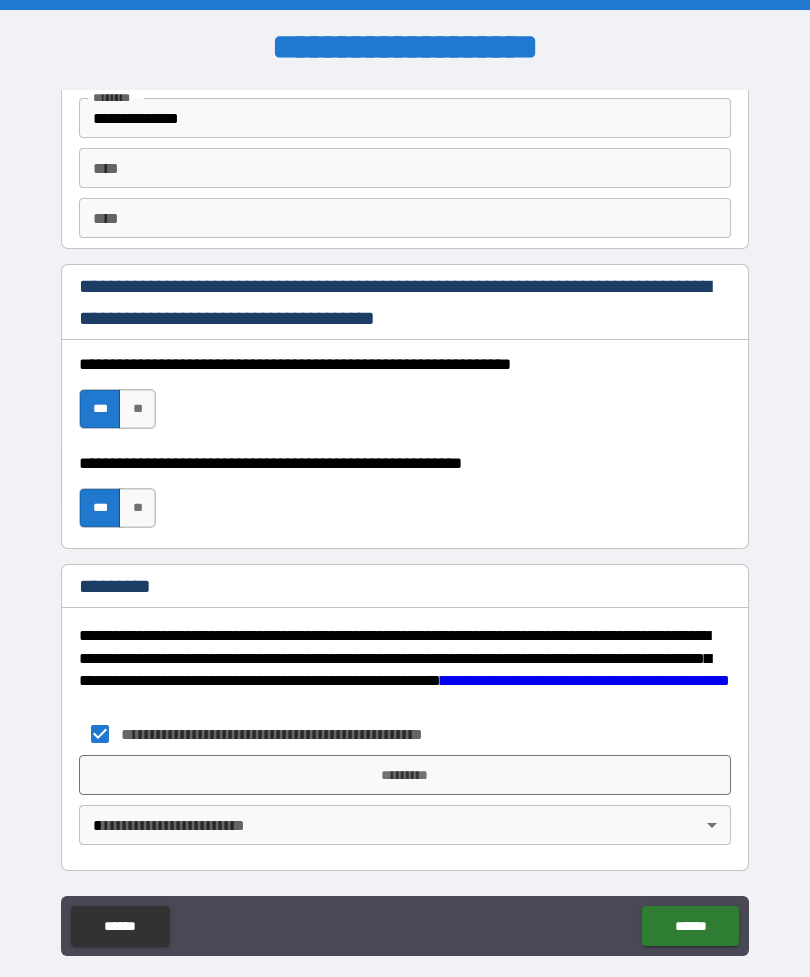 click on "*********" at bounding box center (405, 775) 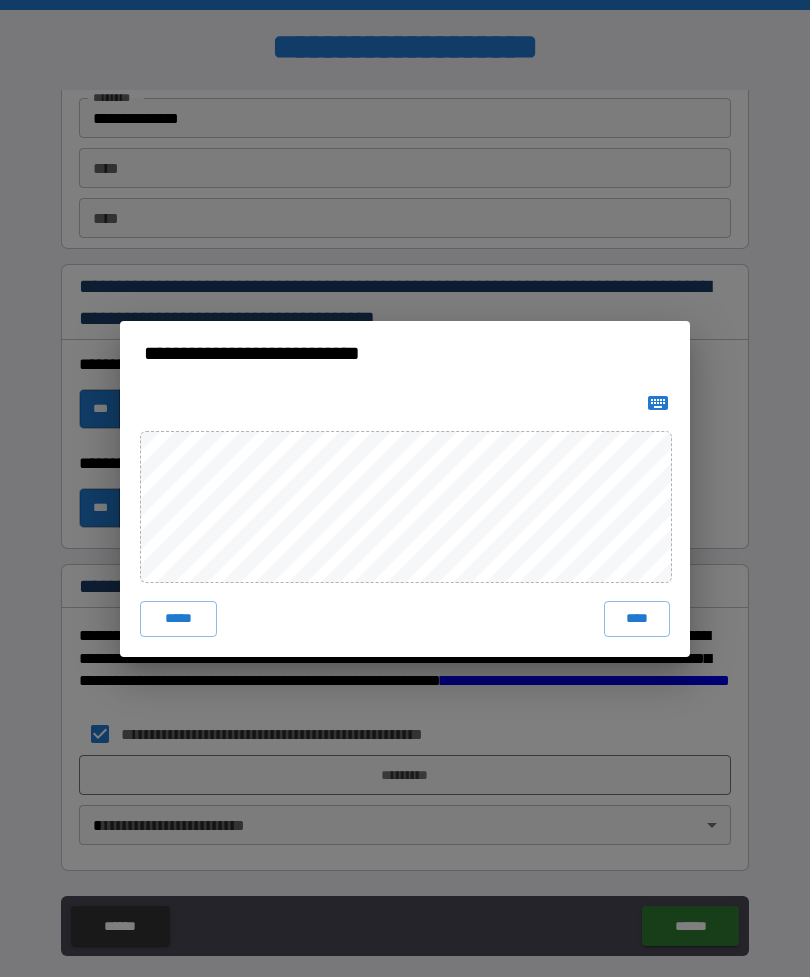click on "*****" at bounding box center [178, 619] 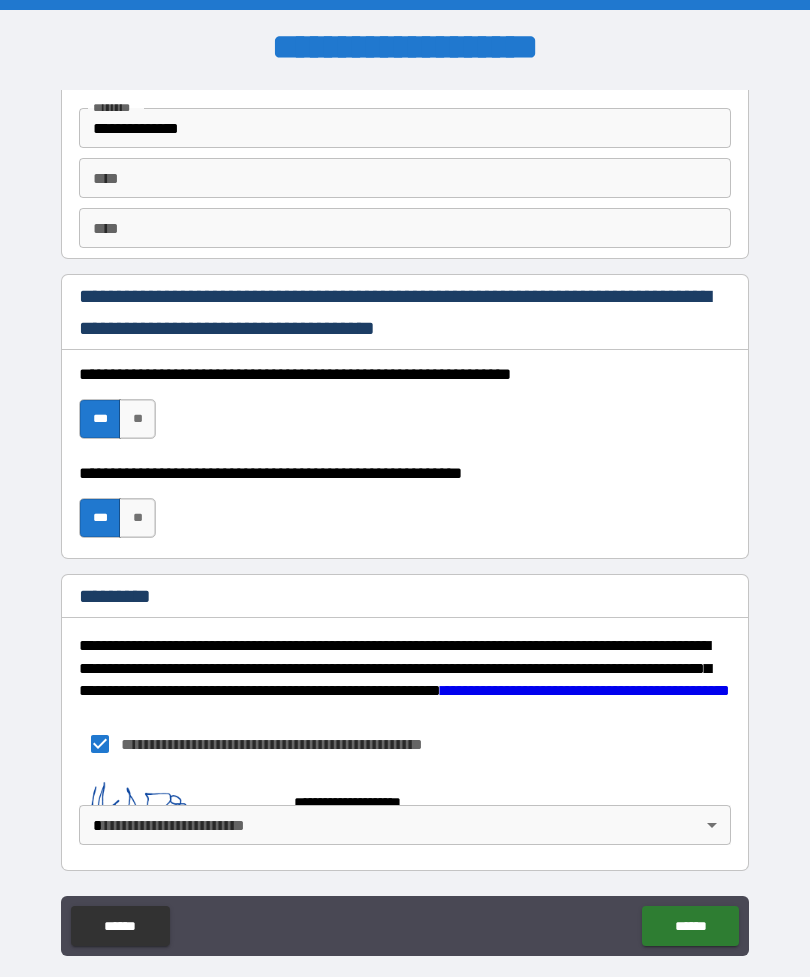 scroll, scrollTop: 3088, scrollLeft: 0, axis: vertical 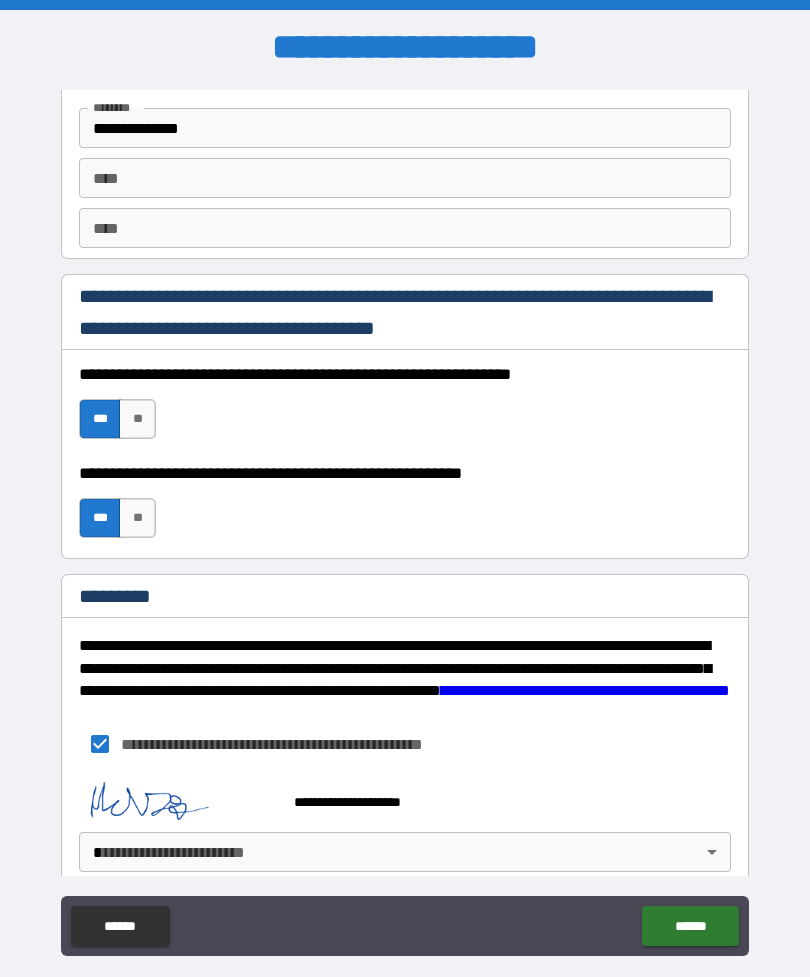 click on "**********" at bounding box center [405, 520] 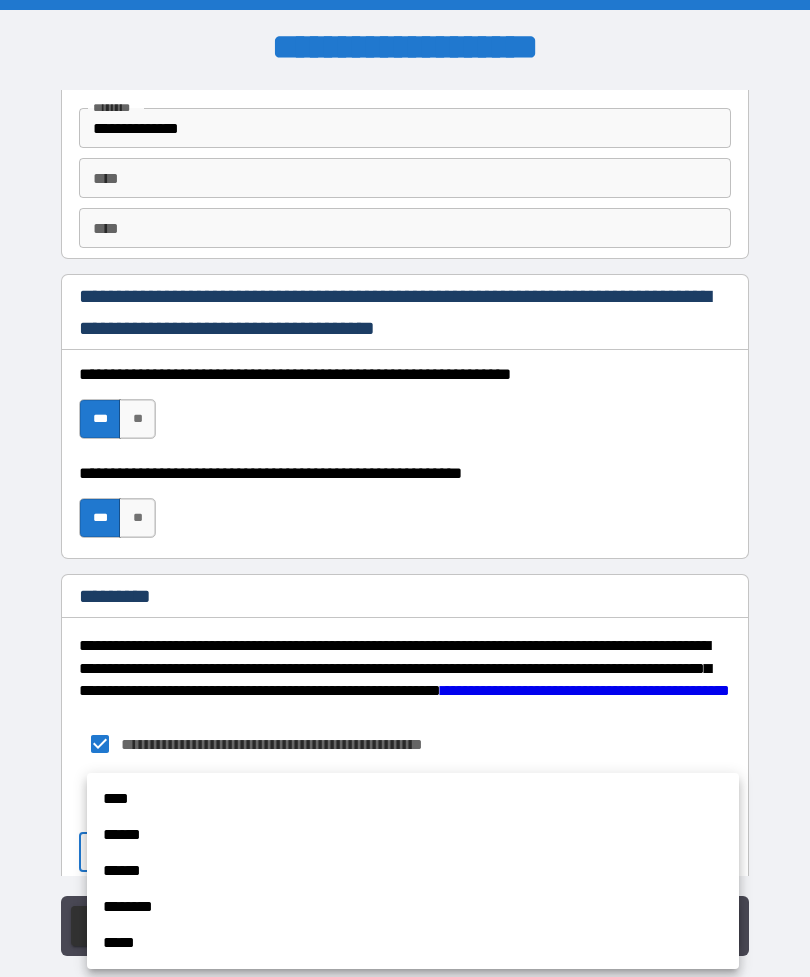 click on "****" at bounding box center (413, 799) 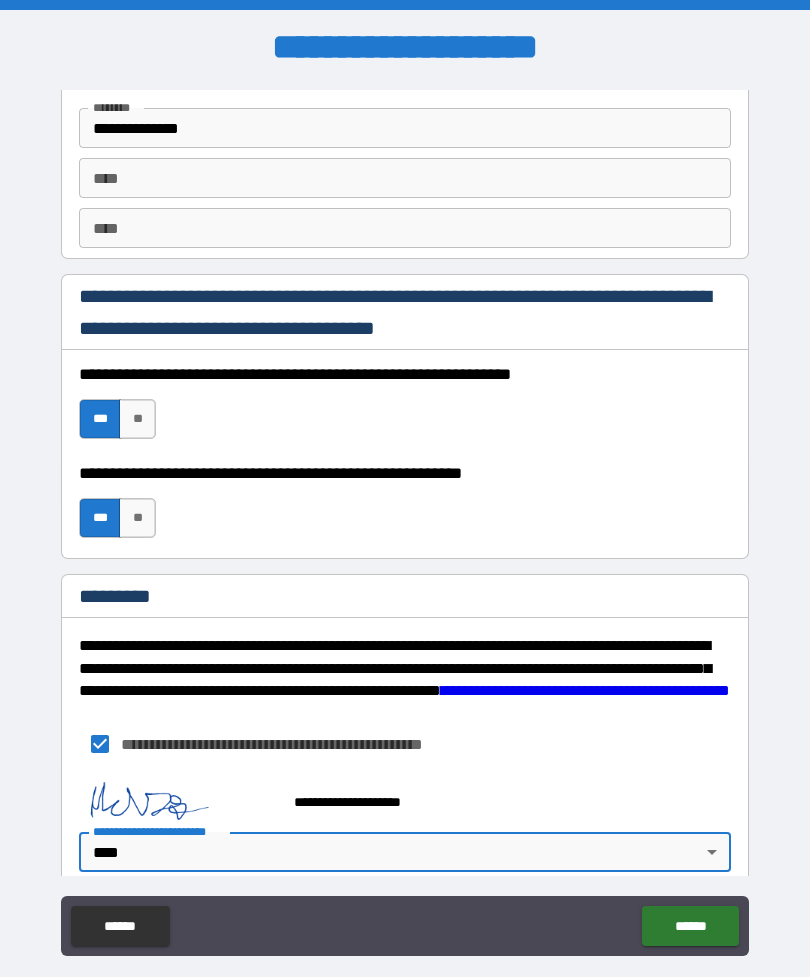 click on "******" at bounding box center (690, 926) 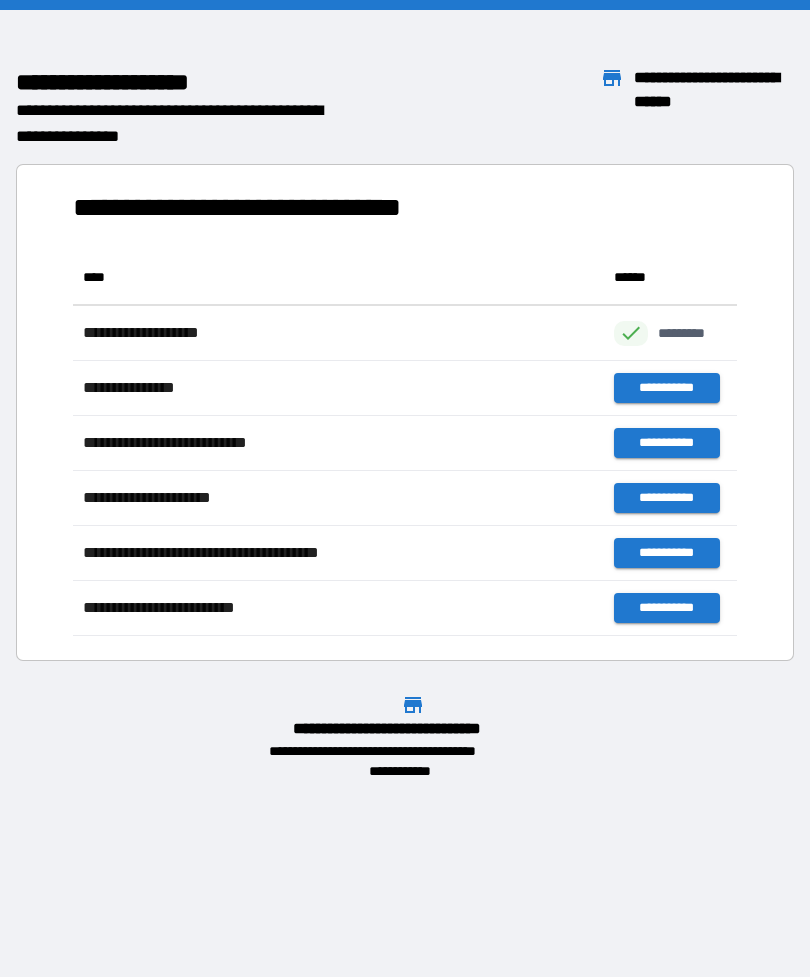 scroll, scrollTop: 1, scrollLeft: 1, axis: both 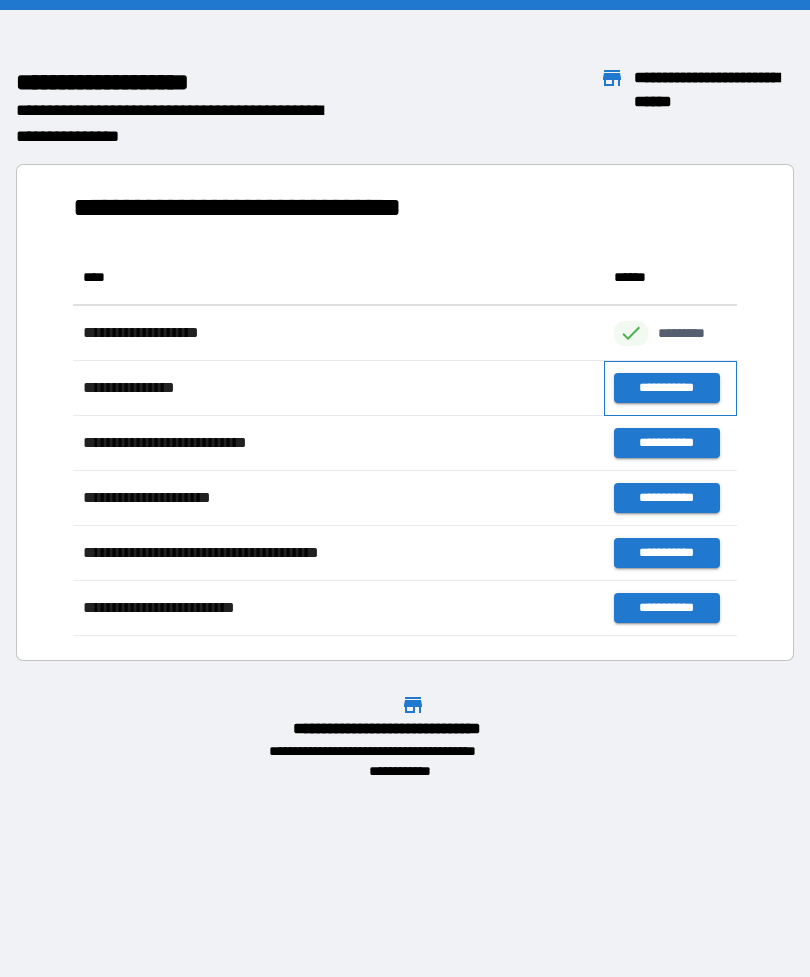 click on "**********" at bounding box center [670, 388] 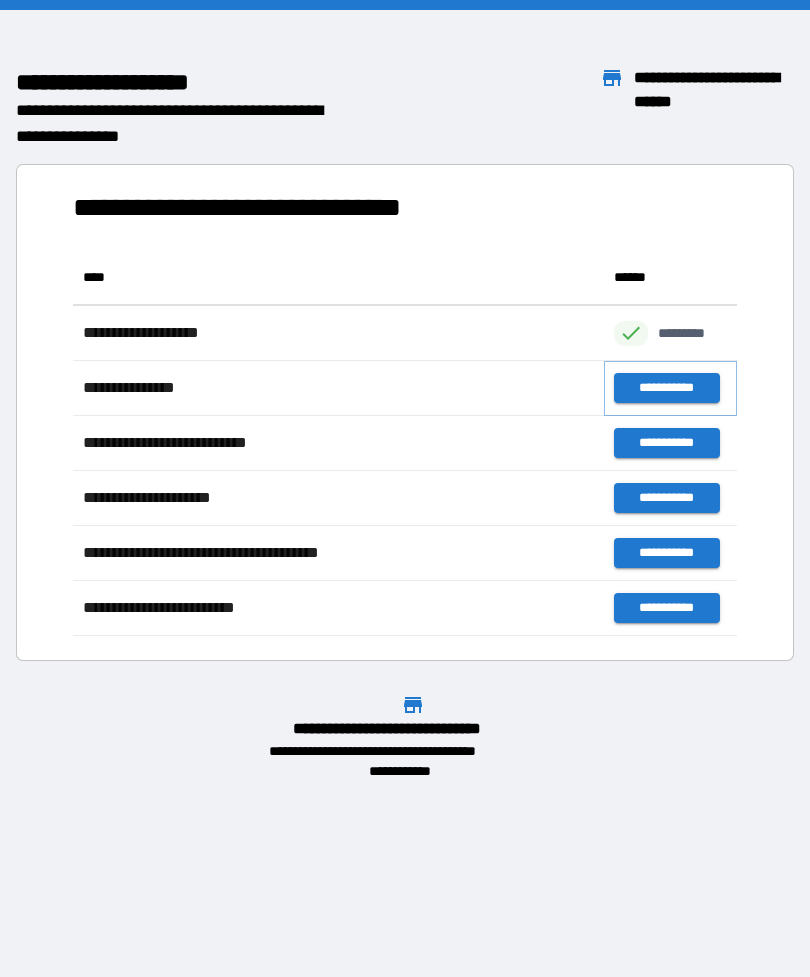 click on "**********" at bounding box center (666, 388) 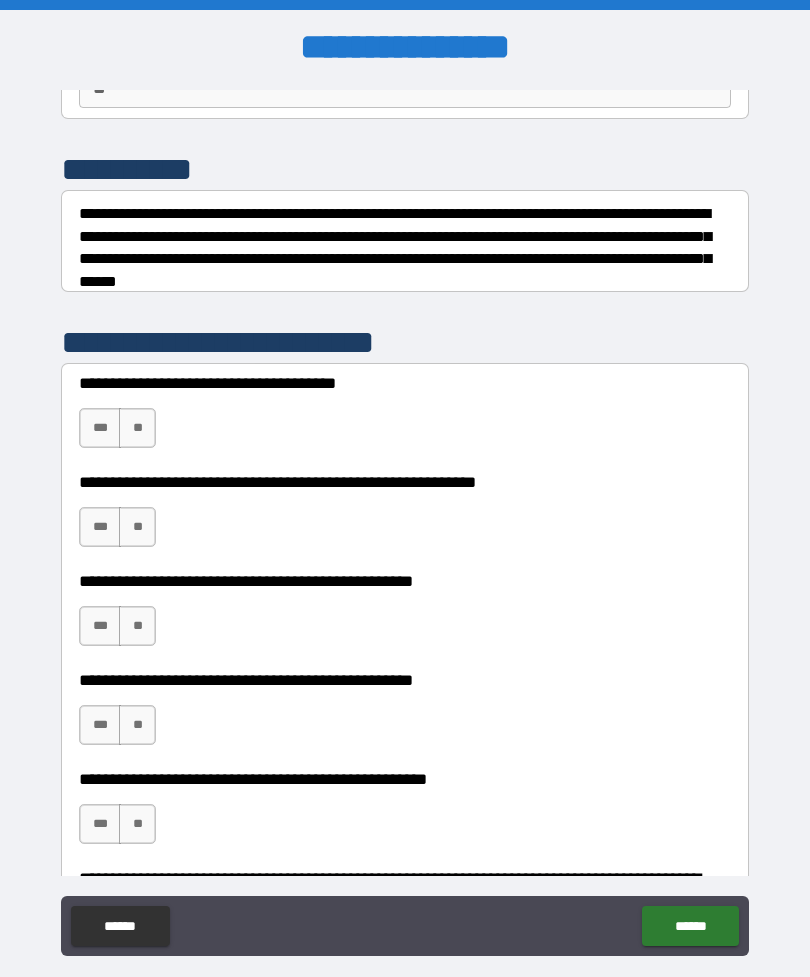 scroll, scrollTop: 213, scrollLeft: 0, axis: vertical 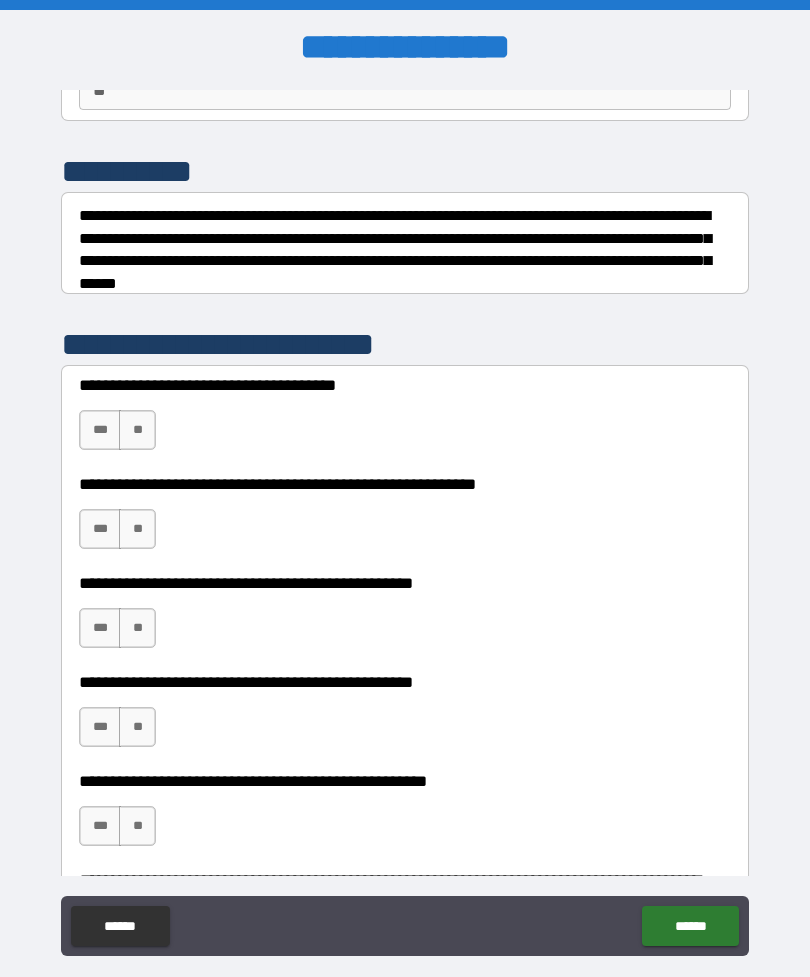 click on "***" at bounding box center [100, 430] 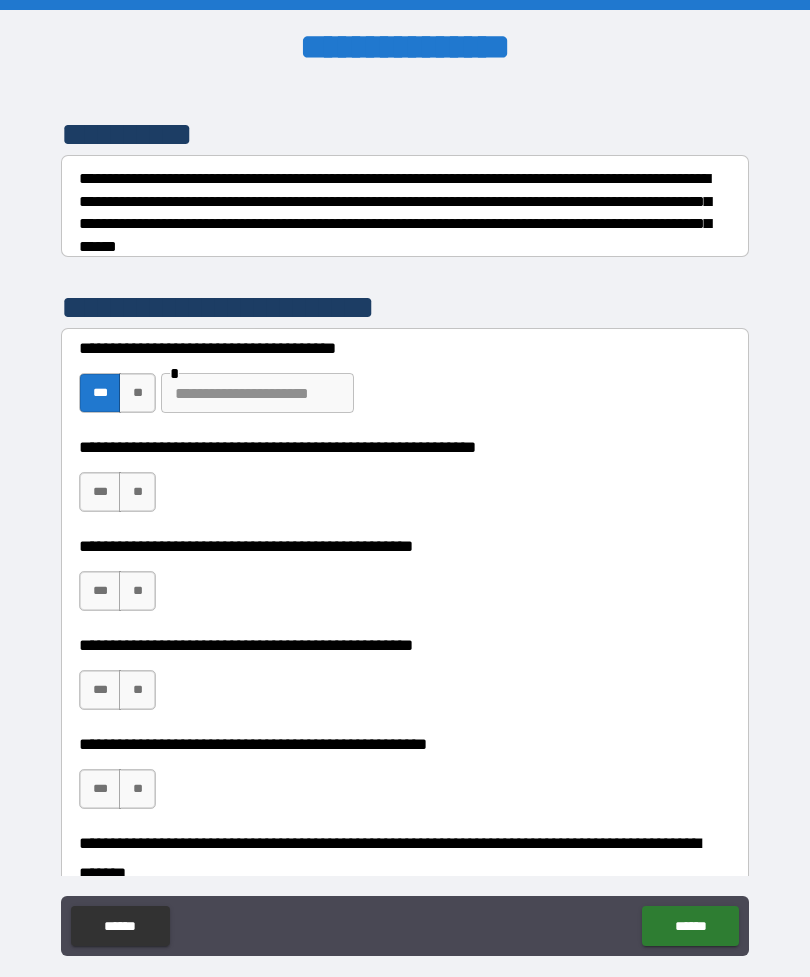 scroll, scrollTop: 252, scrollLeft: 0, axis: vertical 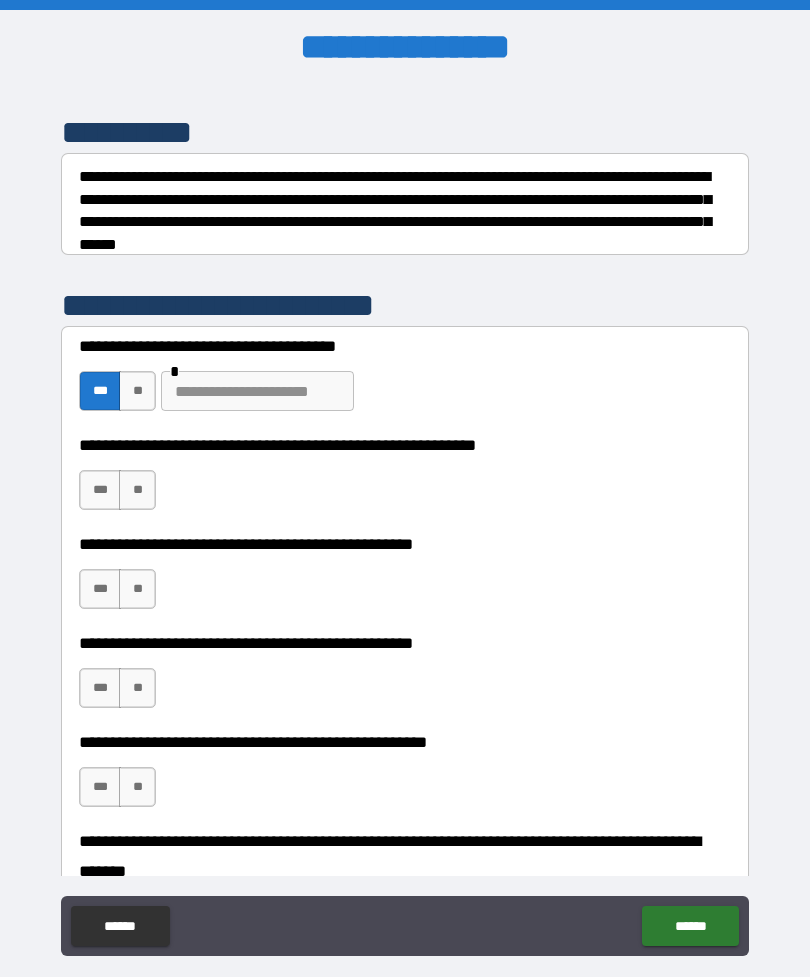 click on "**" at bounding box center (137, 391) 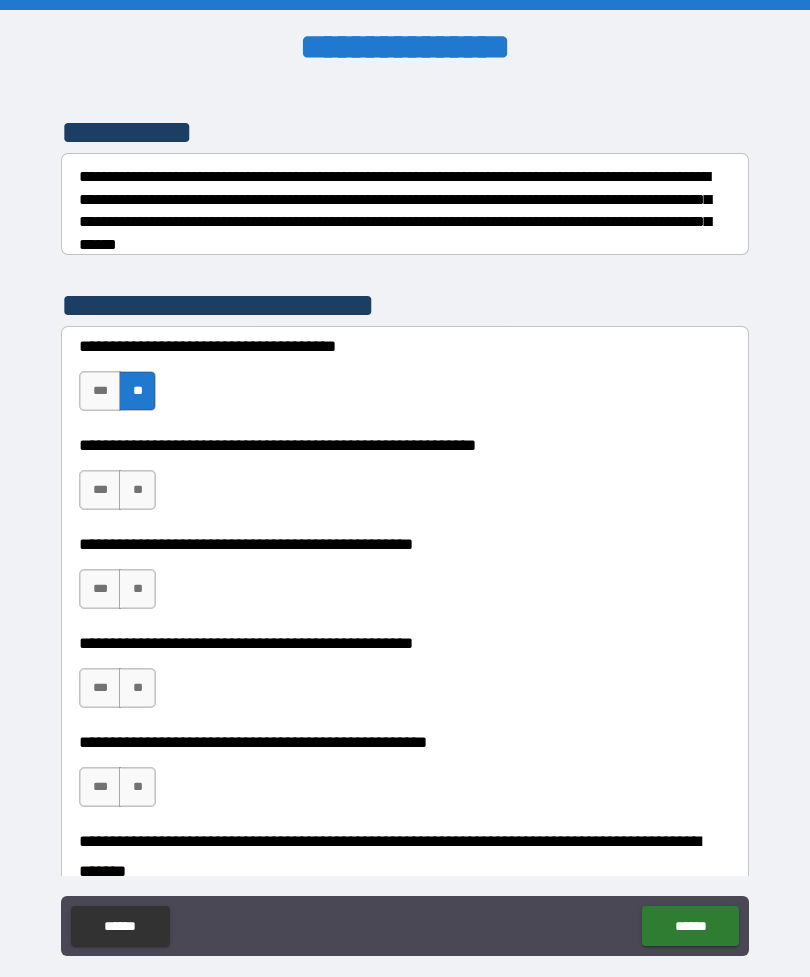 click on "**" at bounding box center (137, 490) 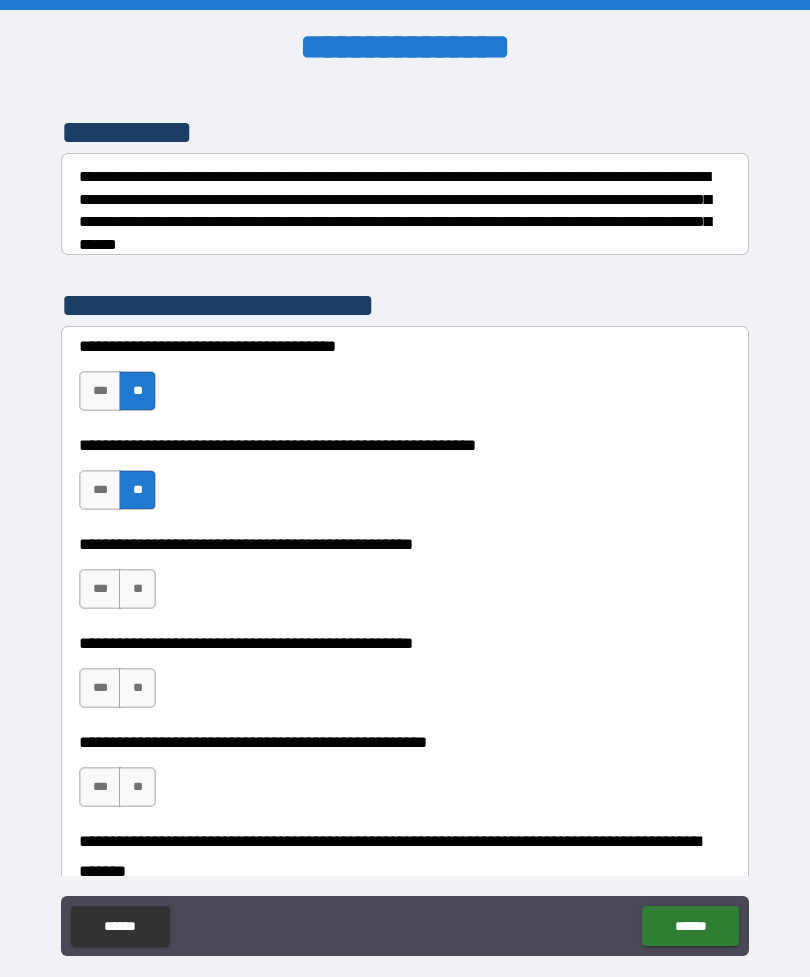 click on "**" at bounding box center [137, 589] 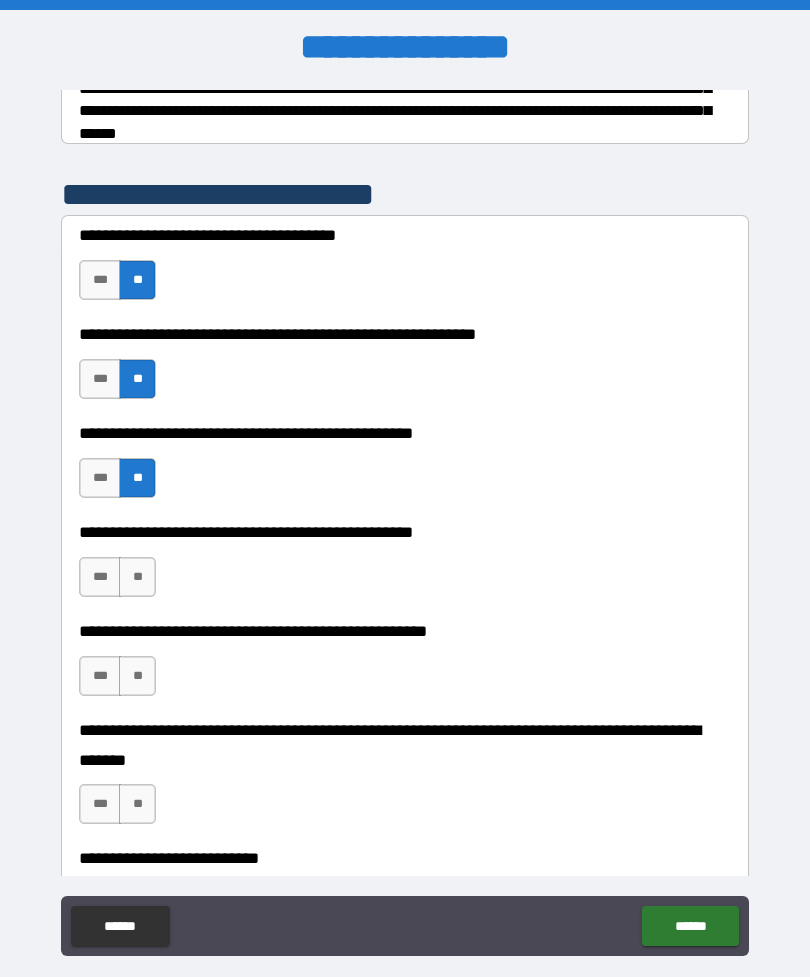 scroll, scrollTop: 365, scrollLeft: 0, axis: vertical 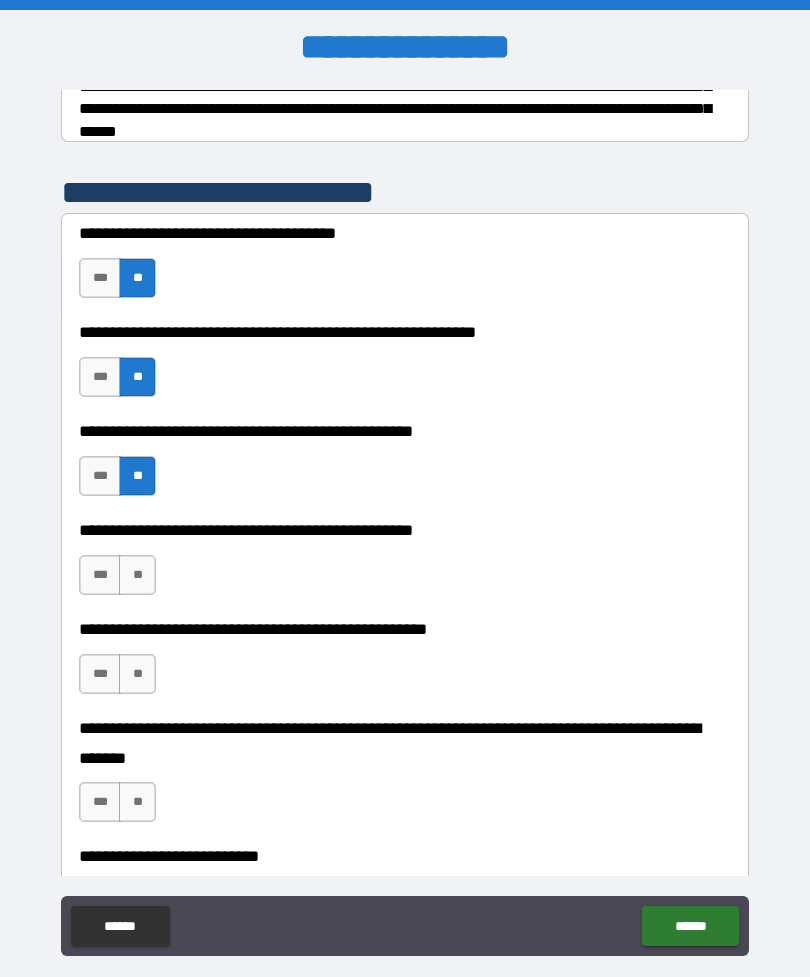 click on "**" at bounding box center [137, 575] 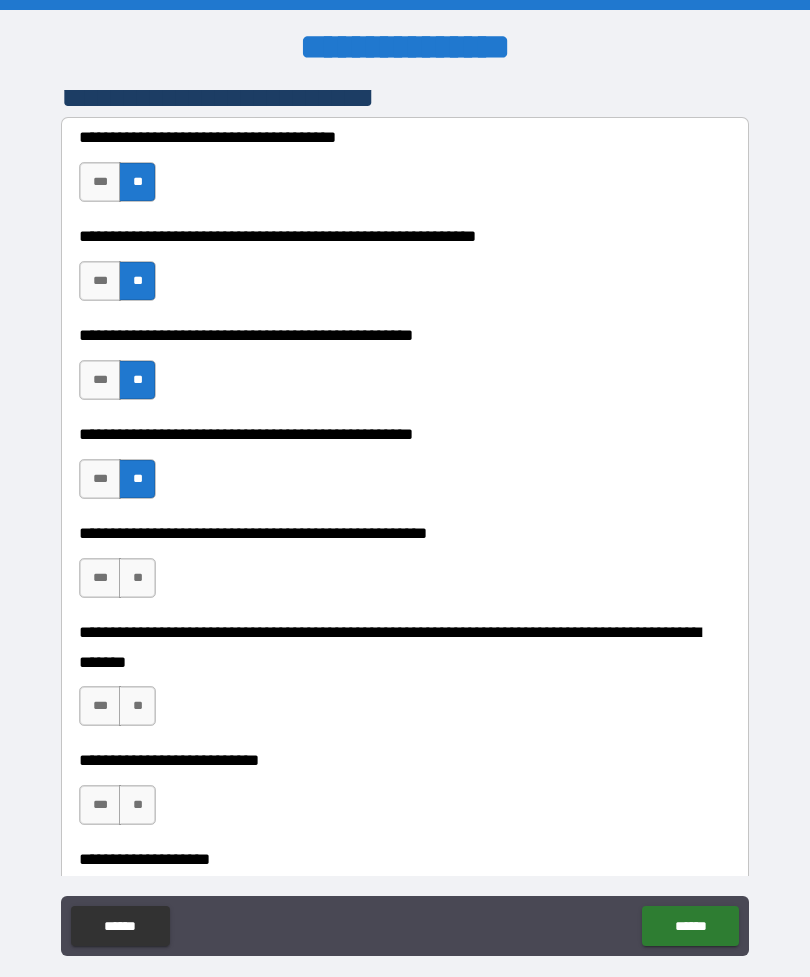 scroll, scrollTop: 468, scrollLeft: 0, axis: vertical 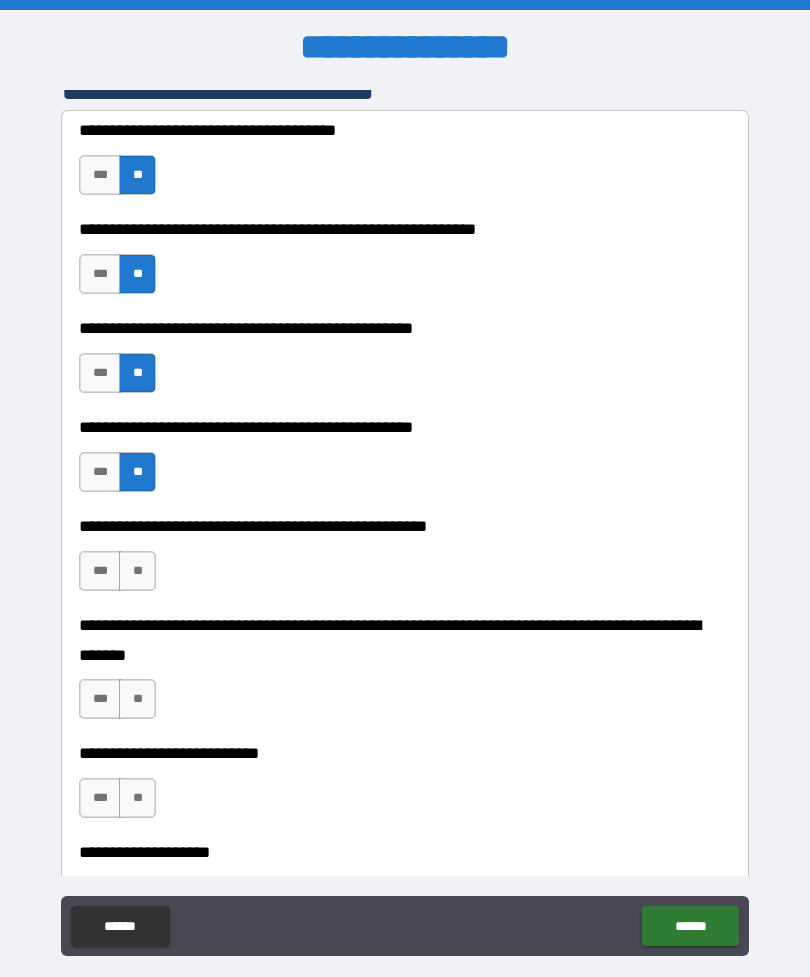 click on "**" at bounding box center (137, 571) 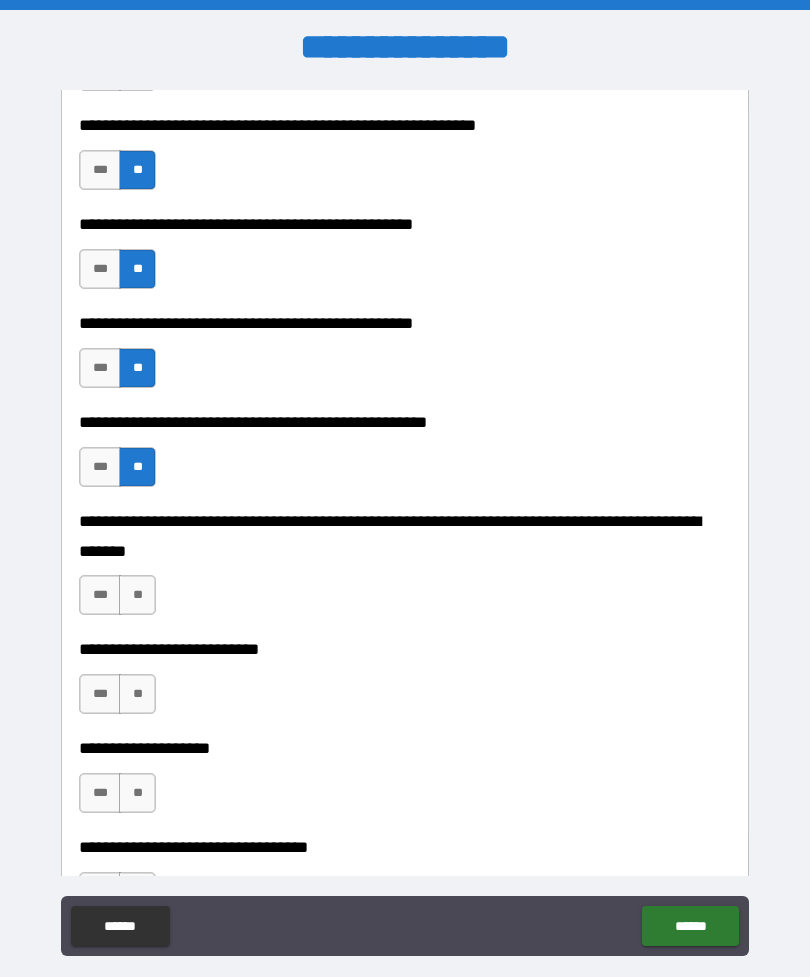 scroll, scrollTop: 574, scrollLeft: 0, axis: vertical 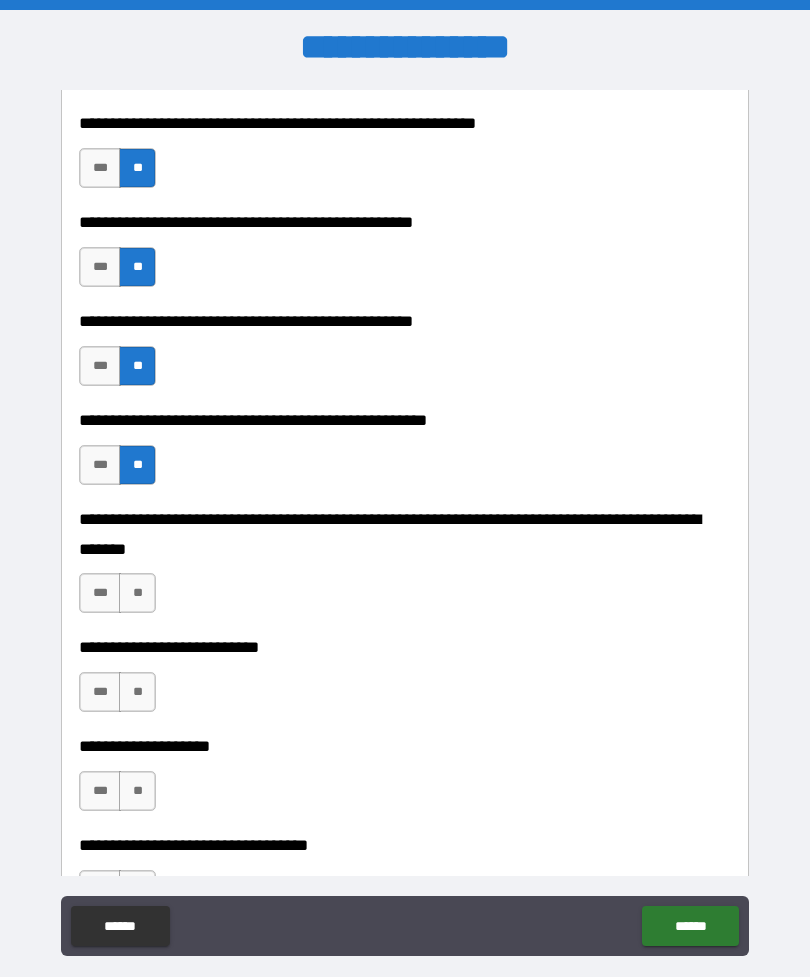 click on "**" at bounding box center [137, 593] 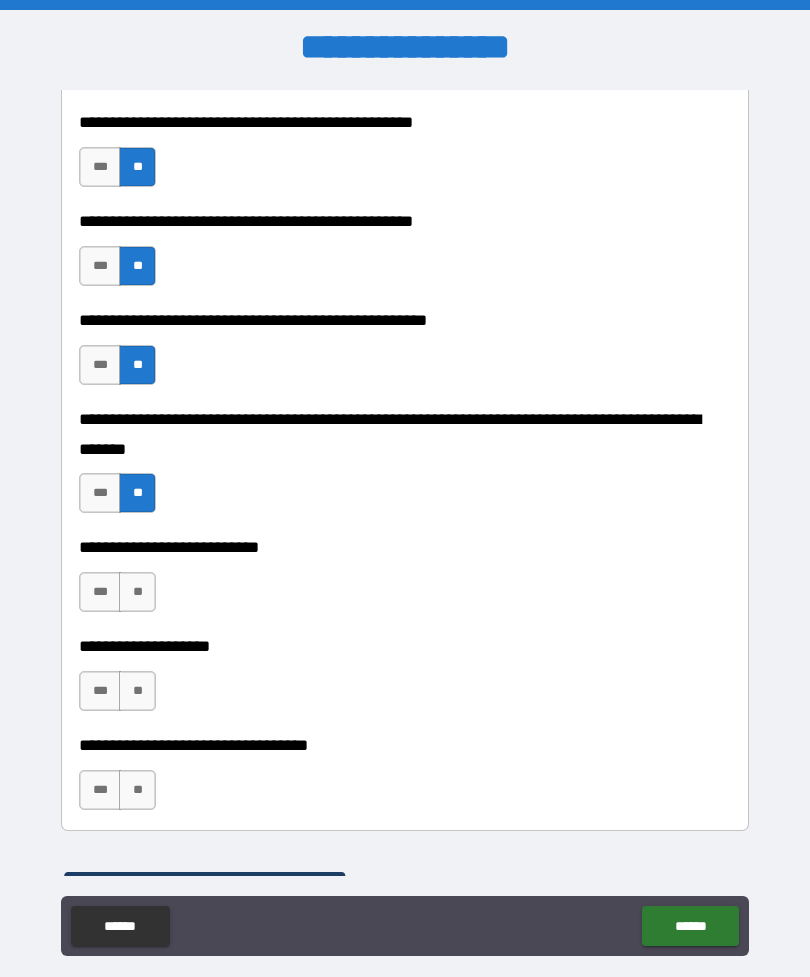 scroll, scrollTop: 676, scrollLeft: 0, axis: vertical 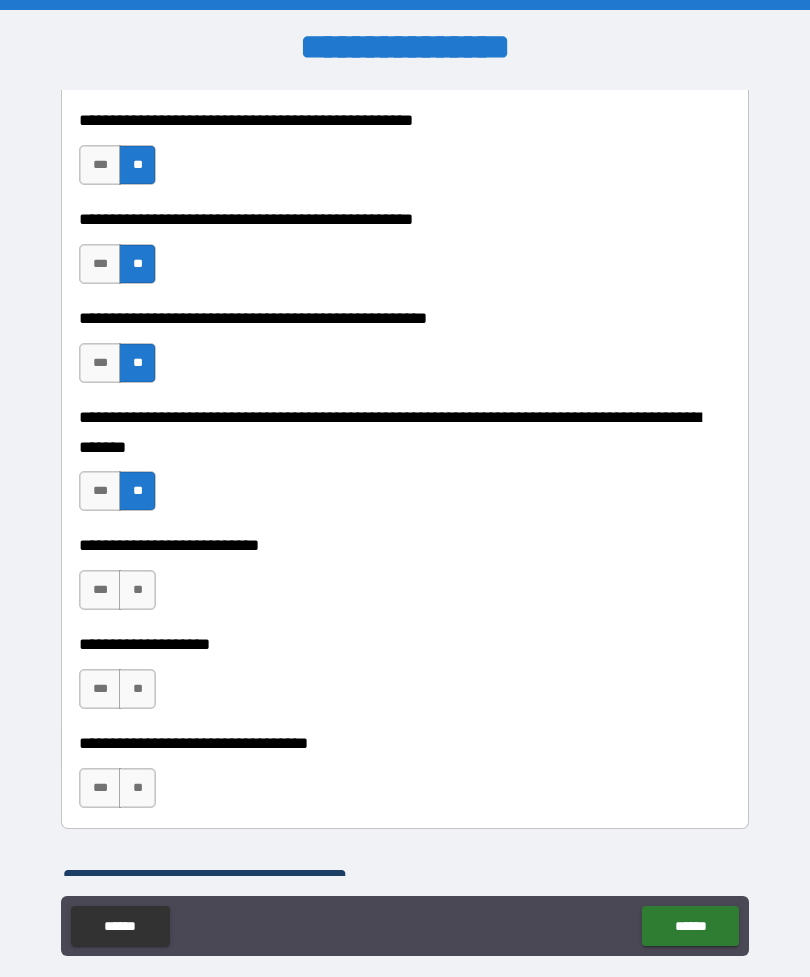 click on "**" at bounding box center (137, 590) 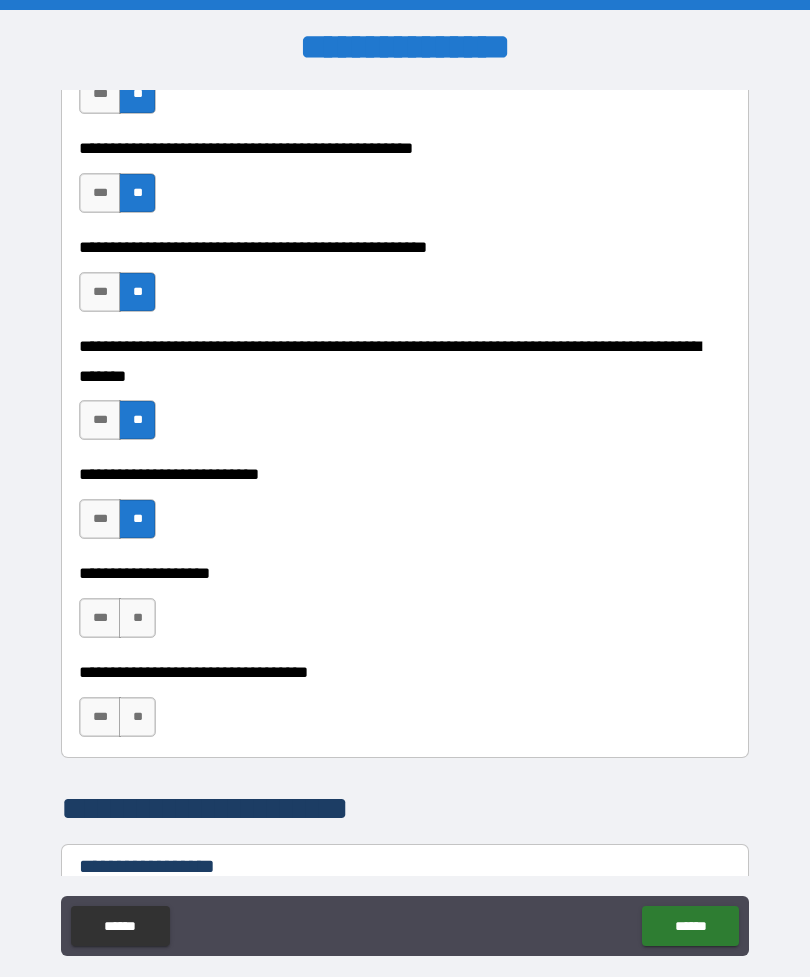 click on "**" at bounding box center [137, 618] 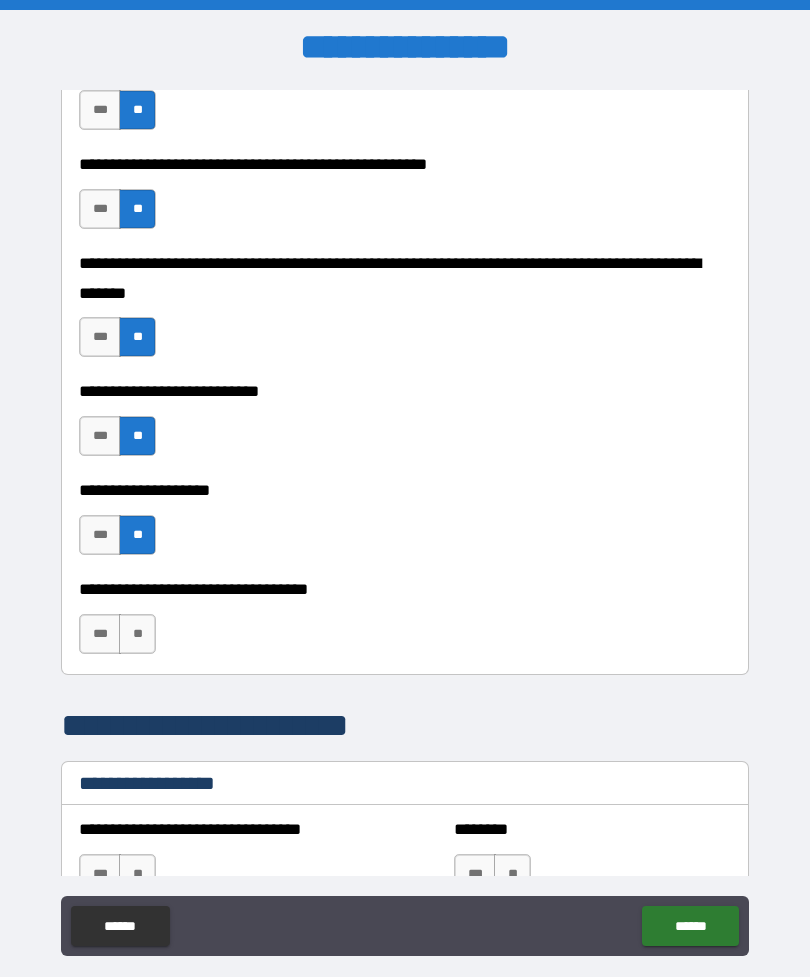 click on "**" at bounding box center [137, 634] 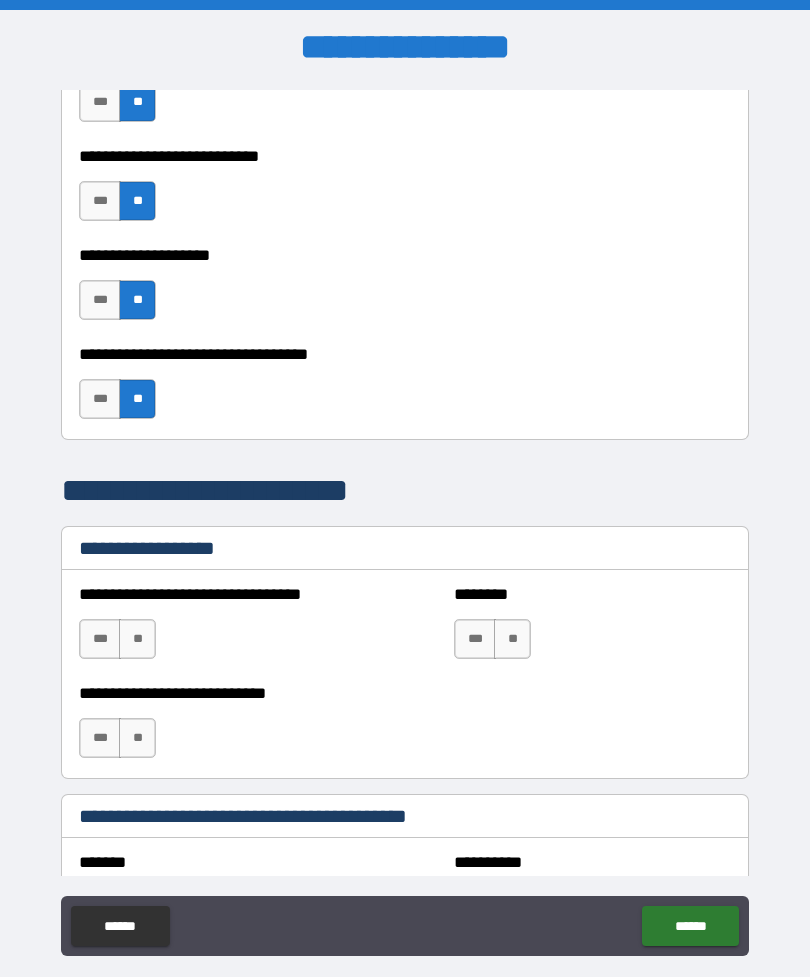 scroll, scrollTop: 1071, scrollLeft: 0, axis: vertical 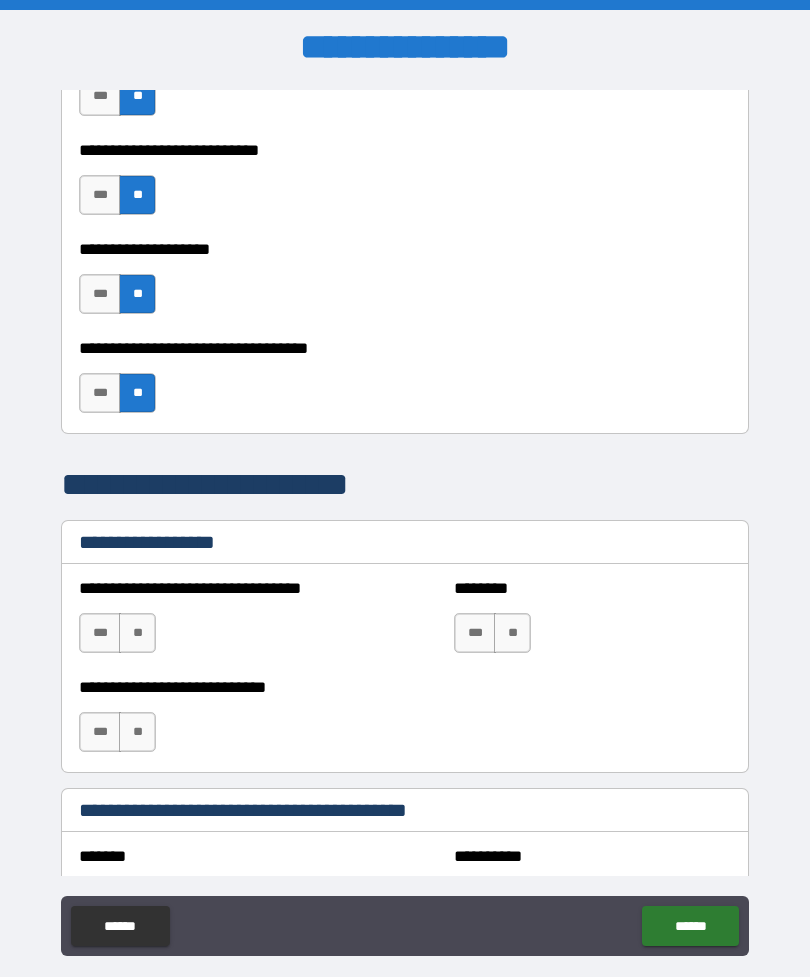 click on "**" at bounding box center (137, 633) 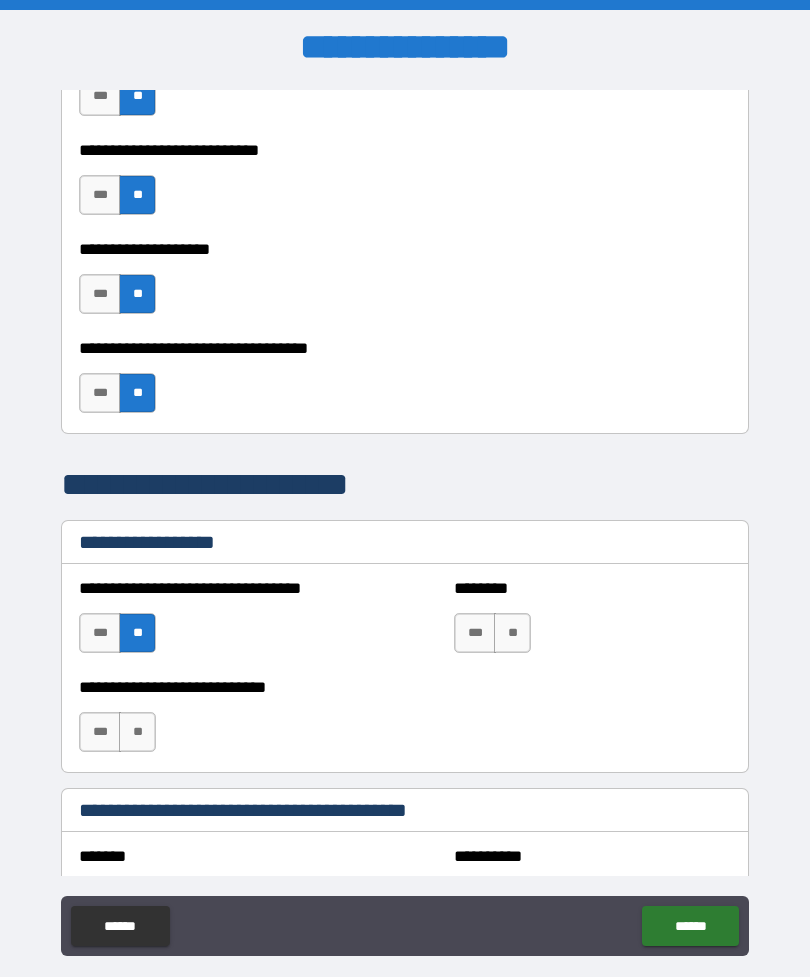click on "**" at bounding box center [512, 633] 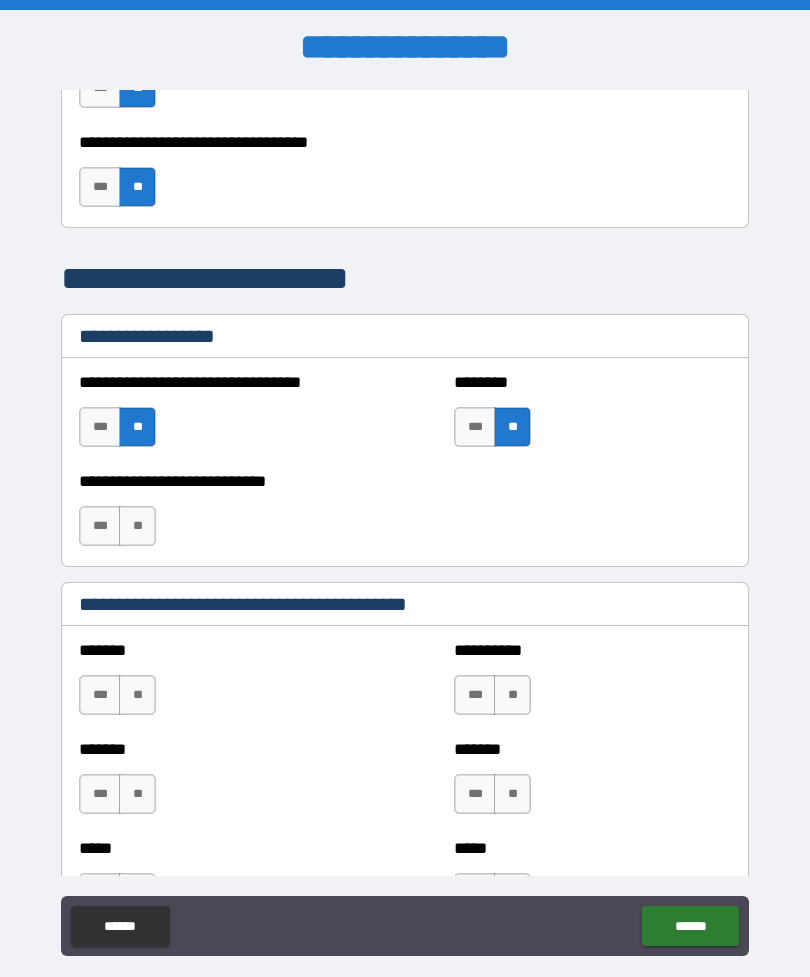 scroll, scrollTop: 1430, scrollLeft: 0, axis: vertical 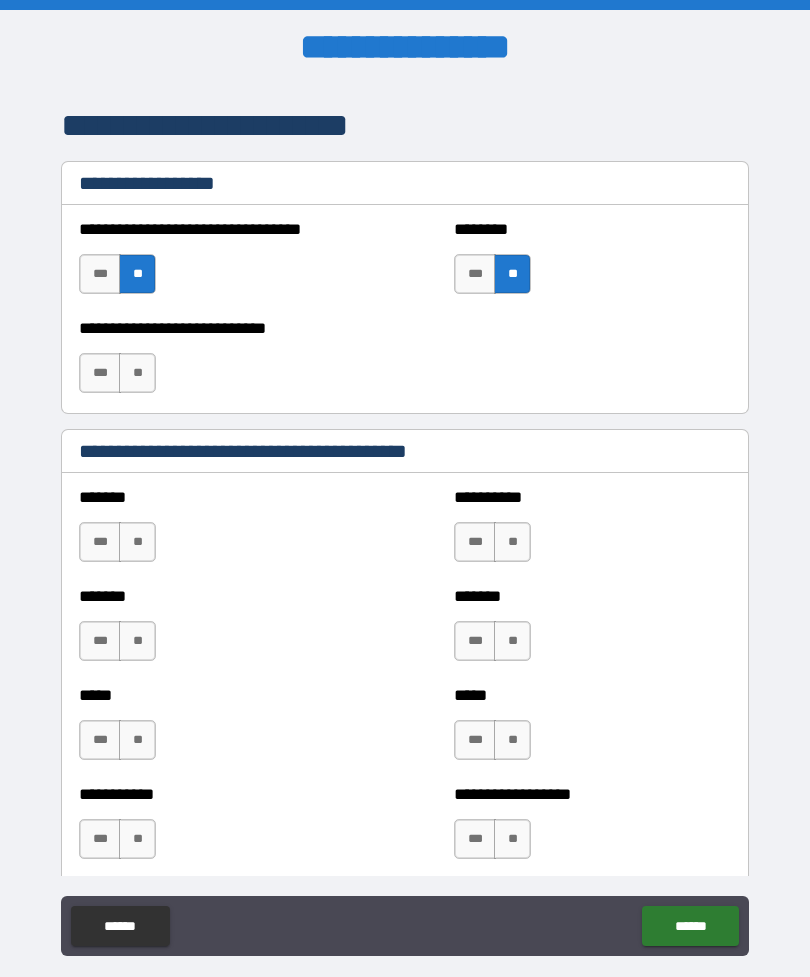 click on "**" at bounding box center [137, 373] 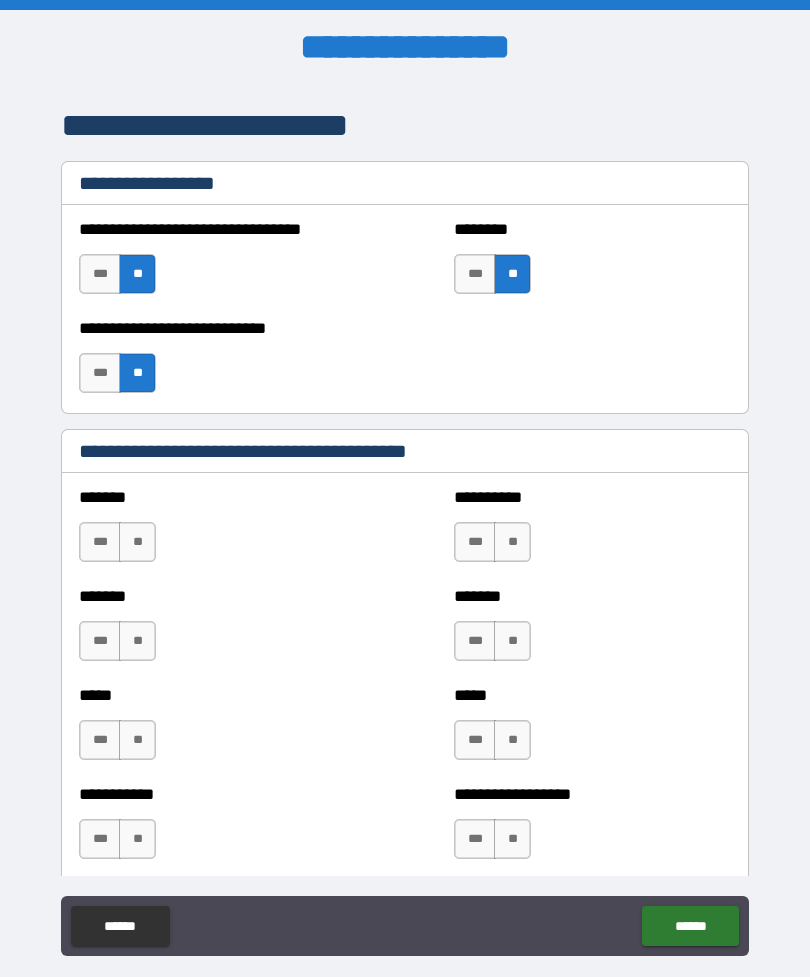 click on "**" at bounding box center (137, 542) 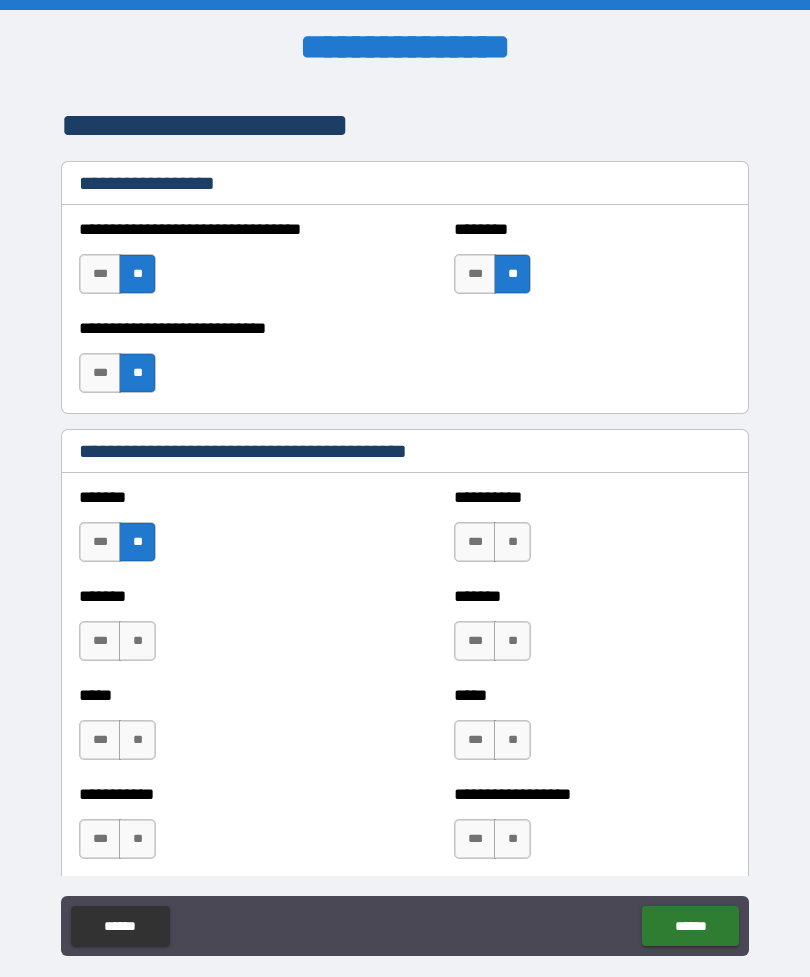 click on "**" at bounding box center (512, 542) 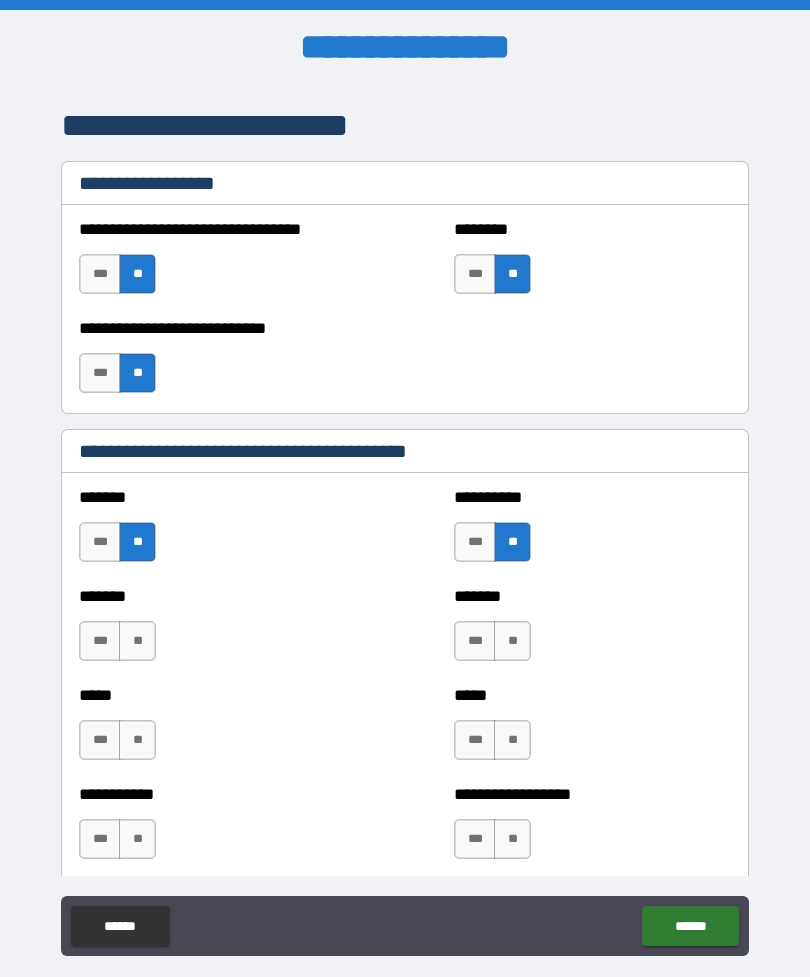 click on "**" at bounding box center (512, 641) 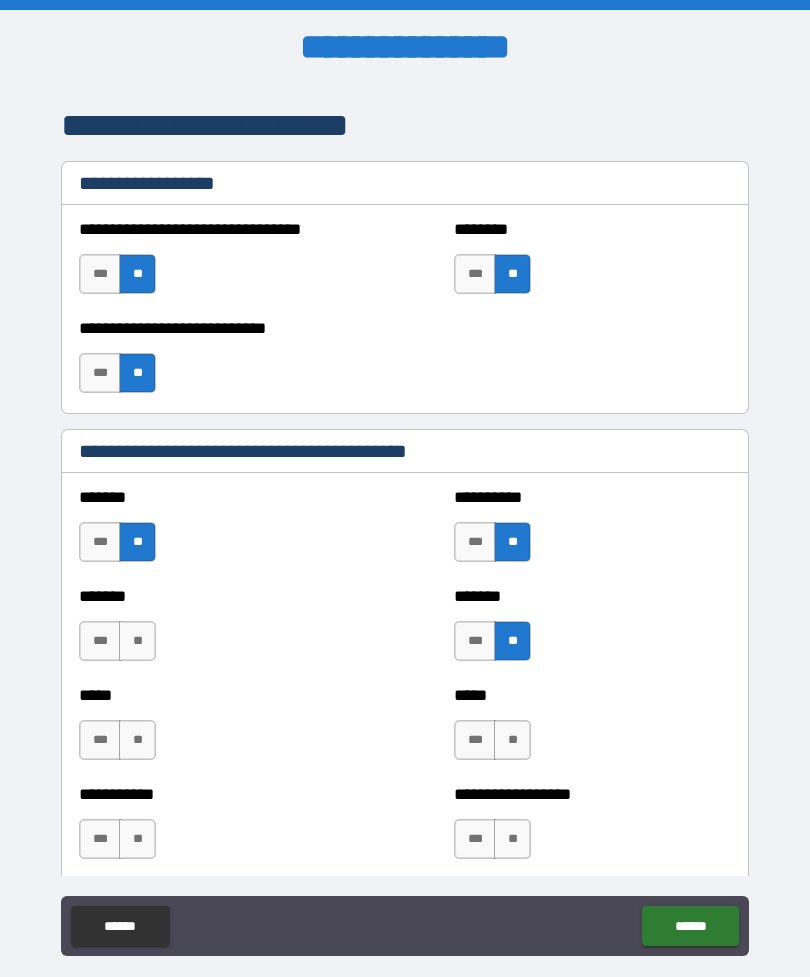 click on "**" at bounding box center [137, 641] 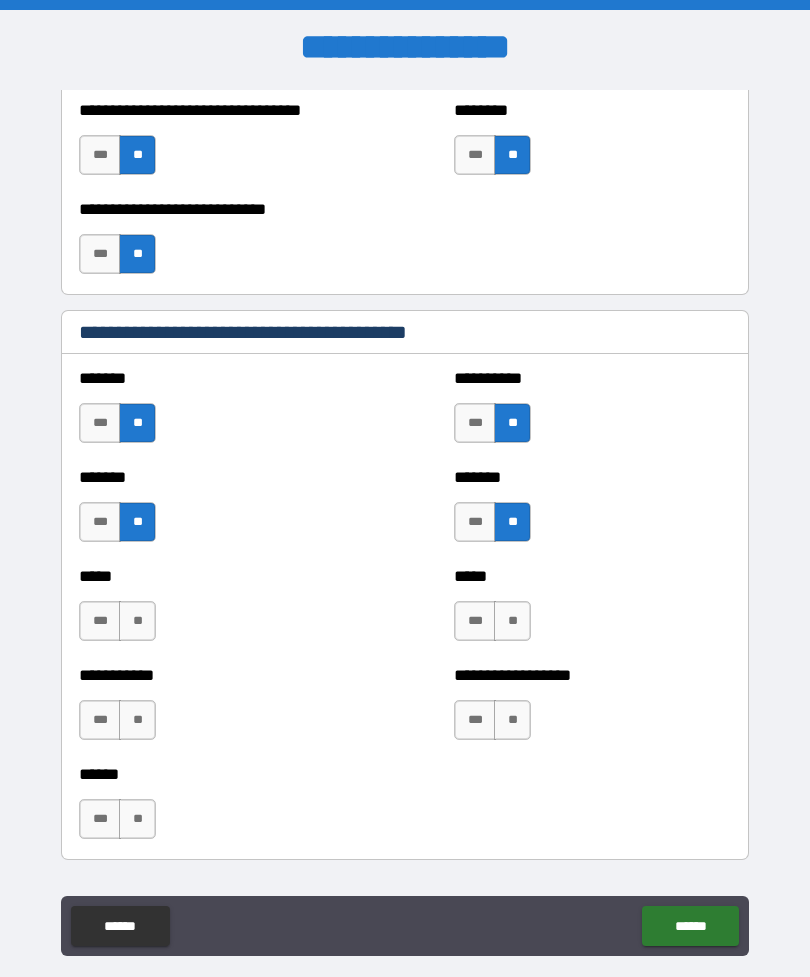 scroll, scrollTop: 1553, scrollLeft: 0, axis: vertical 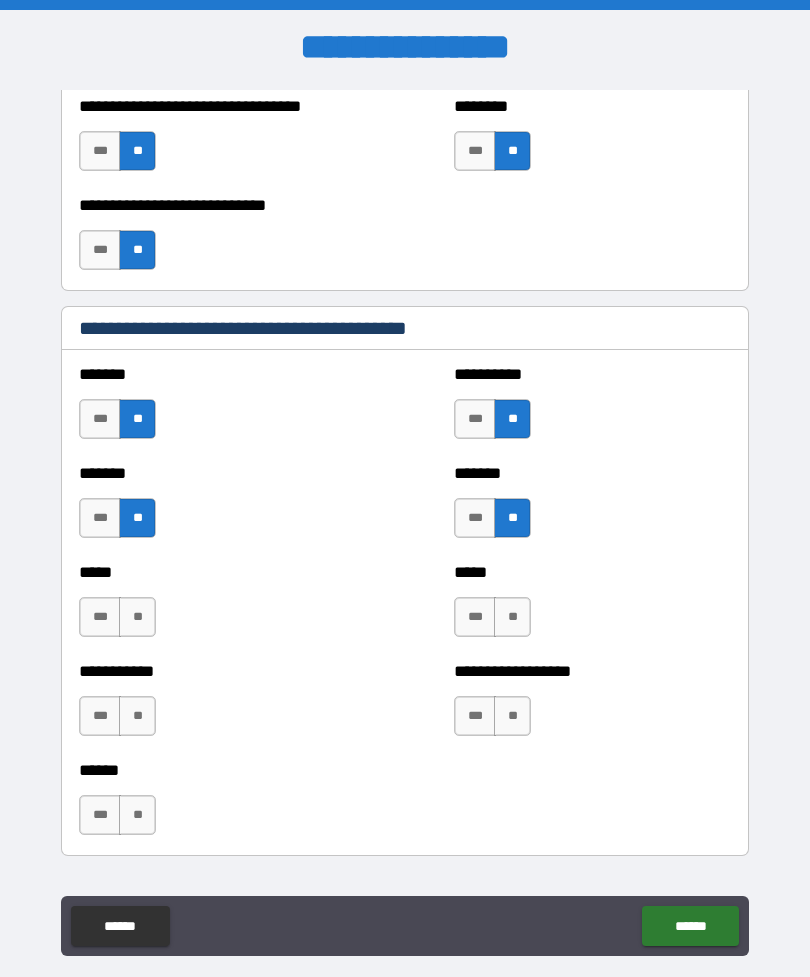 click on "**" at bounding box center (512, 617) 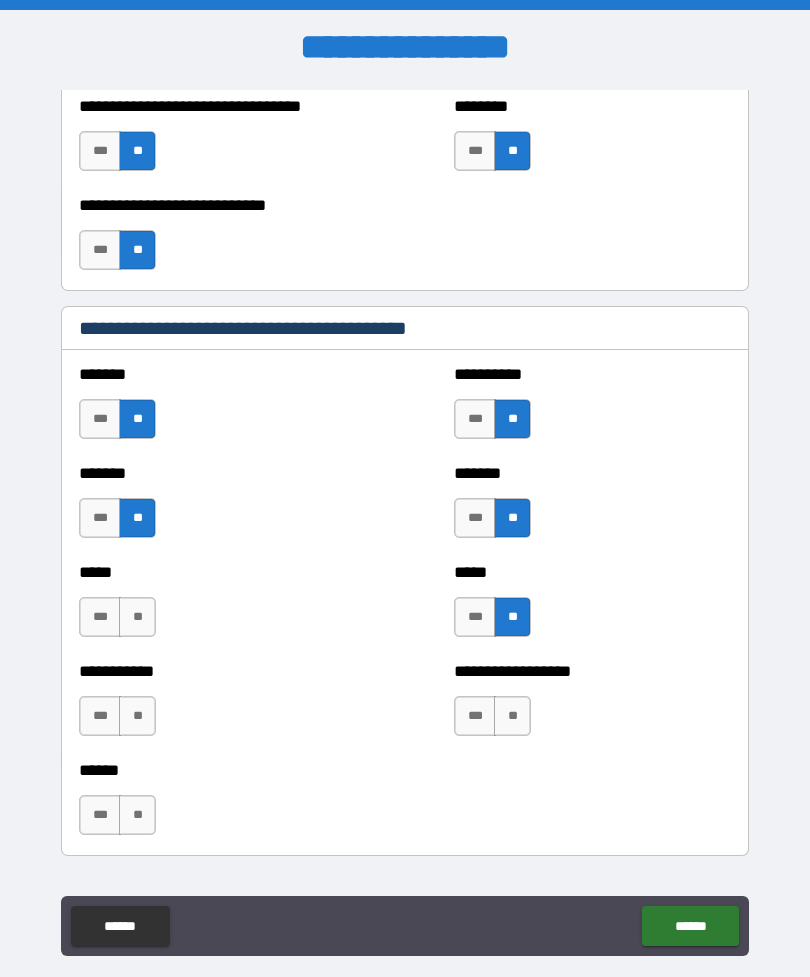 click on "**" at bounding box center [137, 617] 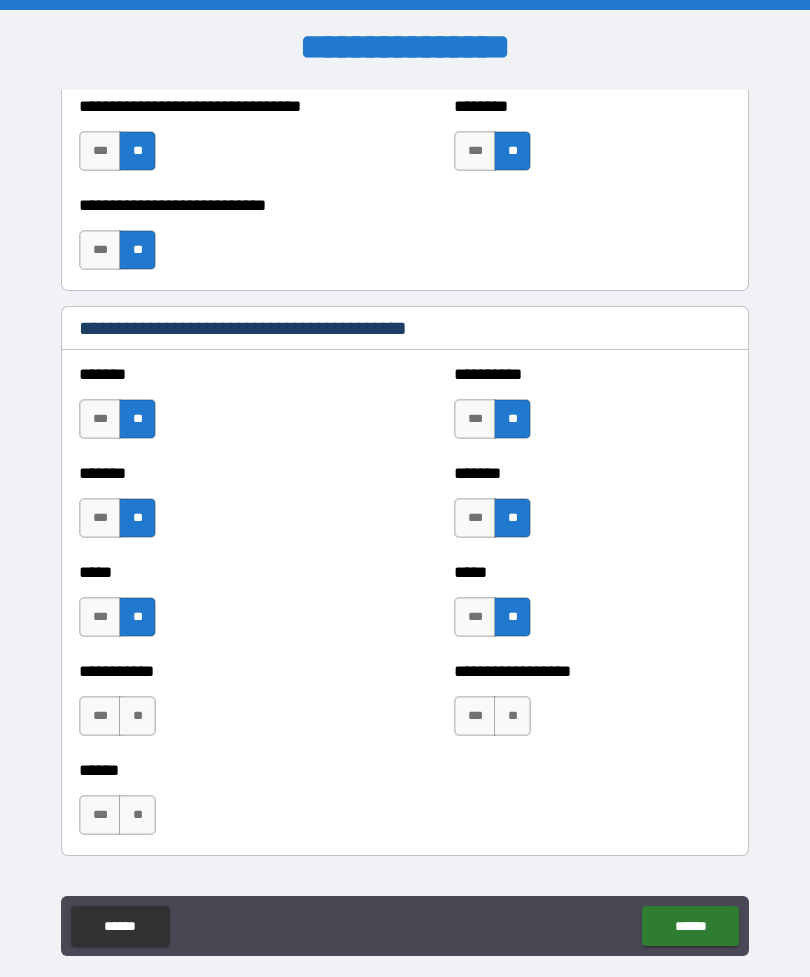 click on "**" at bounding box center [512, 716] 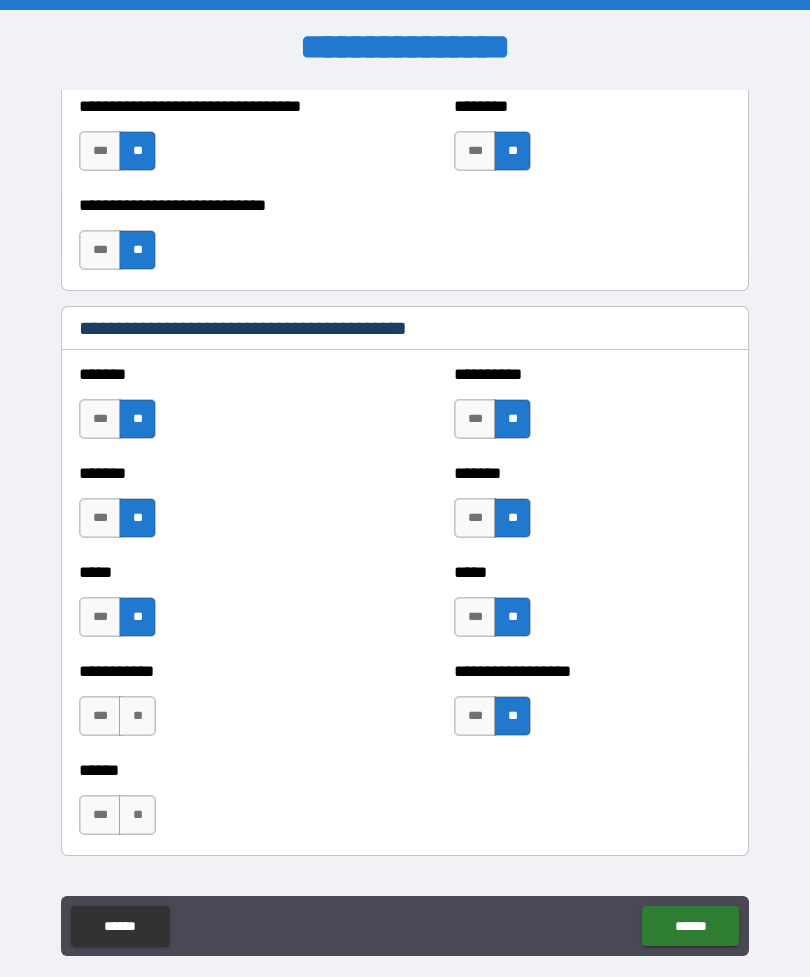 click on "**" at bounding box center (512, 716) 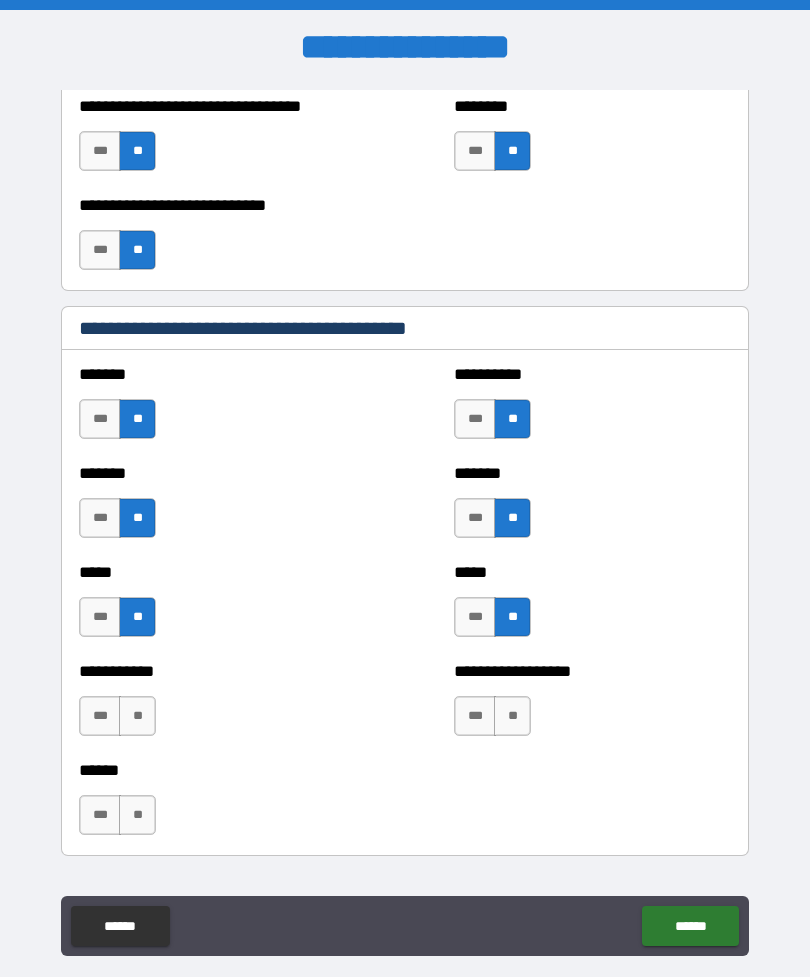 click on "**" at bounding box center (137, 716) 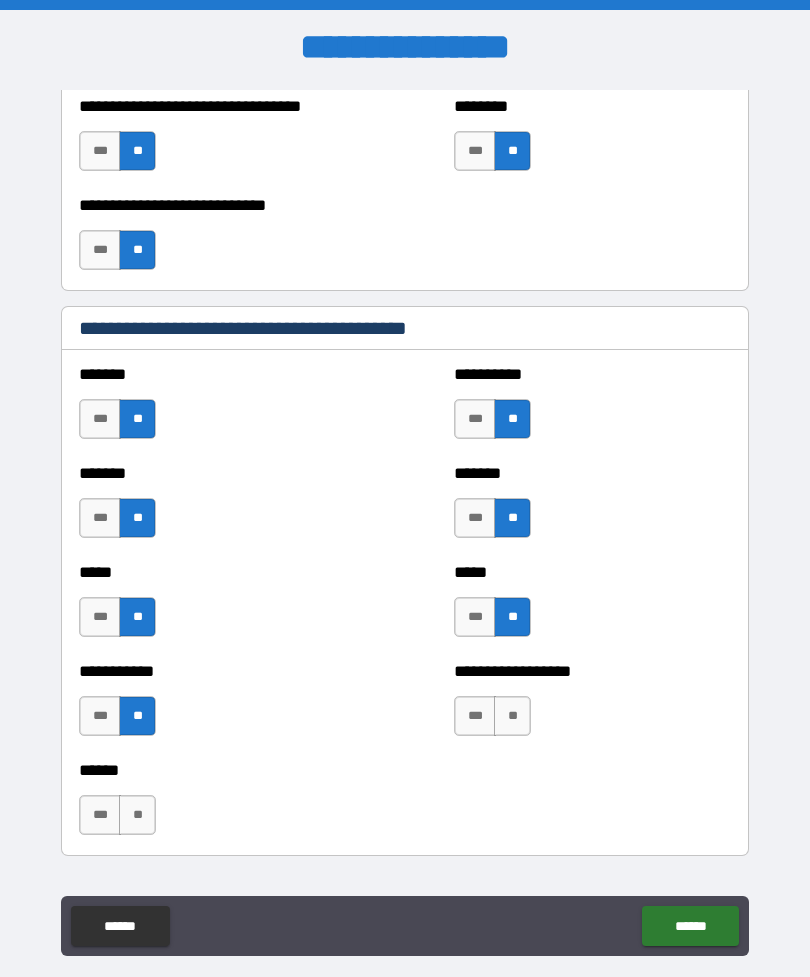 click on "**********" at bounding box center (592, 706) 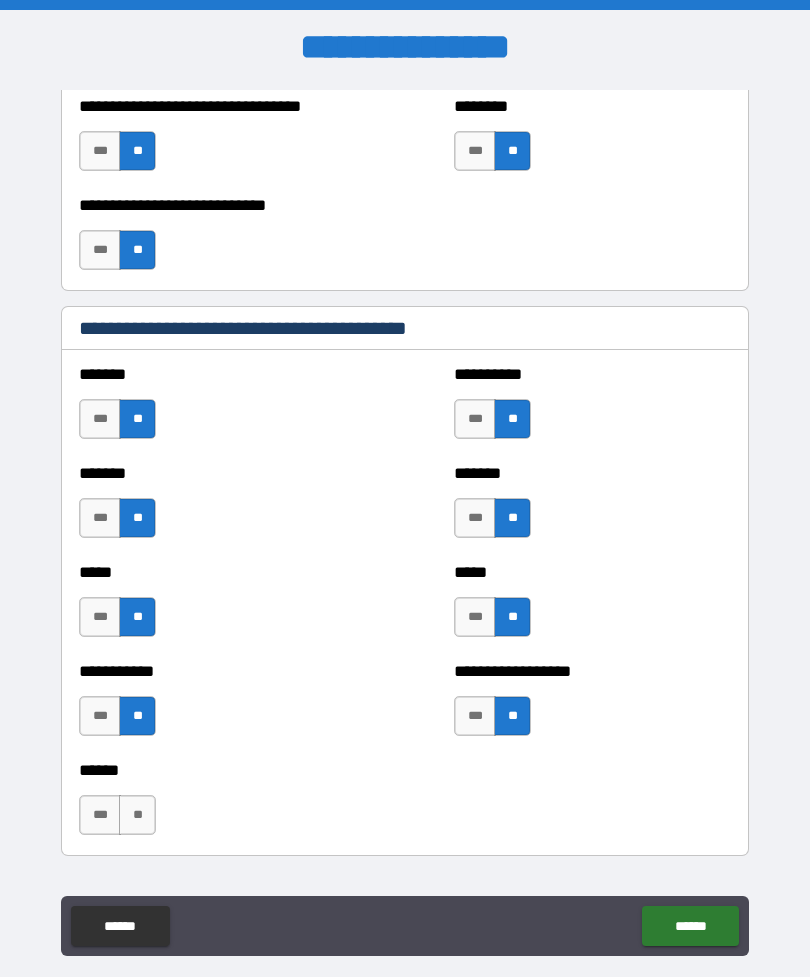 click on "**" at bounding box center [137, 815] 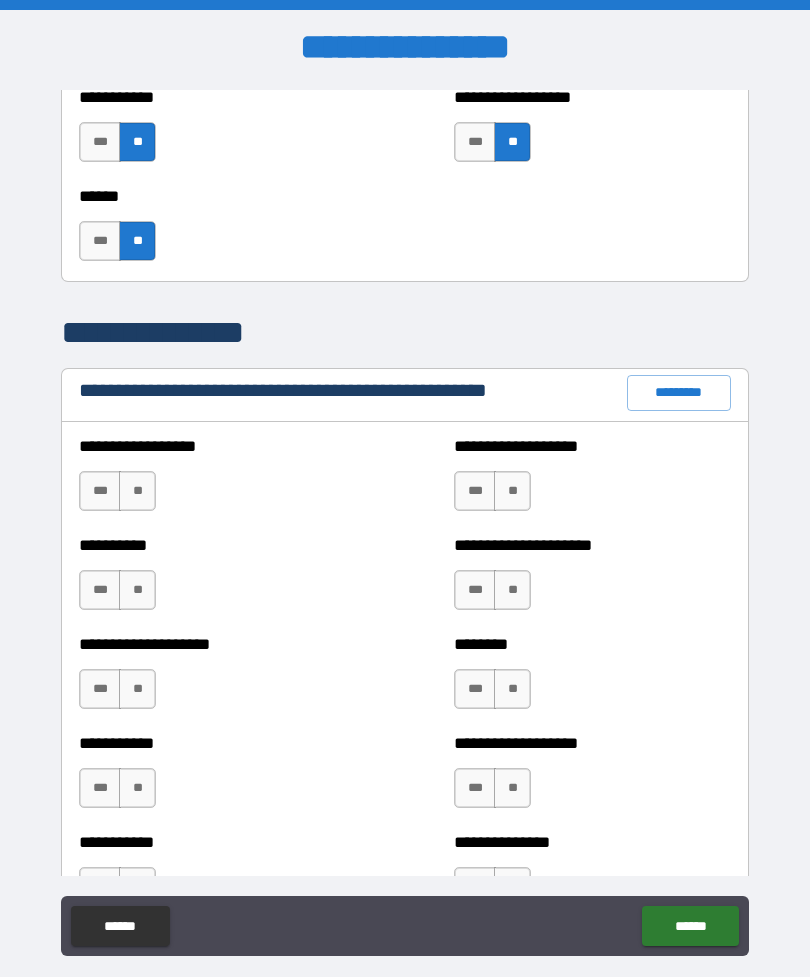 scroll, scrollTop: 2129, scrollLeft: 0, axis: vertical 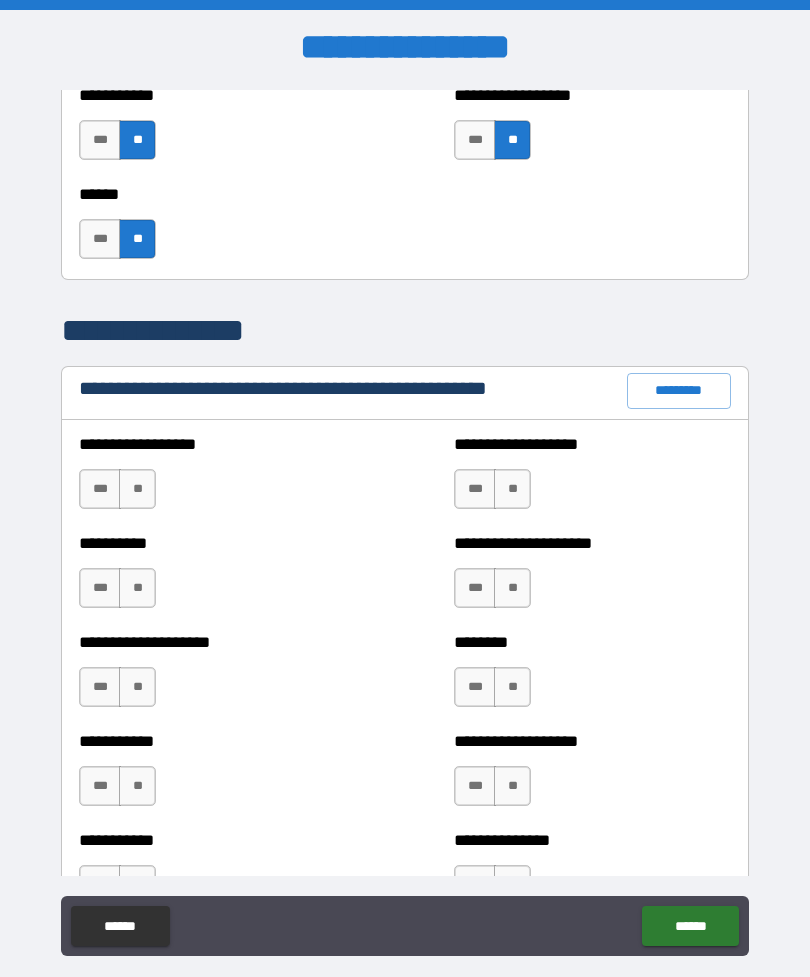 click on "**" at bounding box center (137, 489) 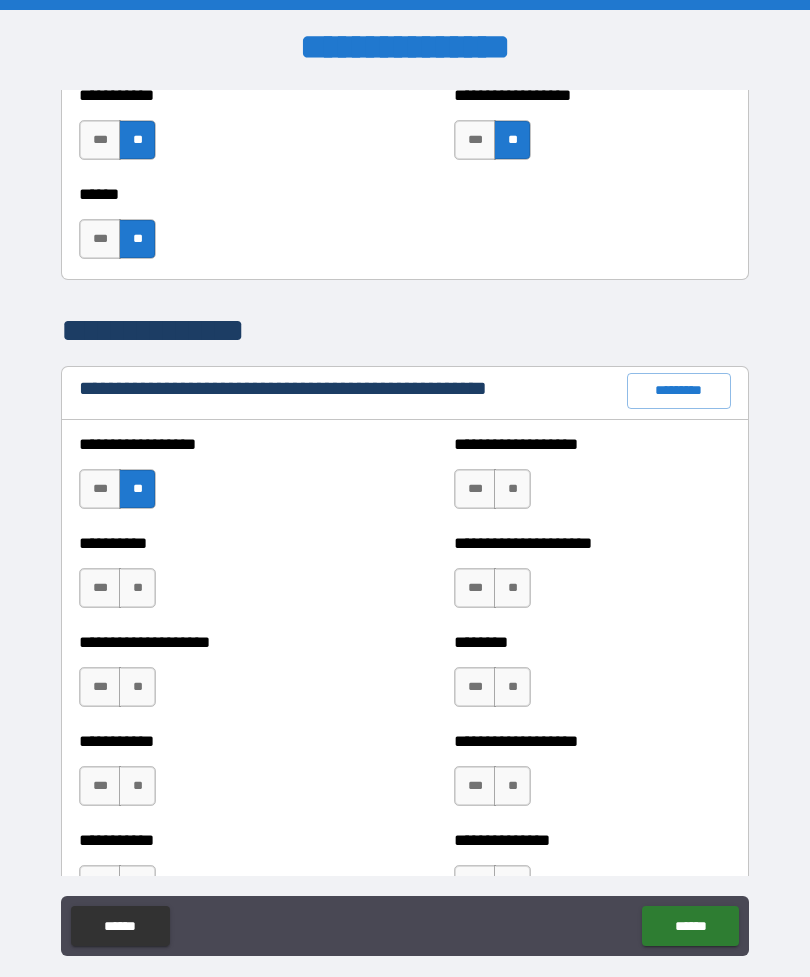 click on "**" at bounding box center [512, 489] 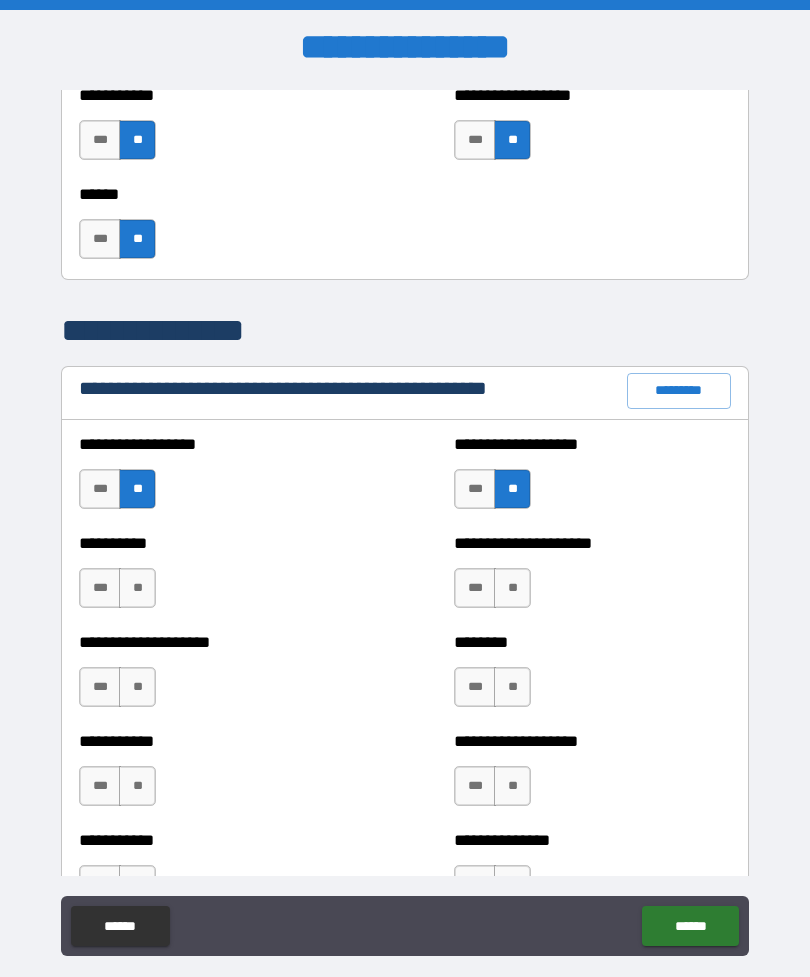click on "**" at bounding box center [137, 588] 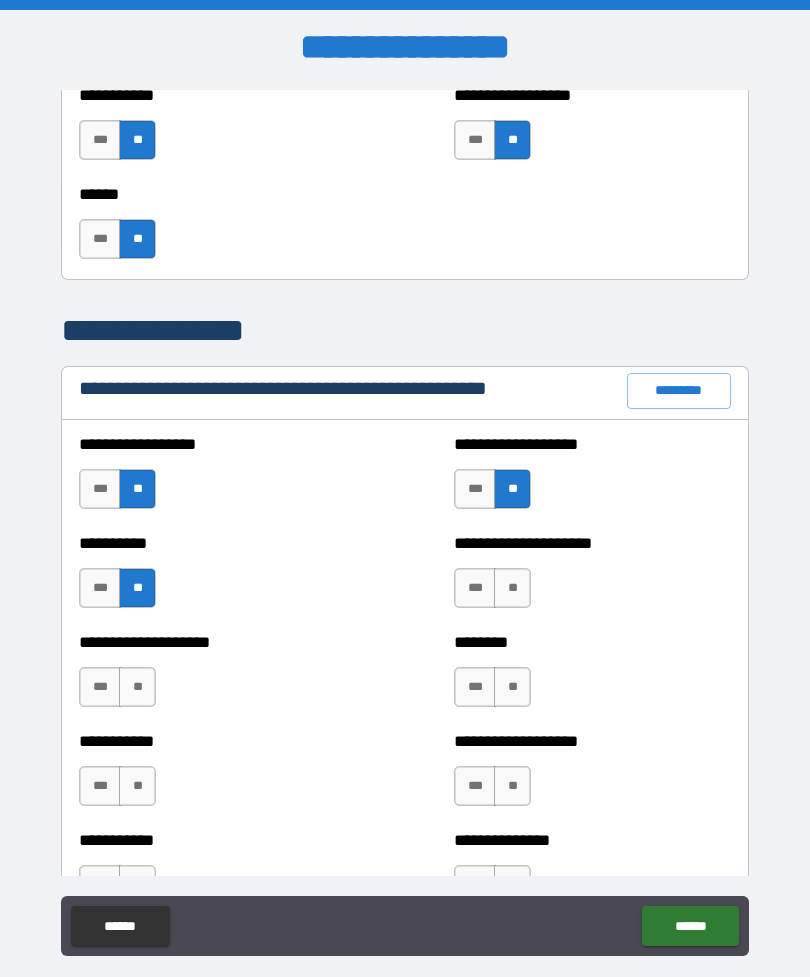click on "**" at bounding box center (512, 588) 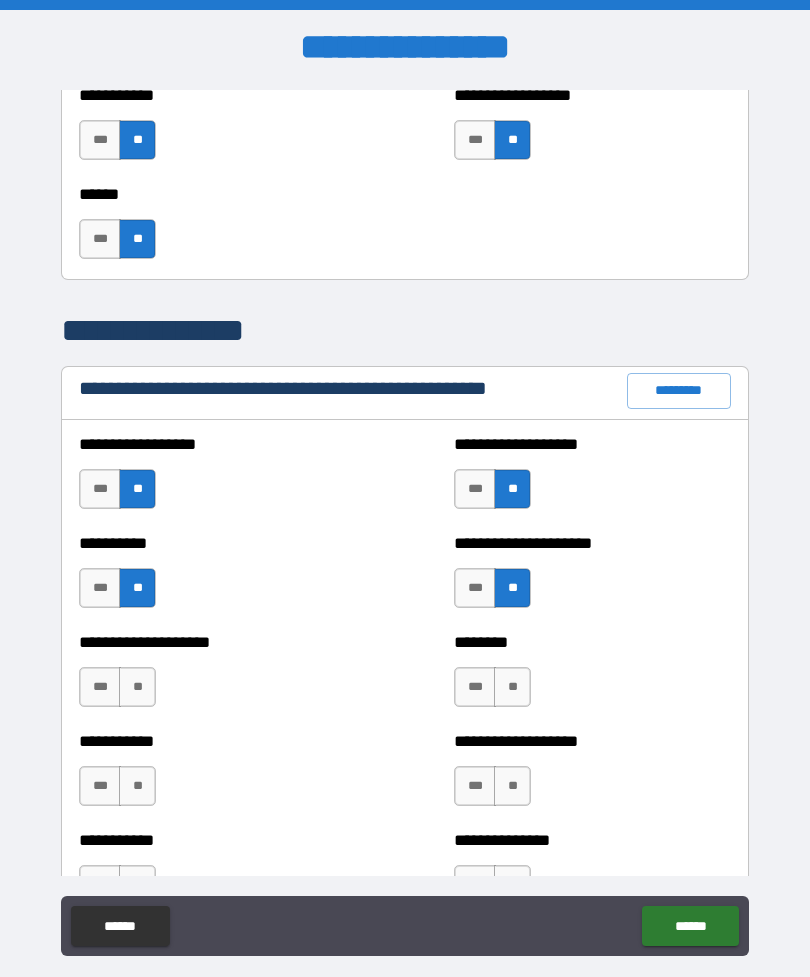 click on "**" at bounding box center [137, 687] 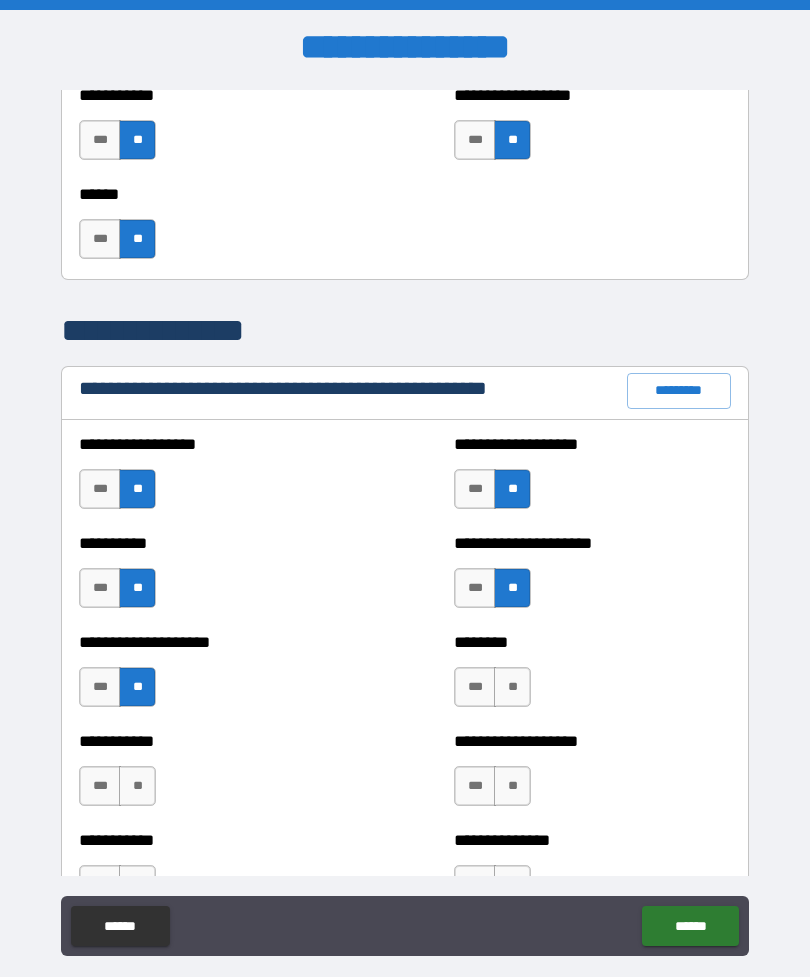 click on "**" at bounding box center [512, 687] 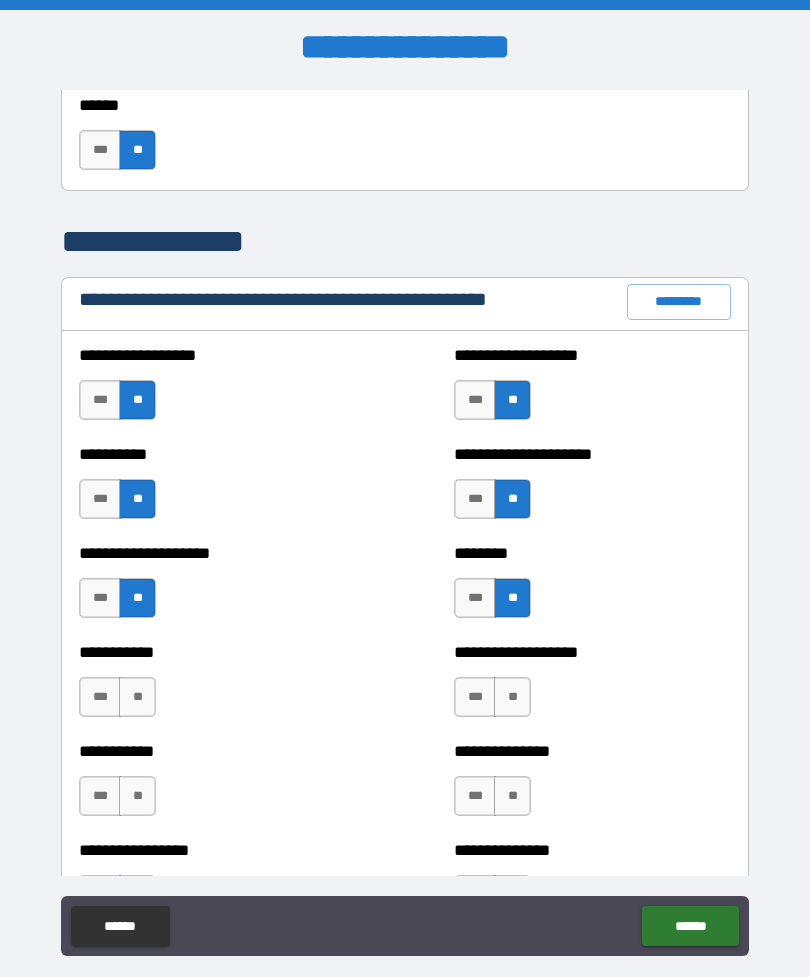 scroll, scrollTop: 2225, scrollLeft: 0, axis: vertical 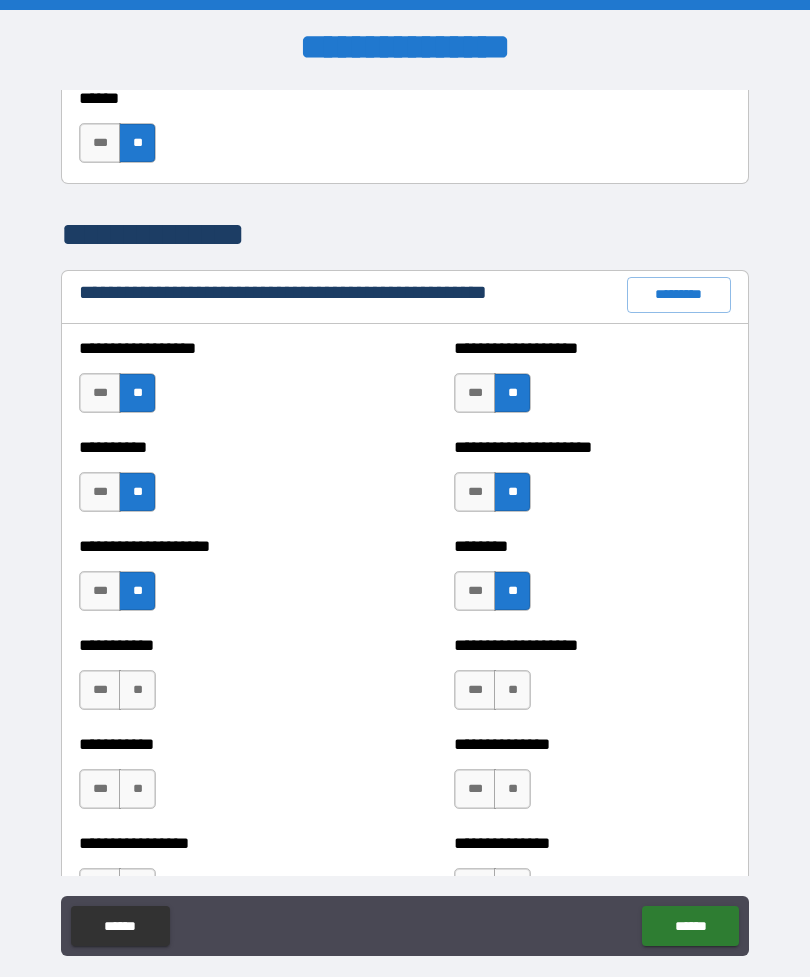 click on "**" at bounding box center (512, 690) 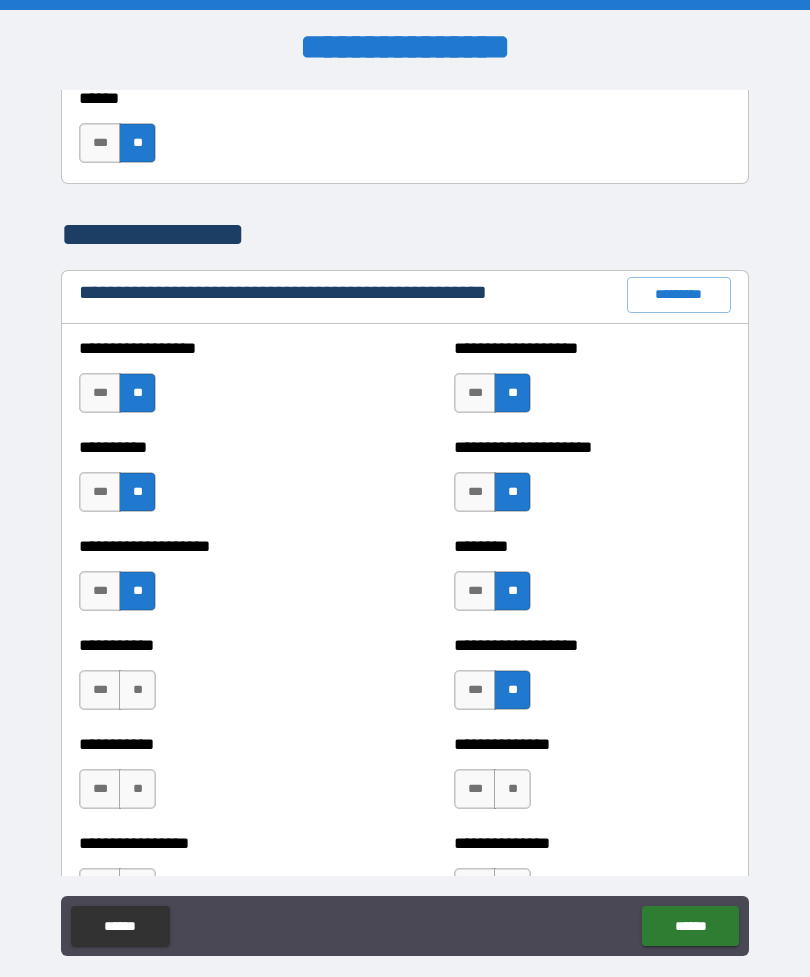 click on "**" at bounding box center (137, 690) 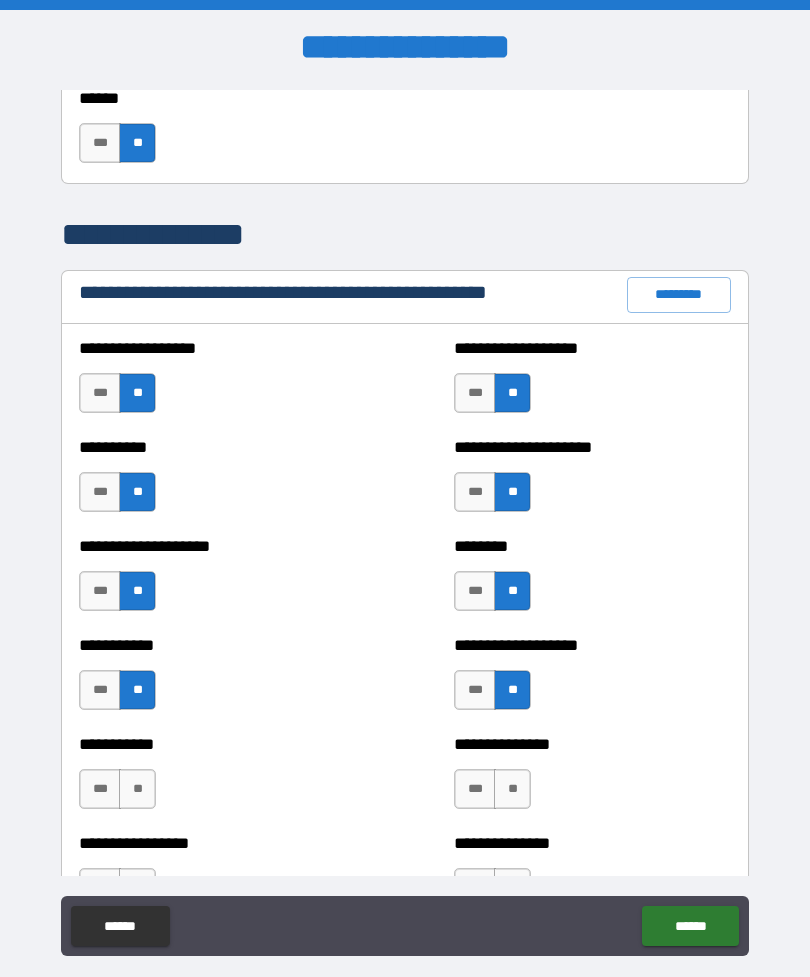 click on "**" at bounding box center (512, 789) 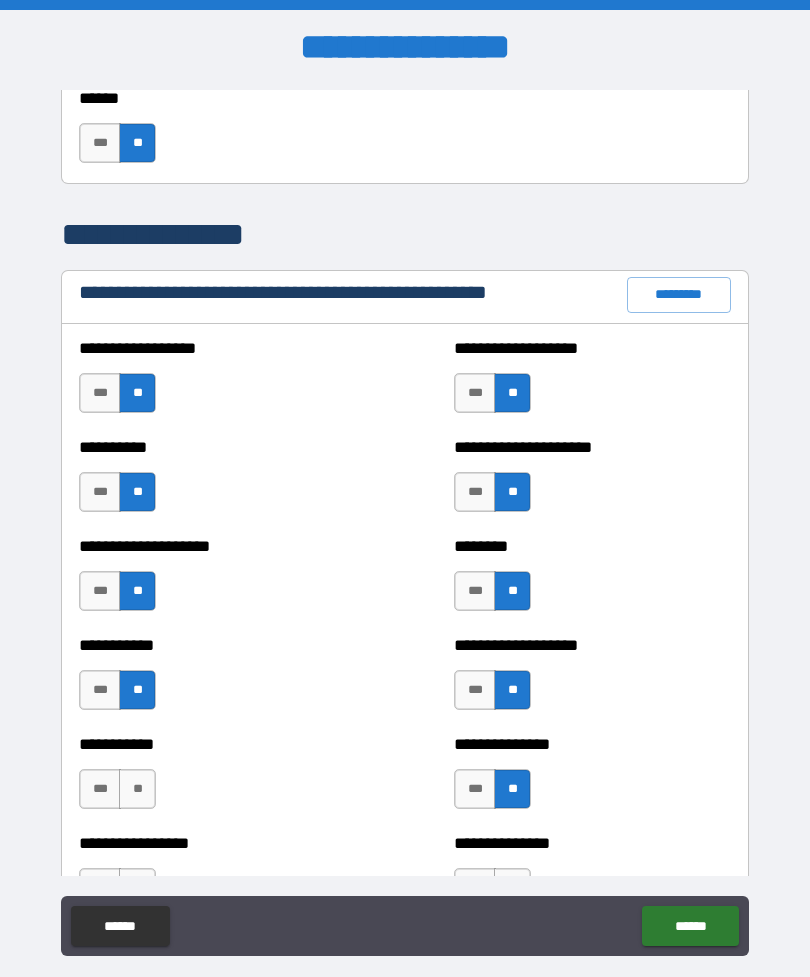 click on "**" at bounding box center [137, 789] 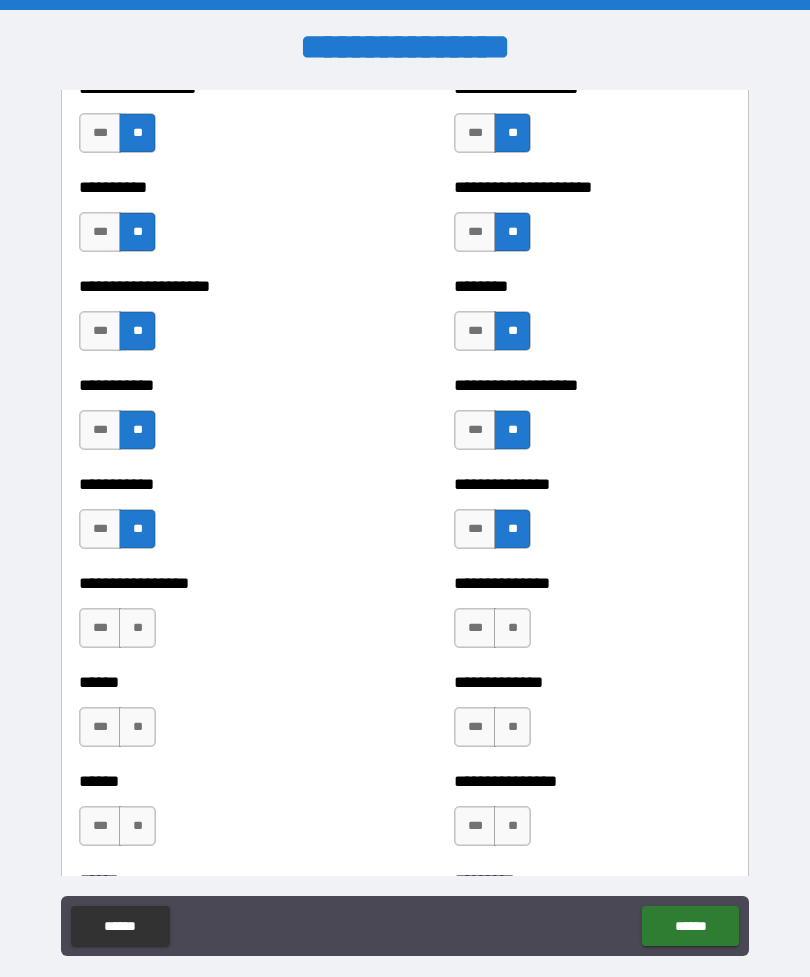 scroll, scrollTop: 2472, scrollLeft: 0, axis: vertical 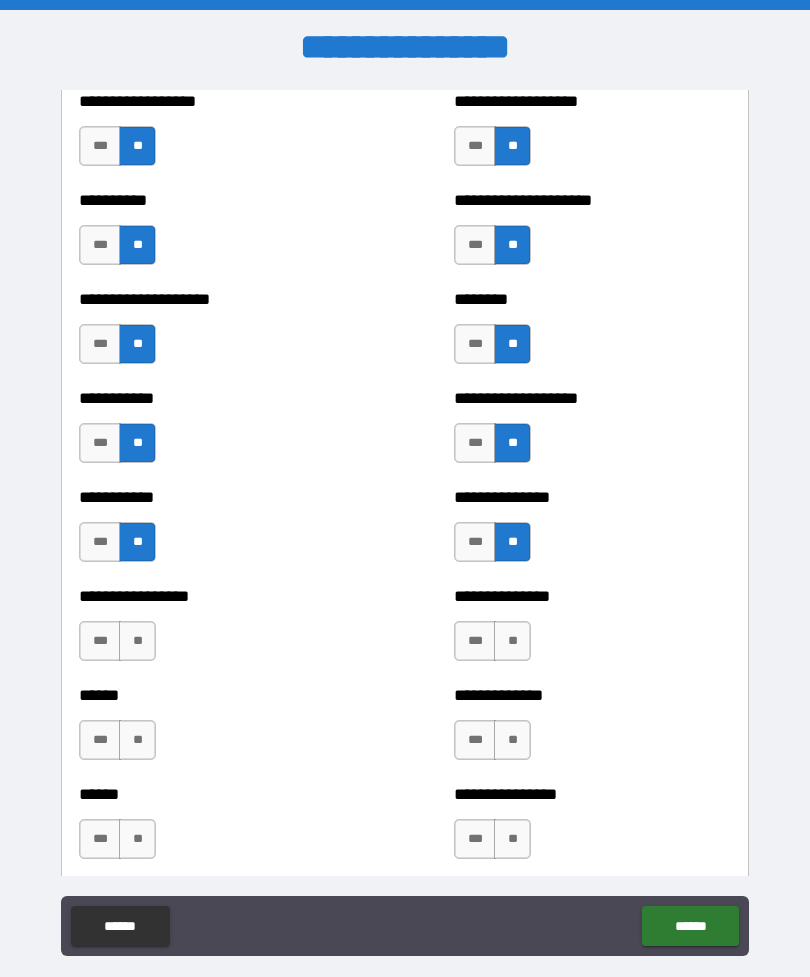 click on "**" at bounding box center [137, 641] 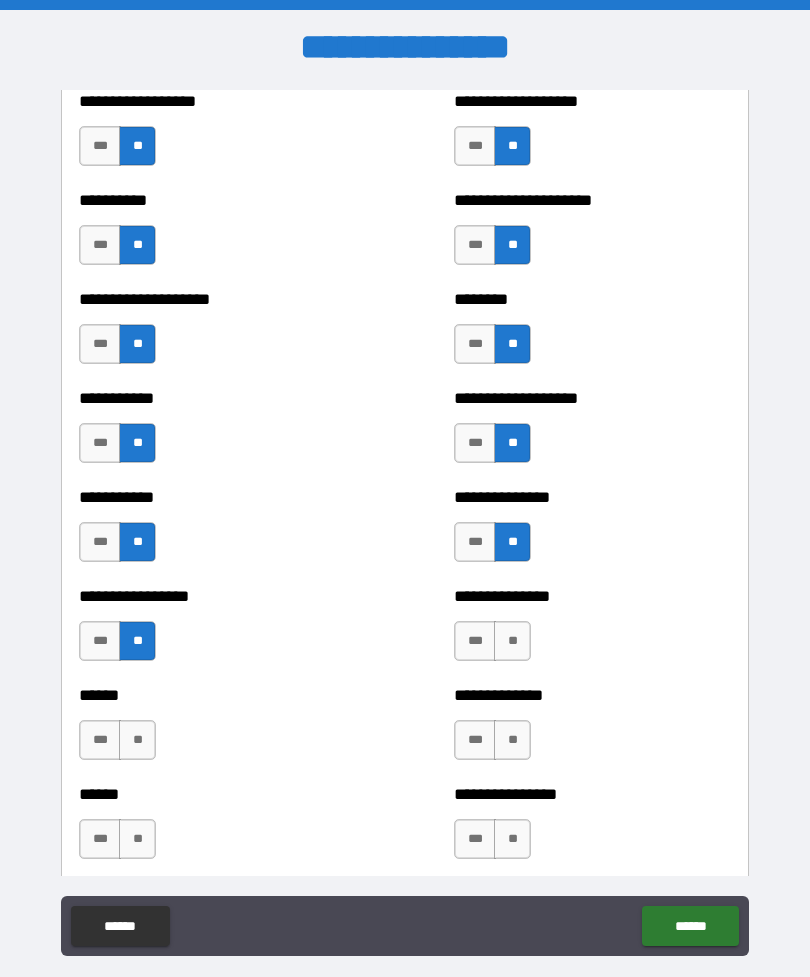 click on "**" at bounding box center (512, 641) 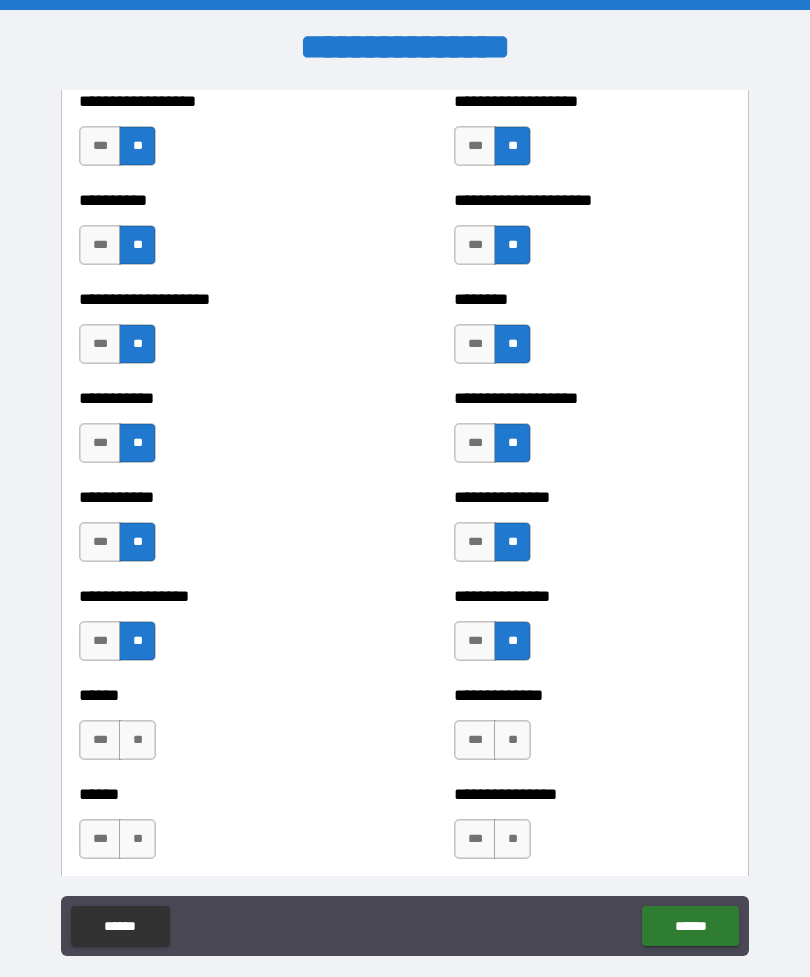 click on "**" at bounding box center [512, 740] 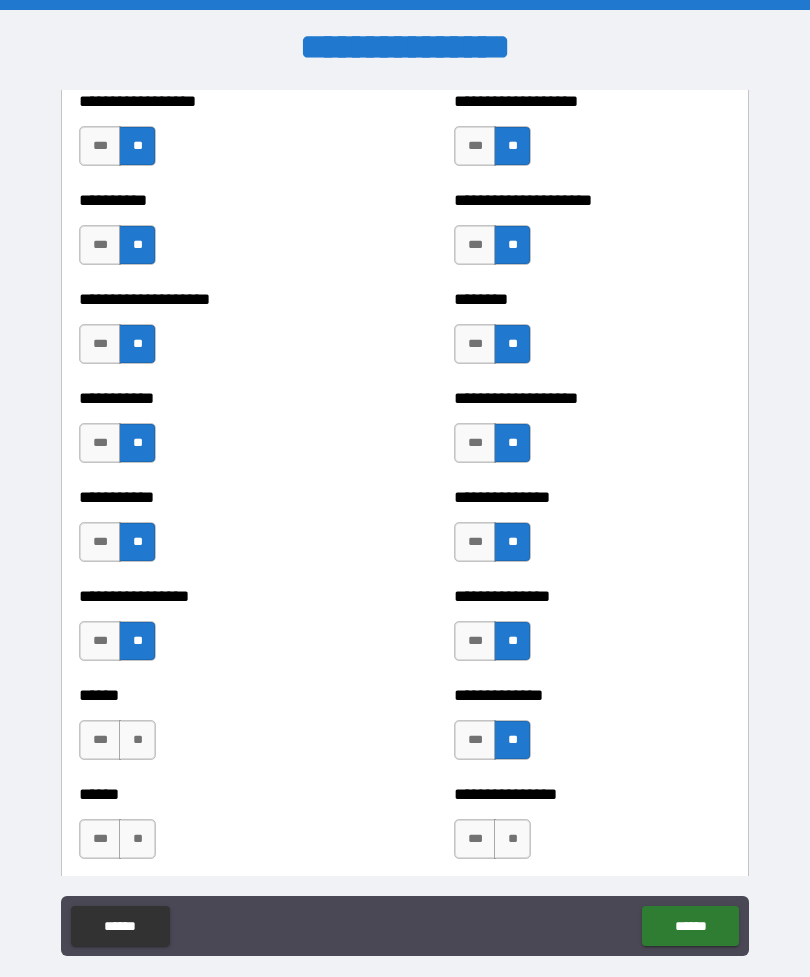 scroll, scrollTop: 2529, scrollLeft: 0, axis: vertical 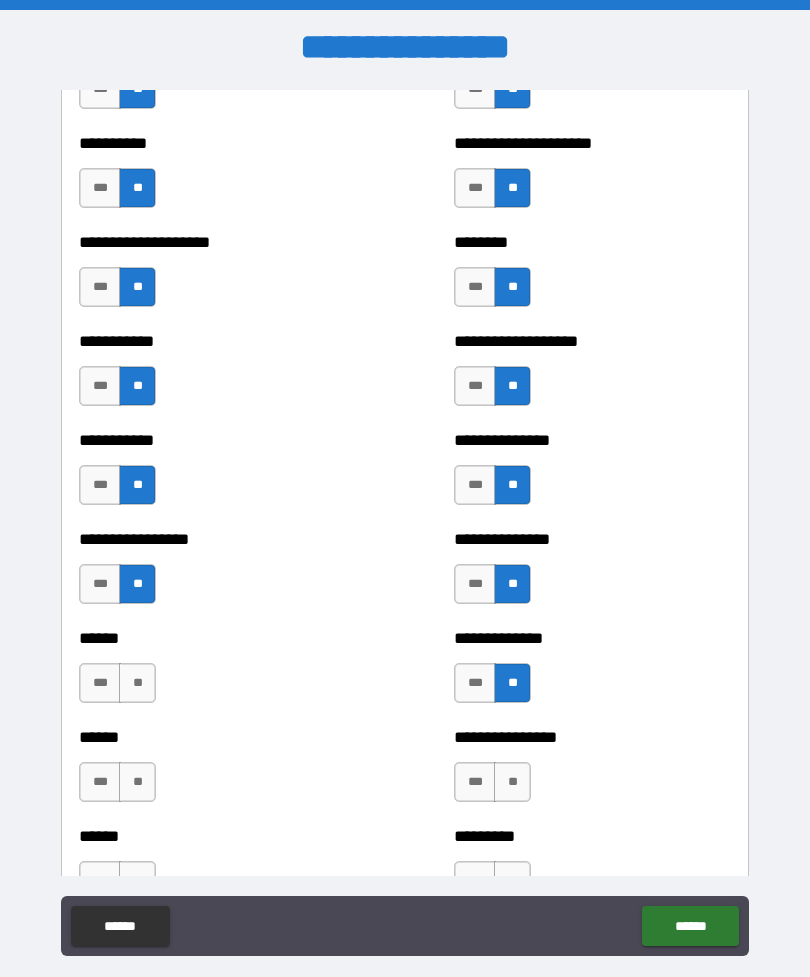 click on "**" at bounding box center [137, 683] 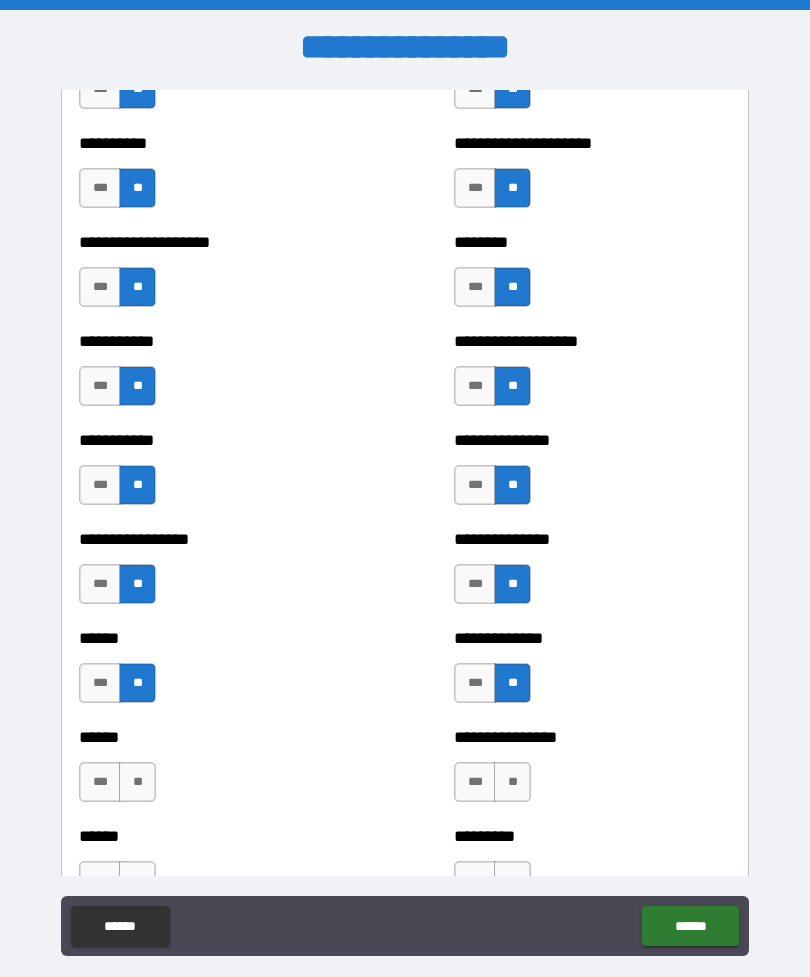 click on "**" at bounding box center [137, 782] 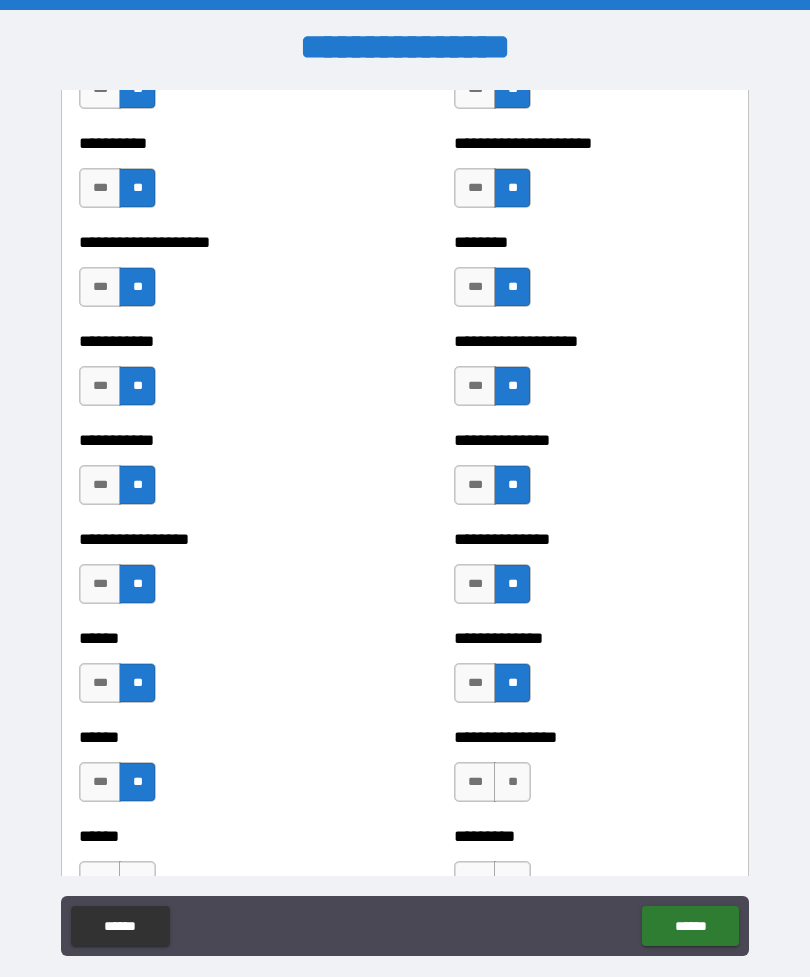 click on "**" at bounding box center (512, 782) 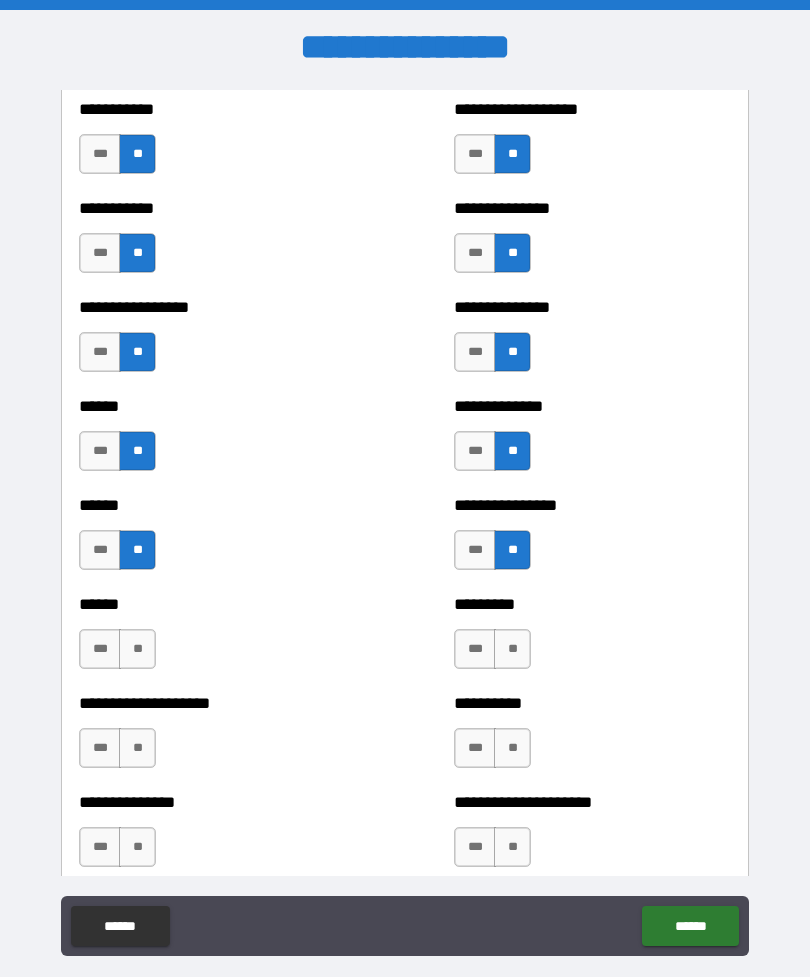 scroll, scrollTop: 2768, scrollLeft: 0, axis: vertical 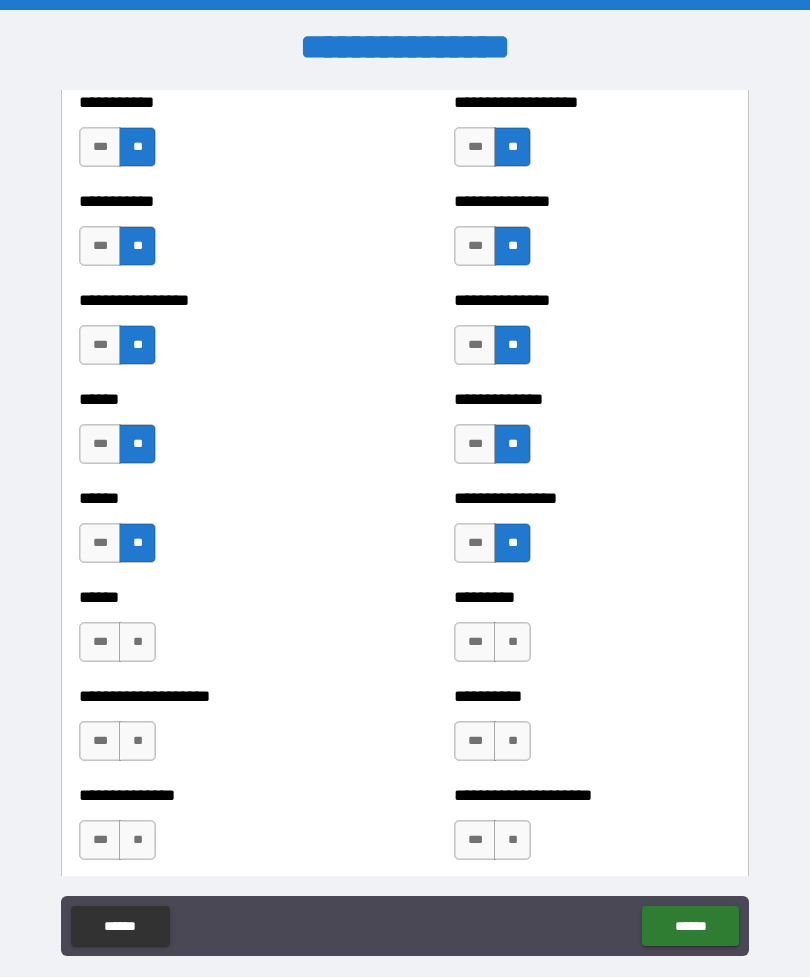 click on "**" at bounding box center (137, 642) 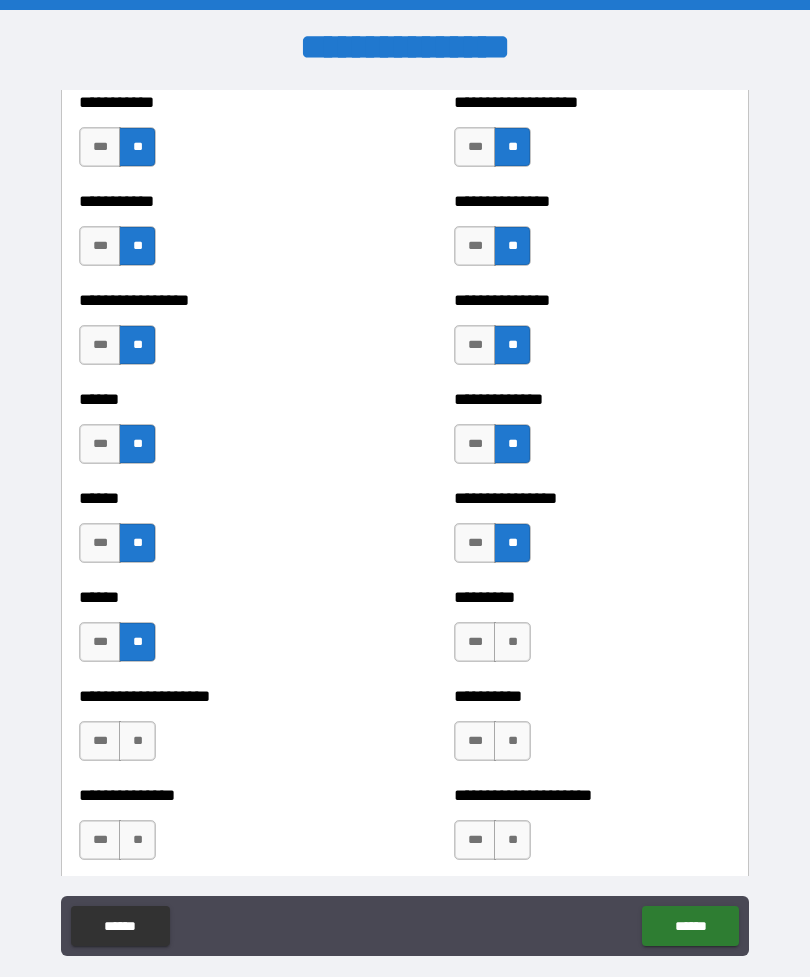click on "**" at bounding box center [512, 642] 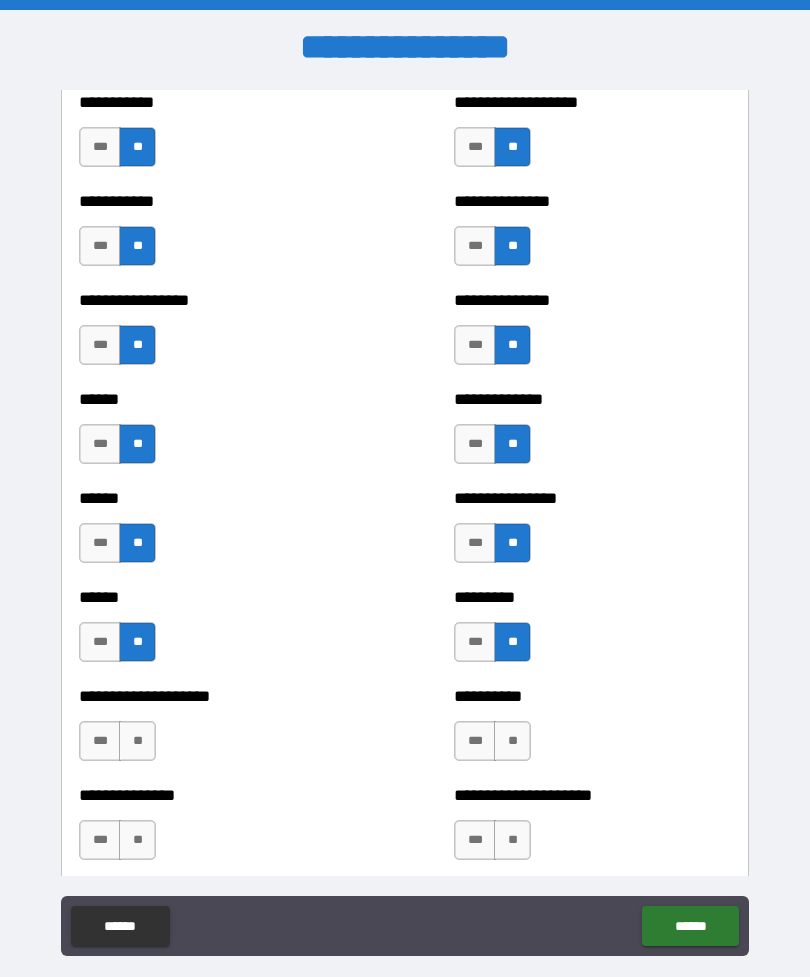 click on "**" at bounding box center [137, 741] 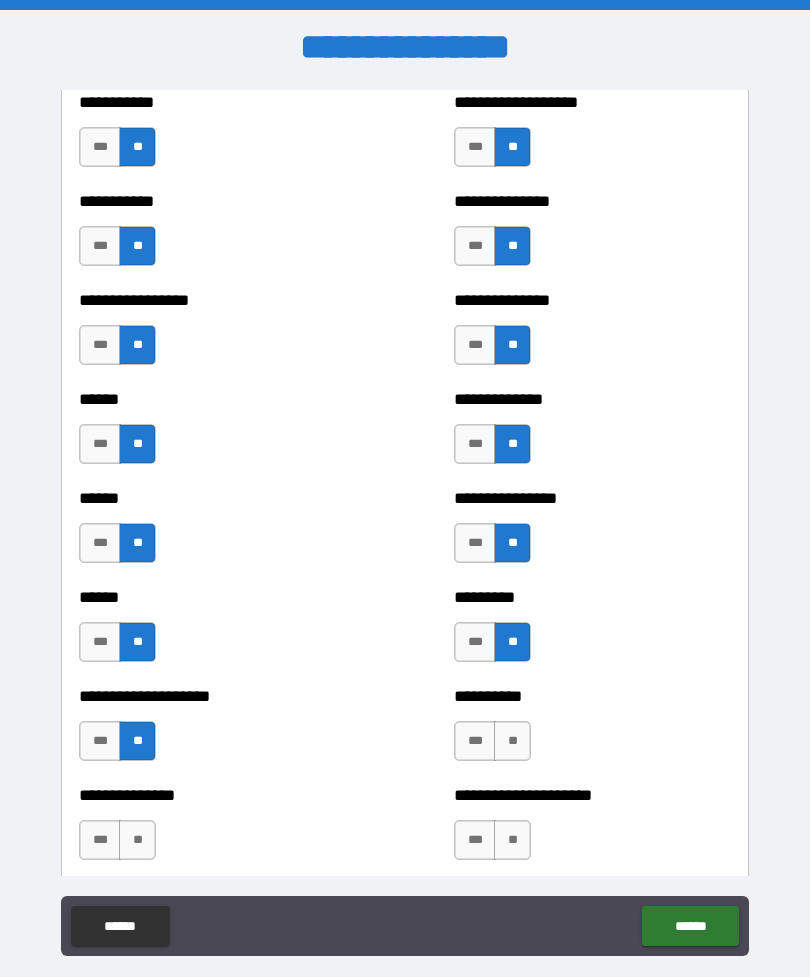 click on "**" at bounding box center [512, 741] 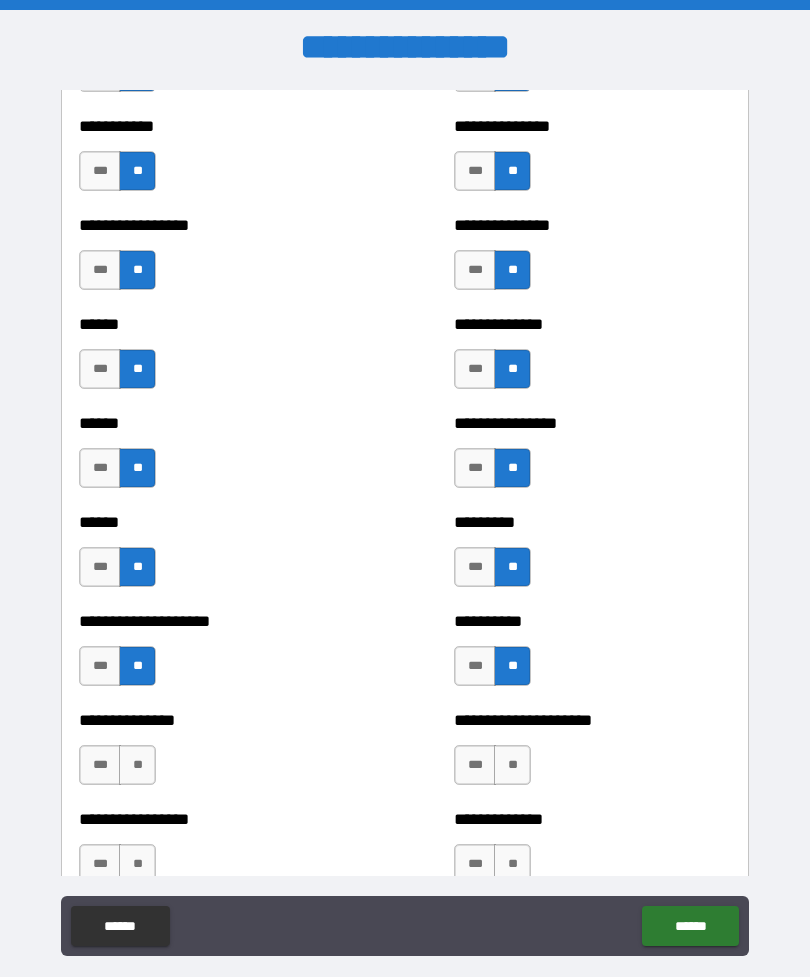 scroll, scrollTop: 2844, scrollLeft: 0, axis: vertical 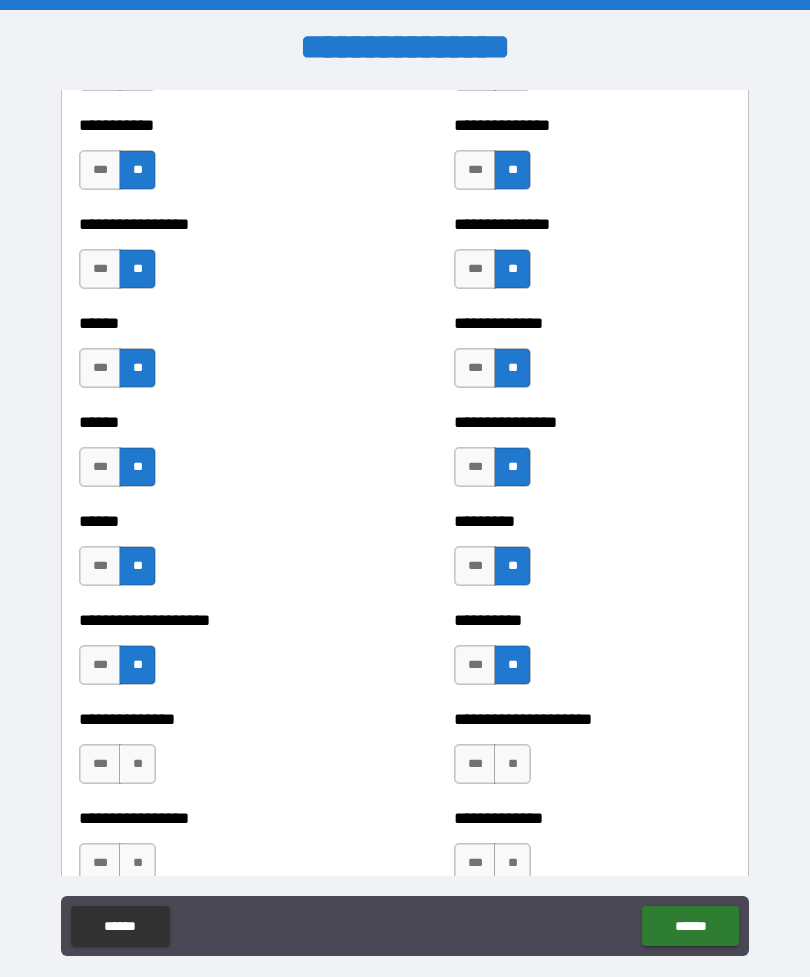 click on "**" at bounding box center [137, 764] 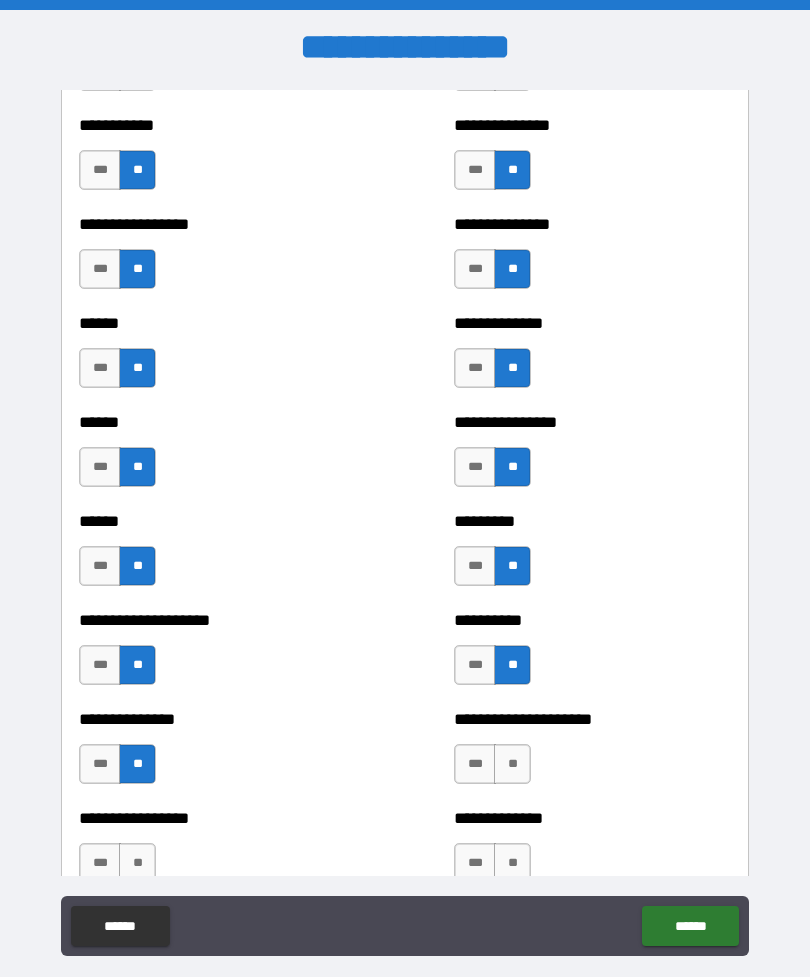 click on "**" at bounding box center (512, 764) 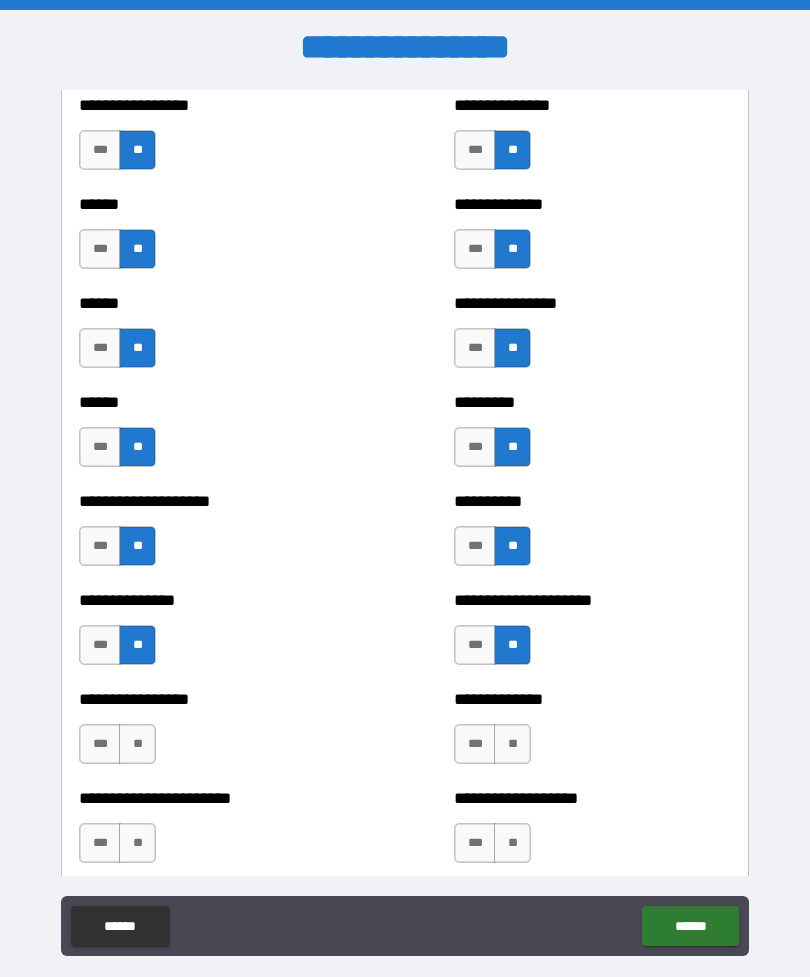 scroll, scrollTop: 2970, scrollLeft: 0, axis: vertical 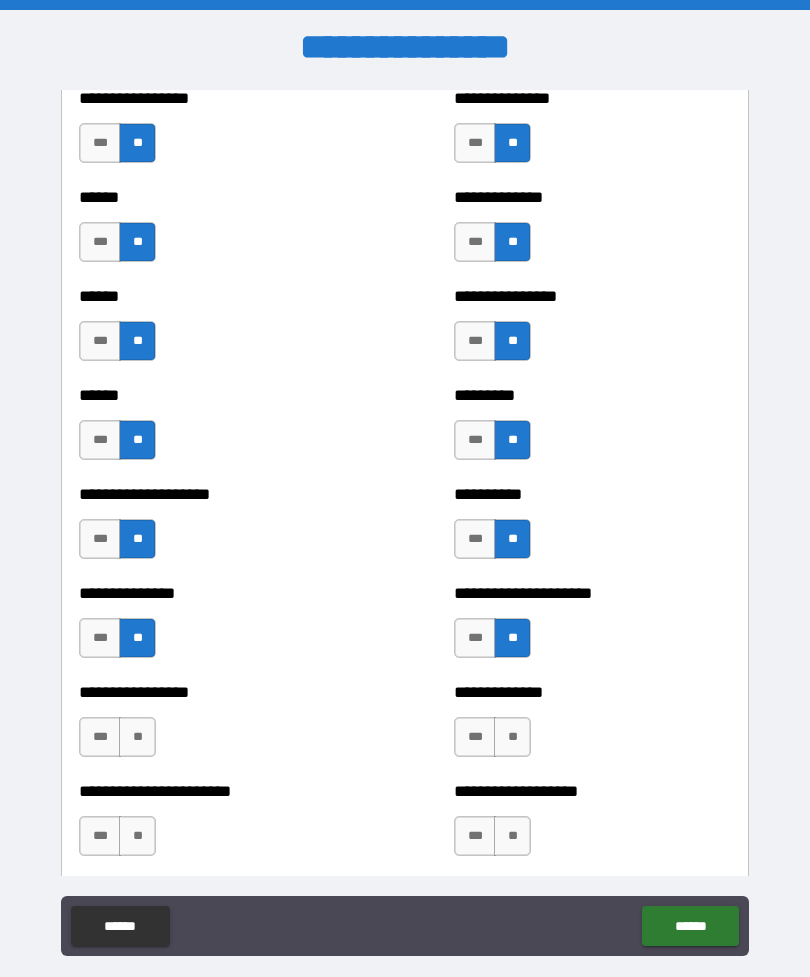 click on "**" at bounding box center (512, 737) 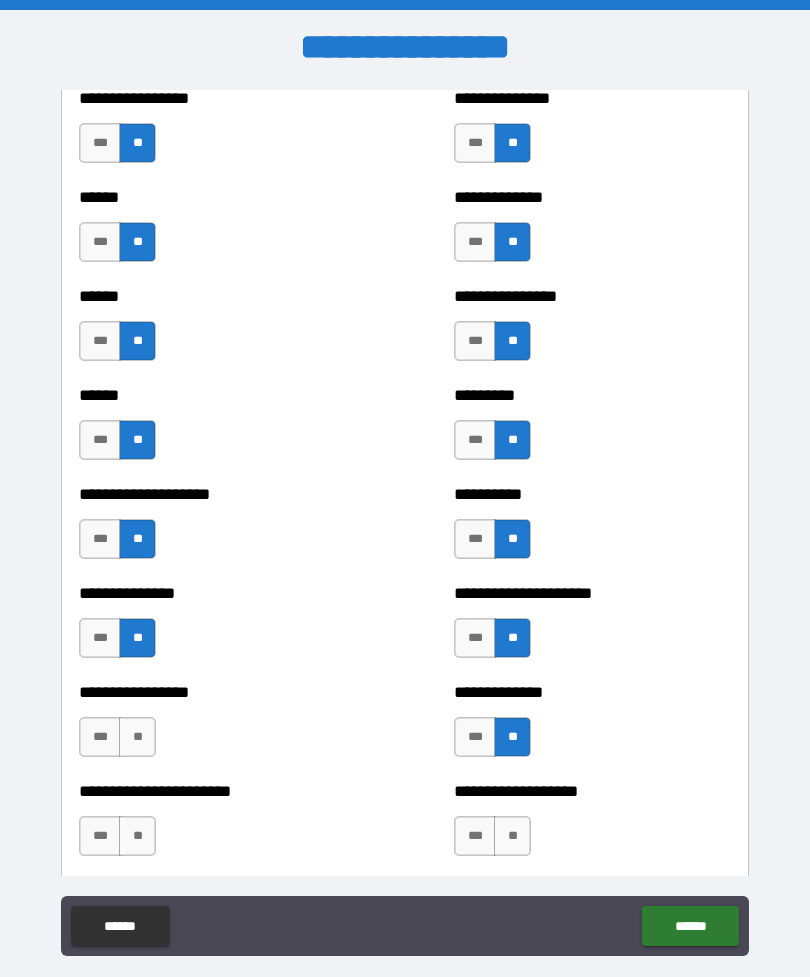 click on "***" at bounding box center (100, 737) 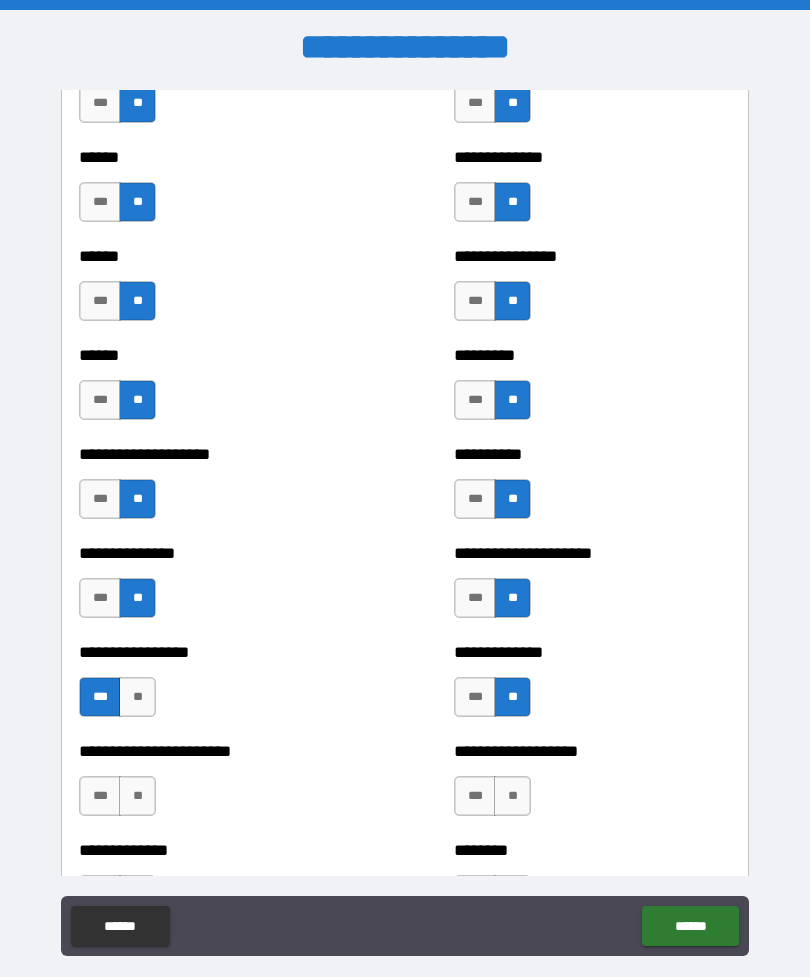 scroll, scrollTop: 3014, scrollLeft: 0, axis: vertical 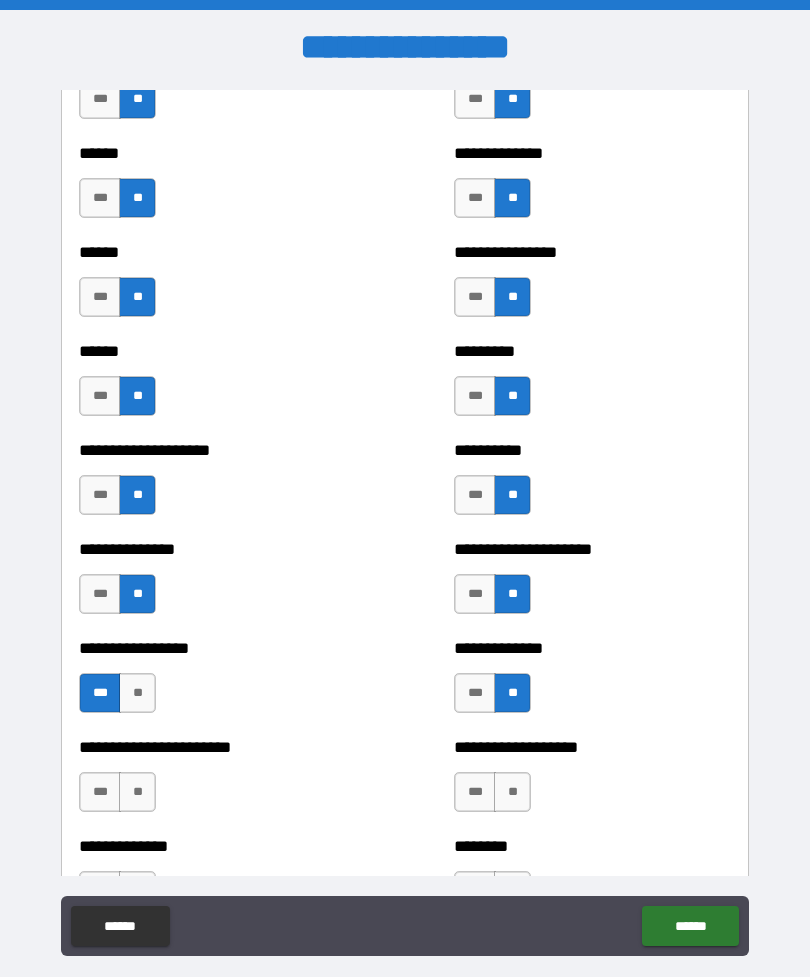 click on "**" at bounding box center (137, 693) 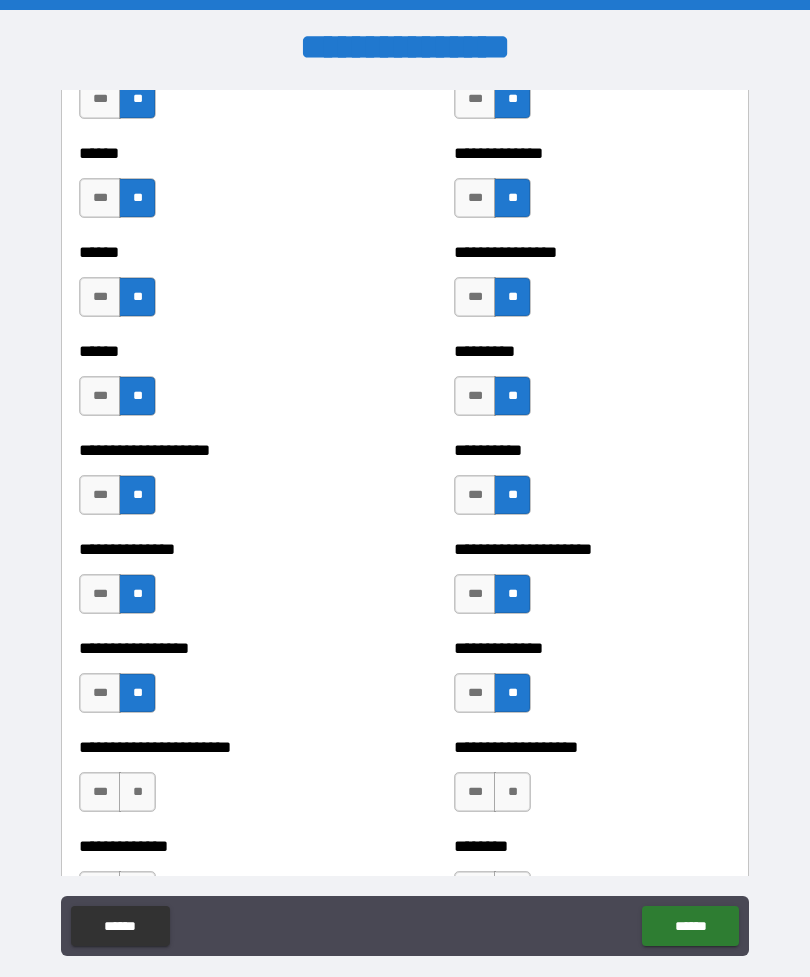 click on "**" at bounding box center (512, 792) 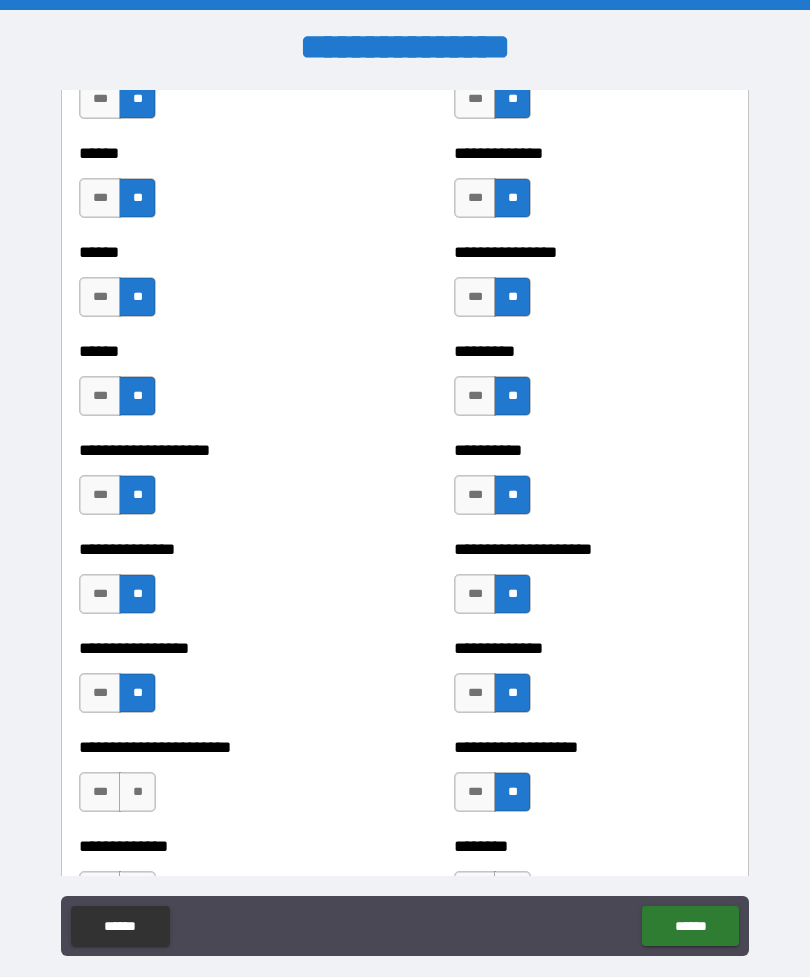 click on "**" at bounding box center [137, 792] 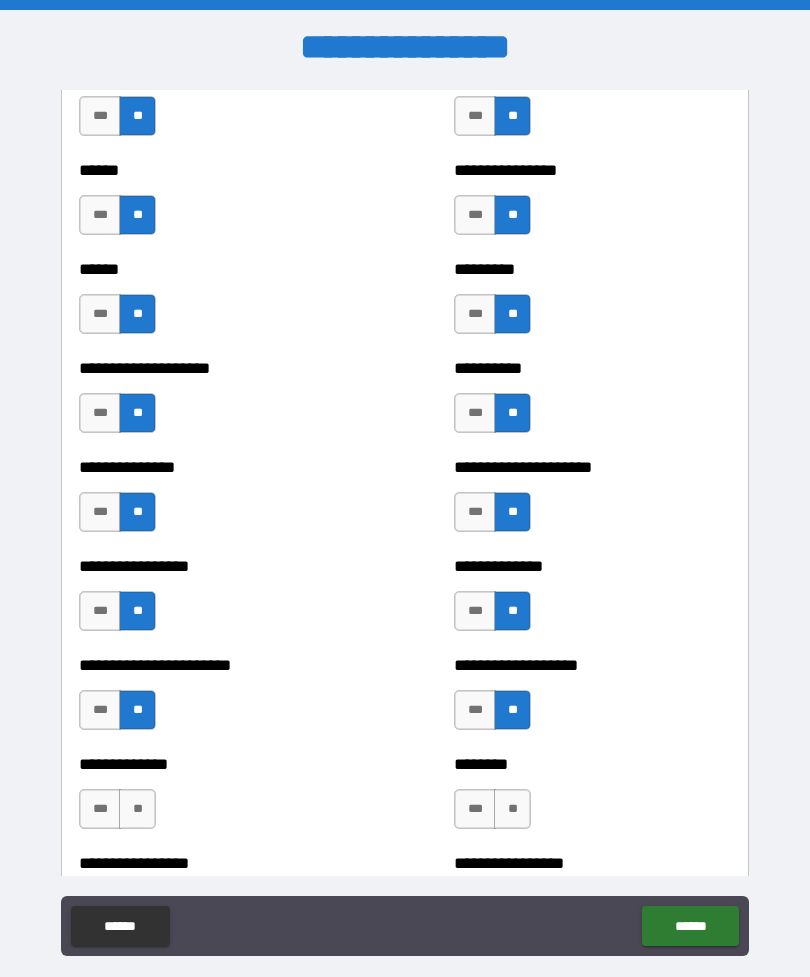 scroll, scrollTop: 3117, scrollLeft: 0, axis: vertical 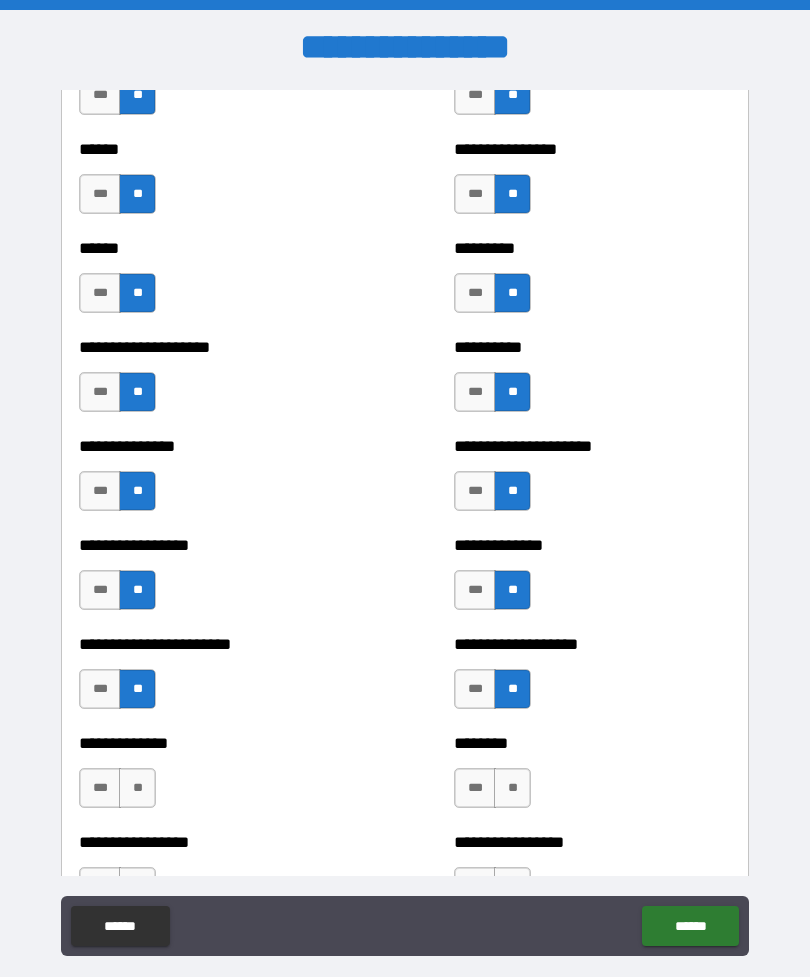 click on "**" at bounding box center (137, 689) 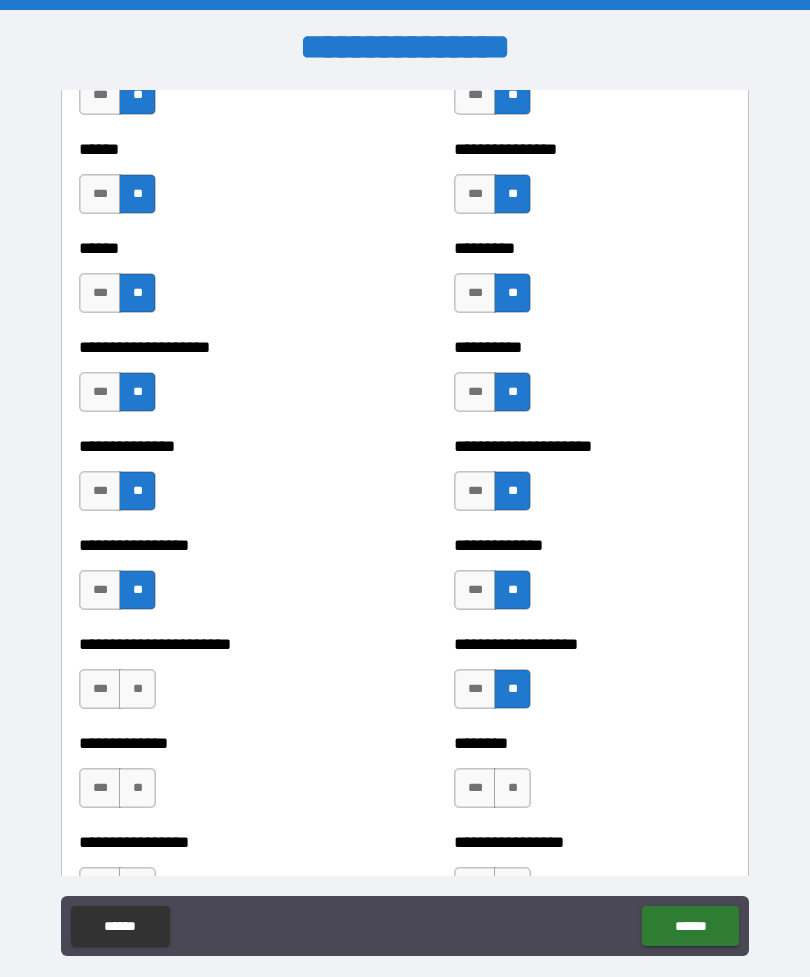 click on "**" at bounding box center (137, 689) 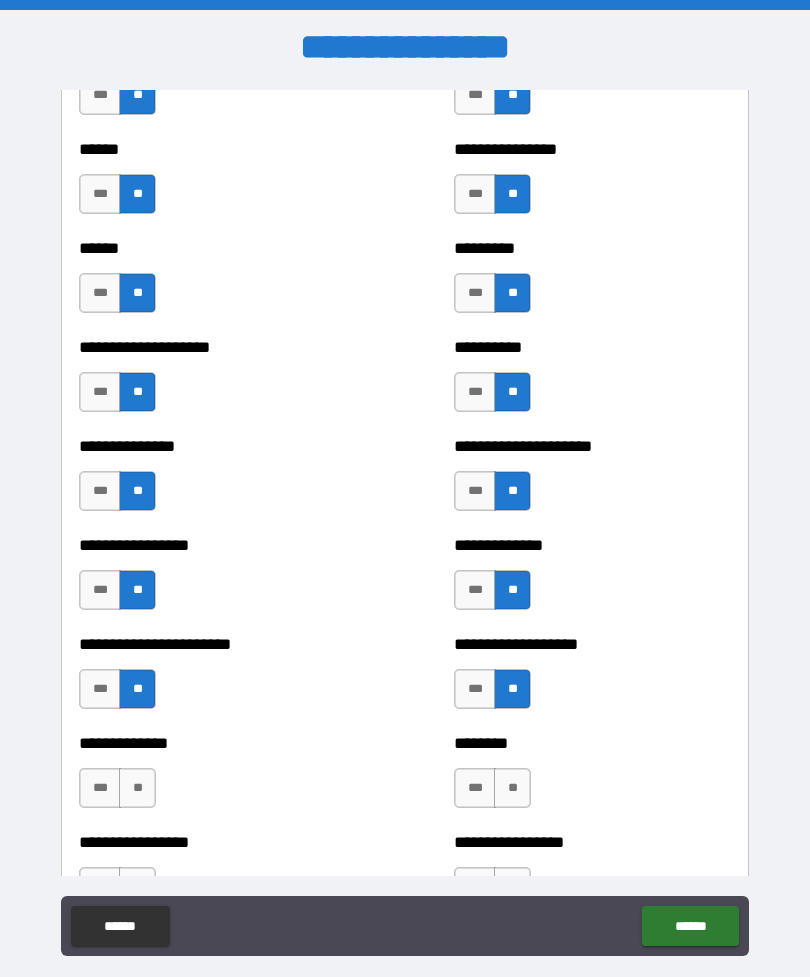 click on "**" at bounding box center (512, 788) 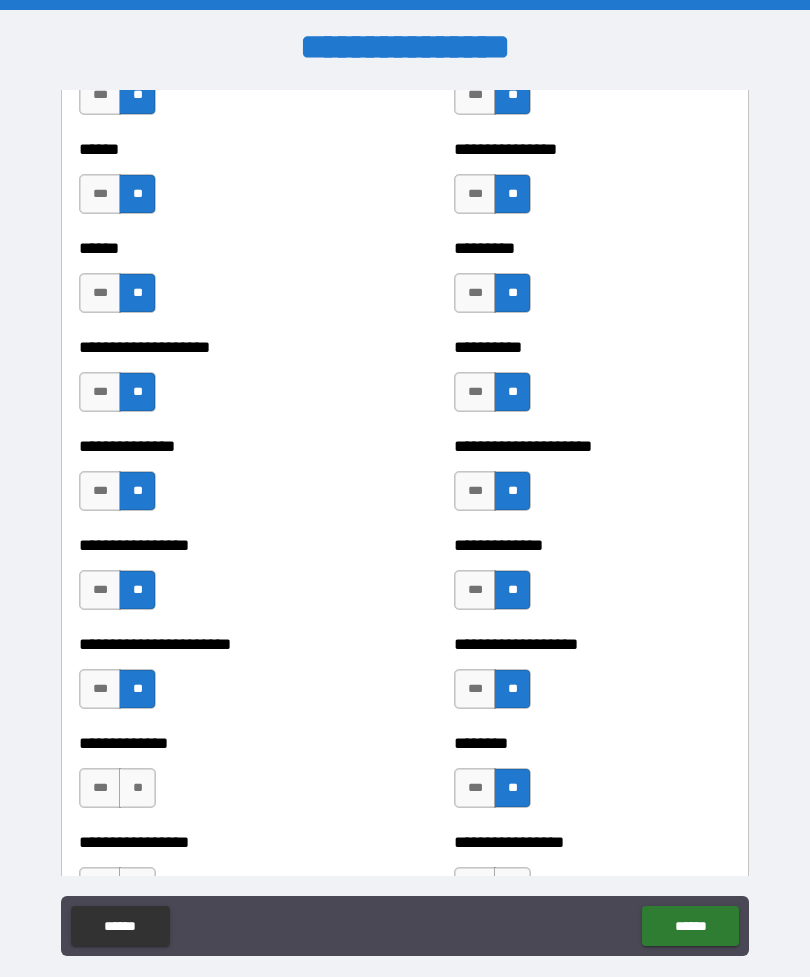 click on "**" at bounding box center (137, 788) 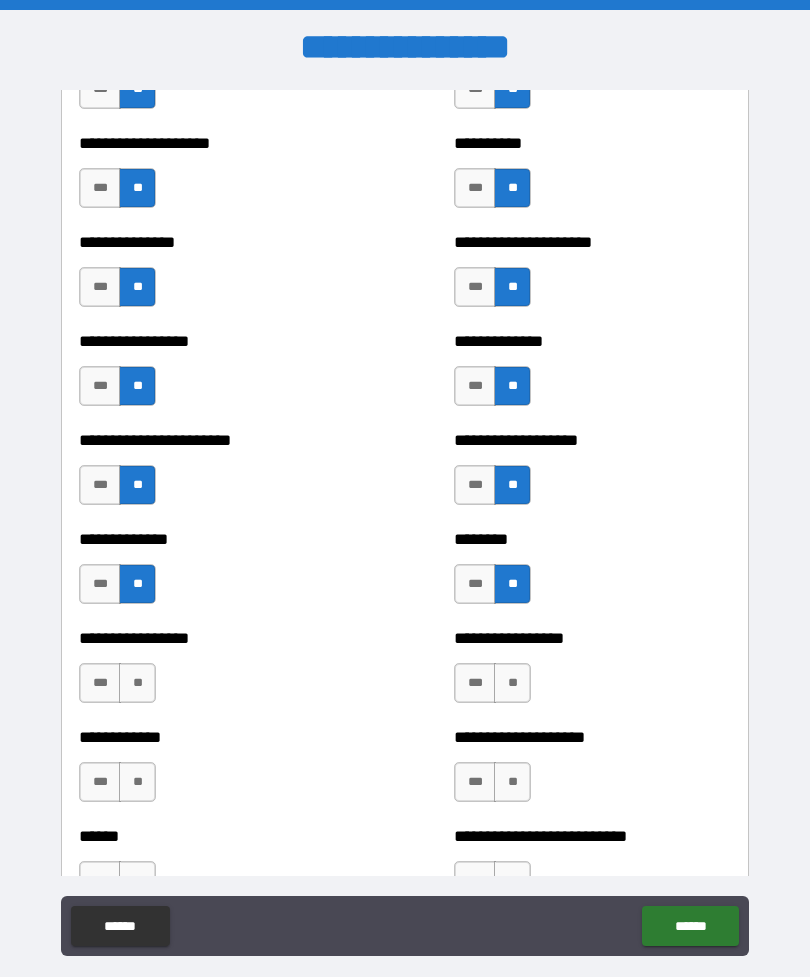 scroll, scrollTop: 3343, scrollLeft: 0, axis: vertical 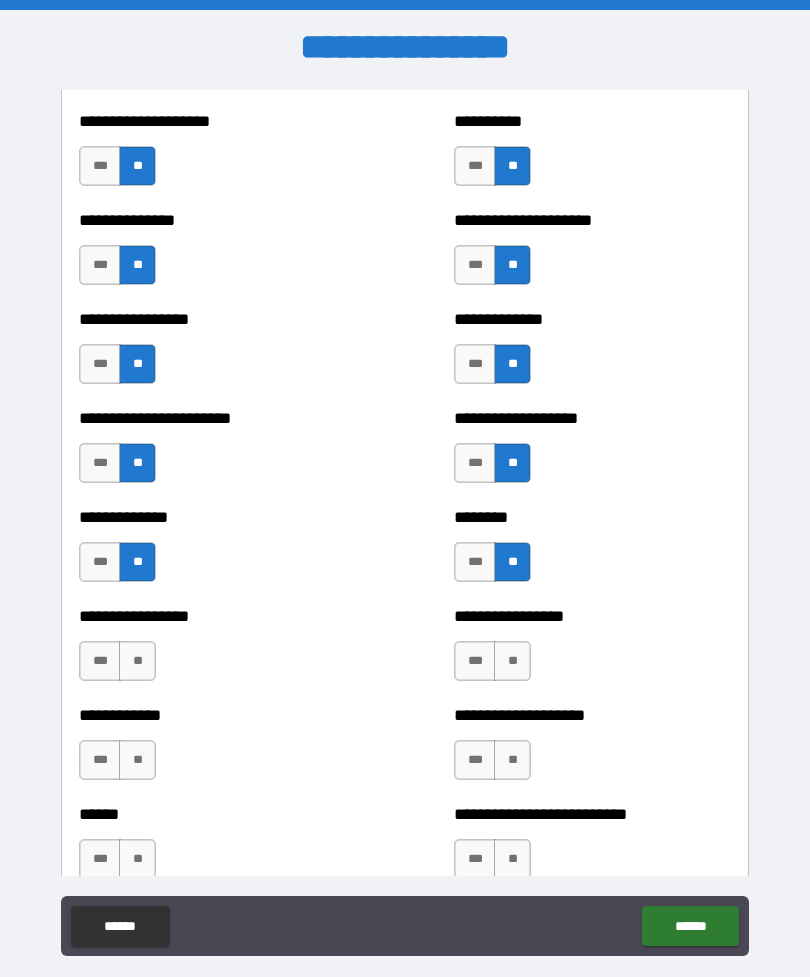 click on "**" at bounding box center (137, 661) 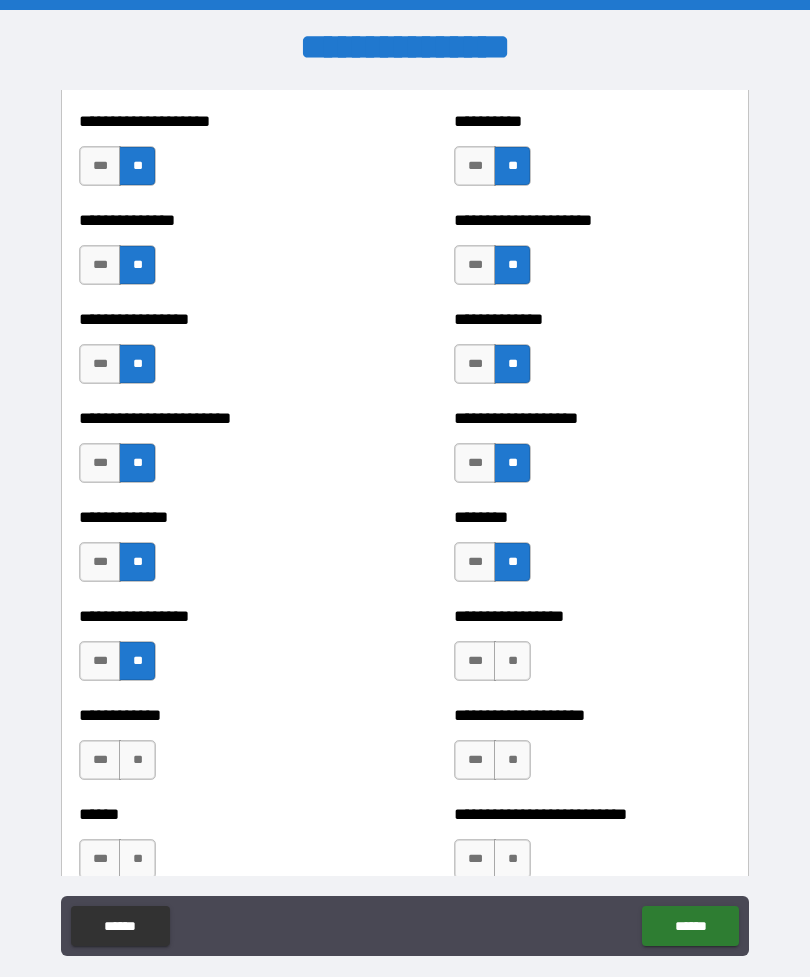 click on "**" at bounding box center [512, 661] 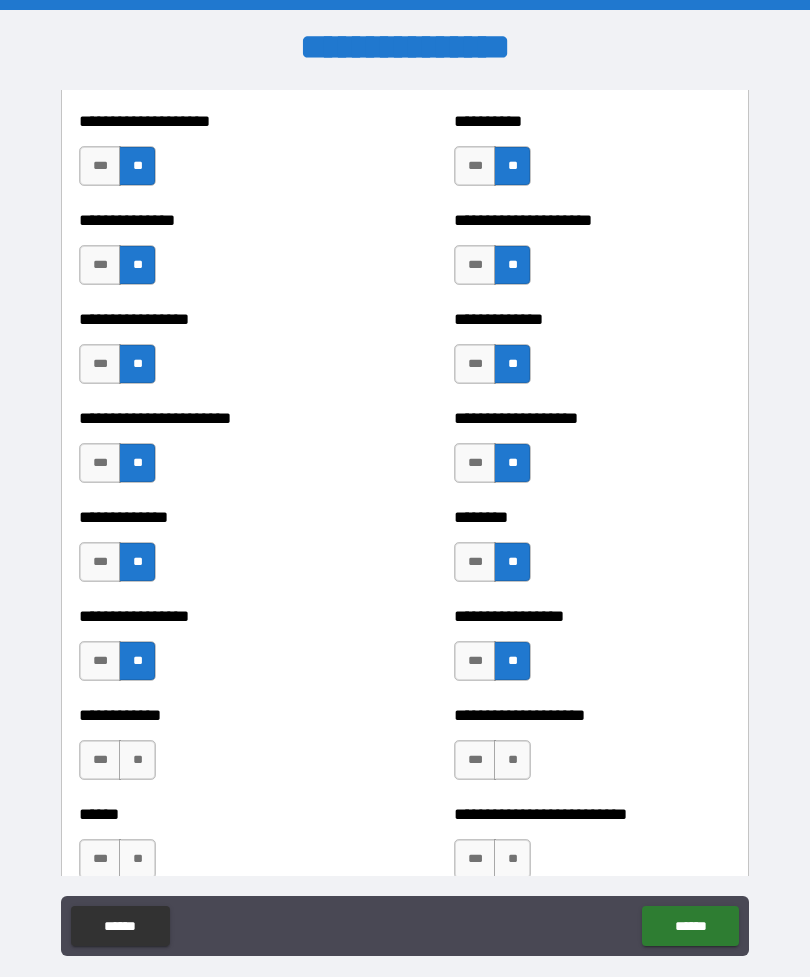 click on "**" at bounding box center [137, 760] 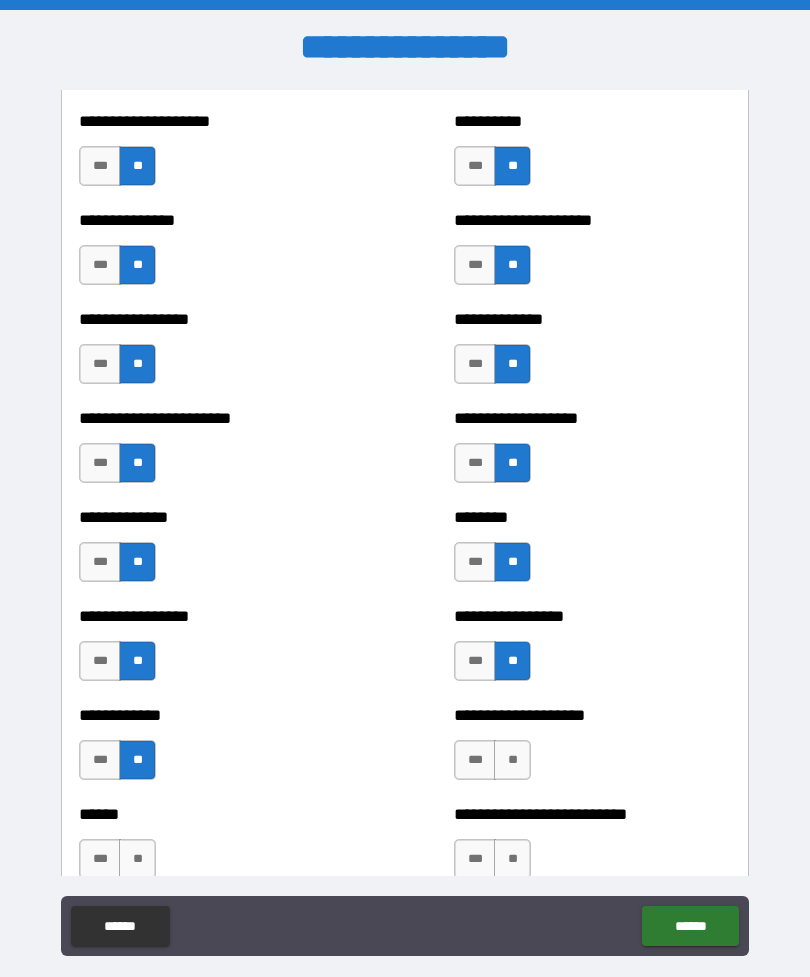 click on "**" at bounding box center (512, 760) 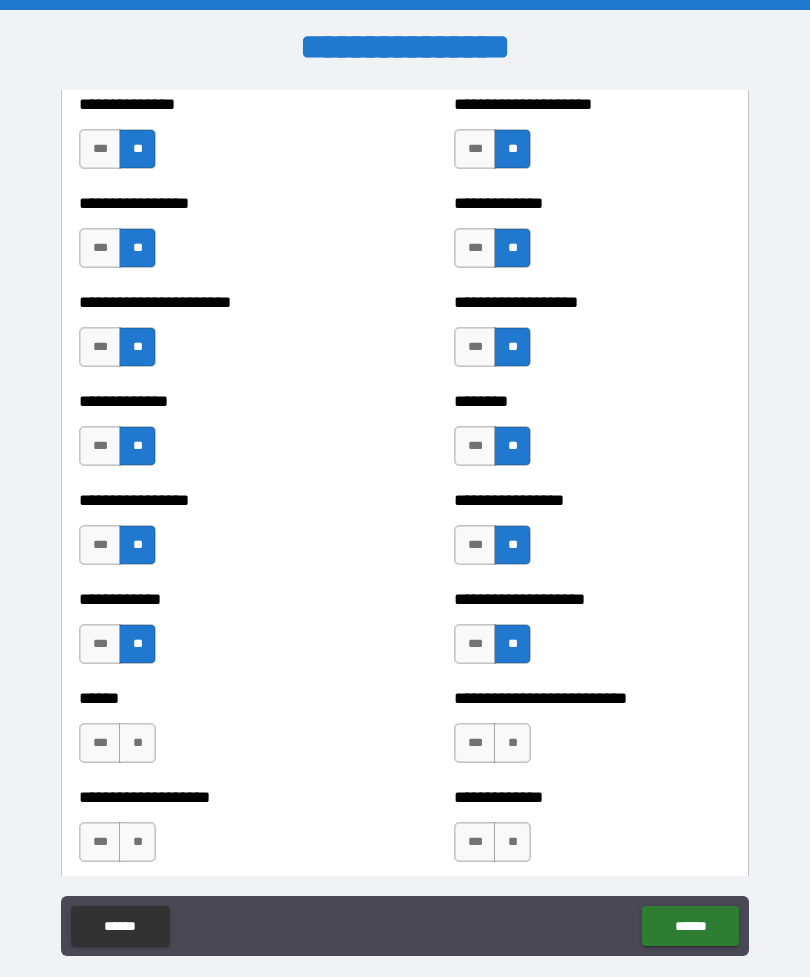scroll, scrollTop: 3478, scrollLeft: 0, axis: vertical 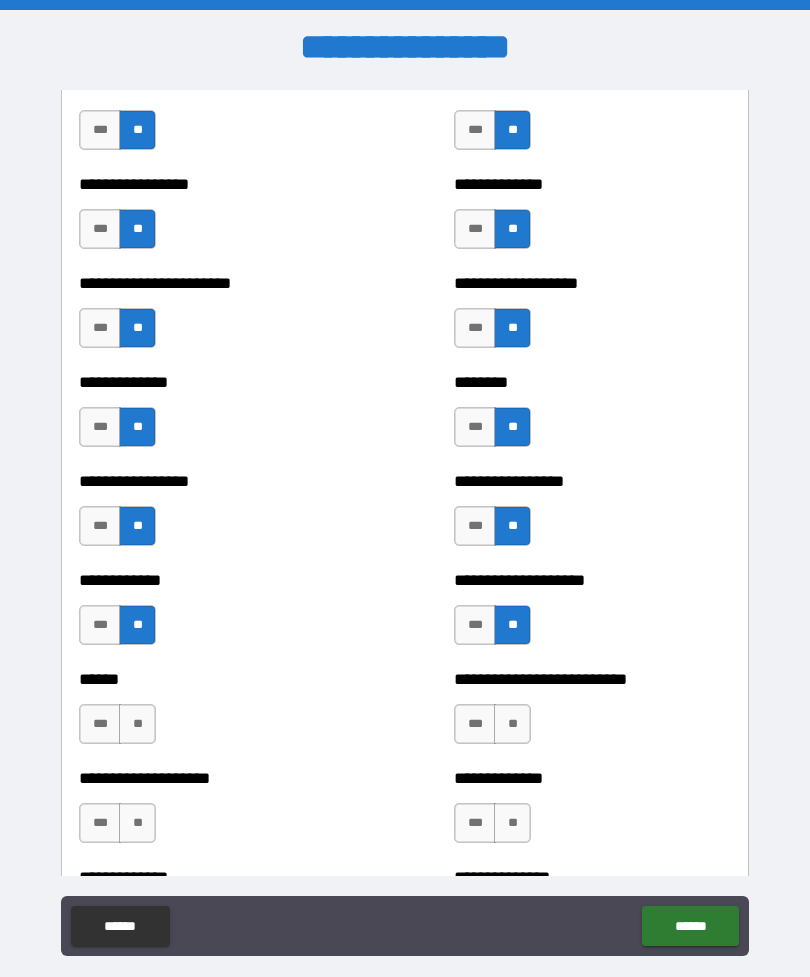 click on "**" at bounding box center [137, 724] 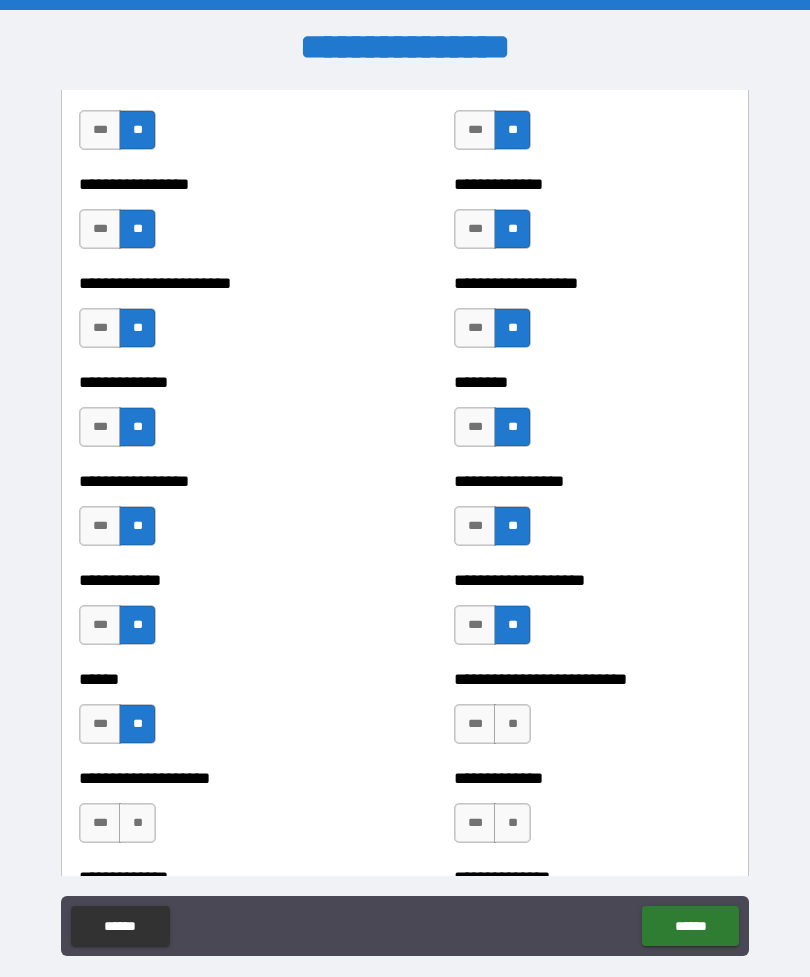 click on "**" at bounding box center [512, 724] 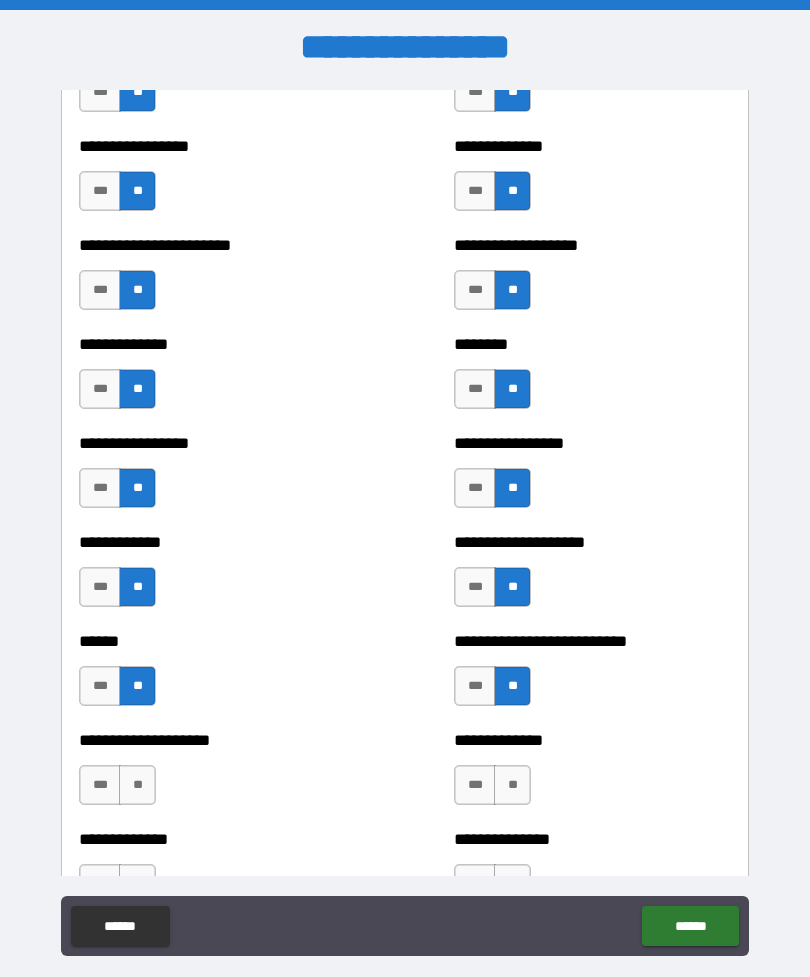 scroll, scrollTop: 3517, scrollLeft: 0, axis: vertical 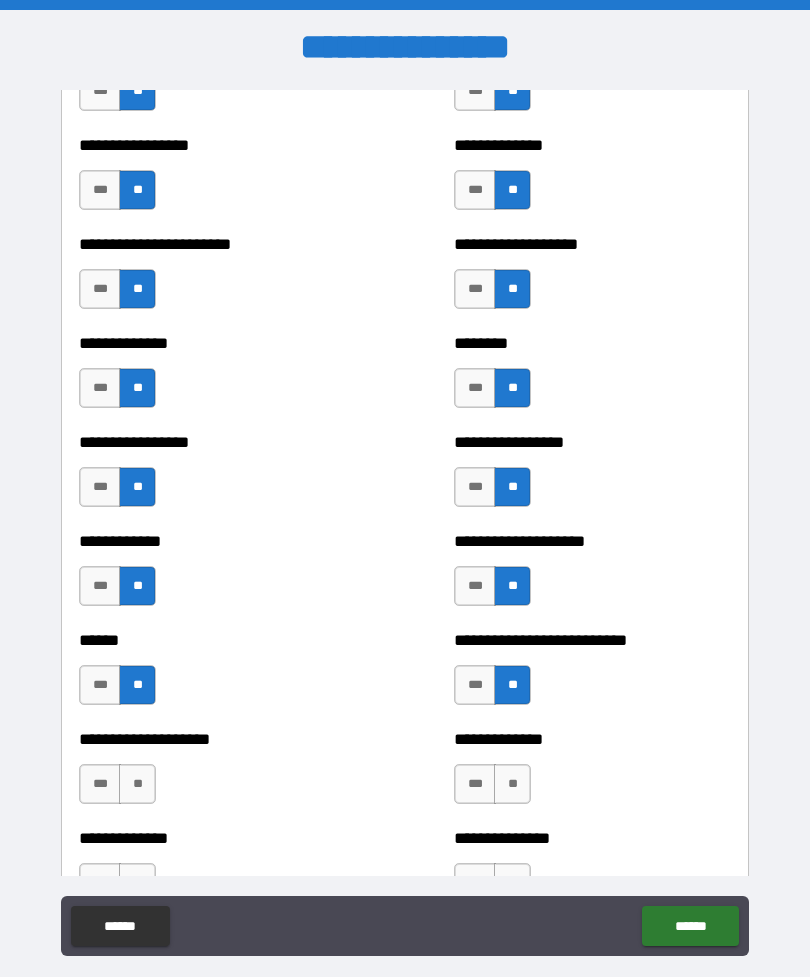 click on "**" at bounding box center (512, 784) 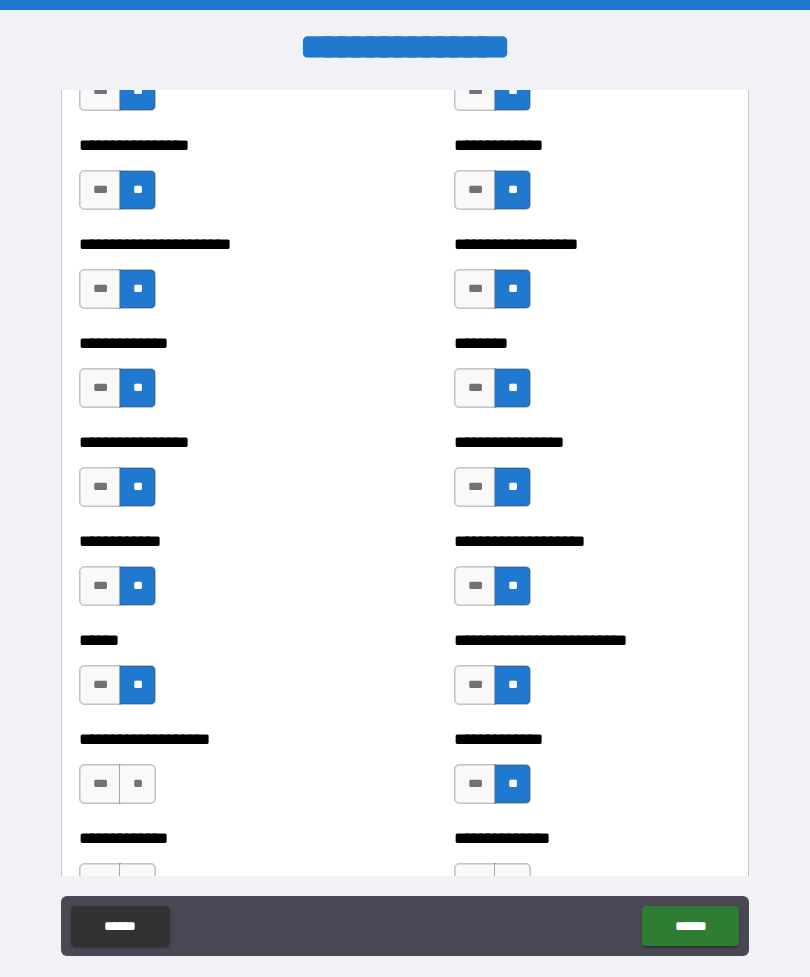 click on "**" at bounding box center (137, 784) 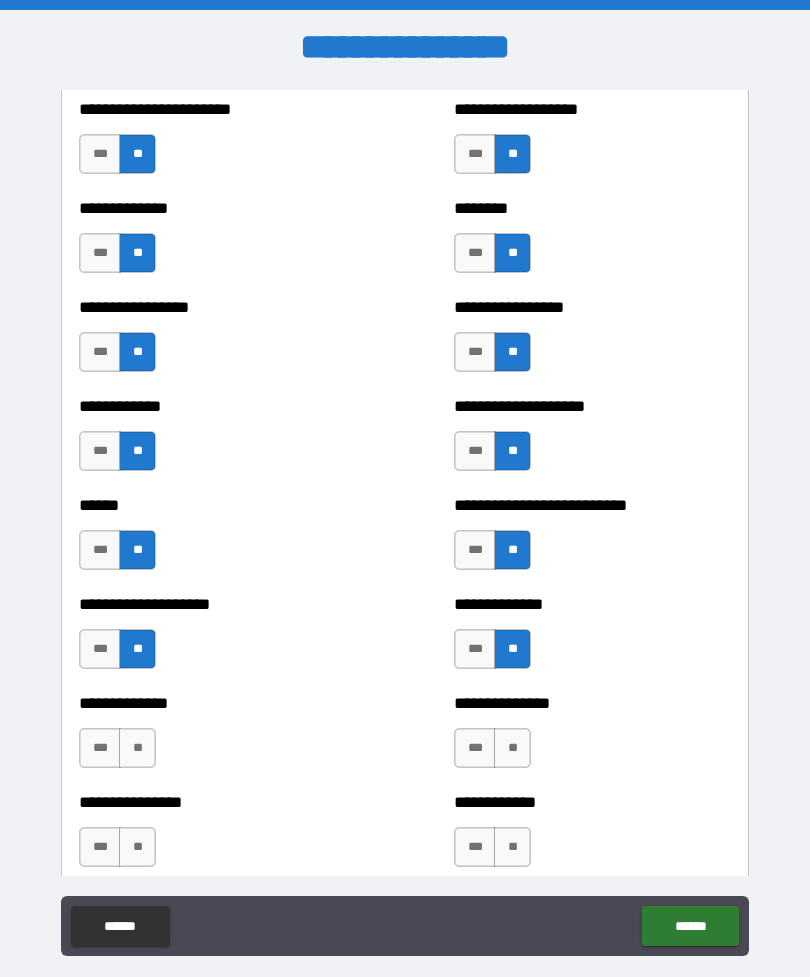 scroll, scrollTop: 3654, scrollLeft: 0, axis: vertical 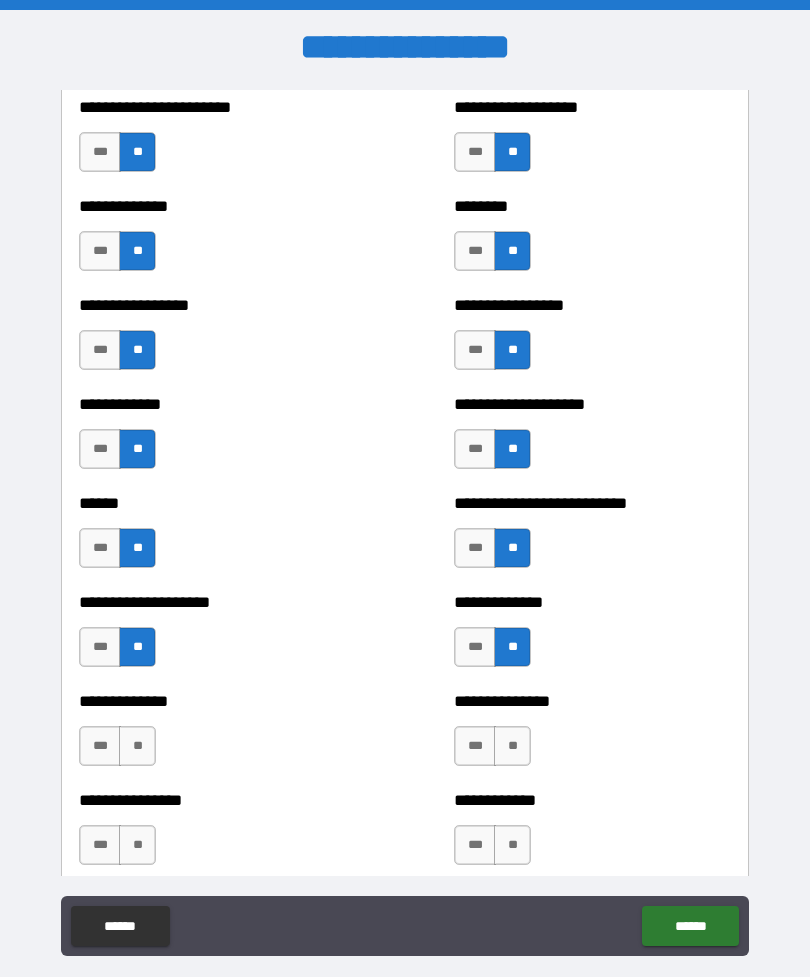 click on "**" at bounding box center (137, 746) 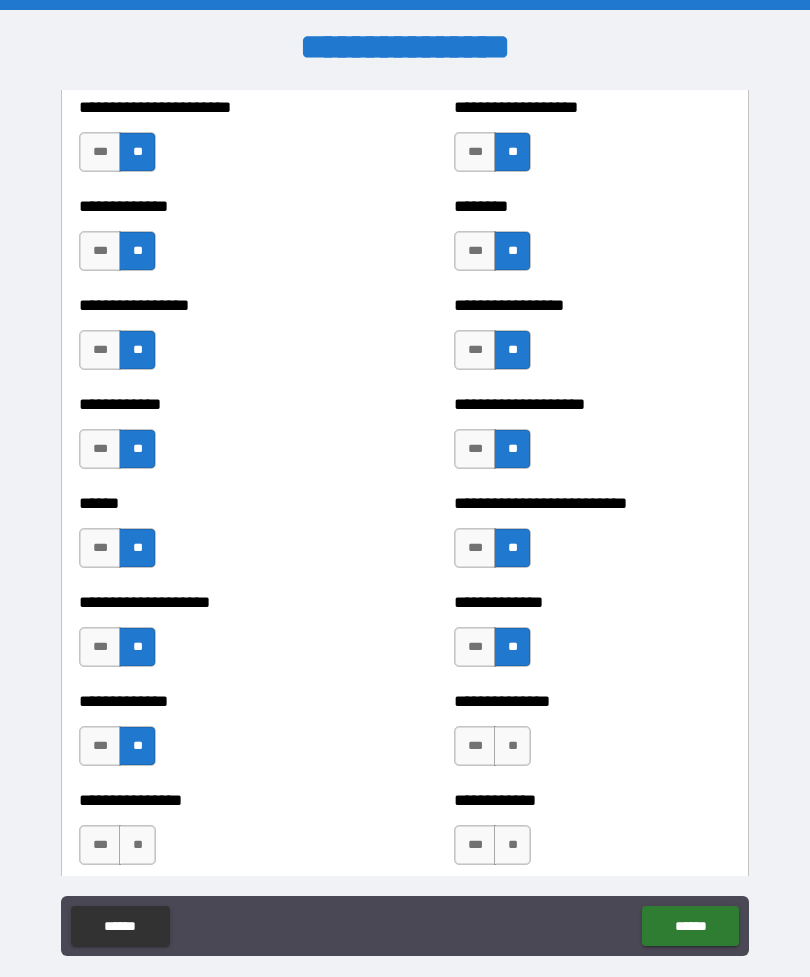 click on "**" at bounding box center [512, 746] 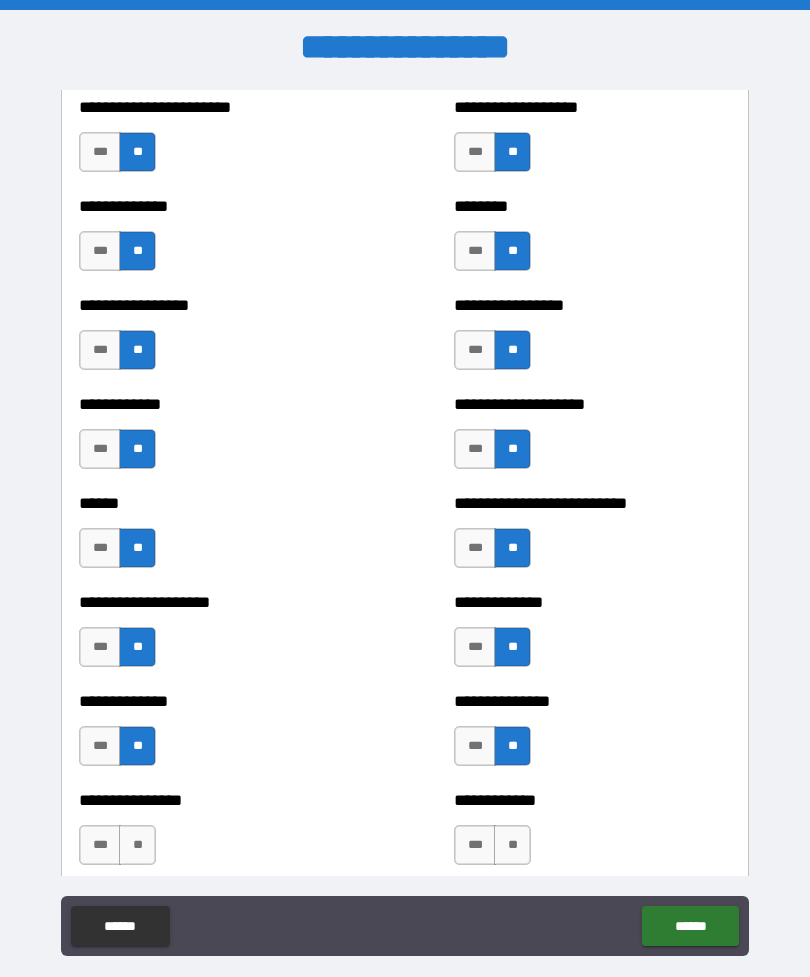click on "**" at bounding box center [512, 845] 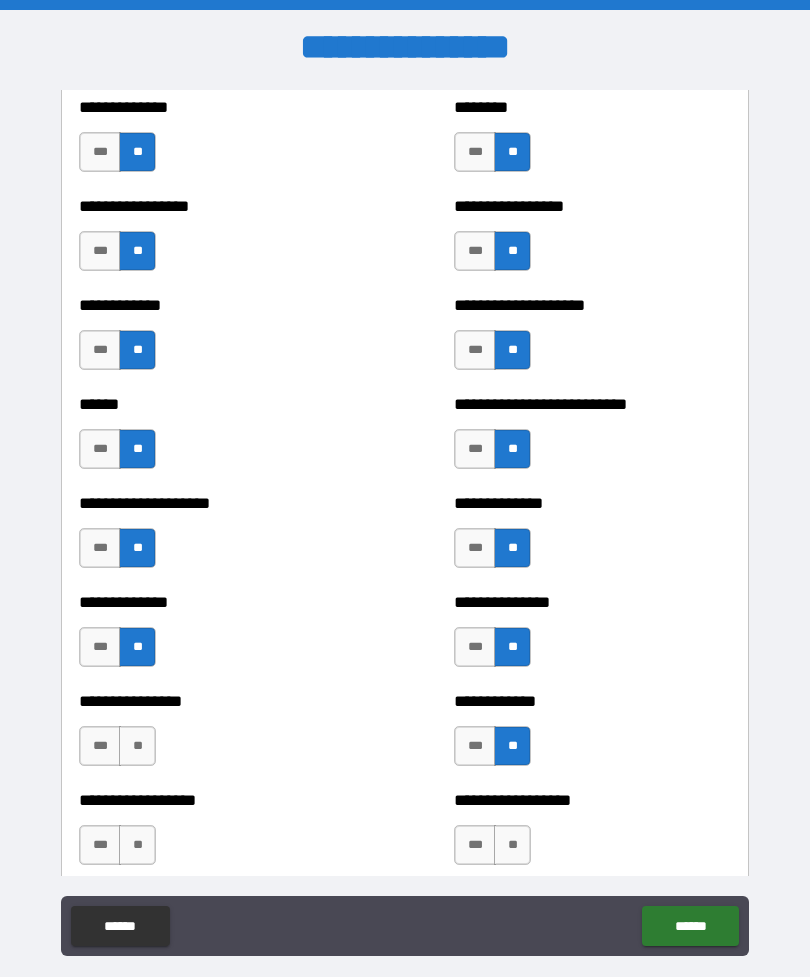scroll, scrollTop: 3758, scrollLeft: 0, axis: vertical 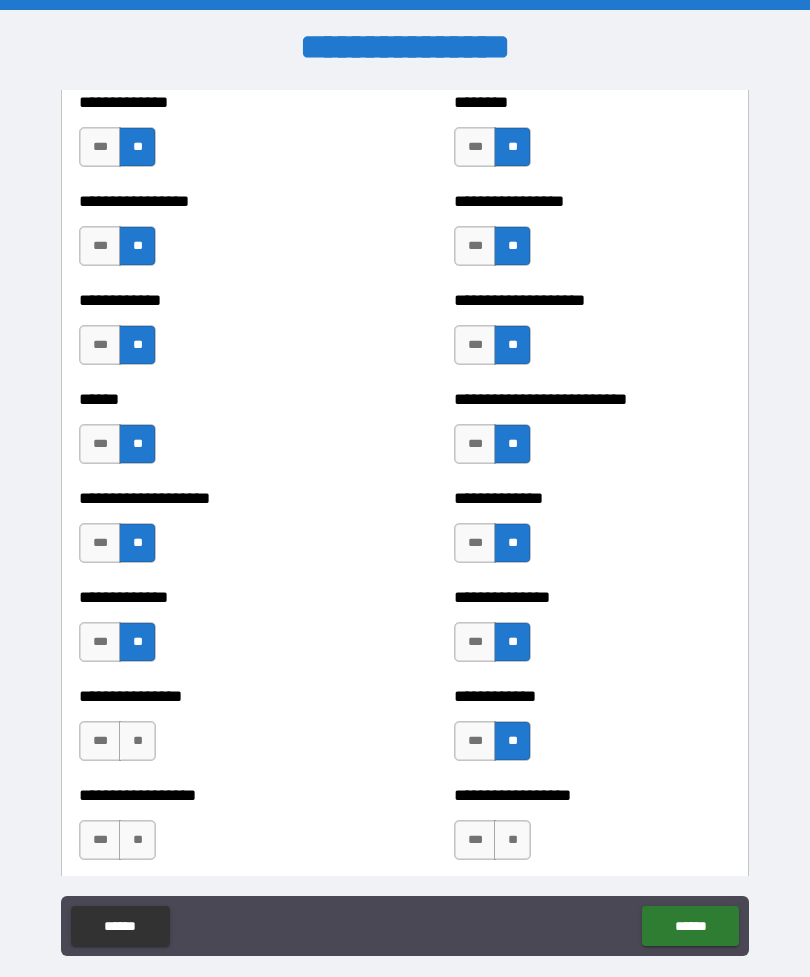 click on "**" at bounding box center (137, 741) 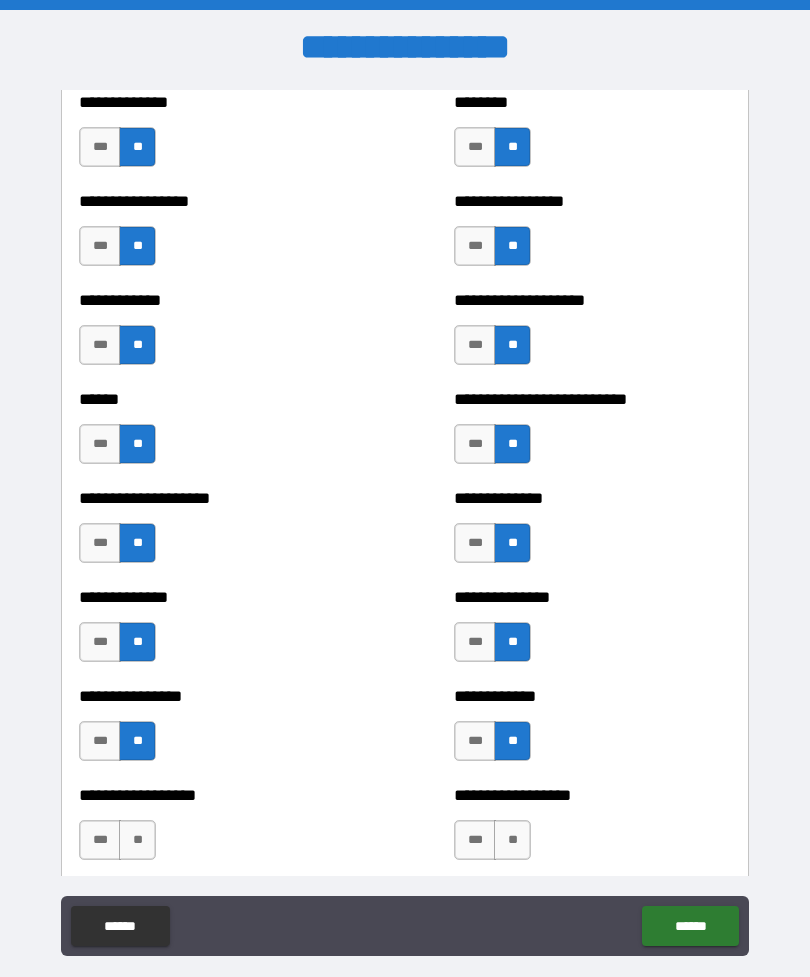 click on "**" at bounding box center (137, 840) 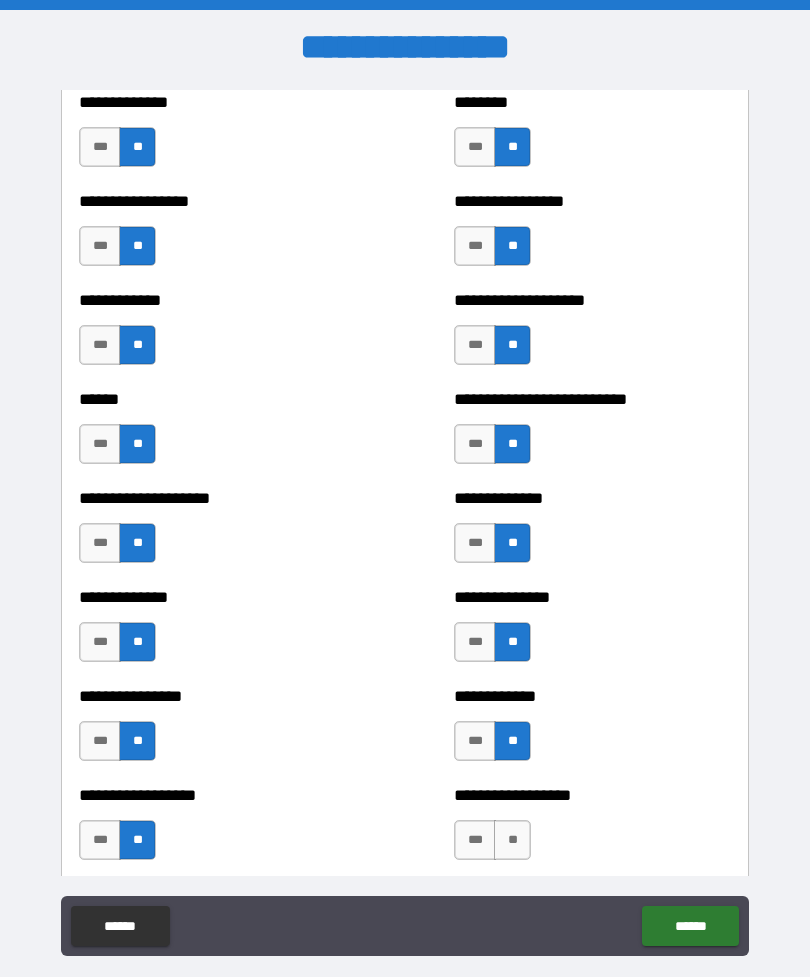 click on "**" at bounding box center [137, 840] 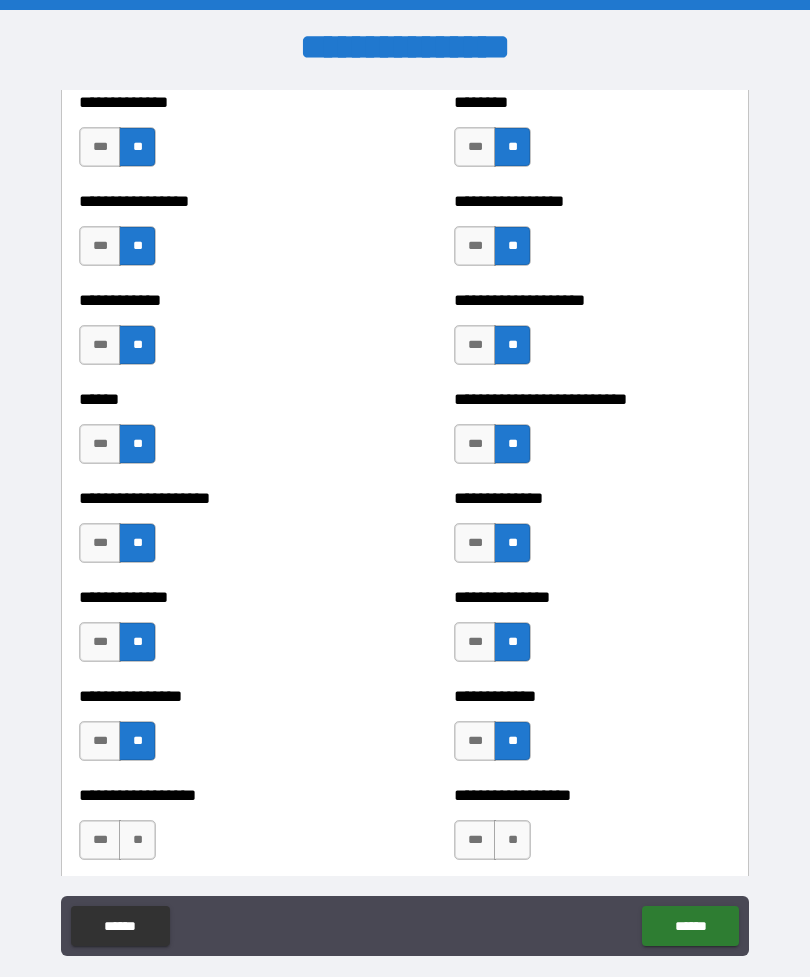 click on "**" at bounding box center (512, 840) 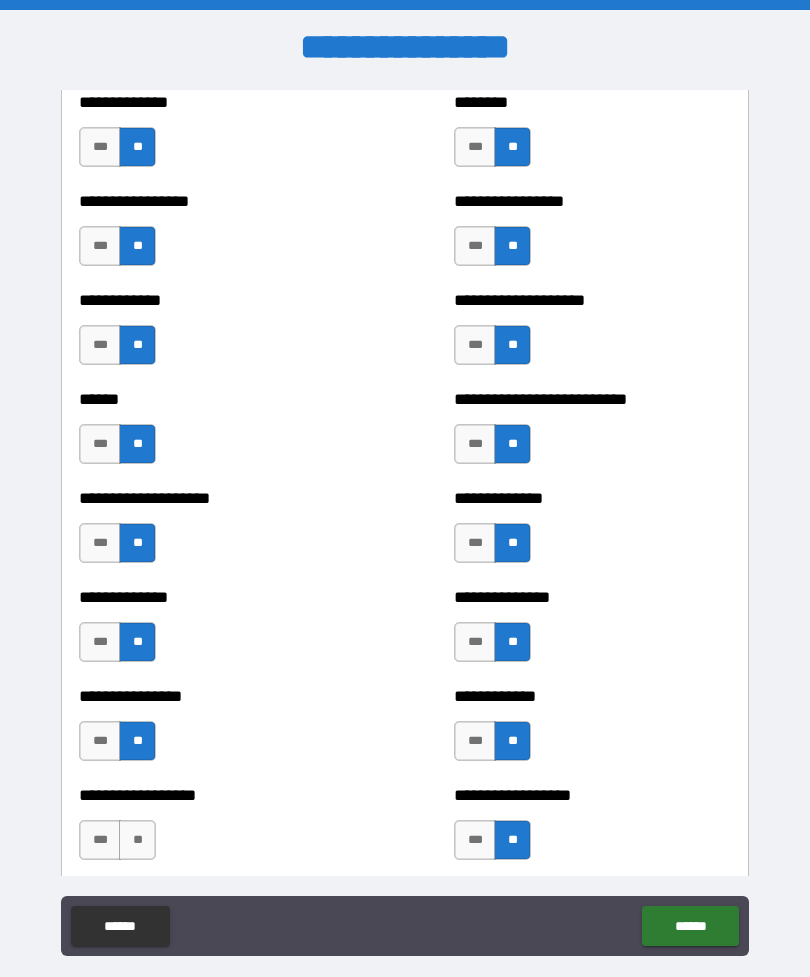 click on "**" at bounding box center [137, 840] 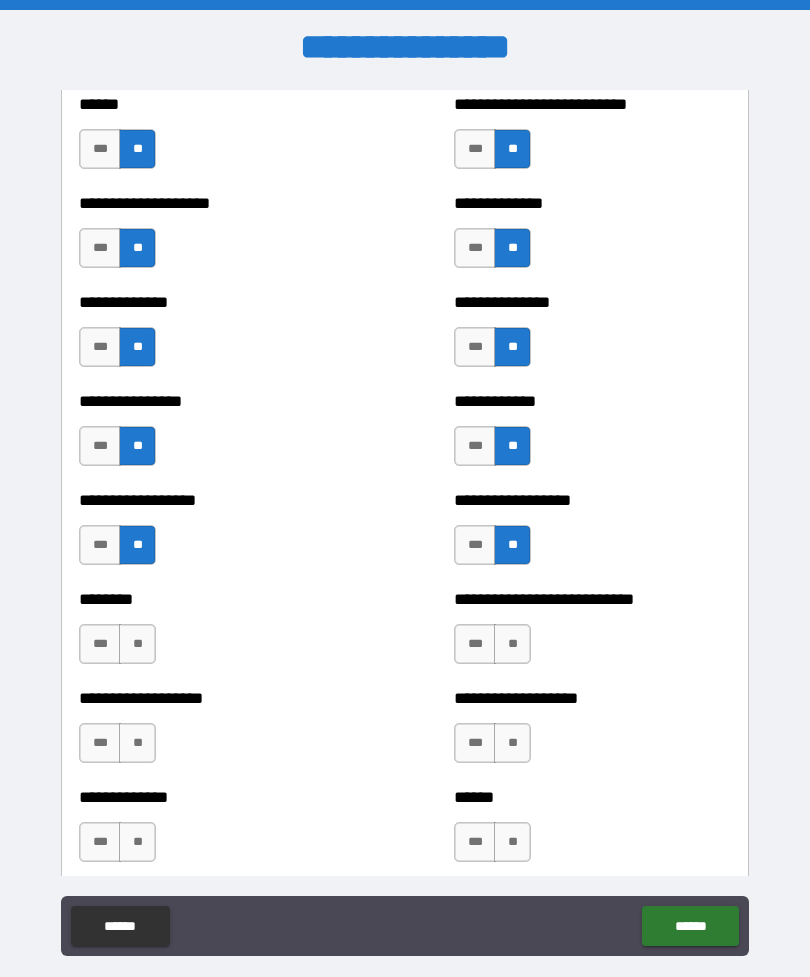 scroll, scrollTop: 4054, scrollLeft: 0, axis: vertical 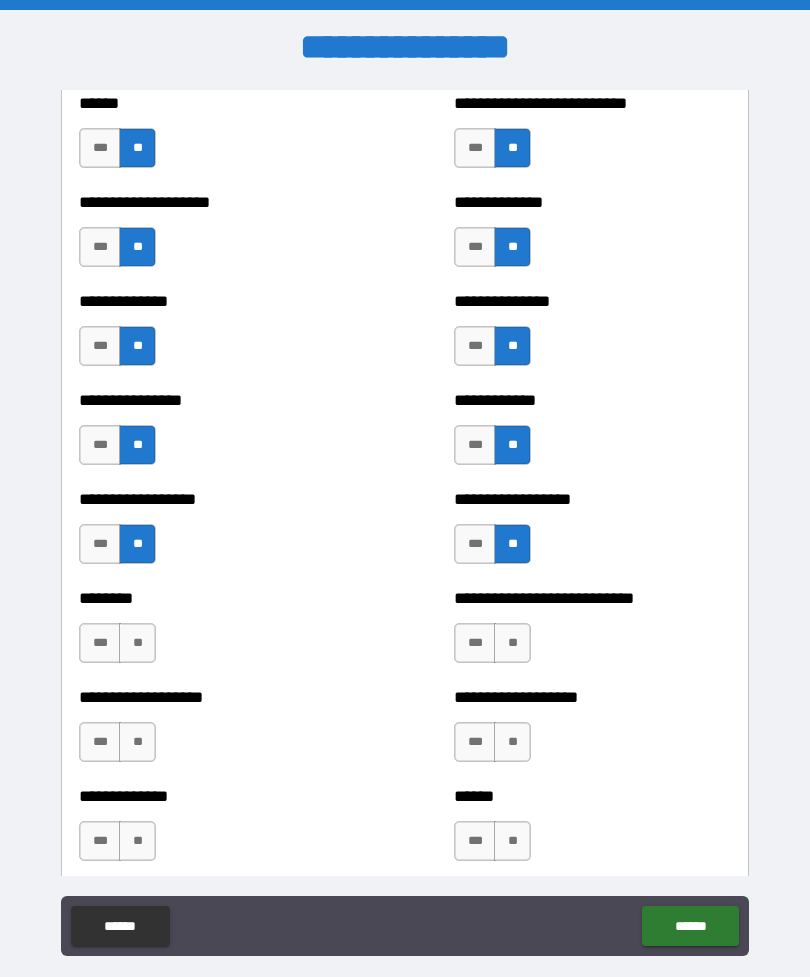 click on "**" at bounding box center (137, 643) 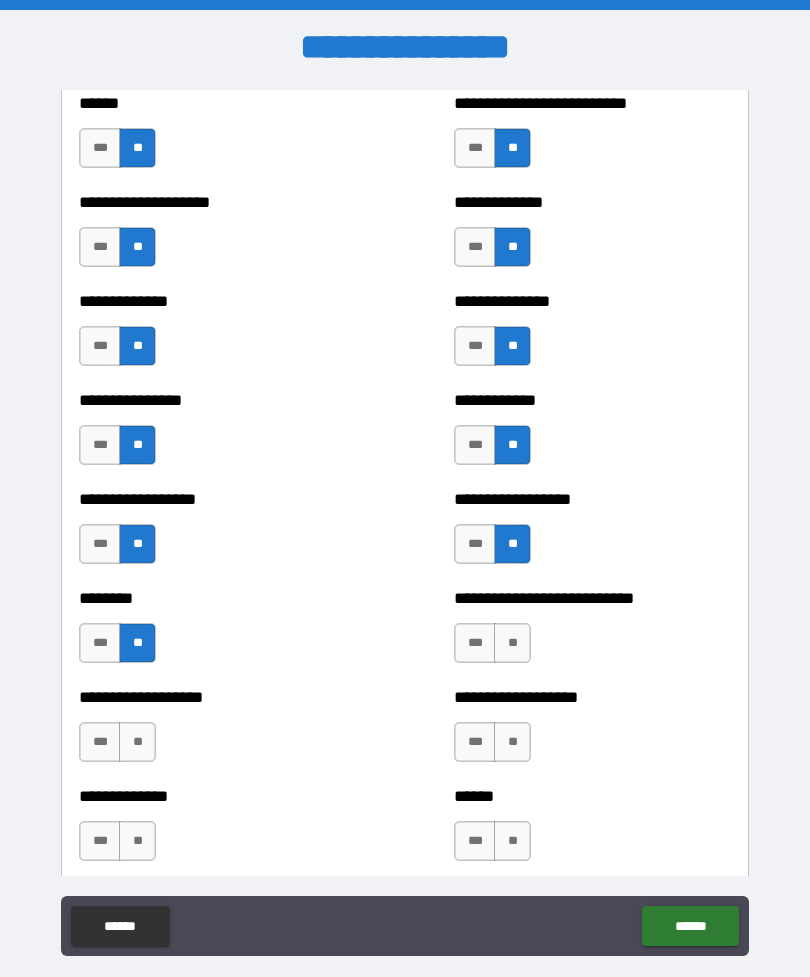 click on "**" at bounding box center [512, 643] 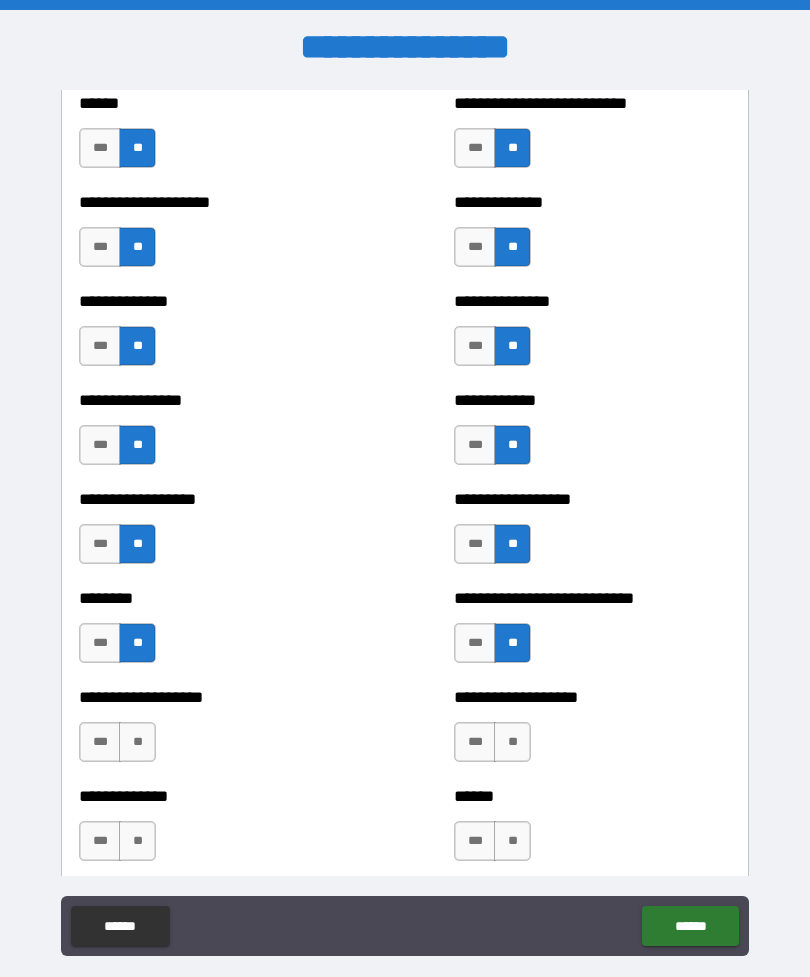 click on "**" at bounding box center (512, 742) 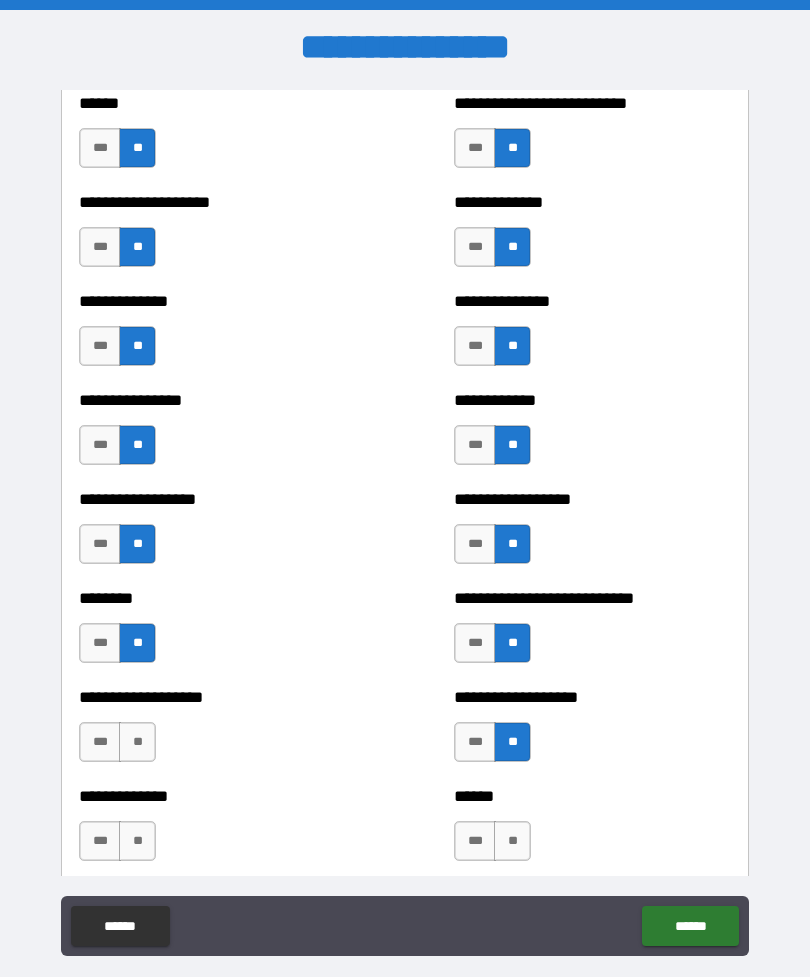 click on "**" at bounding box center [137, 742] 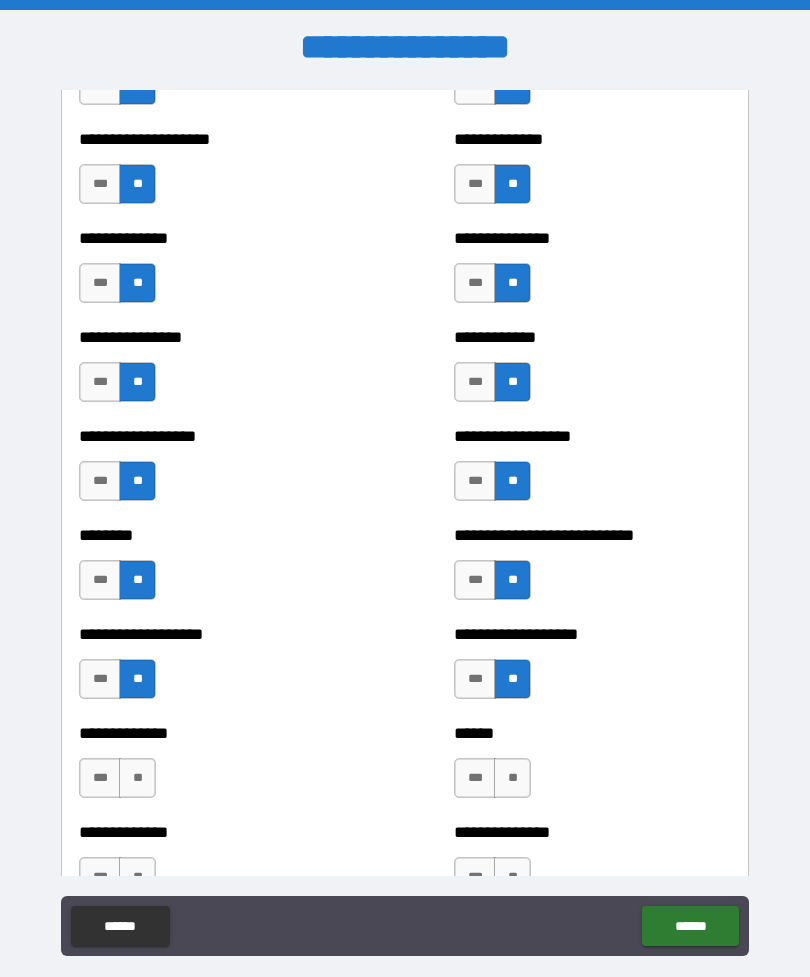 scroll, scrollTop: 4118, scrollLeft: 0, axis: vertical 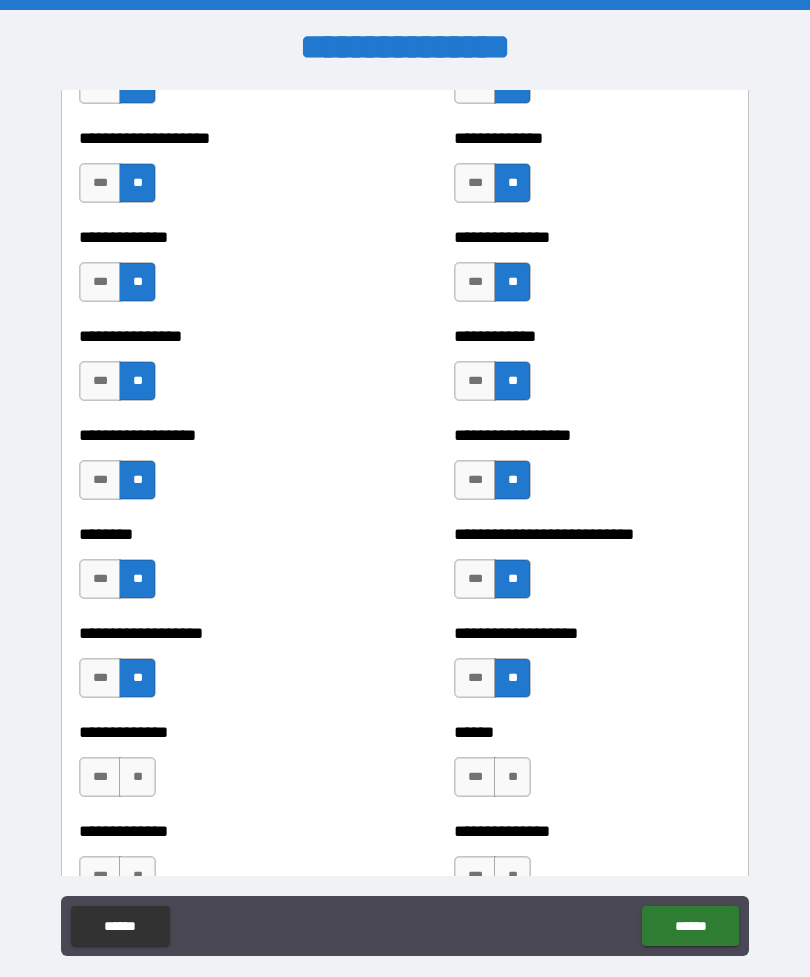 click on "**" at bounding box center [137, 777] 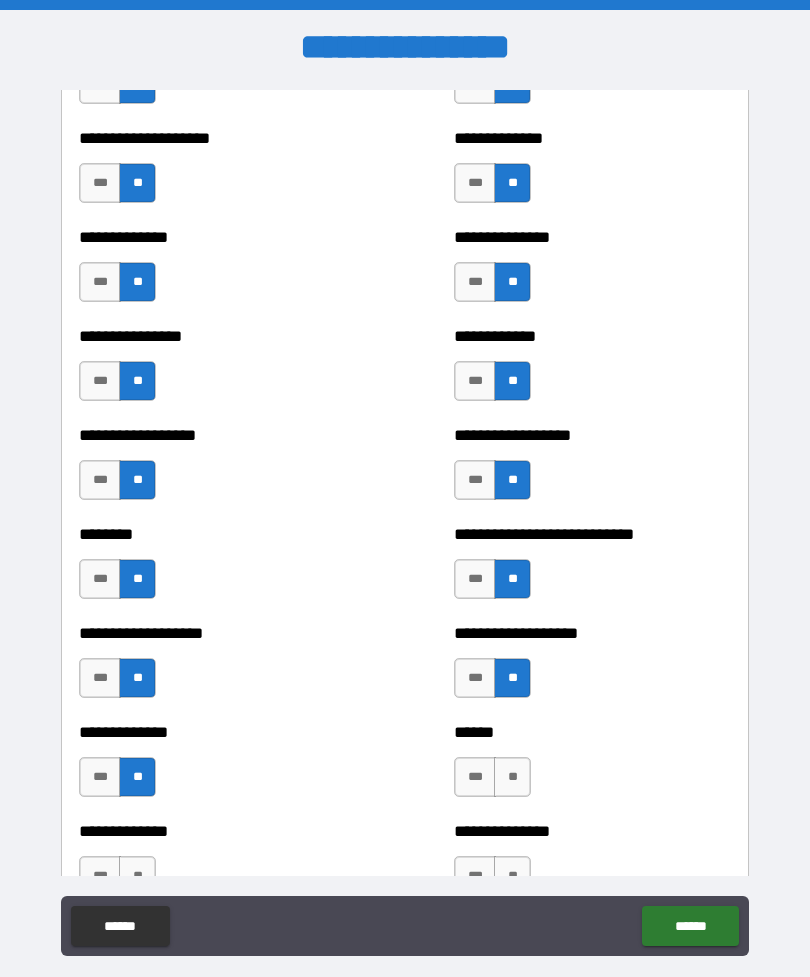 click on "**" at bounding box center [512, 777] 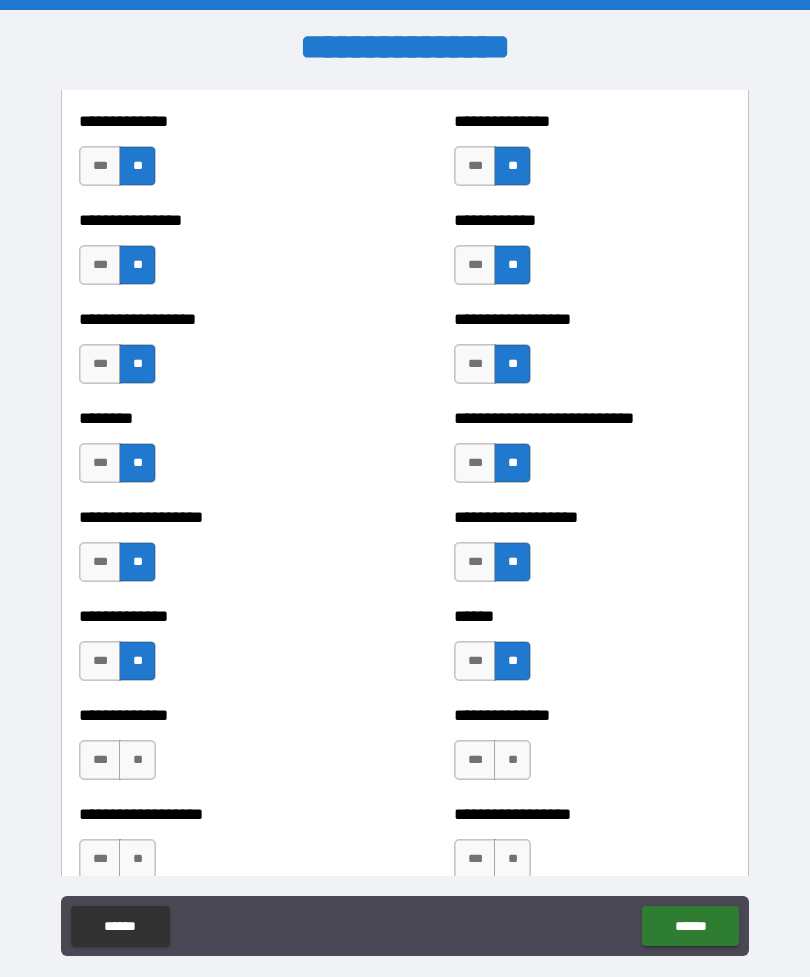 scroll, scrollTop: 4241, scrollLeft: 0, axis: vertical 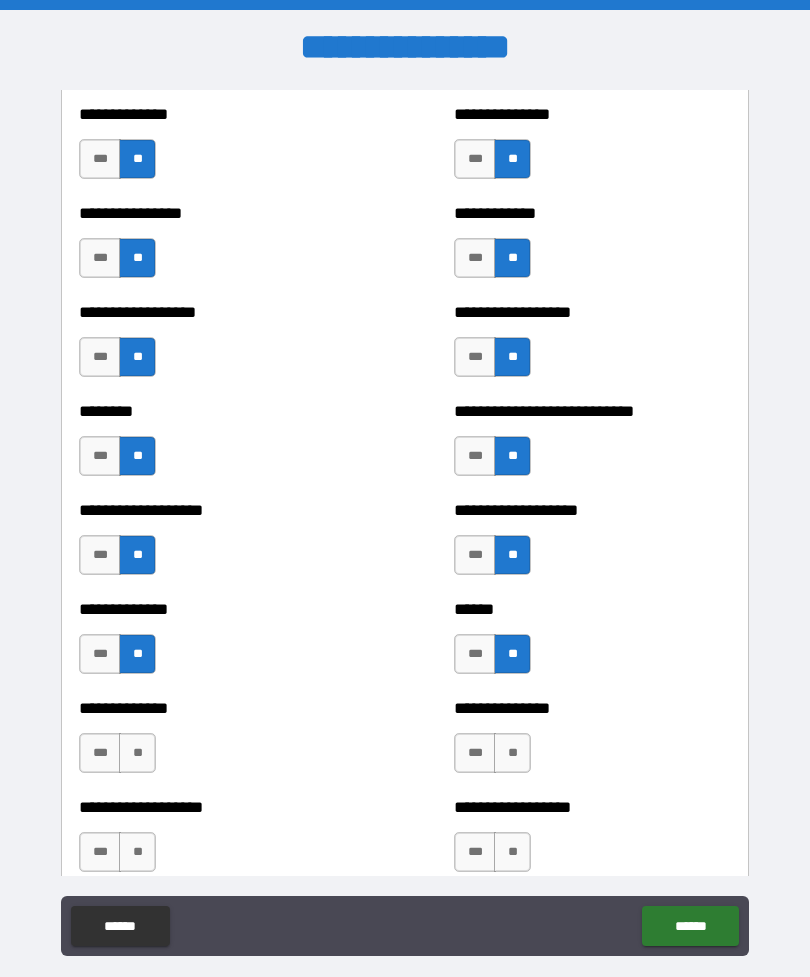 click on "**" at bounding box center (512, 753) 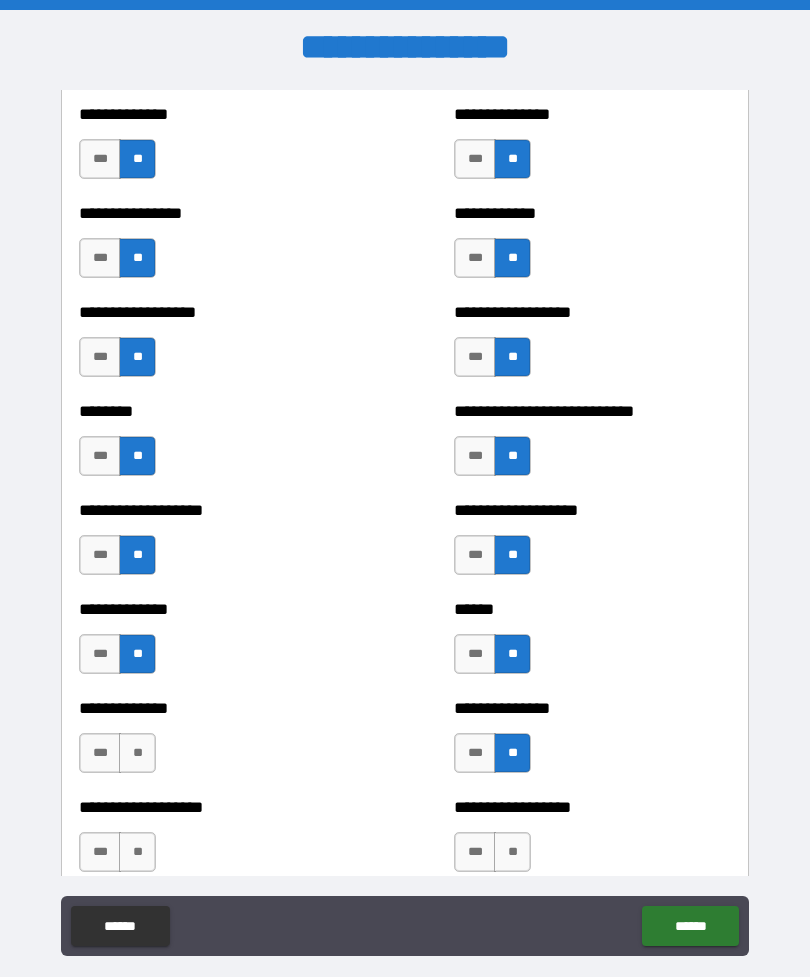 click on "**" at bounding box center (137, 753) 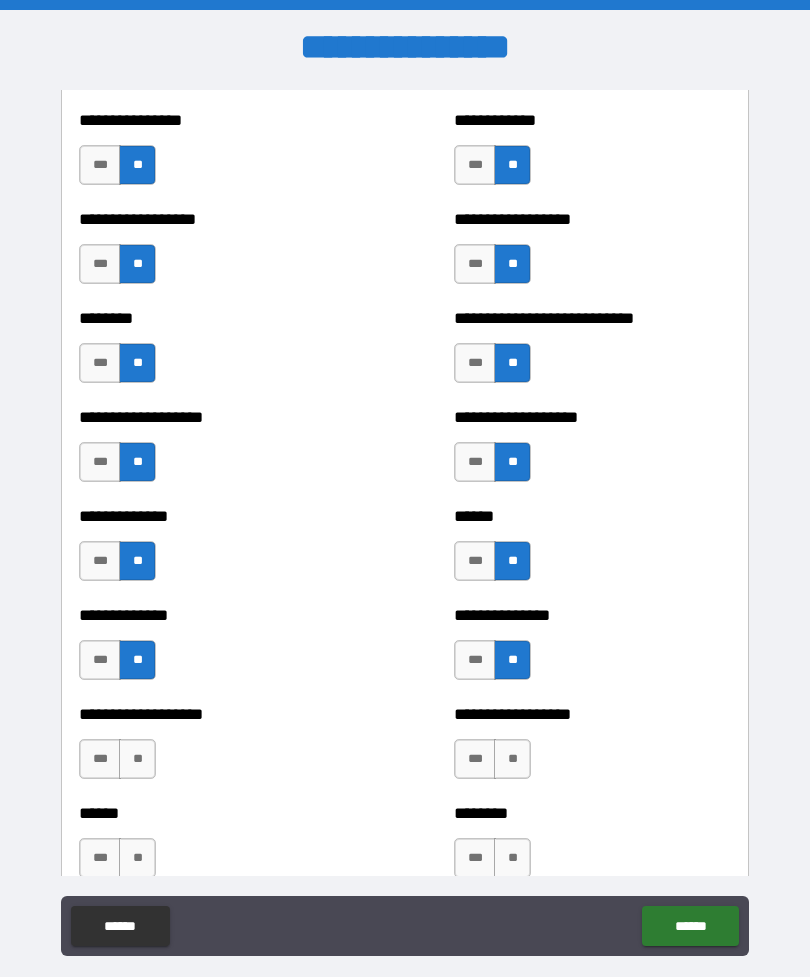 scroll, scrollTop: 4335, scrollLeft: 0, axis: vertical 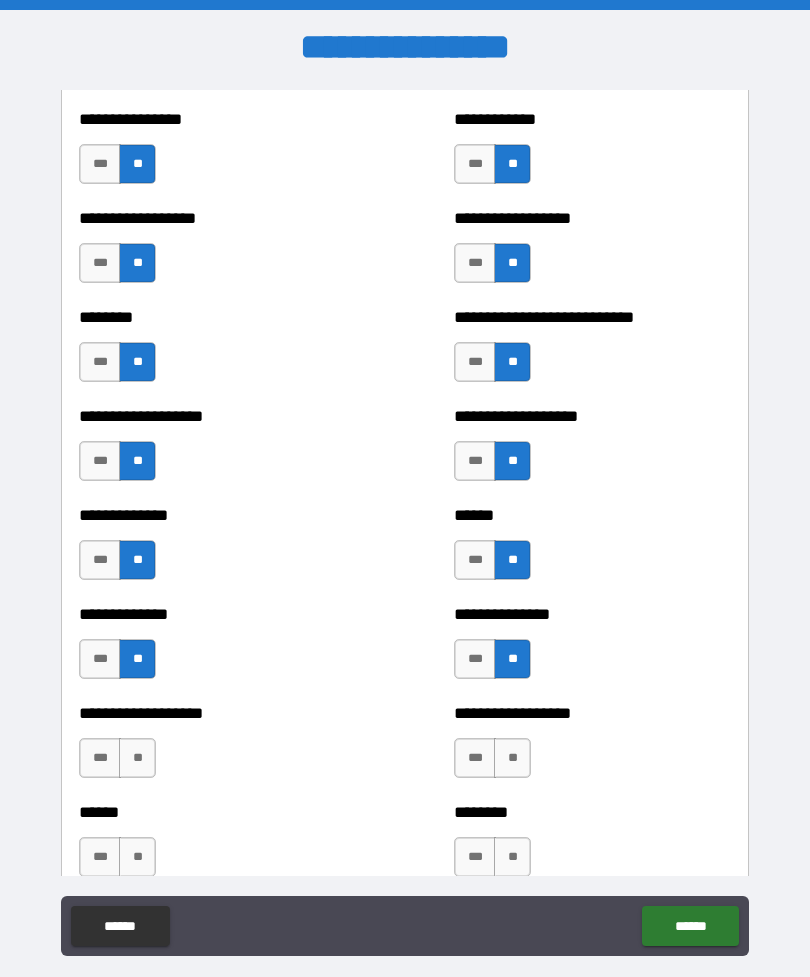 click on "**" at bounding box center [137, 758] 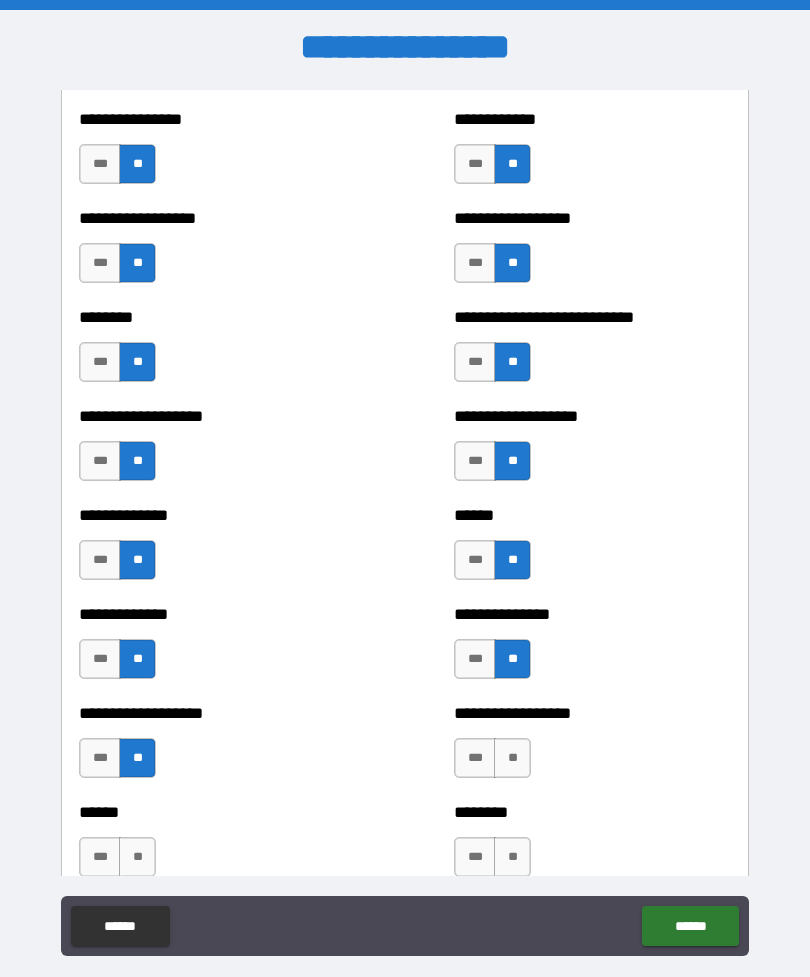 click on "**" at bounding box center [512, 758] 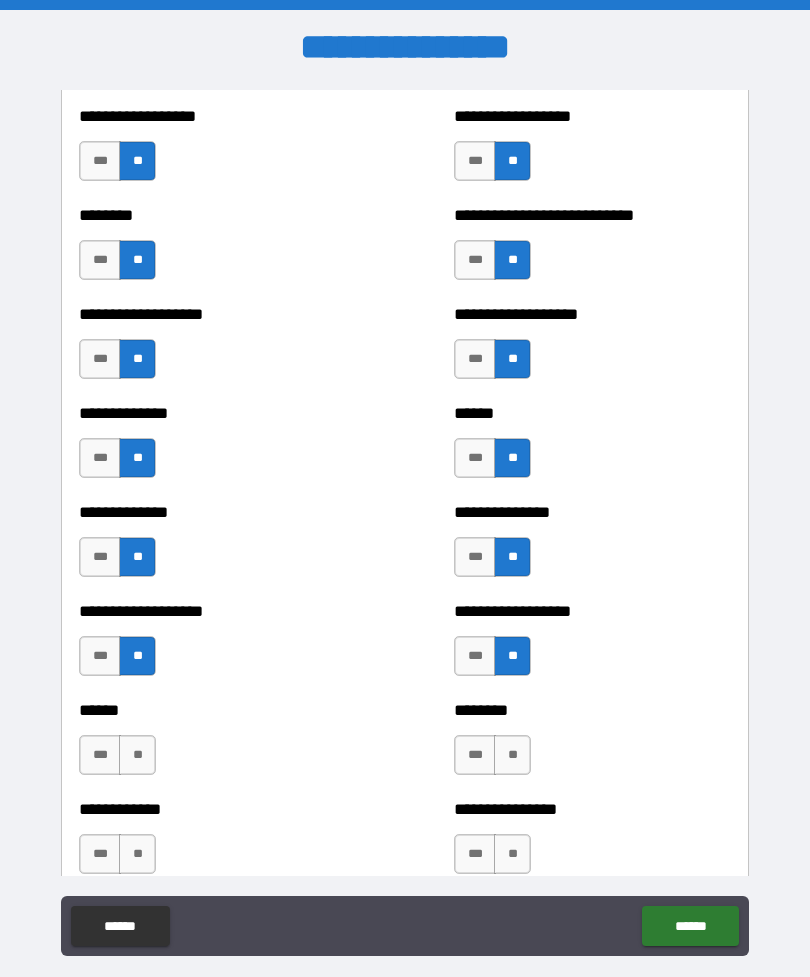 scroll, scrollTop: 4438, scrollLeft: 0, axis: vertical 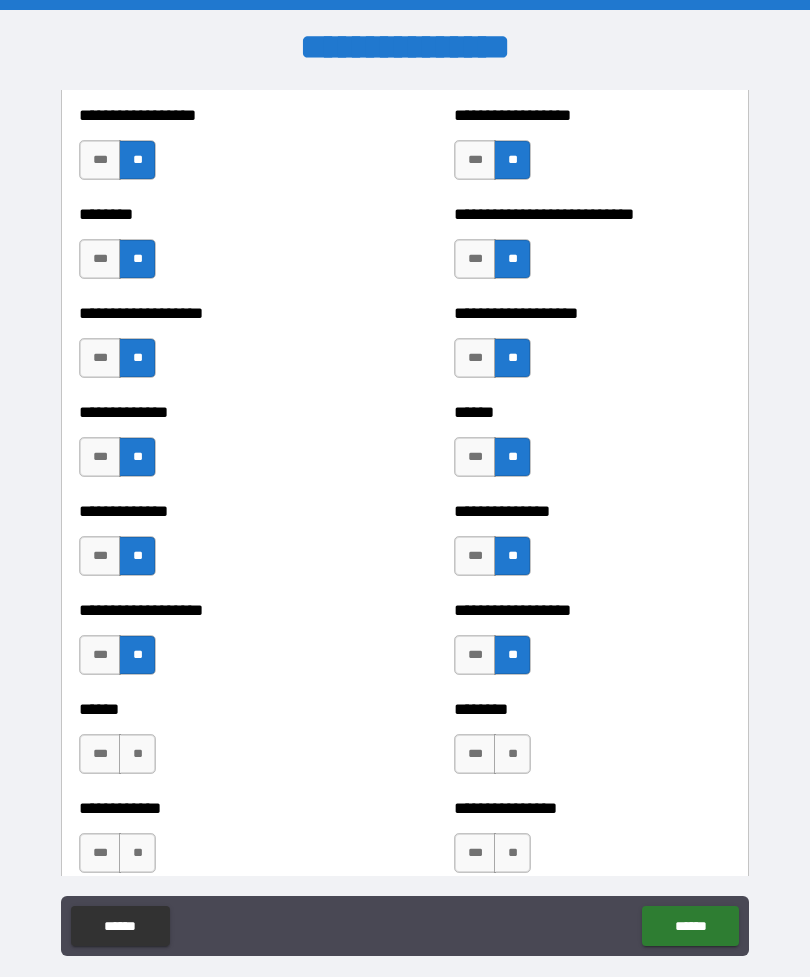 click on "**" at bounding box center (512, 754) 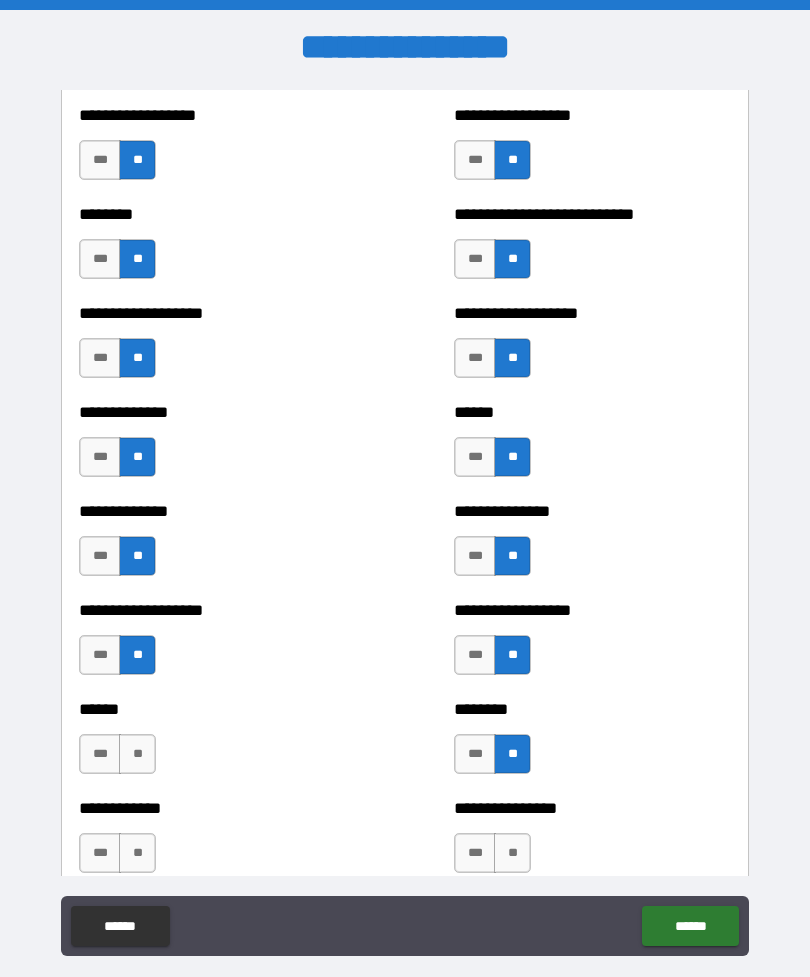 click on "**" at bounding box center (137, 754) 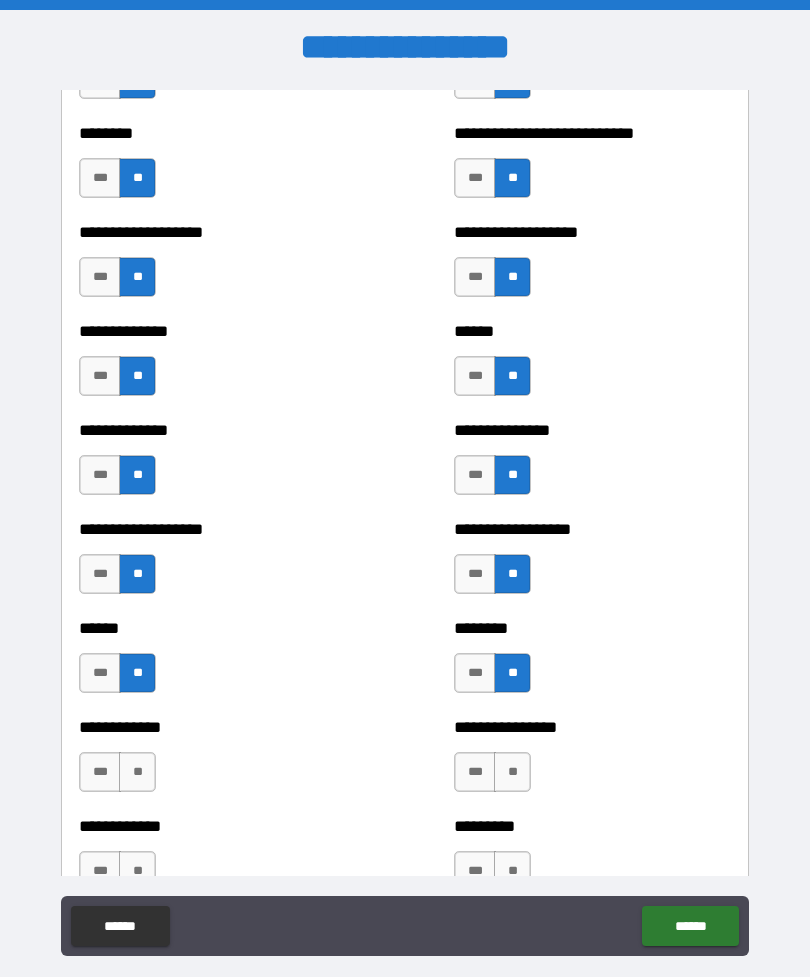 scroll, scrollTop: 4520, scrollLeft: 0, axis: vertical 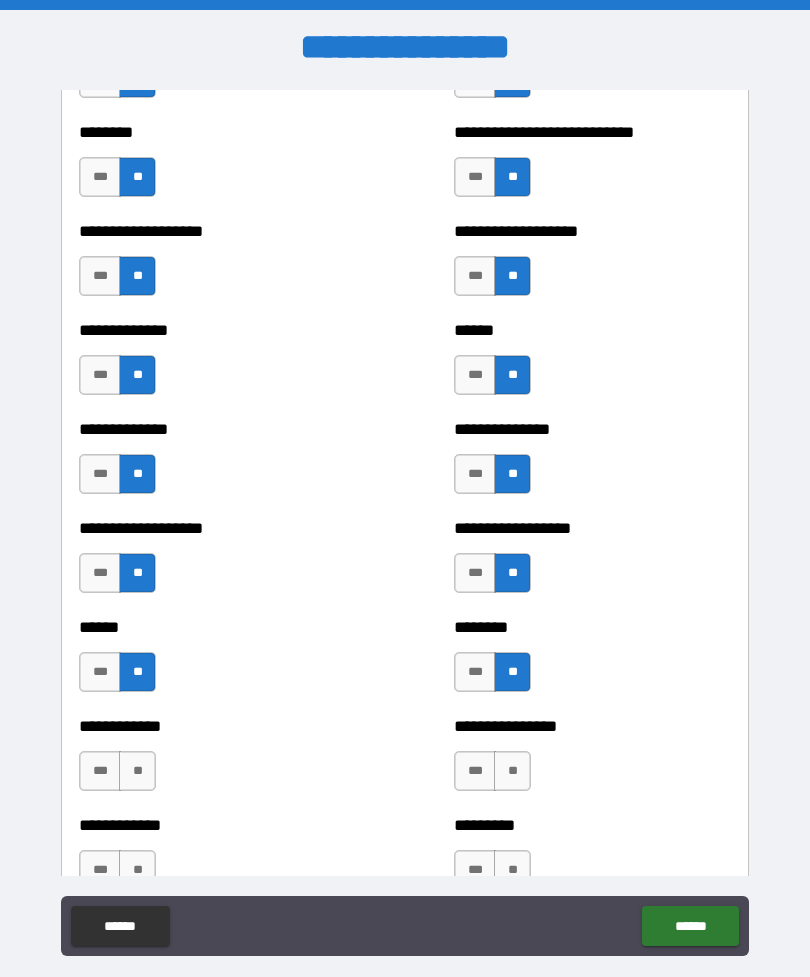 click on "**" at bounding box center [137, 771] 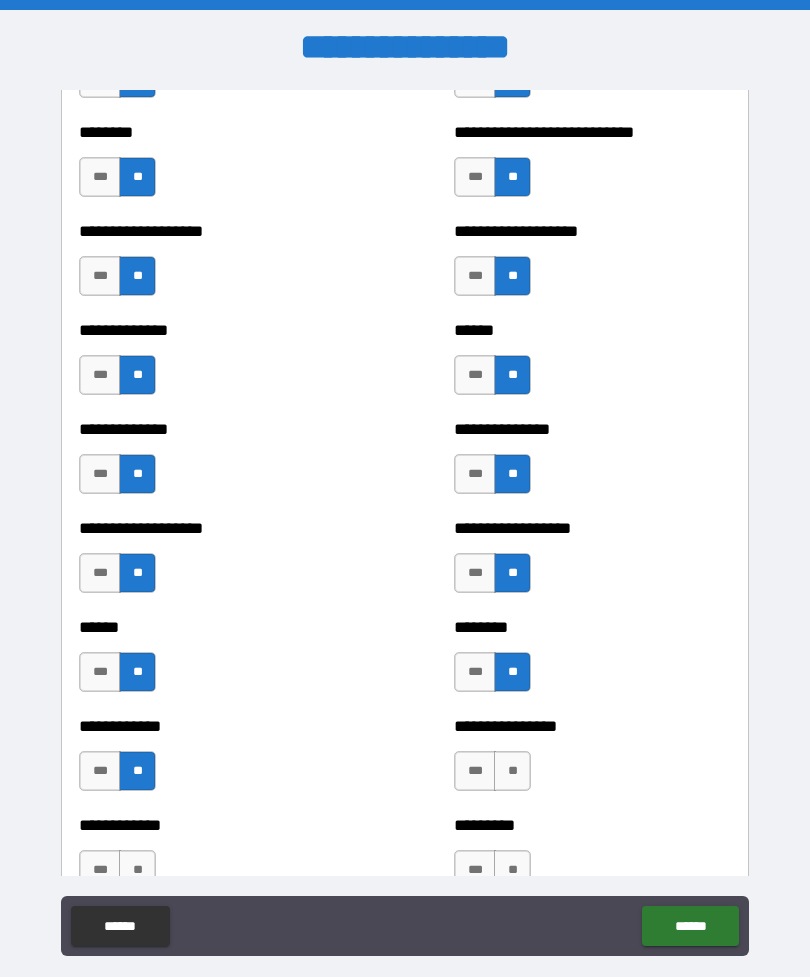 click on "**" at bounding box center [512, 771] 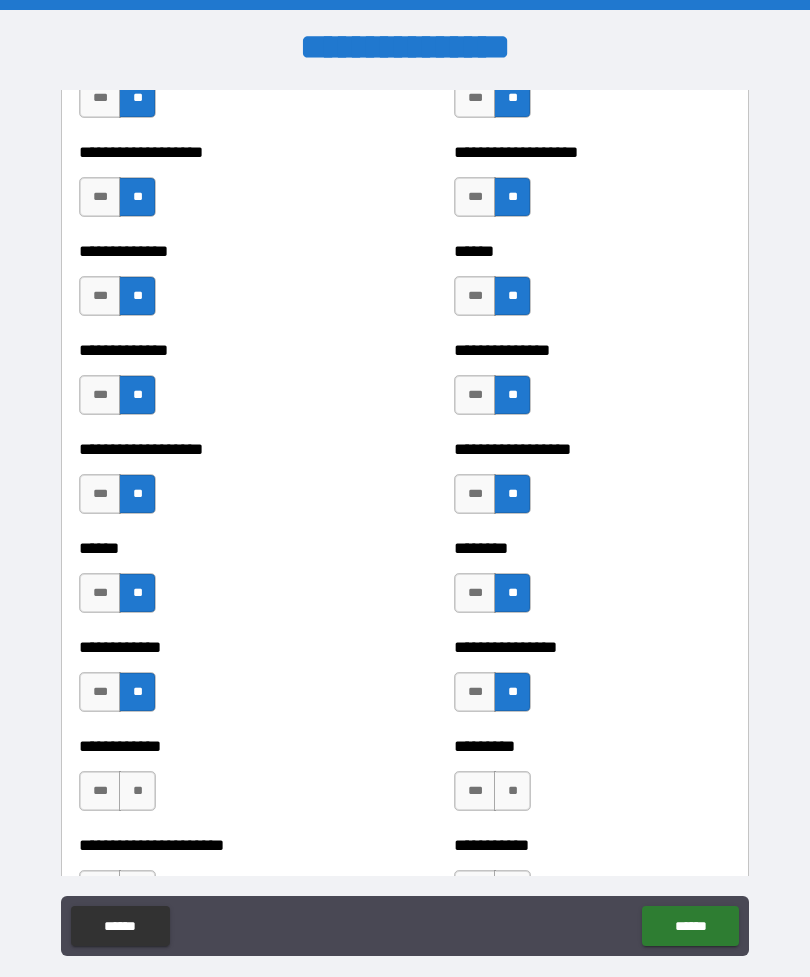 click on "**" at bounding box center (512, 791) 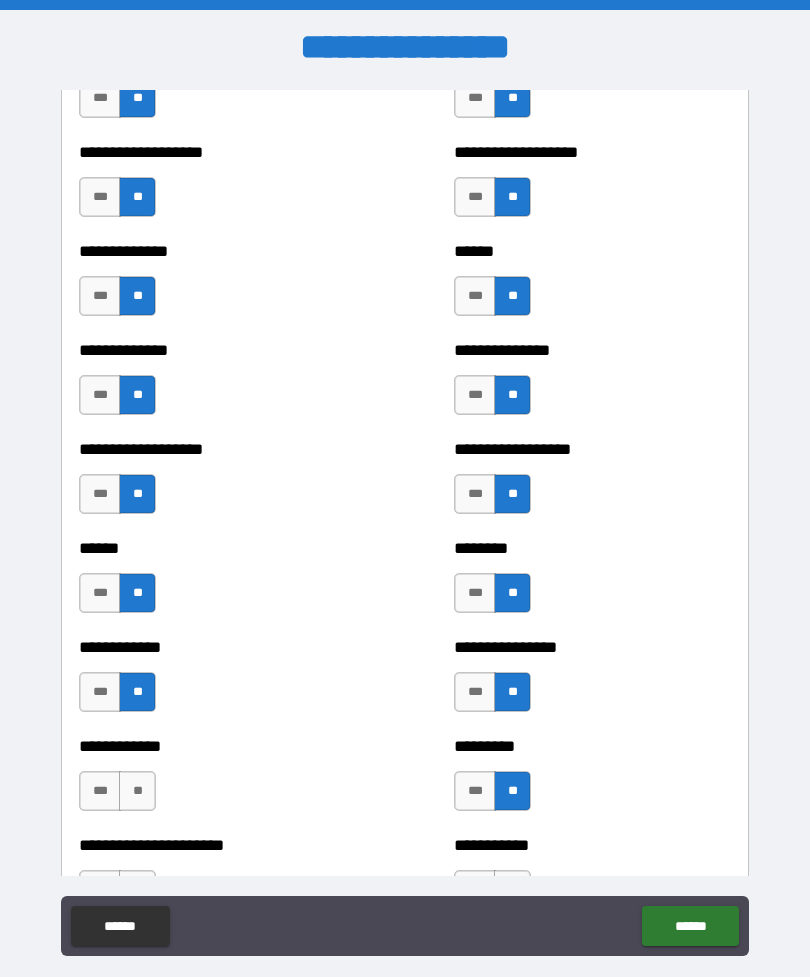 click on "**" at bounding box center [137, 791] 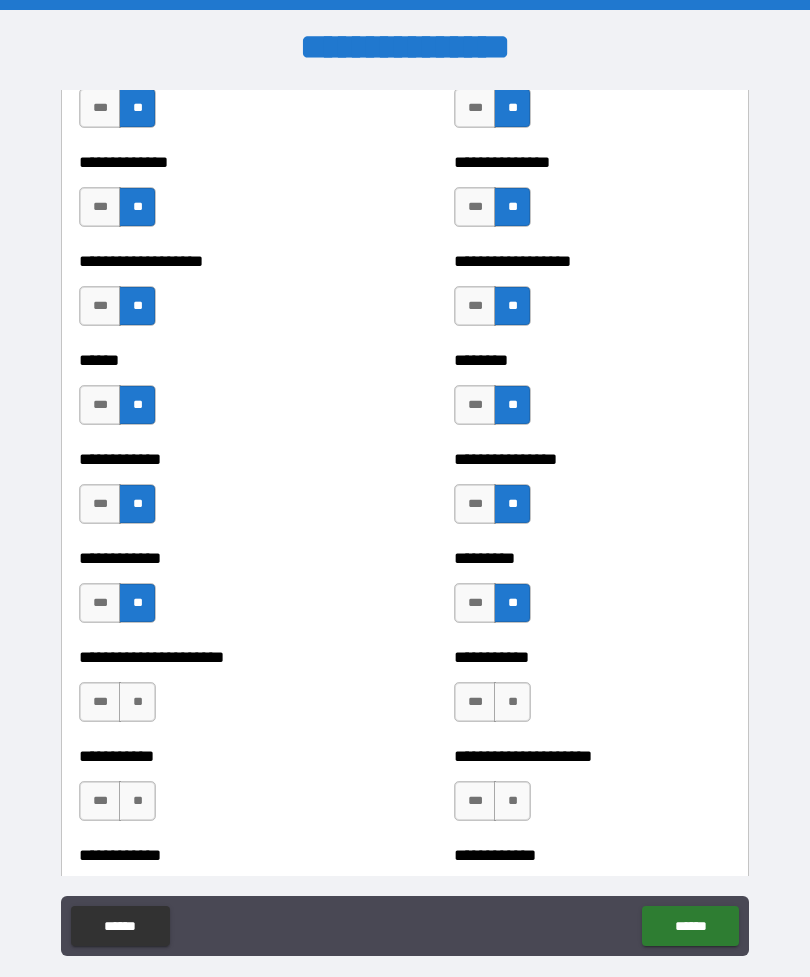 scroll, scrollTop: 4793, scrollLeft: 0, axis: vertical 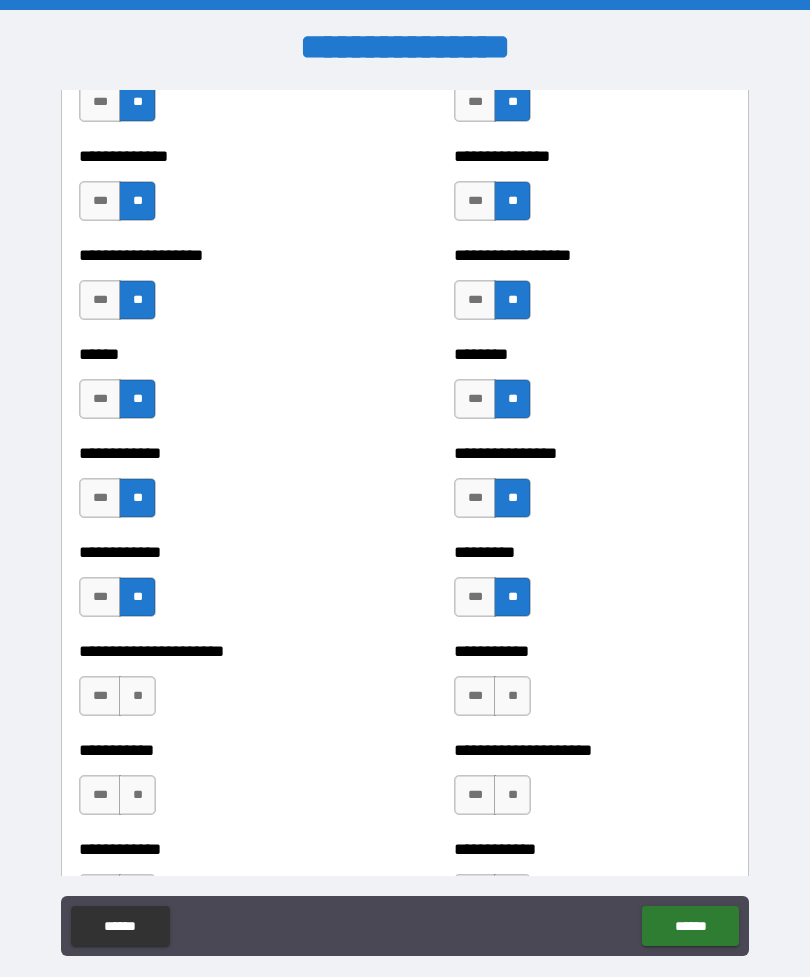 click on "**" at bounding box center (137, 696) 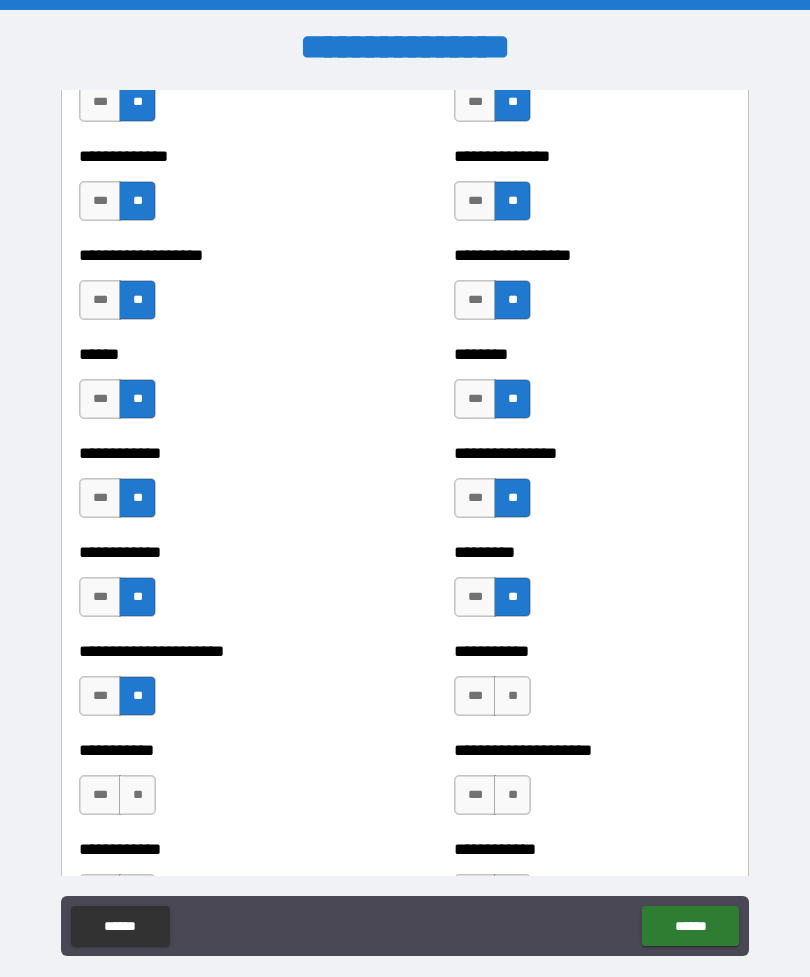 click on "**" at bounding box center [512, 696] 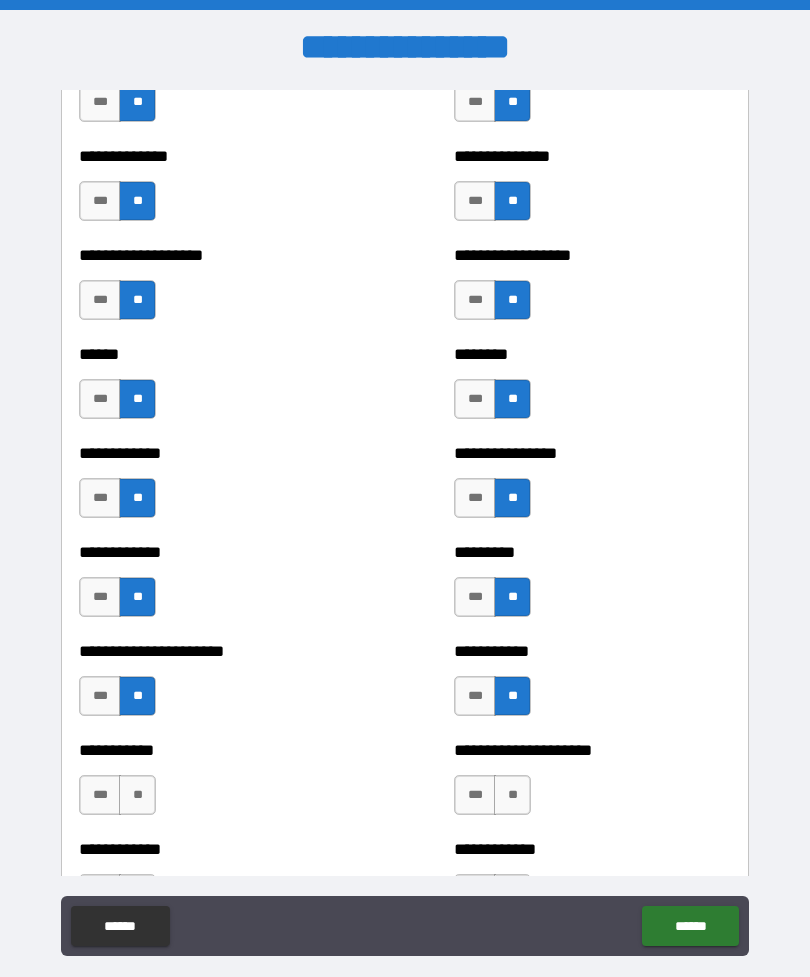 click on "**" at bounding box center [512, 795] 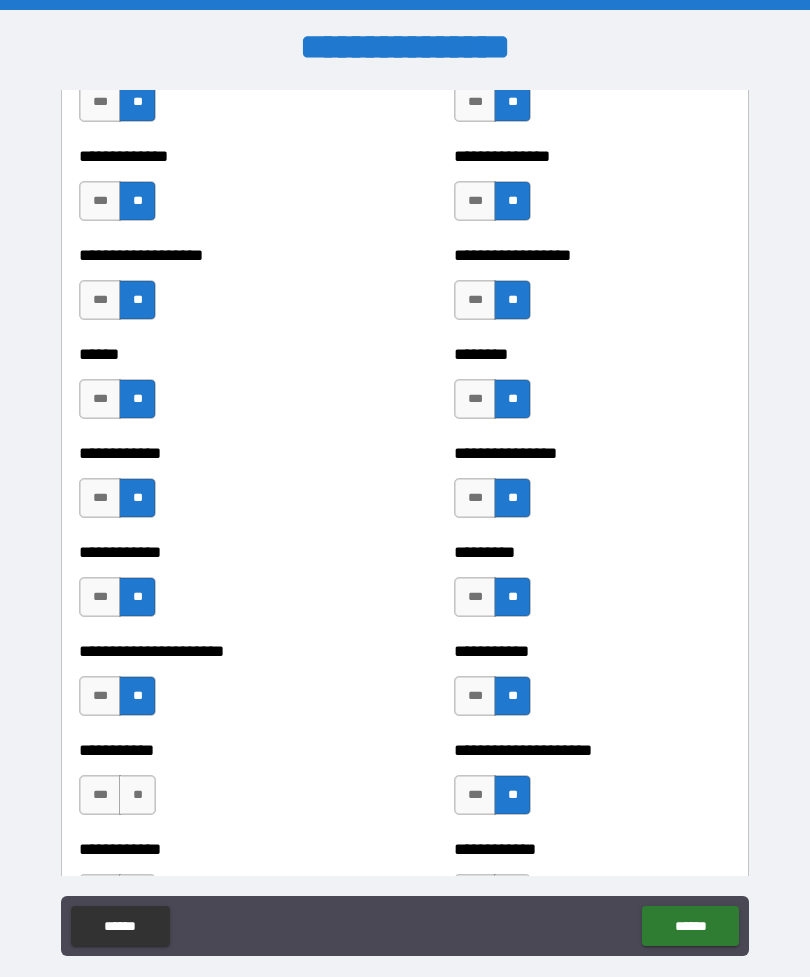 click on "**" at bounding box center (137, 795) 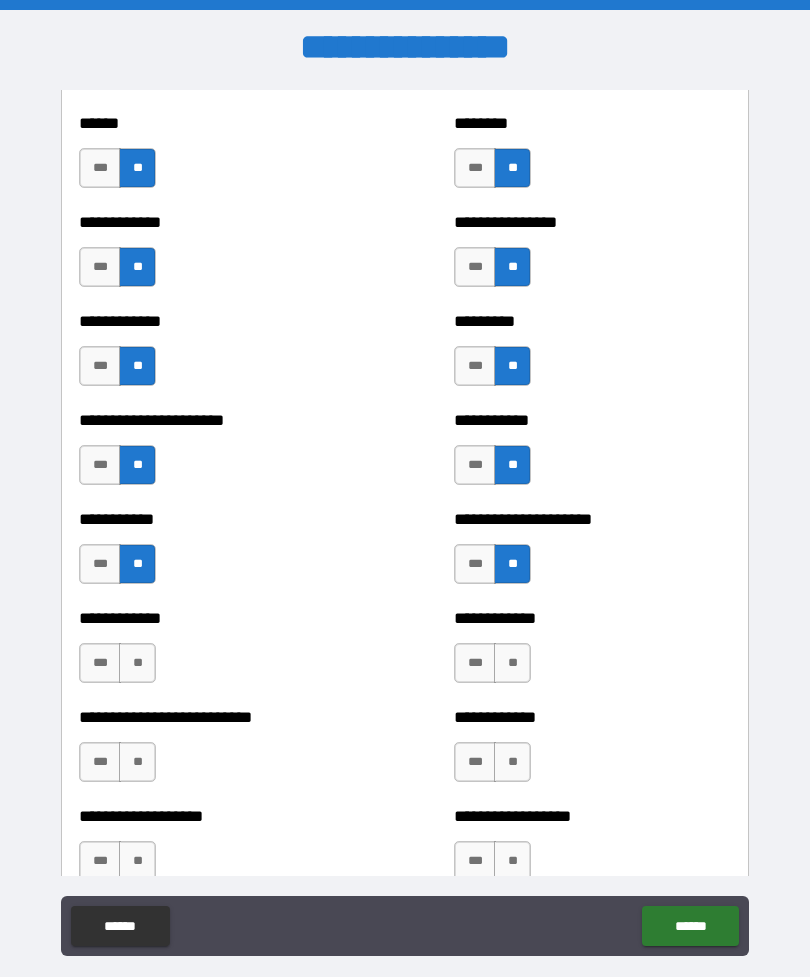 scroll, scrollTop: 5026, scrollLeft: 0, axis: vertical 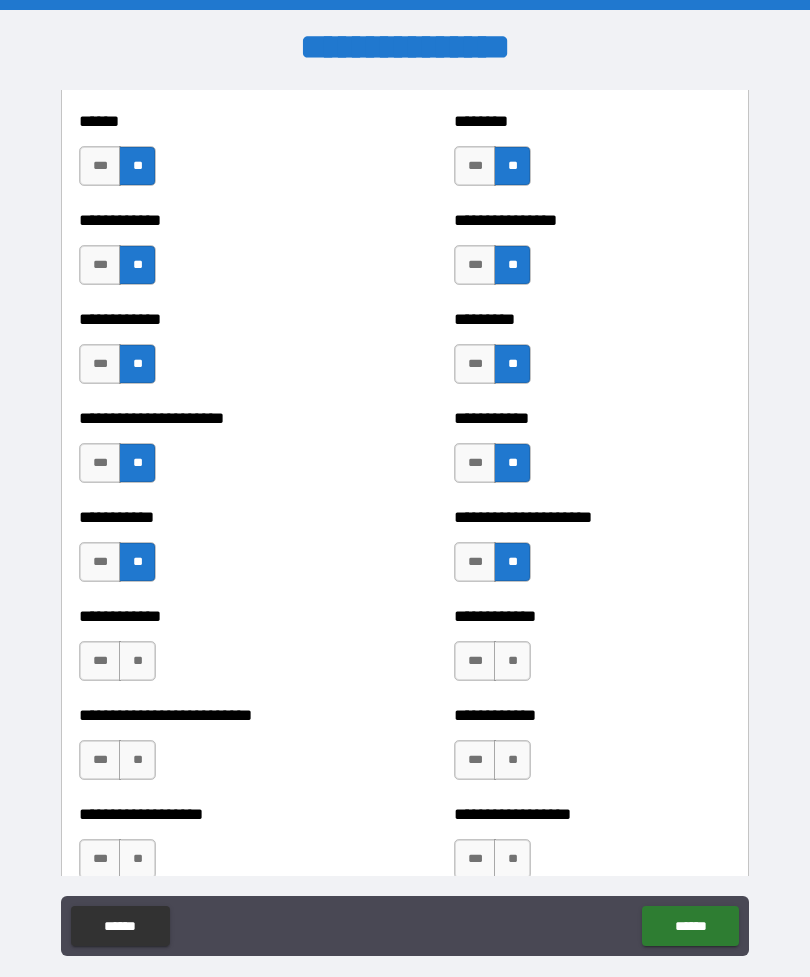 click on "**" at bounding box center [137, 661] 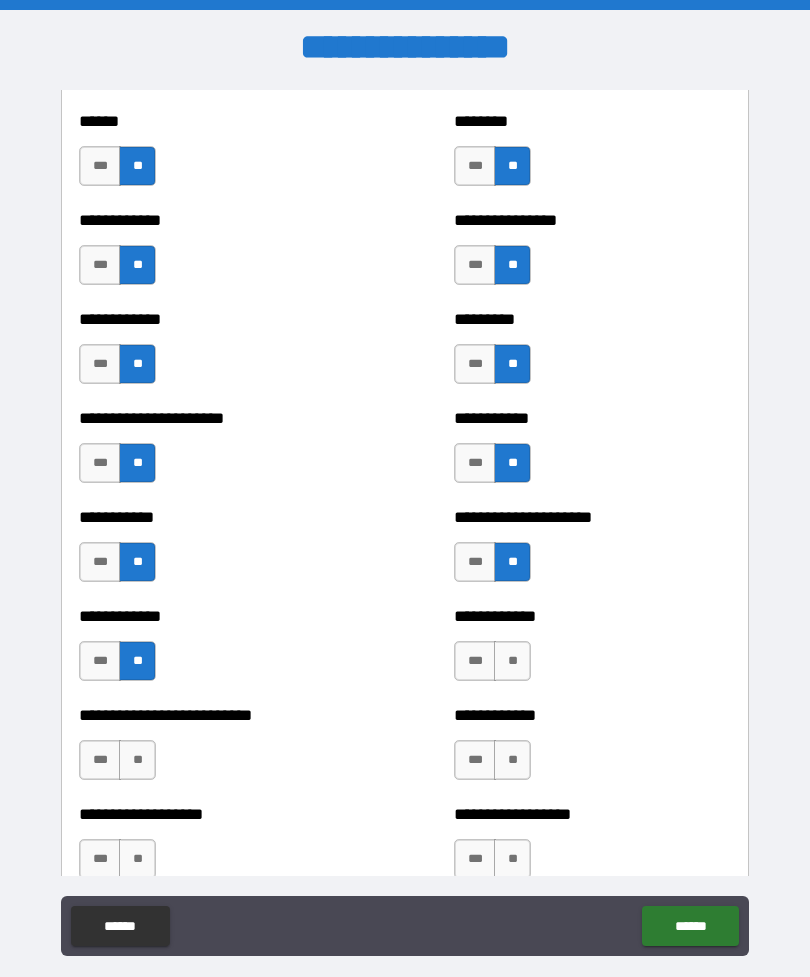 click on "**" at bounding box center [512, 661] 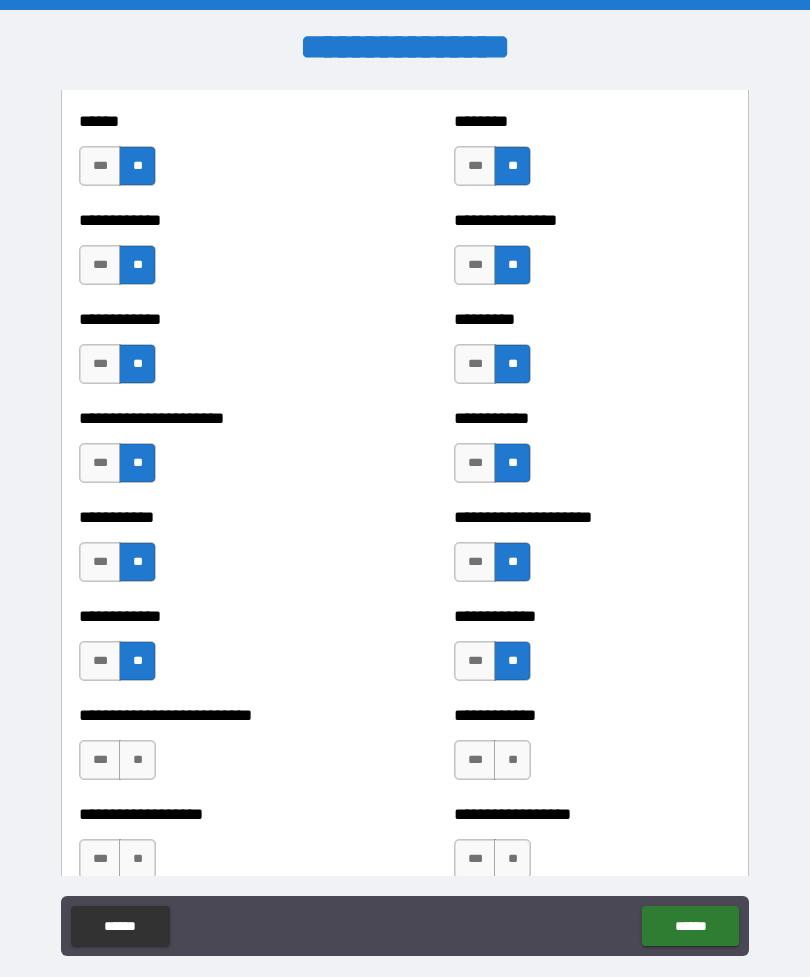 click on "**" at bounding box center (512, 760) 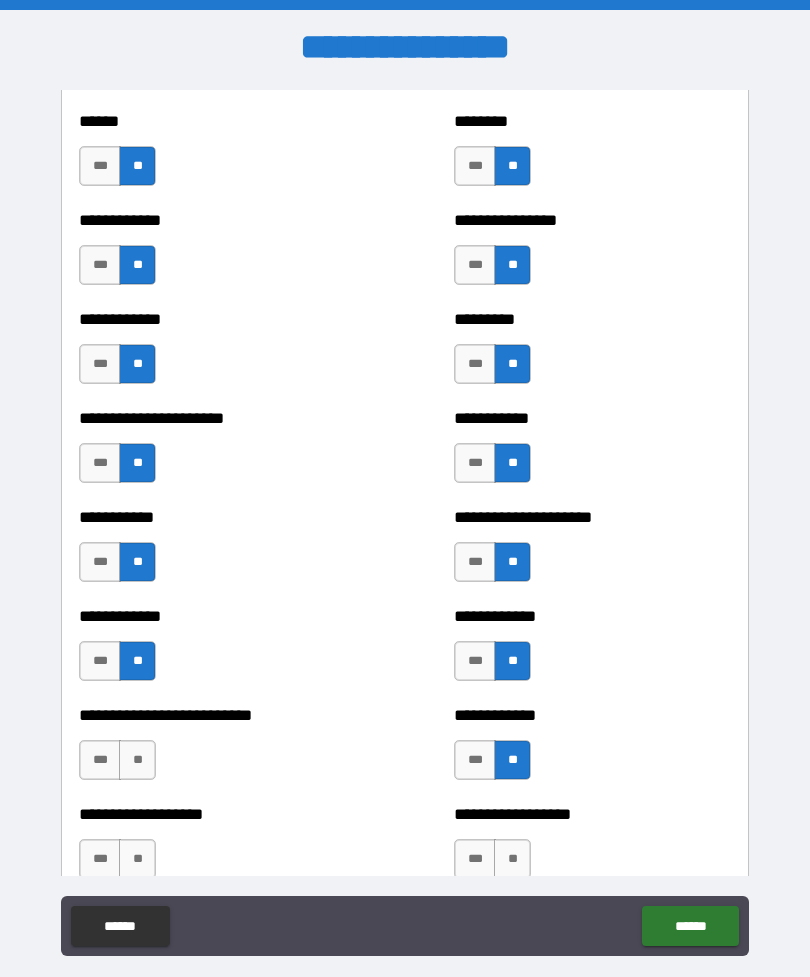 click on "**" at bounding box center (137, 760) 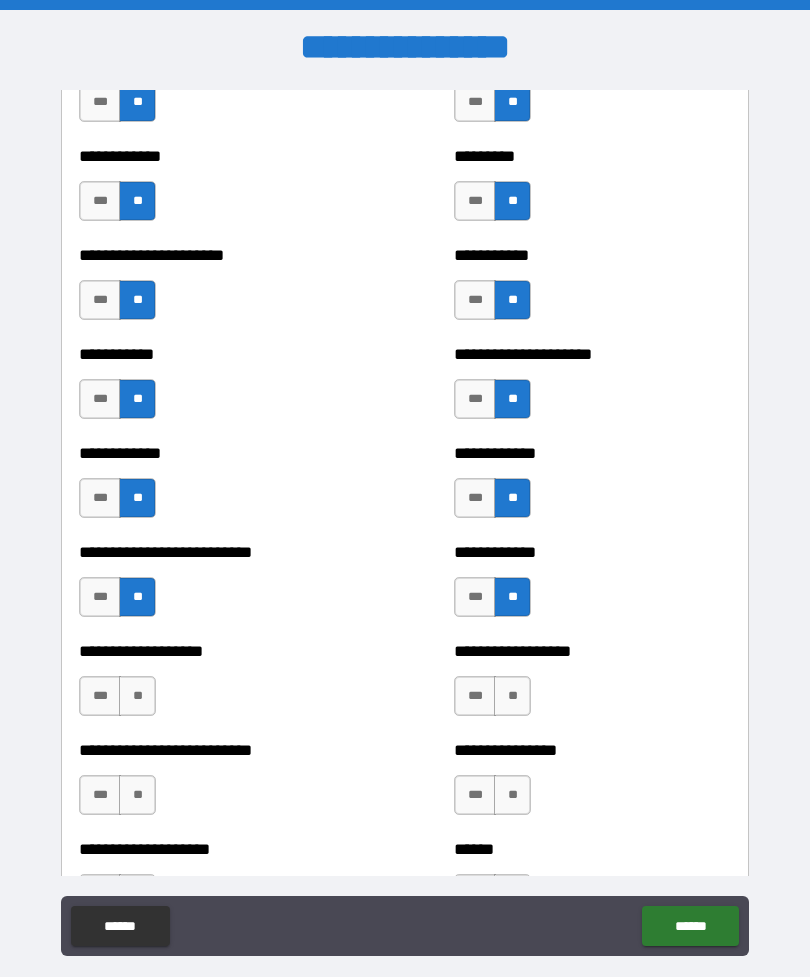 scroll, scrollTop: 5190, scrollLeft: 0, axis: vertical 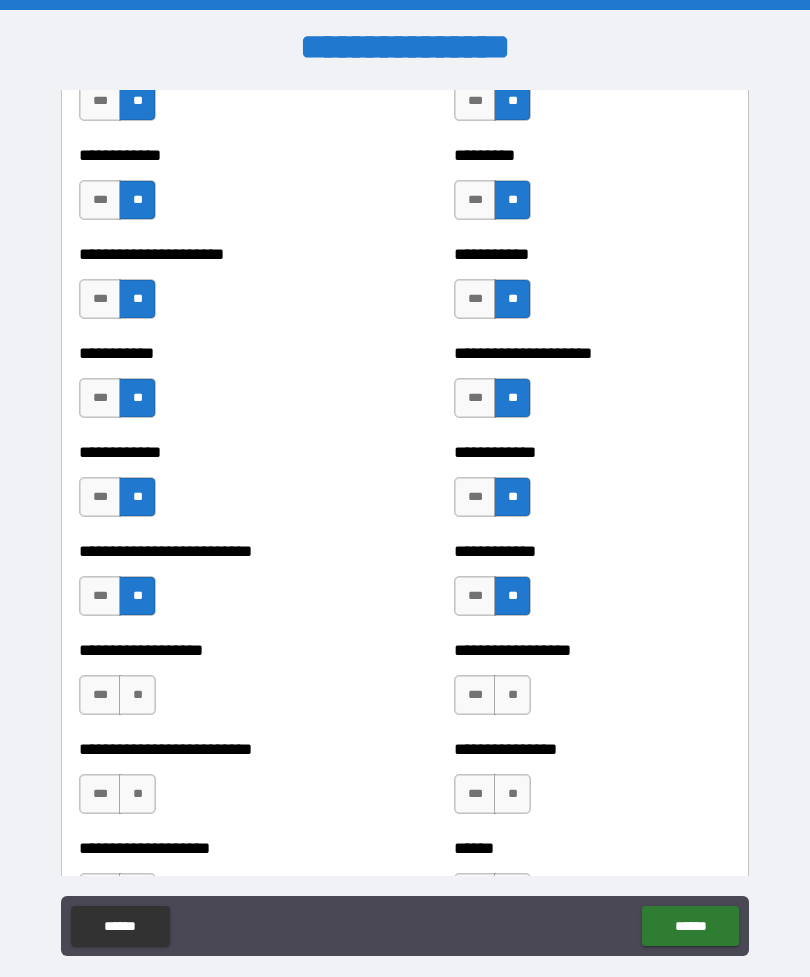 click on "**" at bounding box center (137, 695) 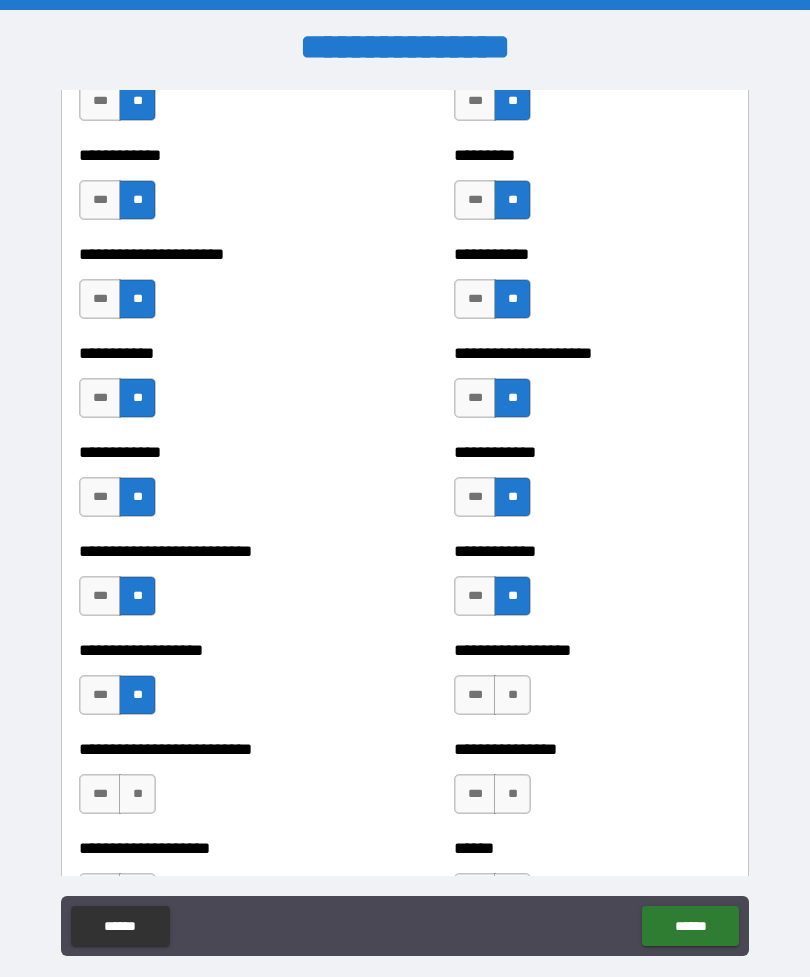 click on "**" at bounding box center (512, 695) 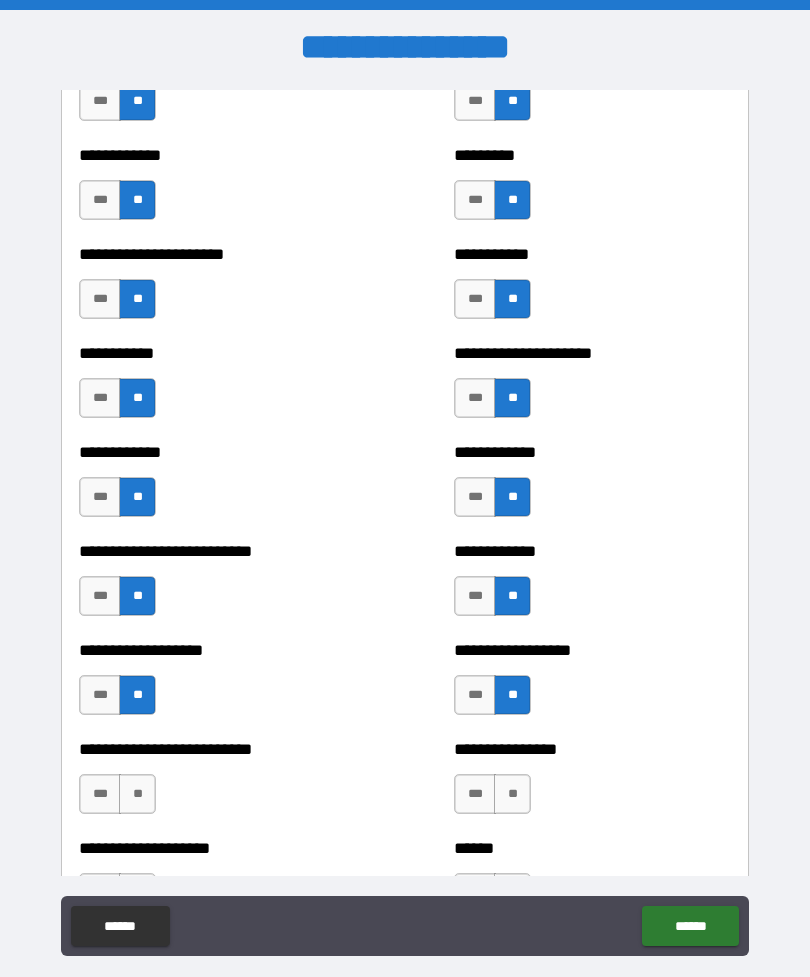 click on "**" at bounding box center (512, 794) 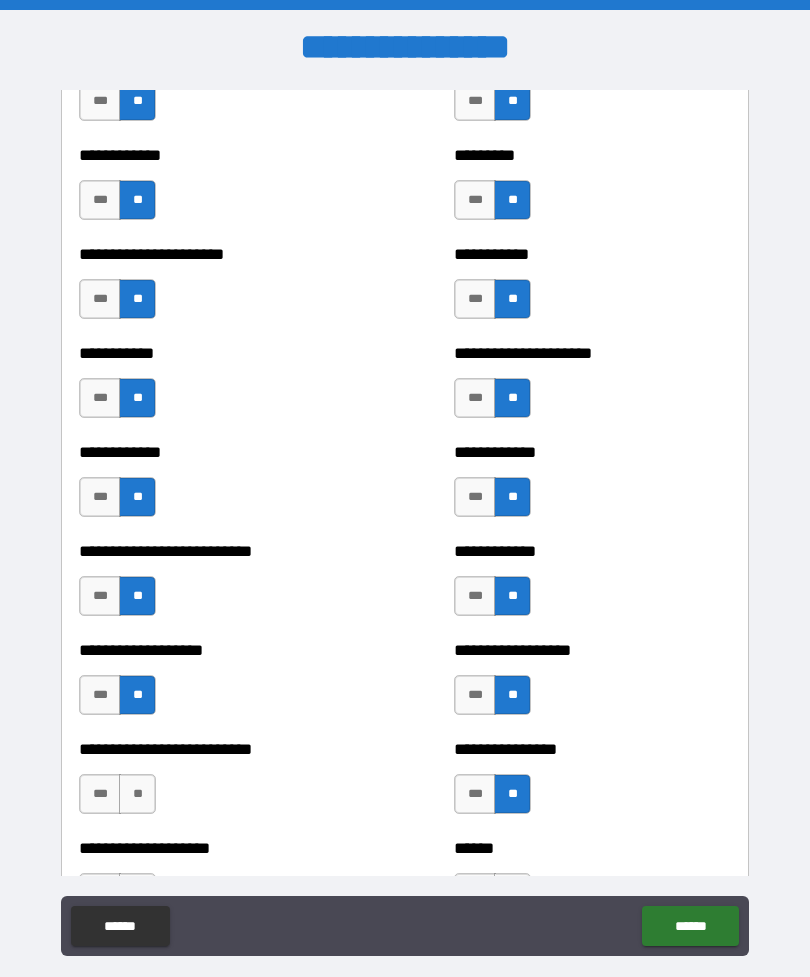 click on "**" at bounding box center [137, 794] 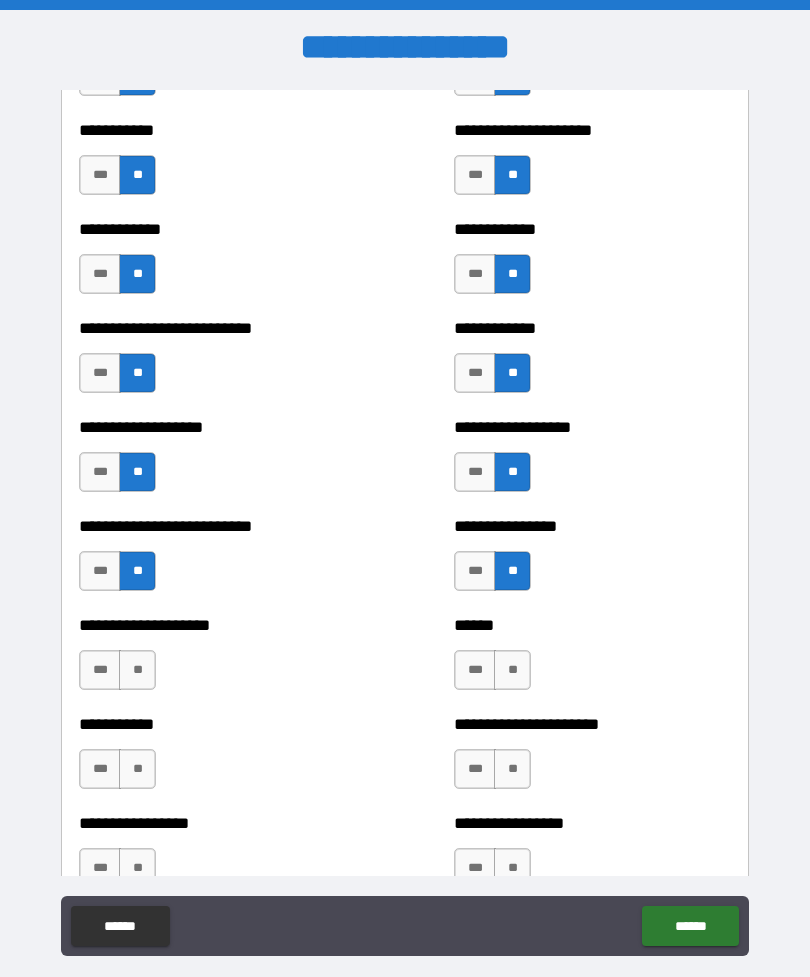 scroll, scrollTop: 5418, scrollLeft: 0, axis: vertical 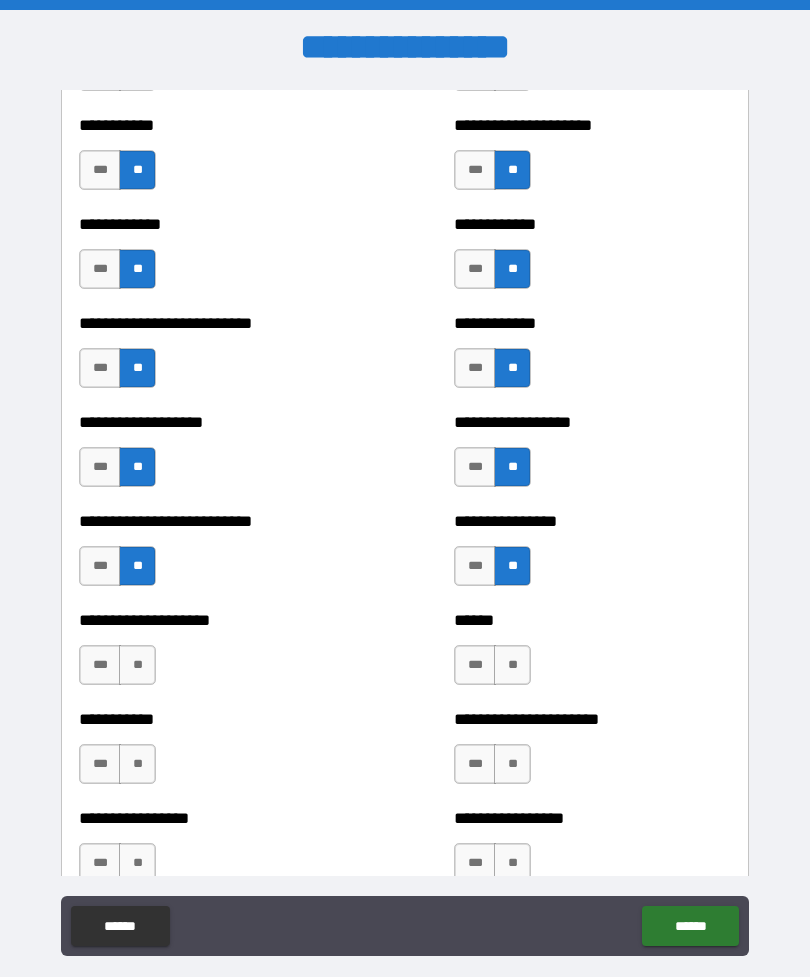 click on "**" at bounding box center [137, 665] 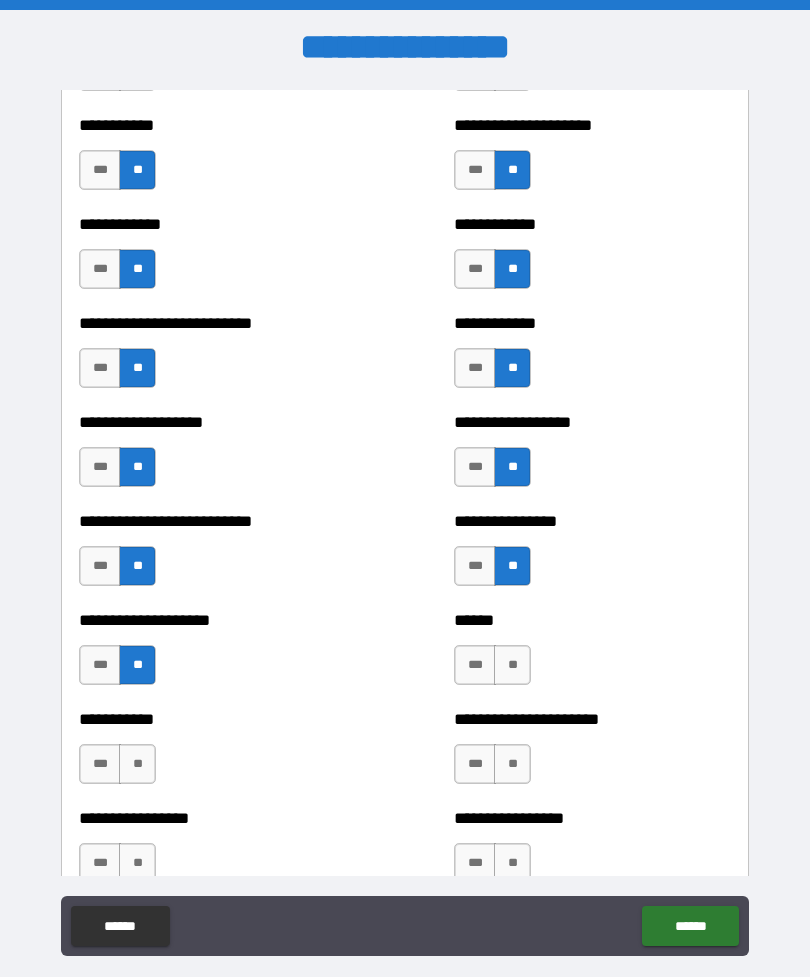 click on "**" at bounding box center [512, 665] 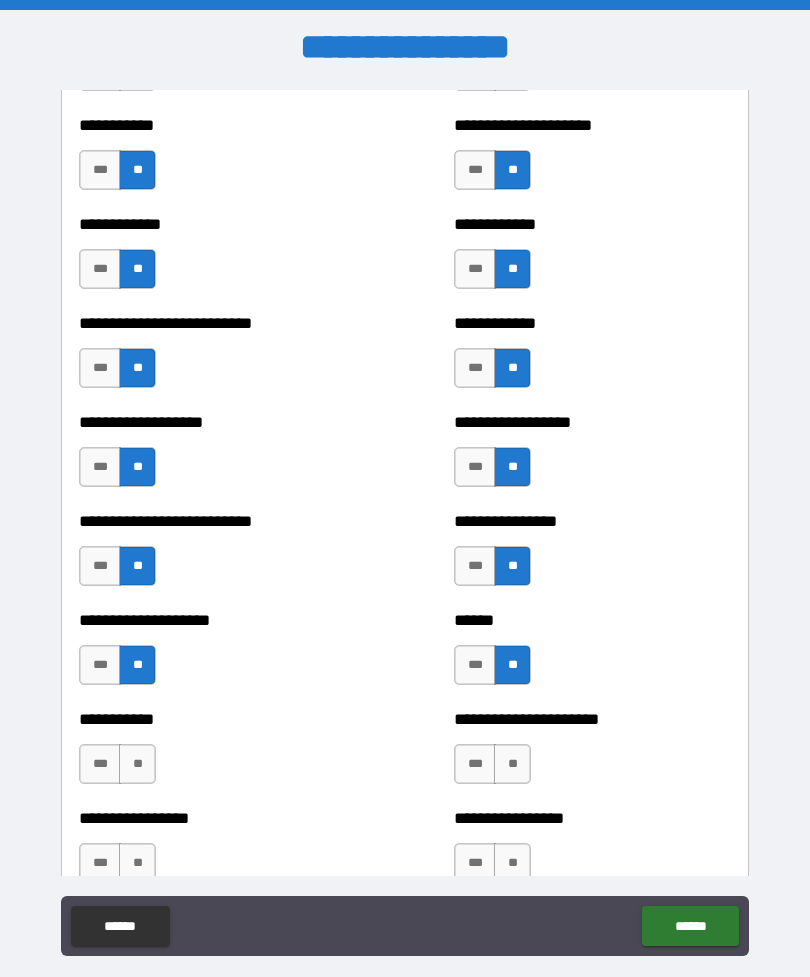 click on "**" at bounding box center [512, 764] 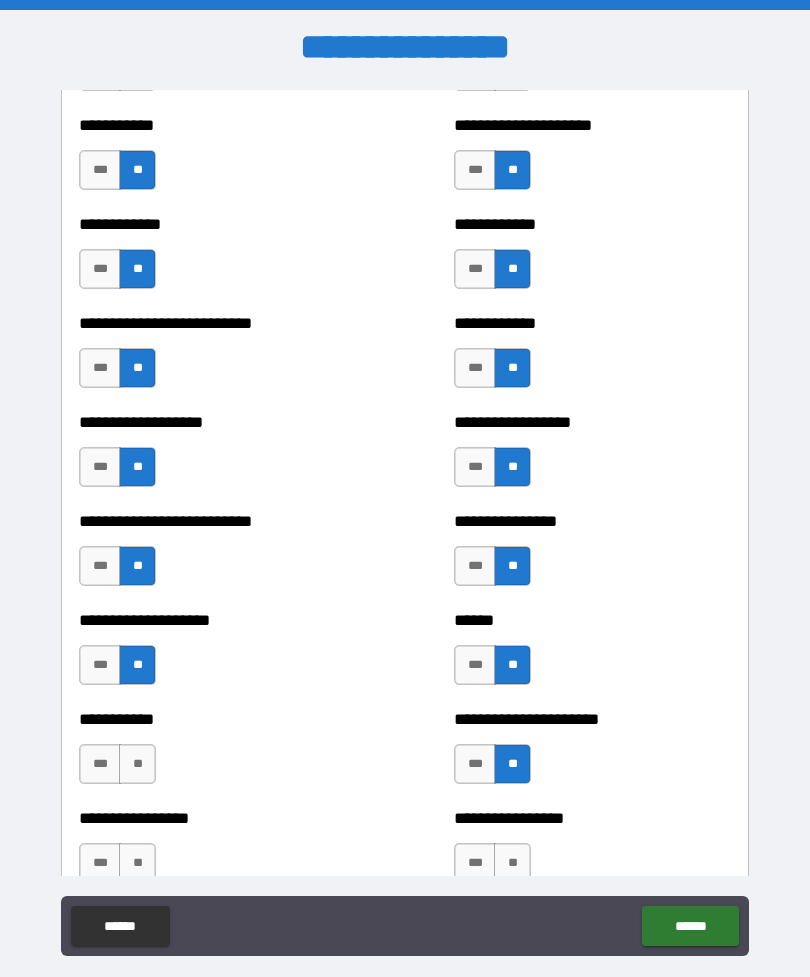 click on "**" at bounding box center [137, 764] 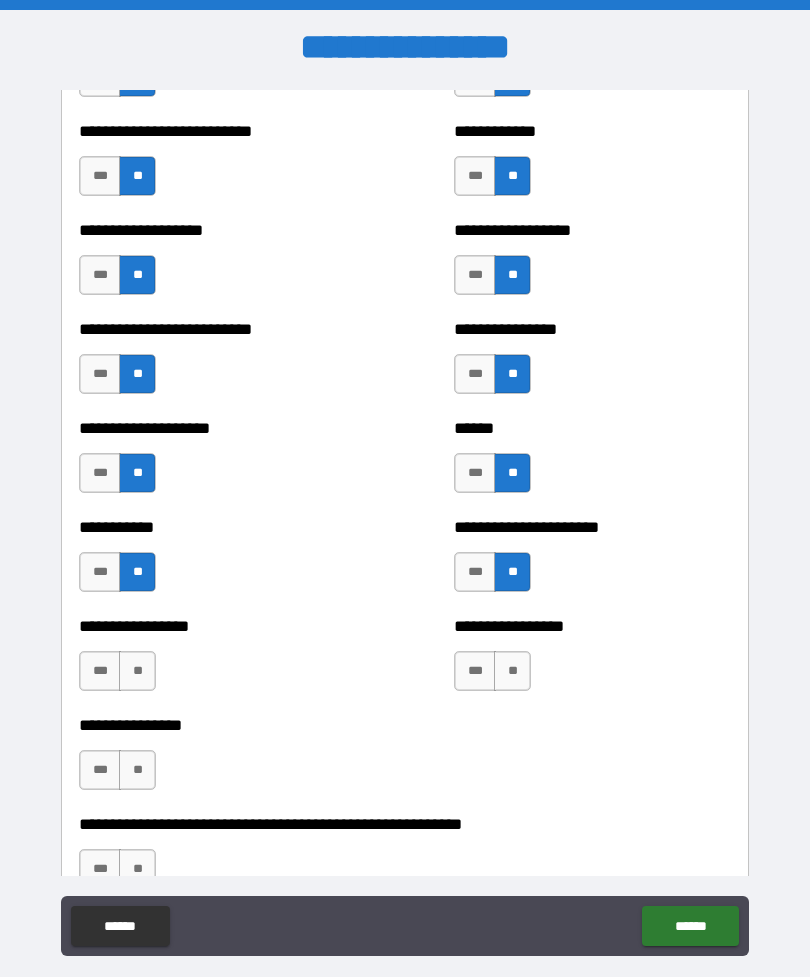 scroll, scrollTop: 5621, scrollLeft: 0, axis: vertical 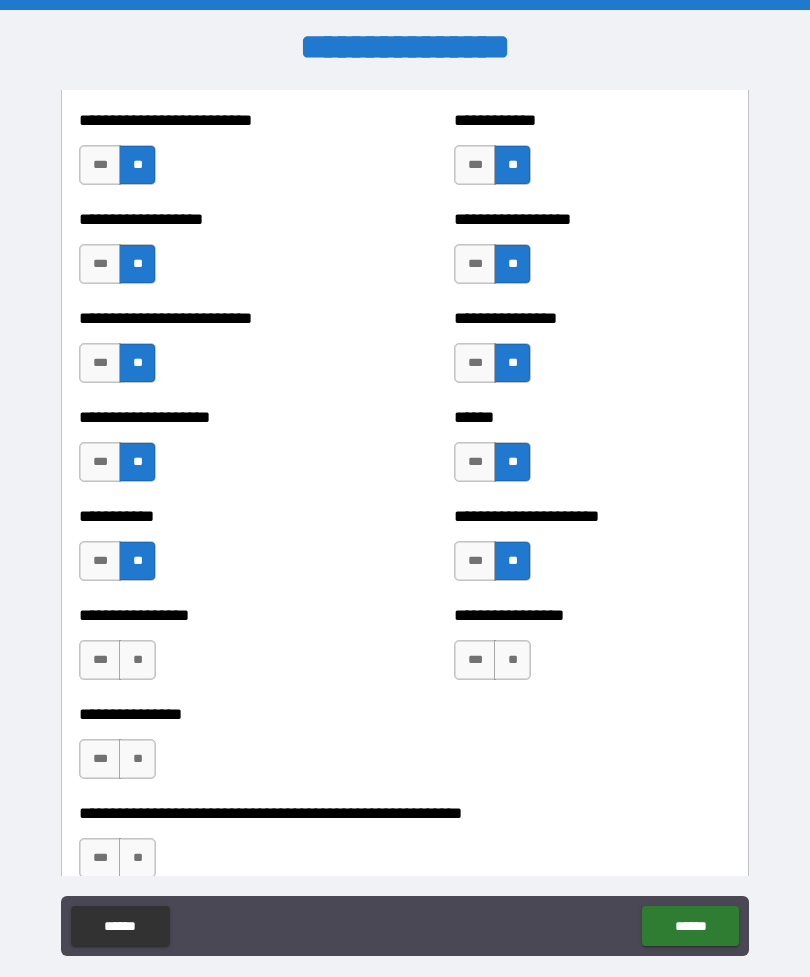 click on "**" at bounding box center (137, 660) 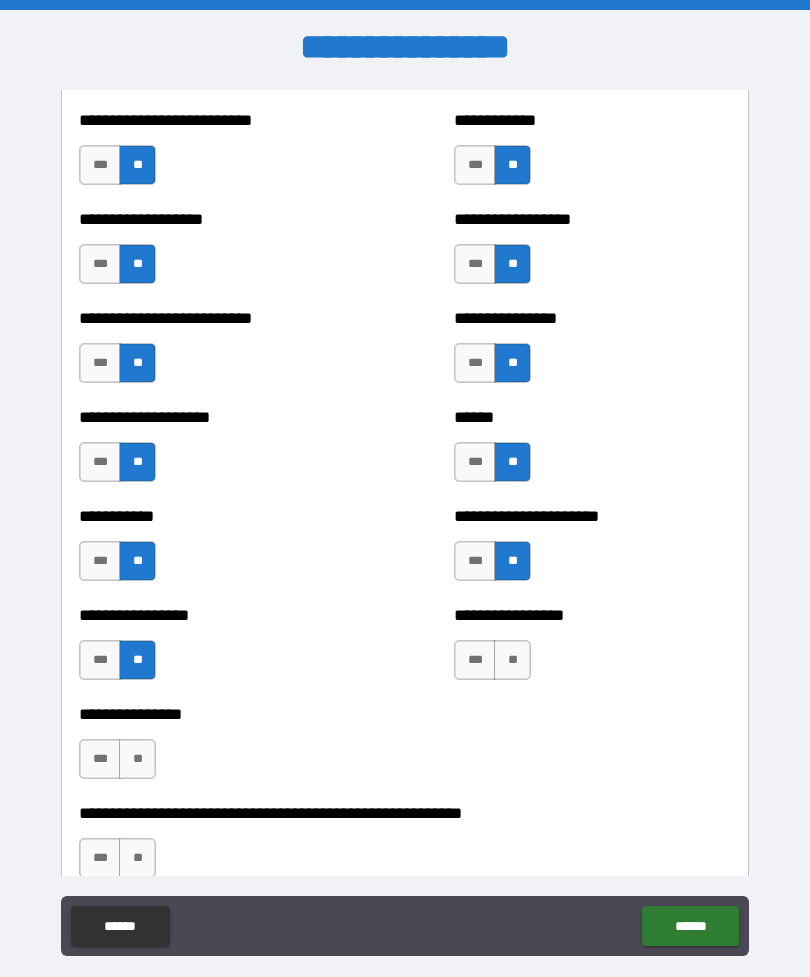 click on "**" at bounding box center [512, 660] 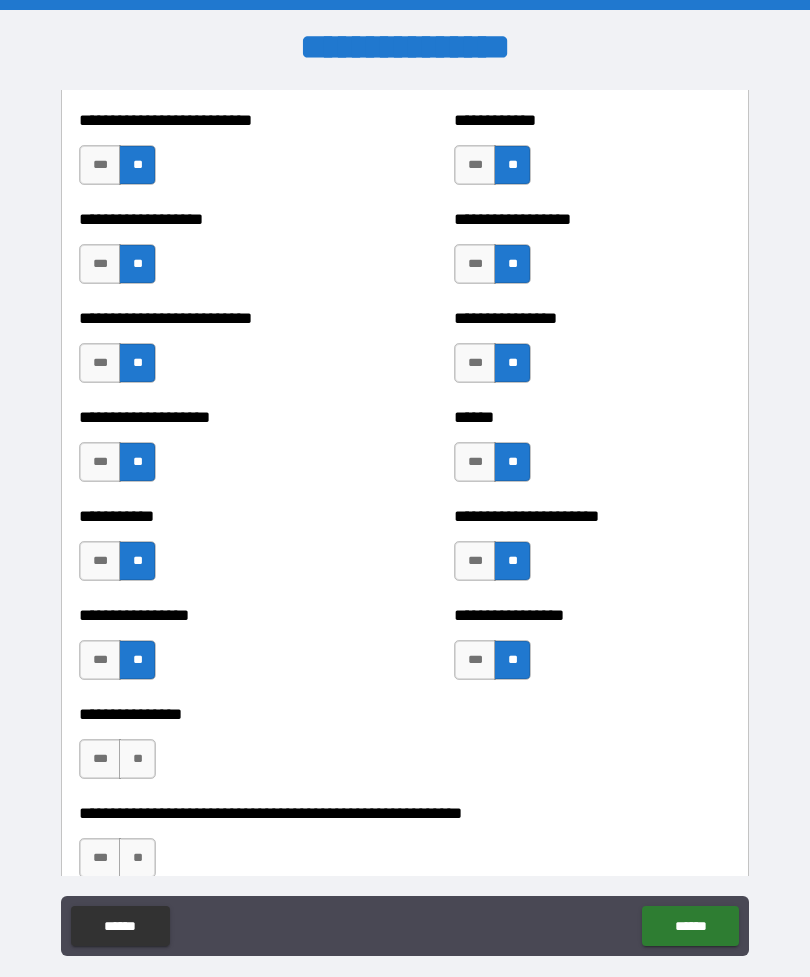 click on "**" at bounding box center (137, 759) 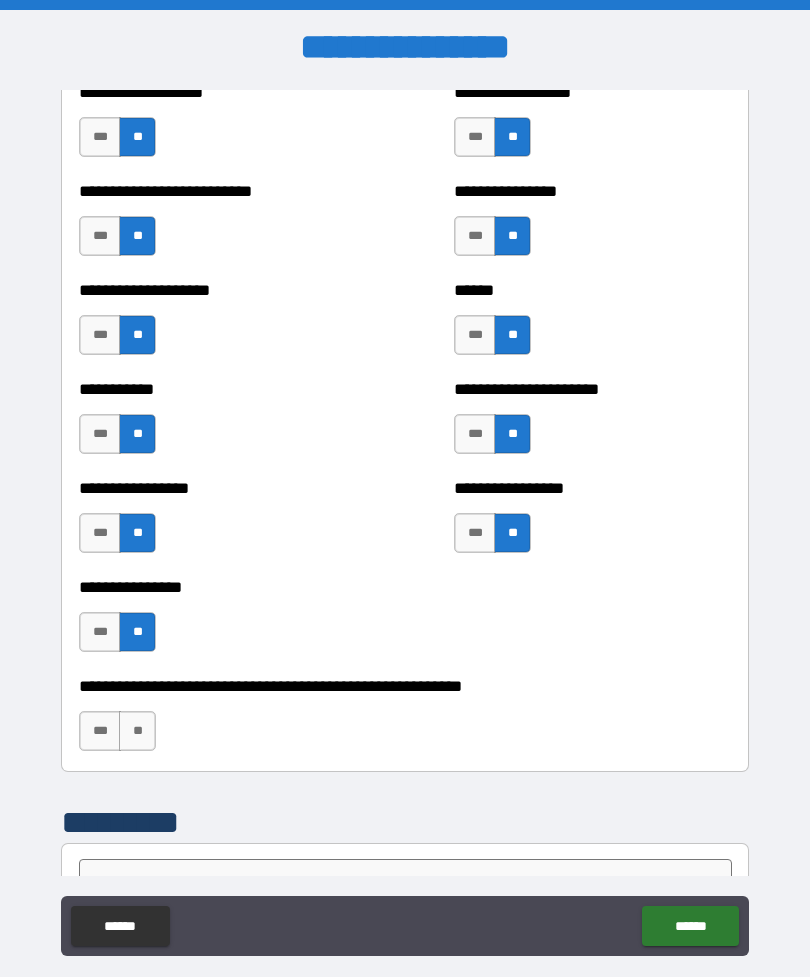 scroll, scrollTop: 5749, scrollLeft: 0, axis: vertical 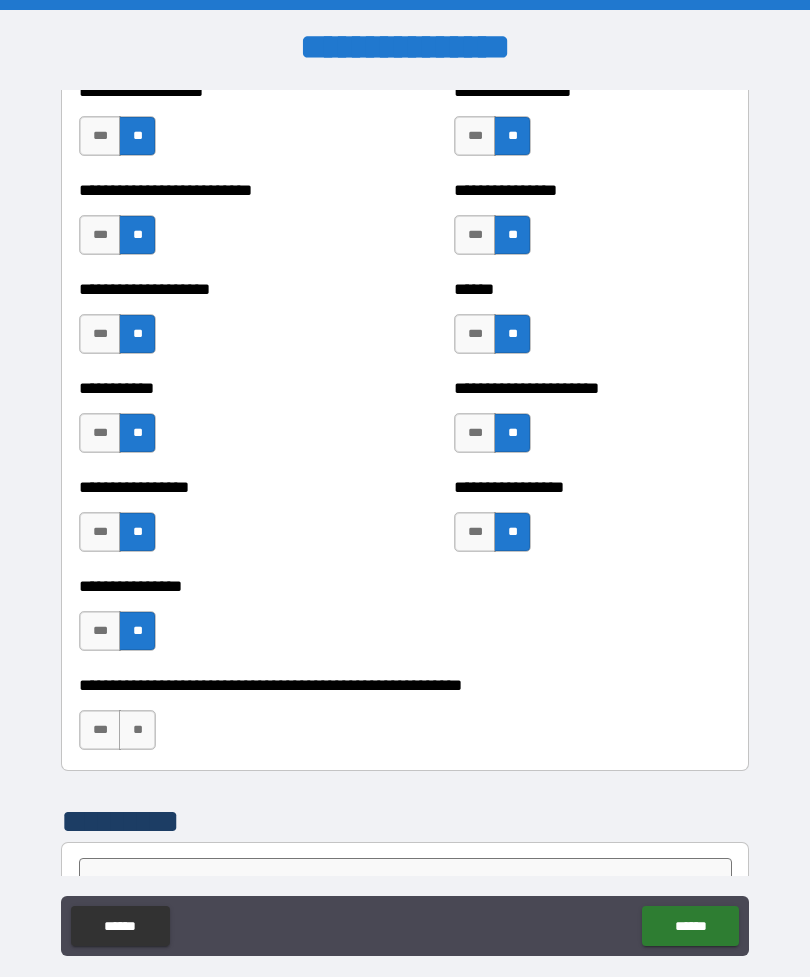click on "**" at bounding box center (137, 730) 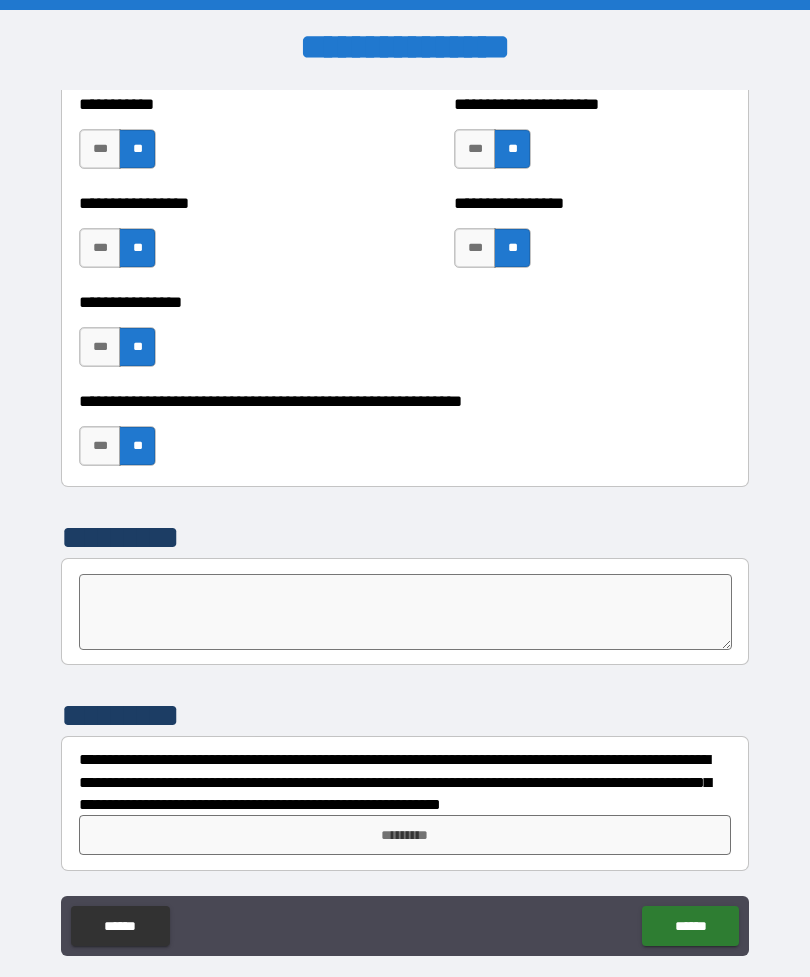 scroll, scrollTop: 6033, scrollLeft: 0, axis: vertical 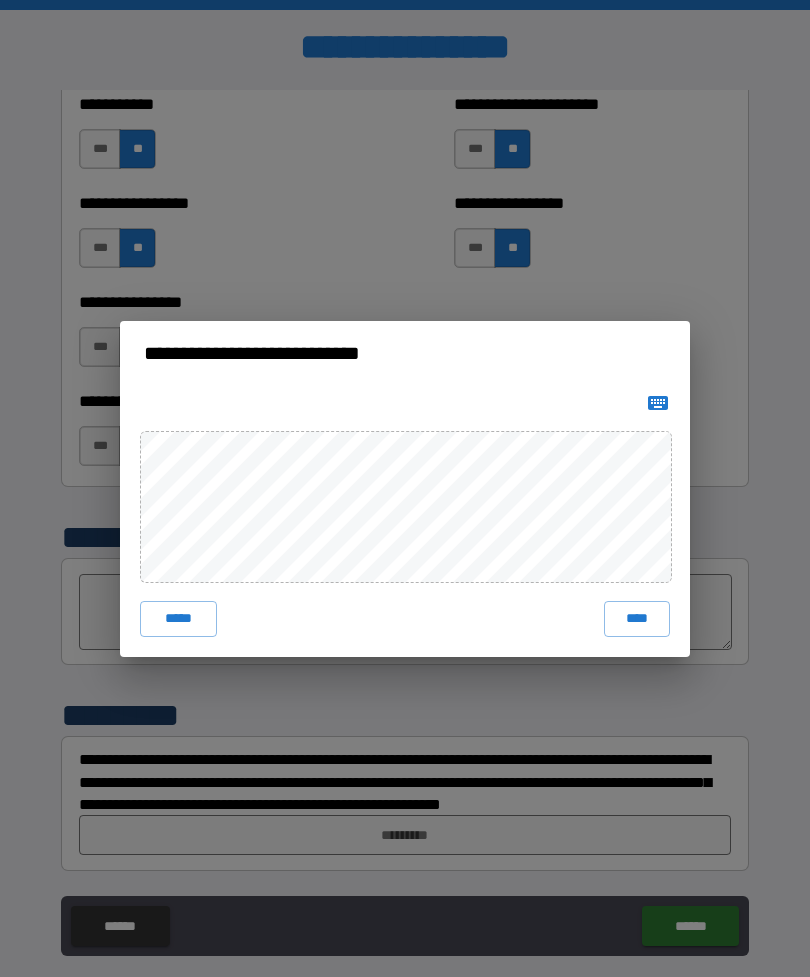 click on "****" at bounding box center [637, 619] 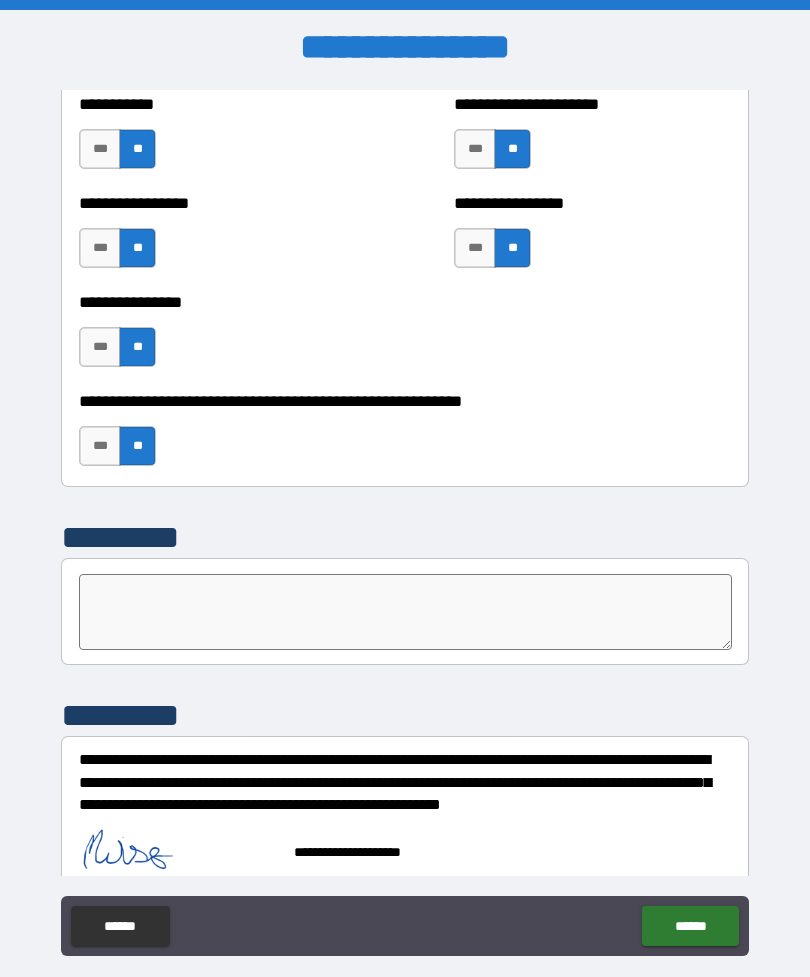 click on "******" at bounding box center [690, 926] 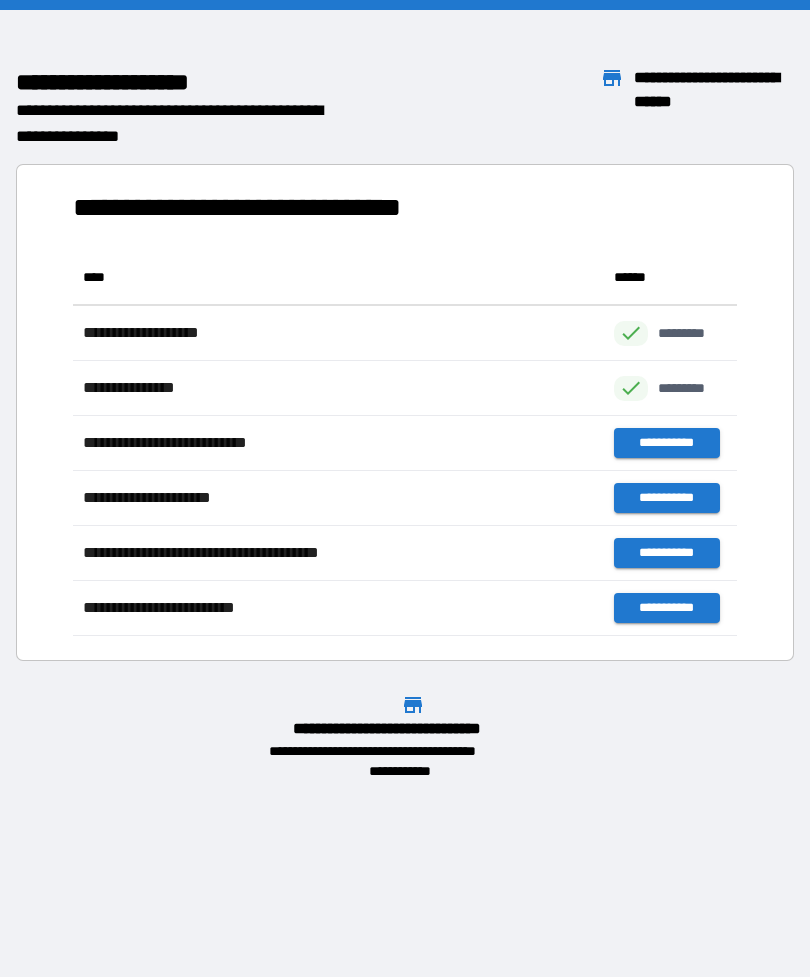 scroll, scrollTop: 1, scrollLeft: 1, axis: both 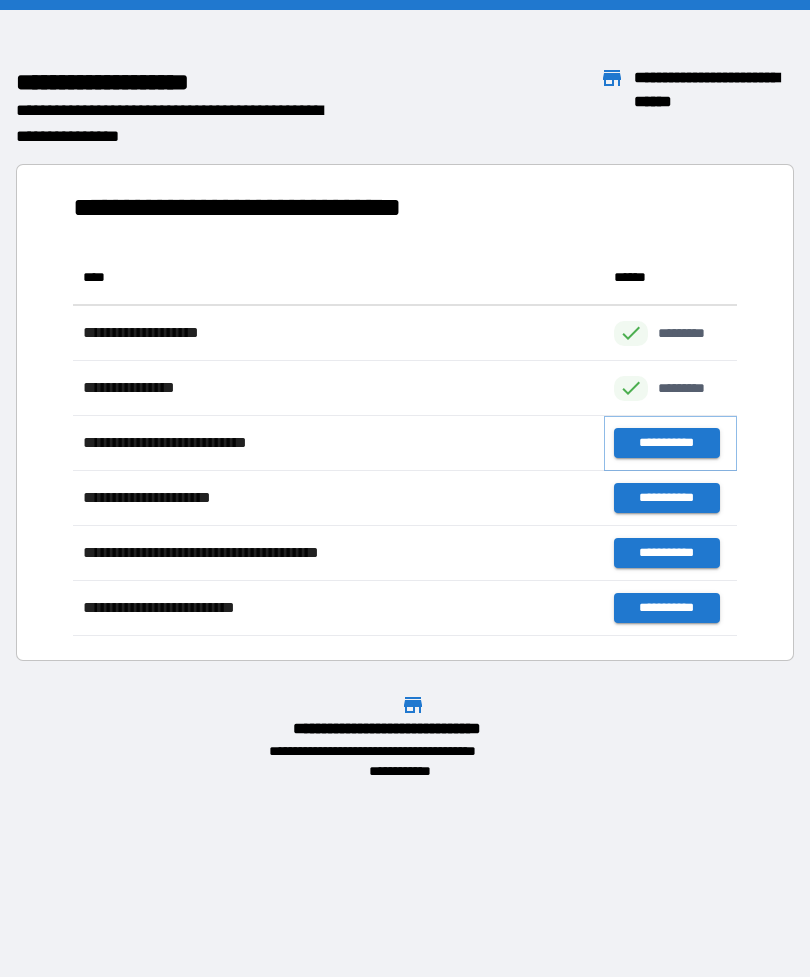 click on "**********" at bounding box center (666, 443) 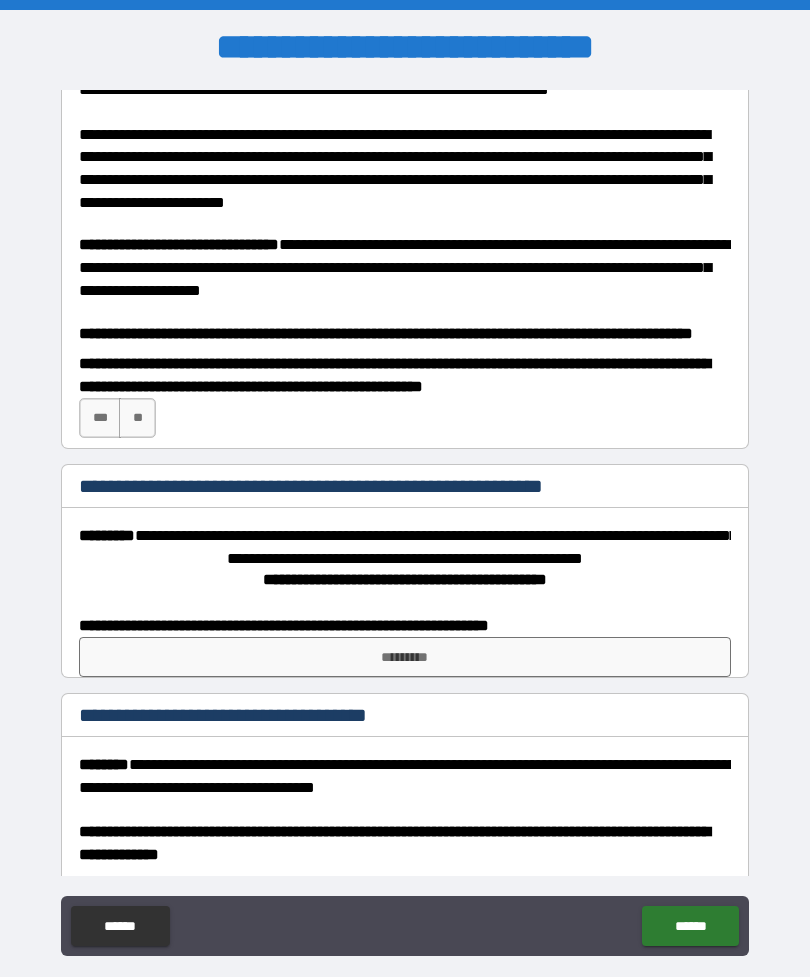 scroll, scrollTop: 20, scrollLeft: 0, axis: vertical 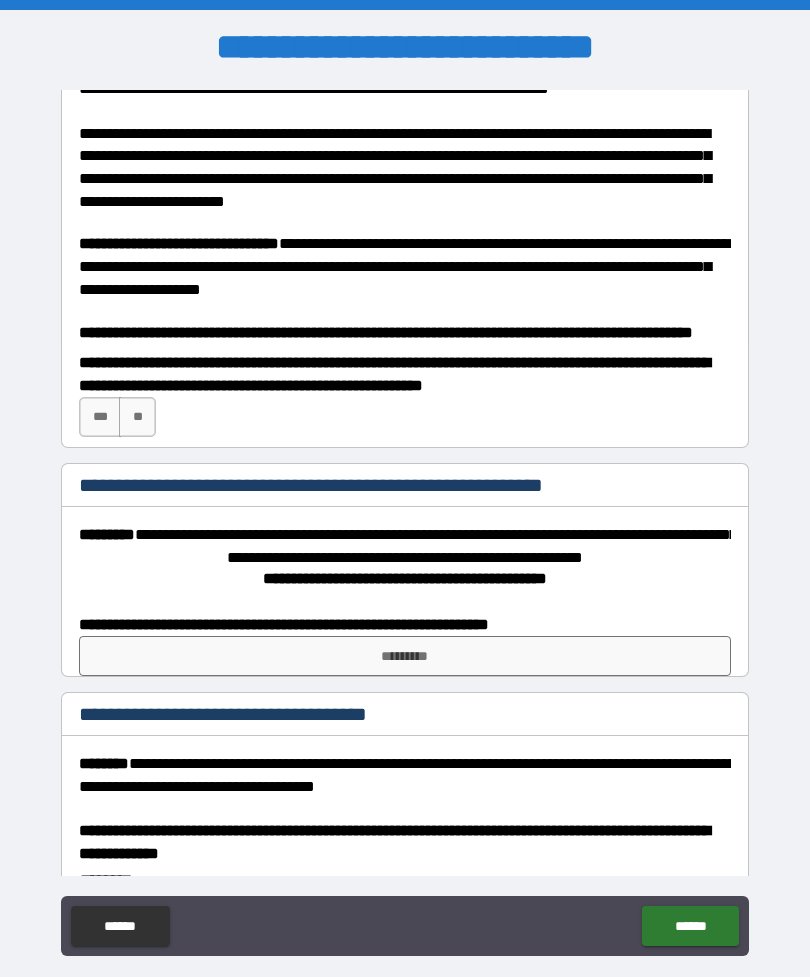 click on "***" at bounding box center (100, 417) 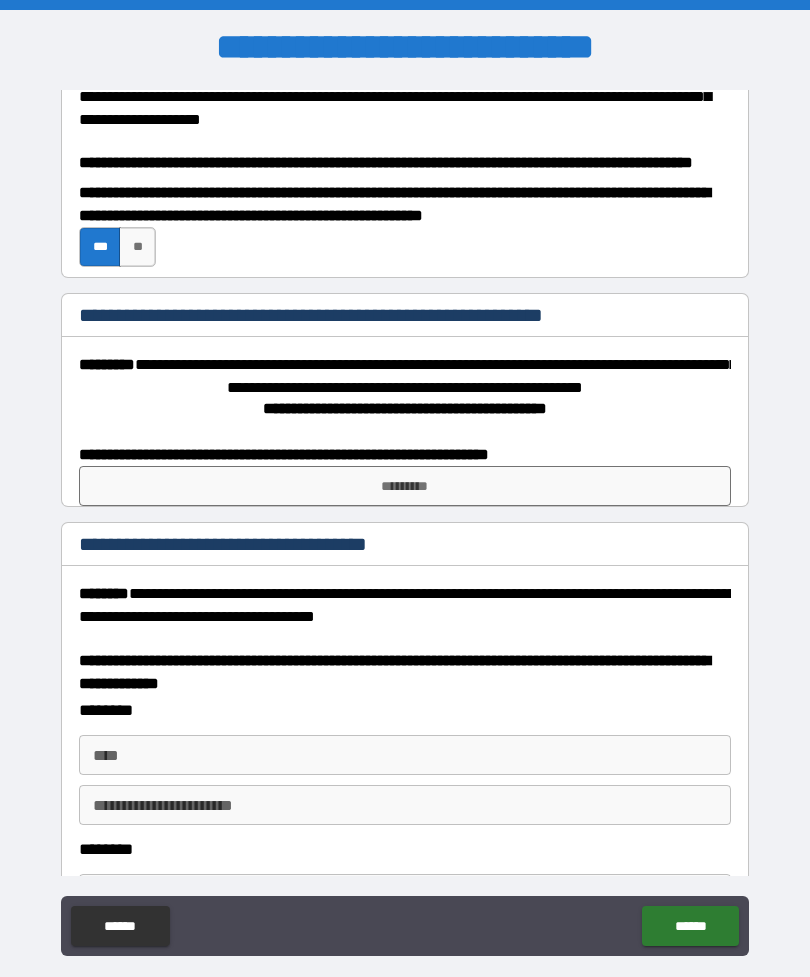 scroll, scrollTop: 196, scrollLeft: 0, axis: vertical 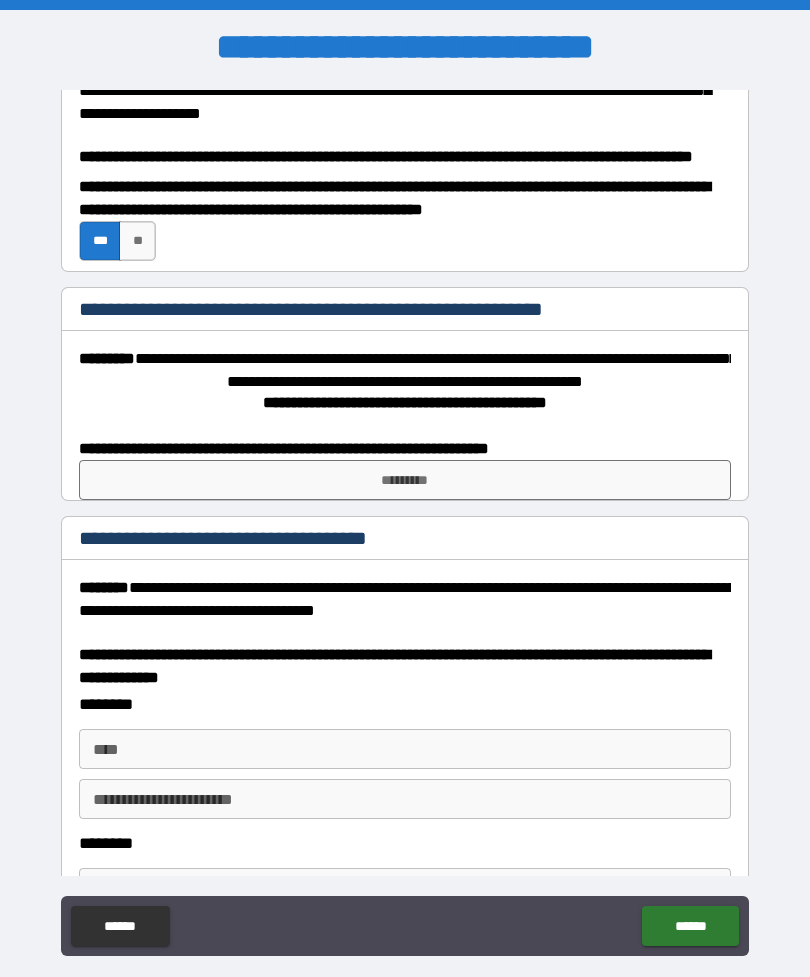click on "*********" at bounding box center (405, 480) 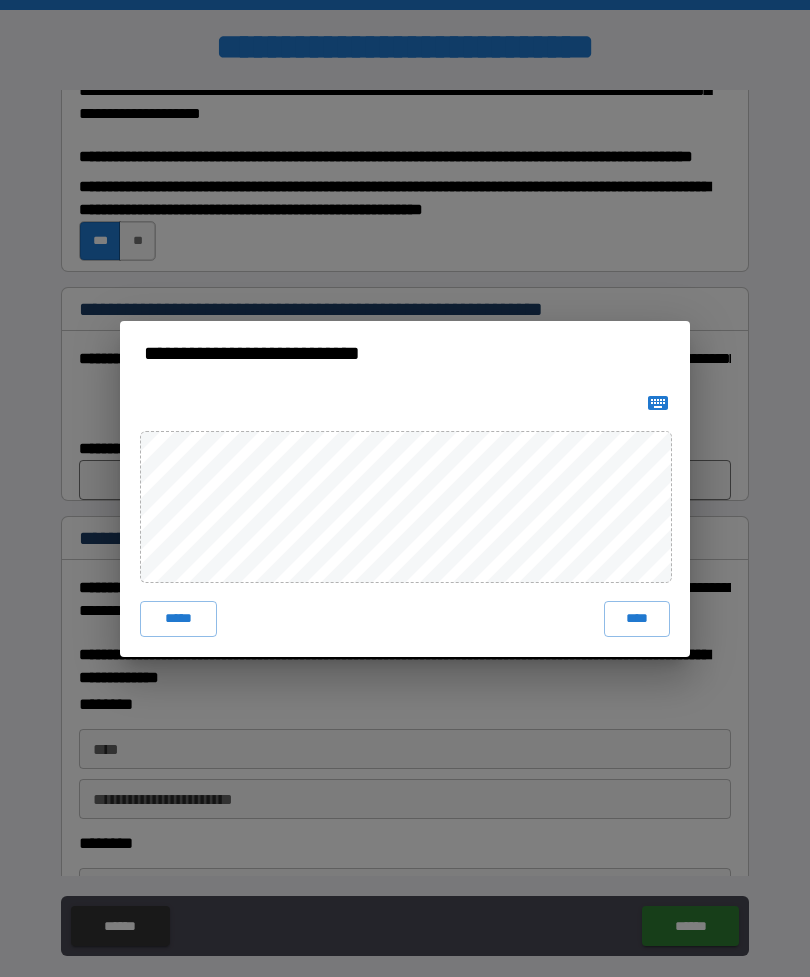 click on "****" at bounding box center (637, 619) 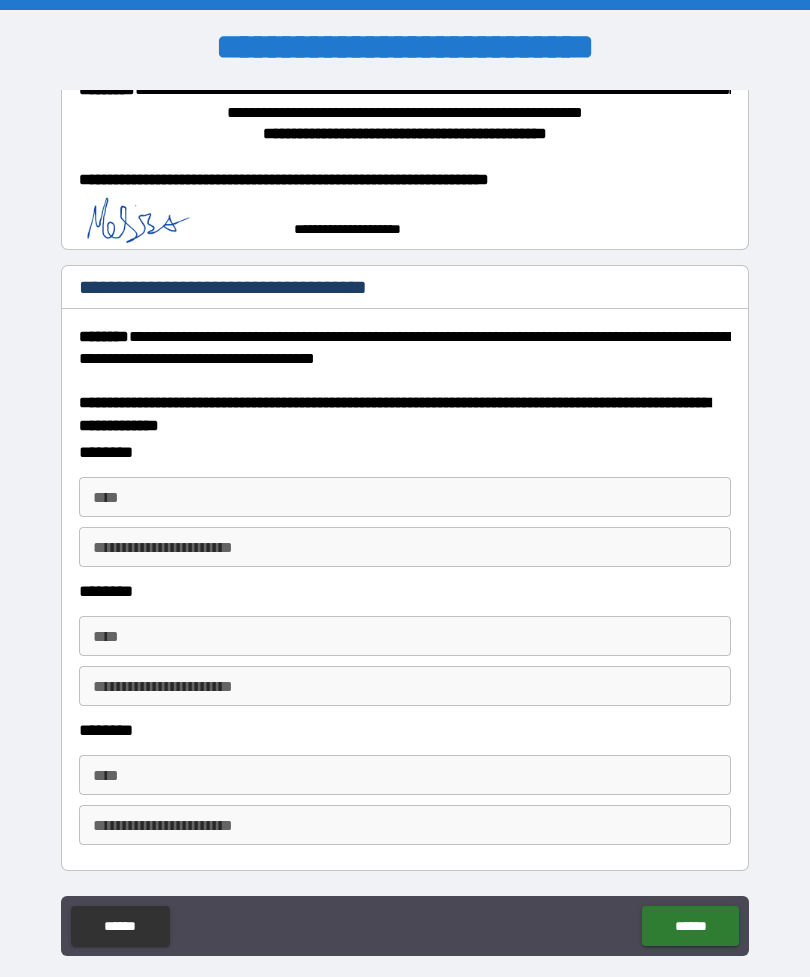 scroll, scrollTop: 478, scrollLeft: 0, axis: vertical 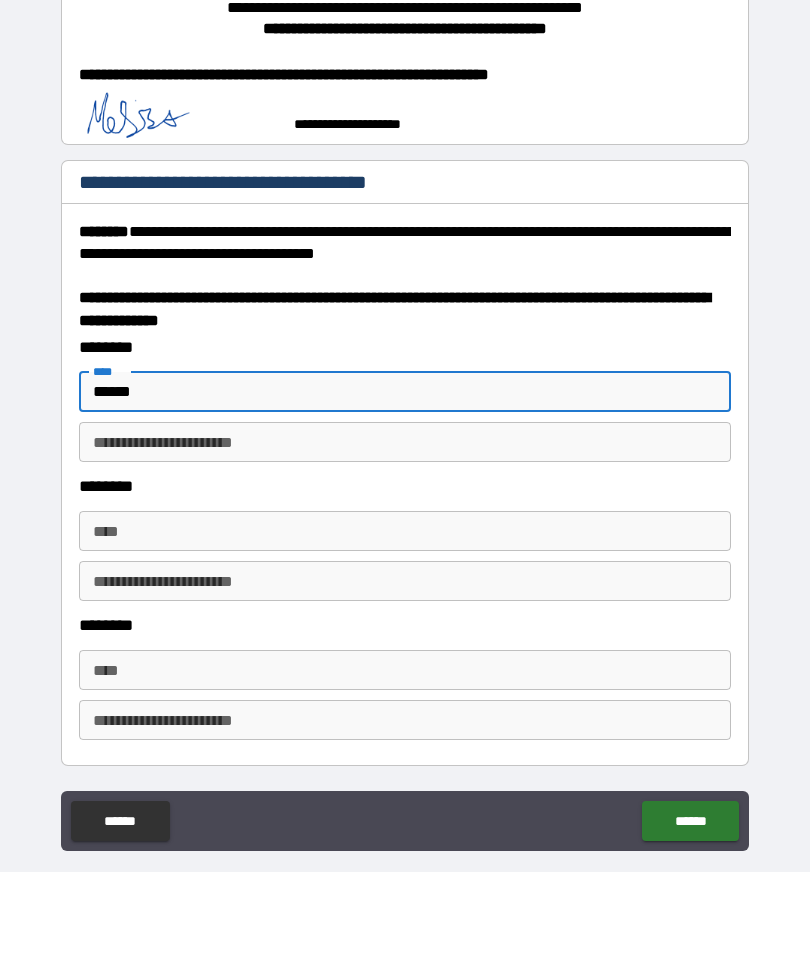 type on "******" 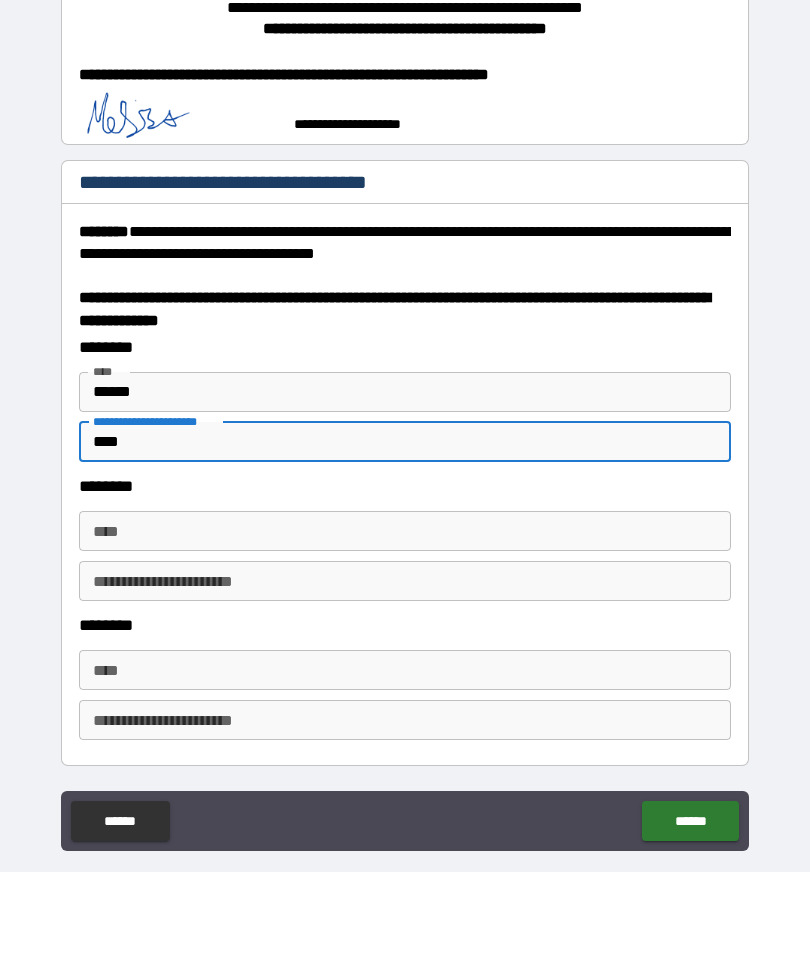 type on "***" 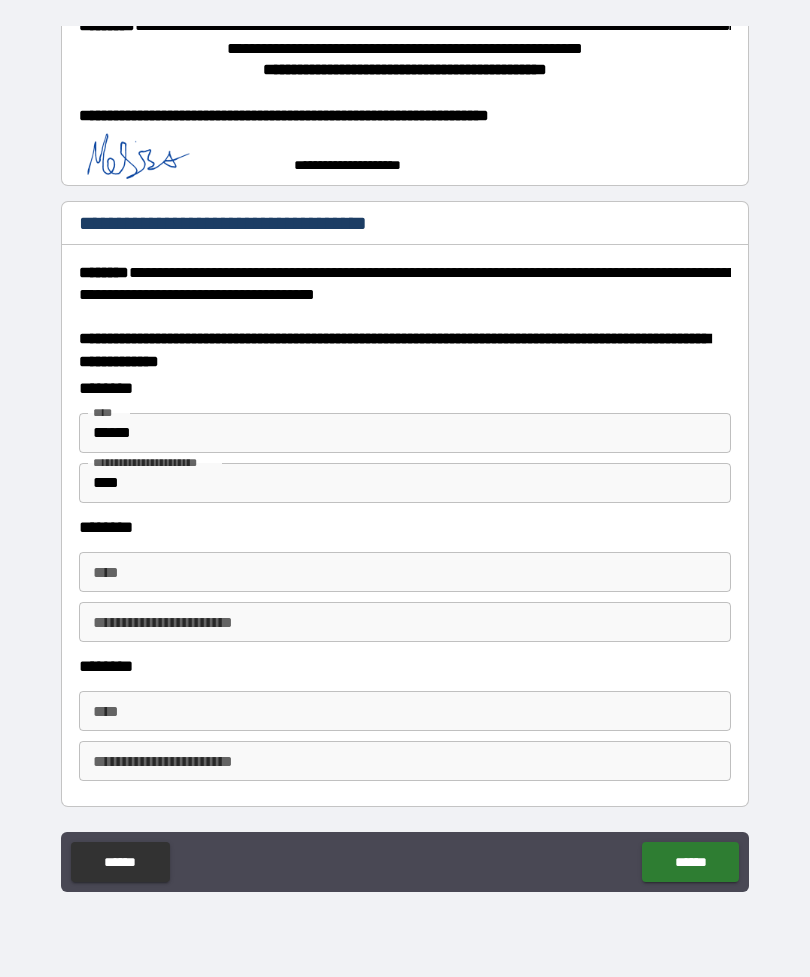 click on "****" at bounding box center (405, 572) 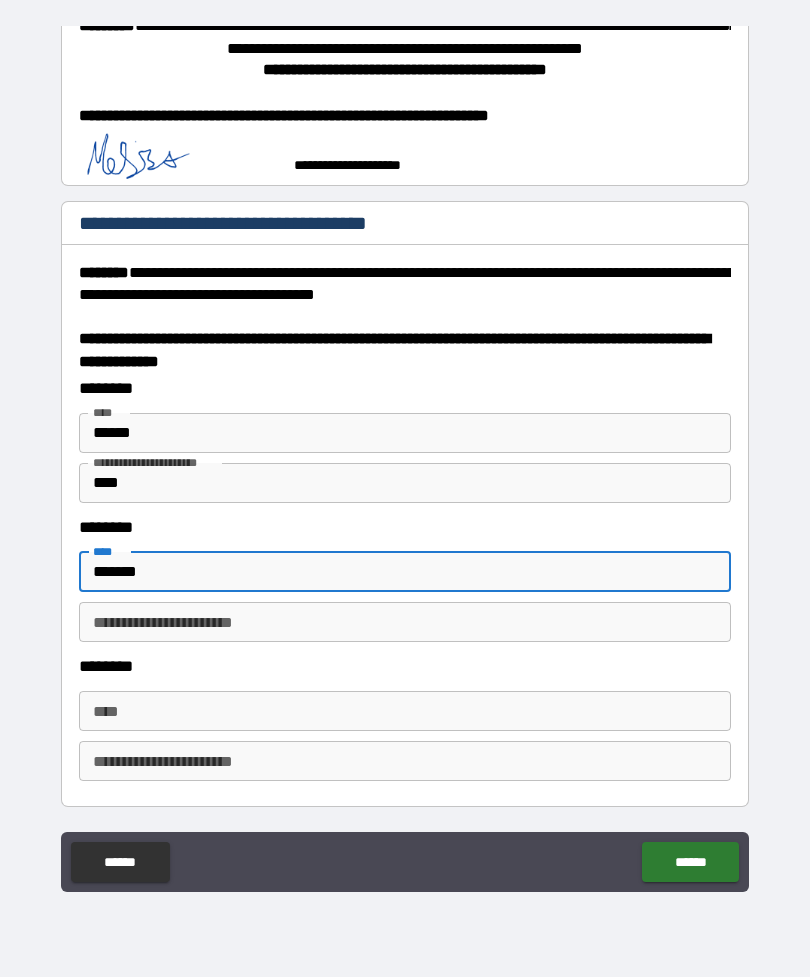 type on "******" 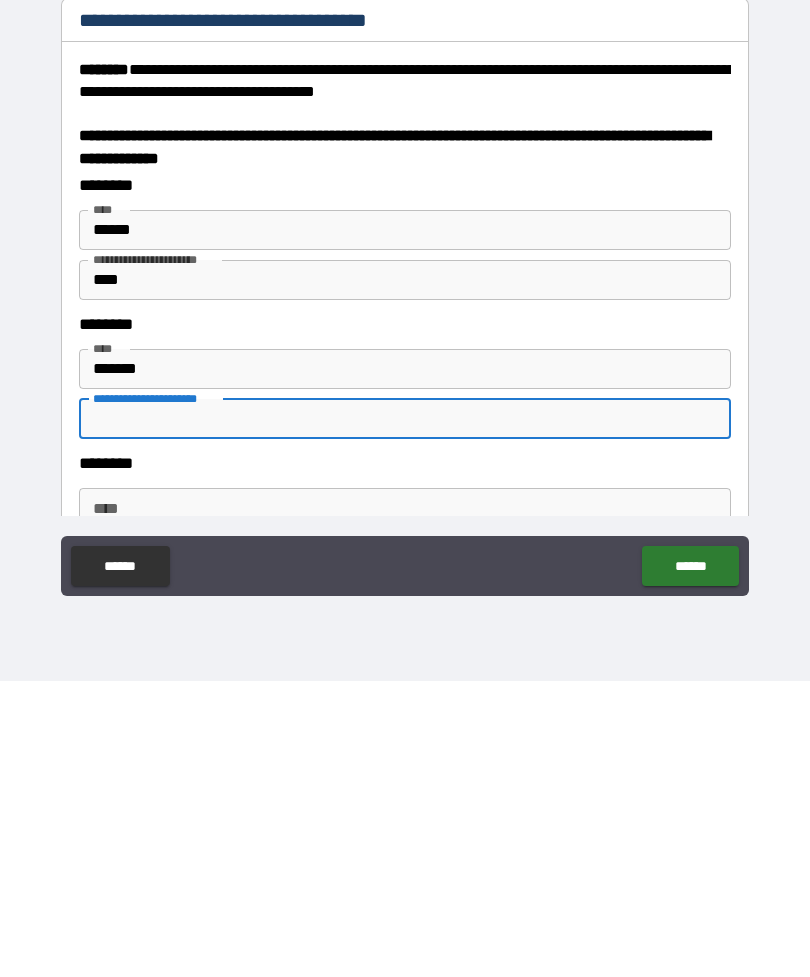 scroll, scrollTop: 376, scrollLeft: 0, axis: vertical 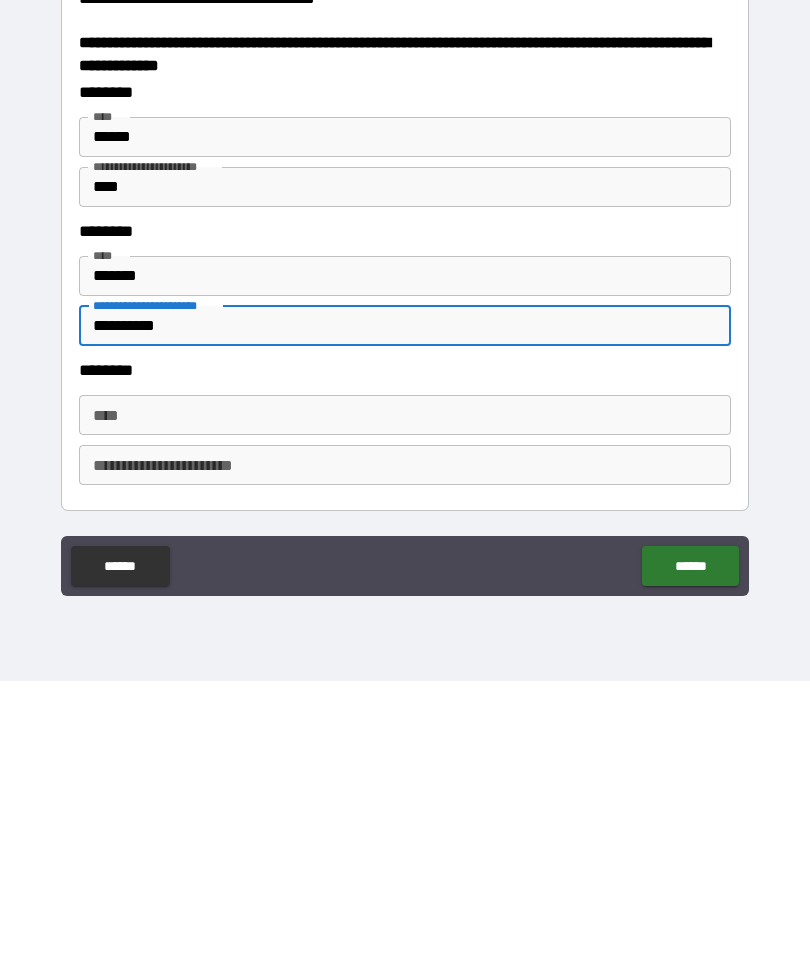 type on "*********" 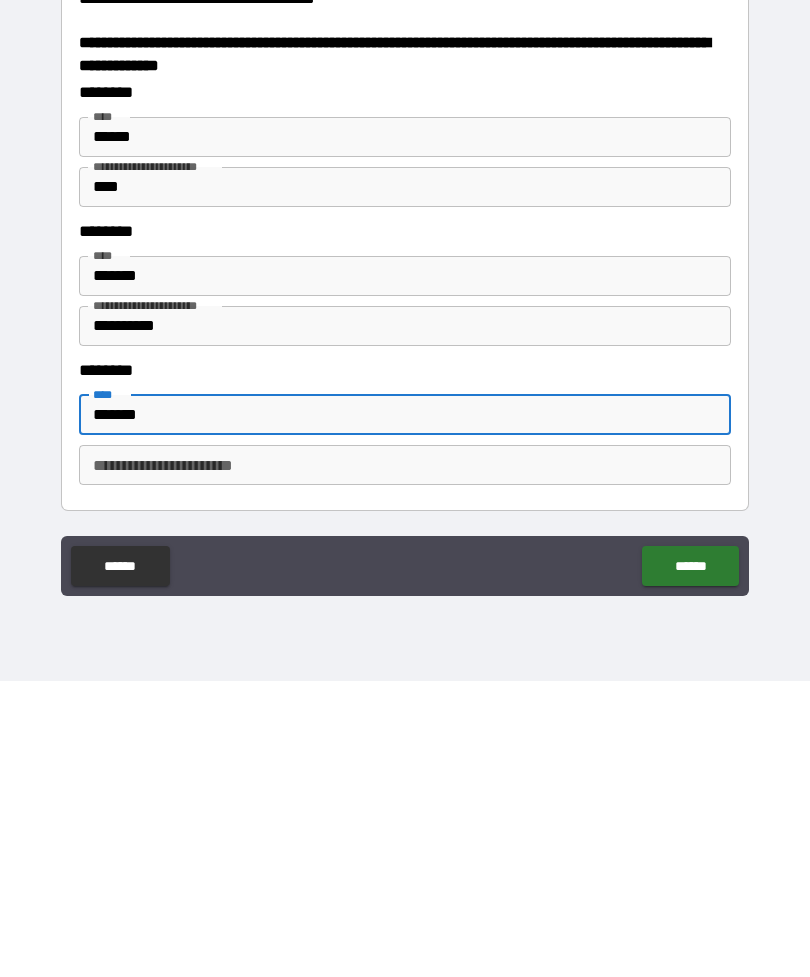 type on "******" 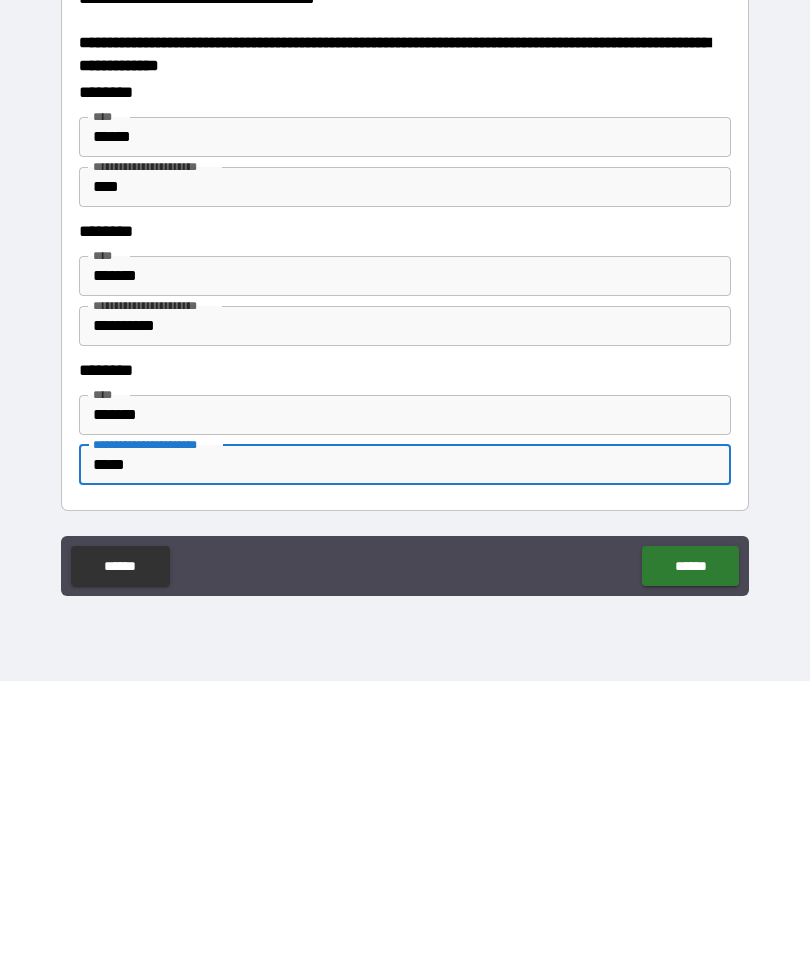 type on "*****" 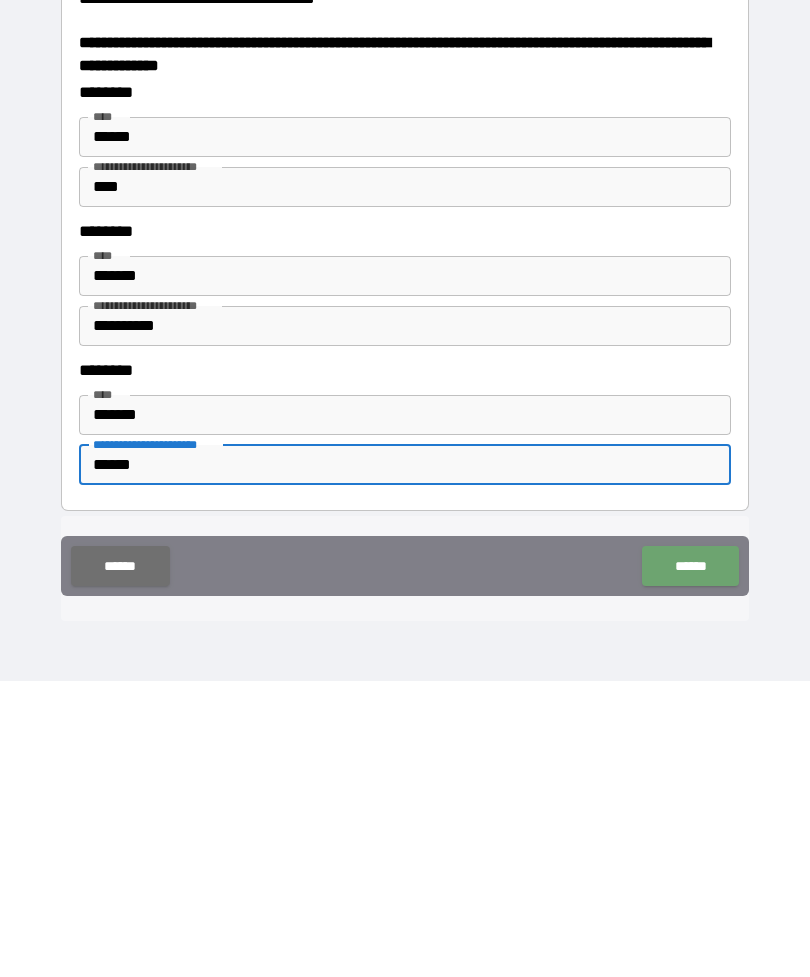 click on "******" at bounding box center (690, 862) 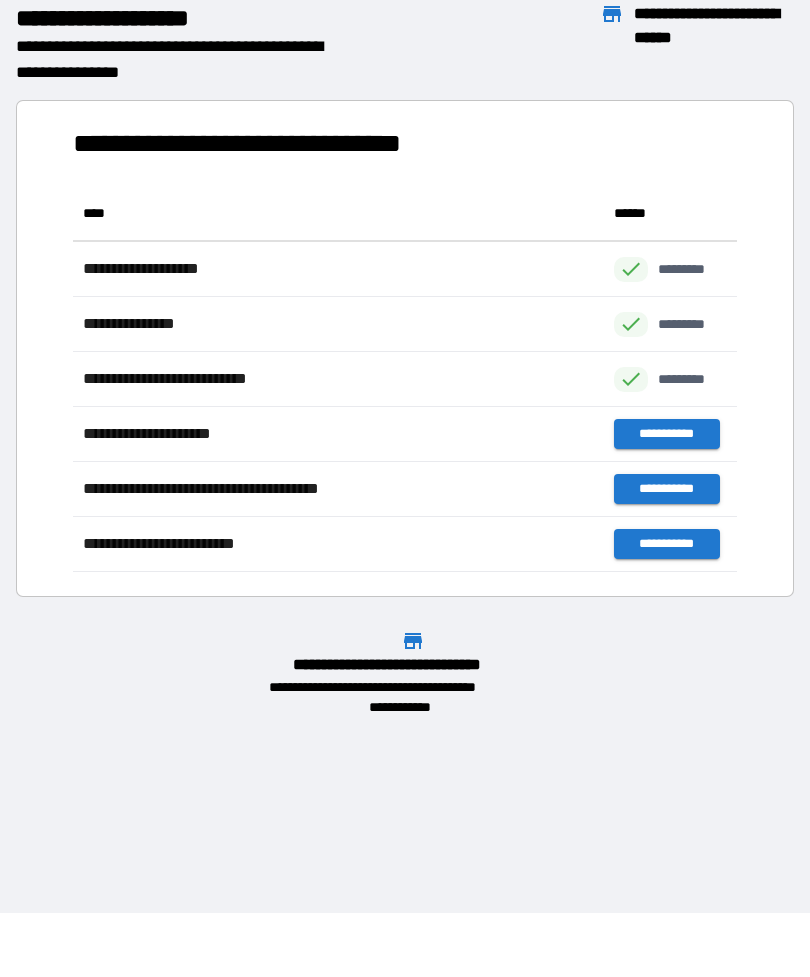 scroll, scrollTop: 1, scrollLeft: 1, axis: both 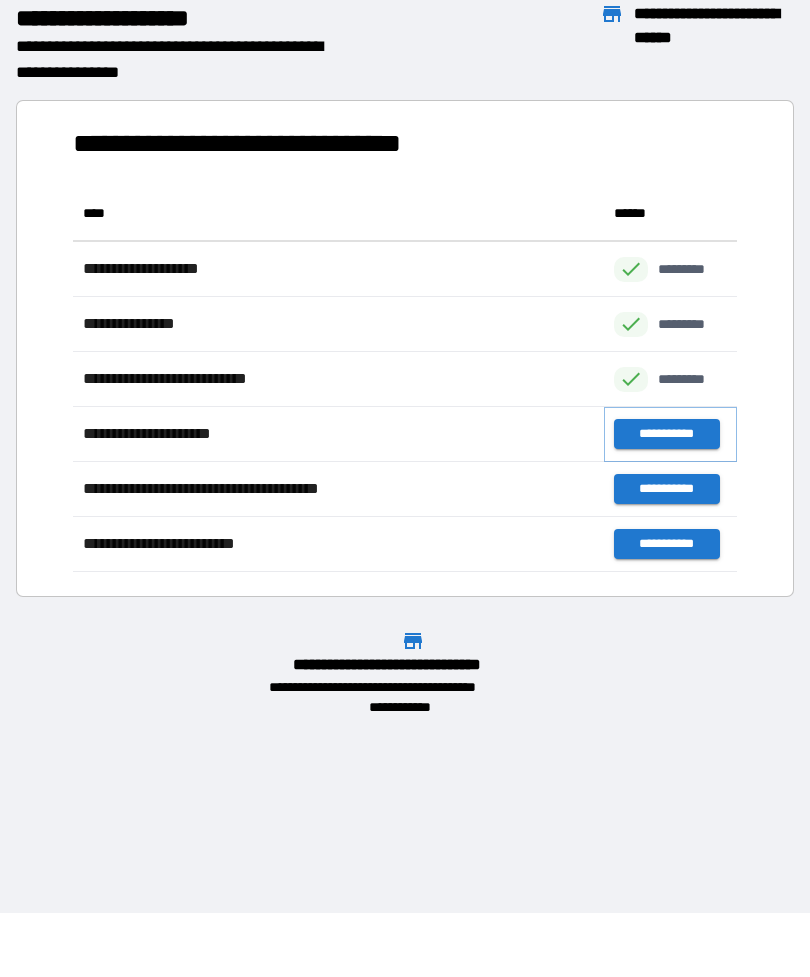 click on "**********" at bounding box center [666, 434] 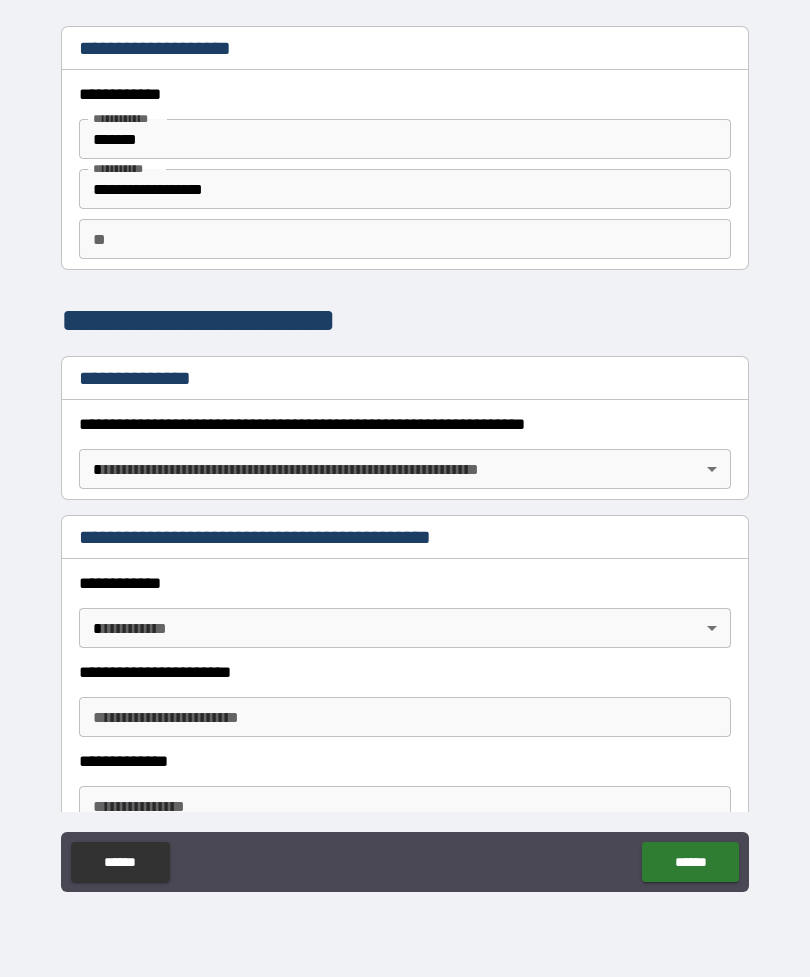 click on "**********" at bounding box center (405, 456) 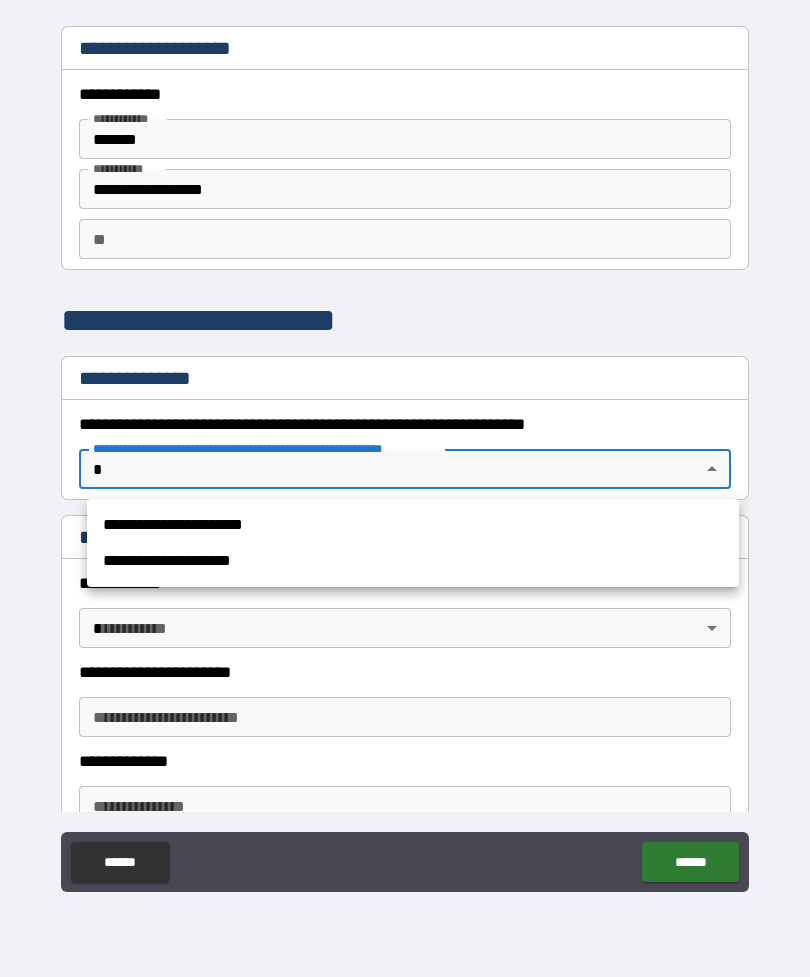 click at bounding box center [405, 488] 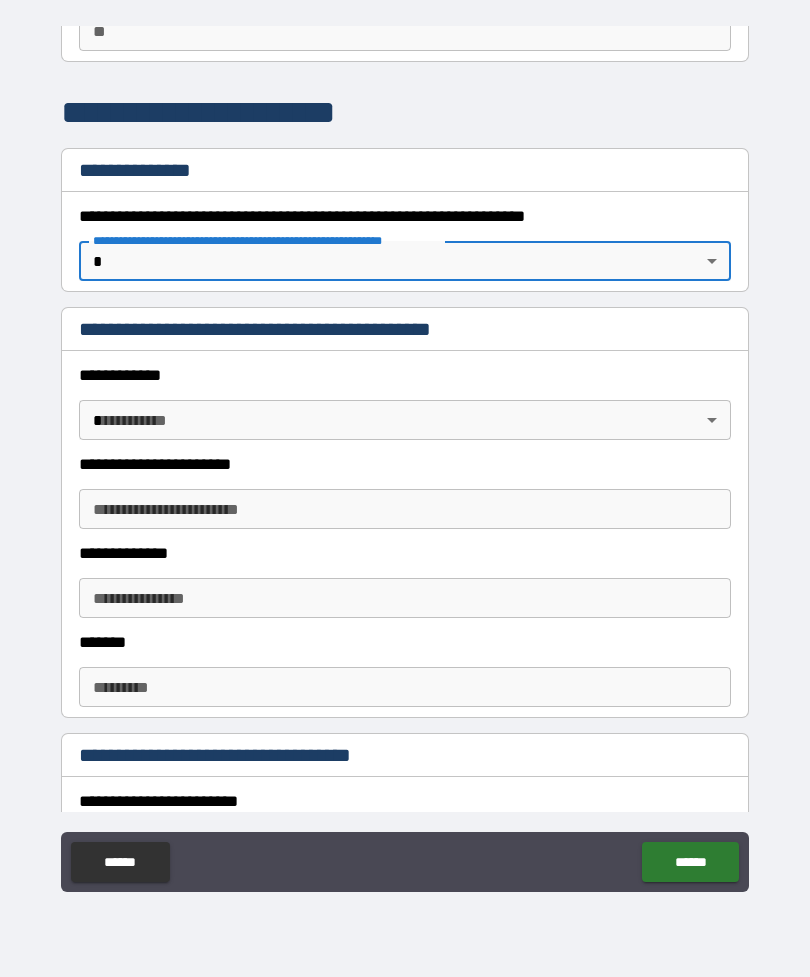 scroll, scrollTop: 208, scrollLeft: 0, axis: vertical 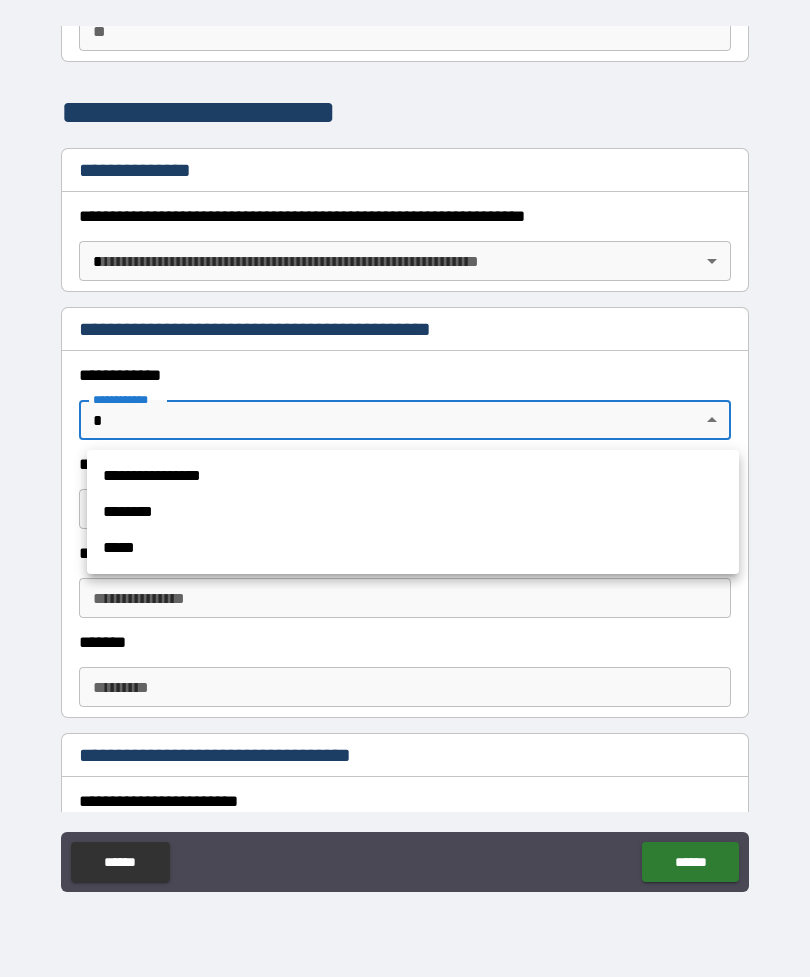 click on "********" at bounding box center (413, 512) 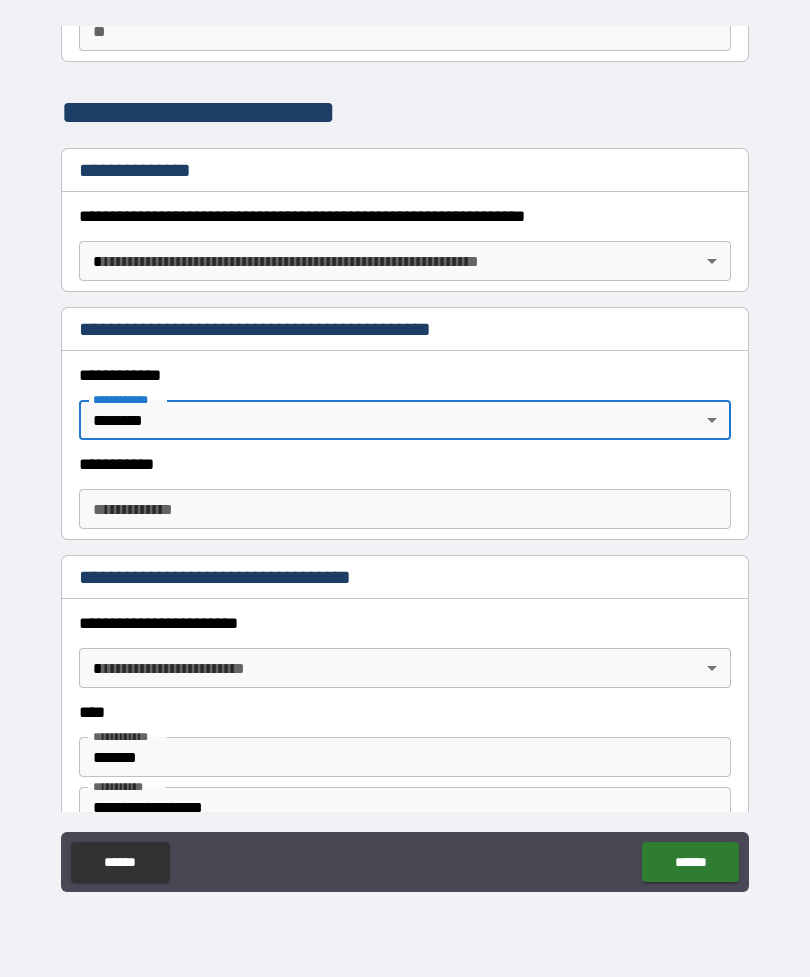 click on "**********" at bounding box center [405, 509] 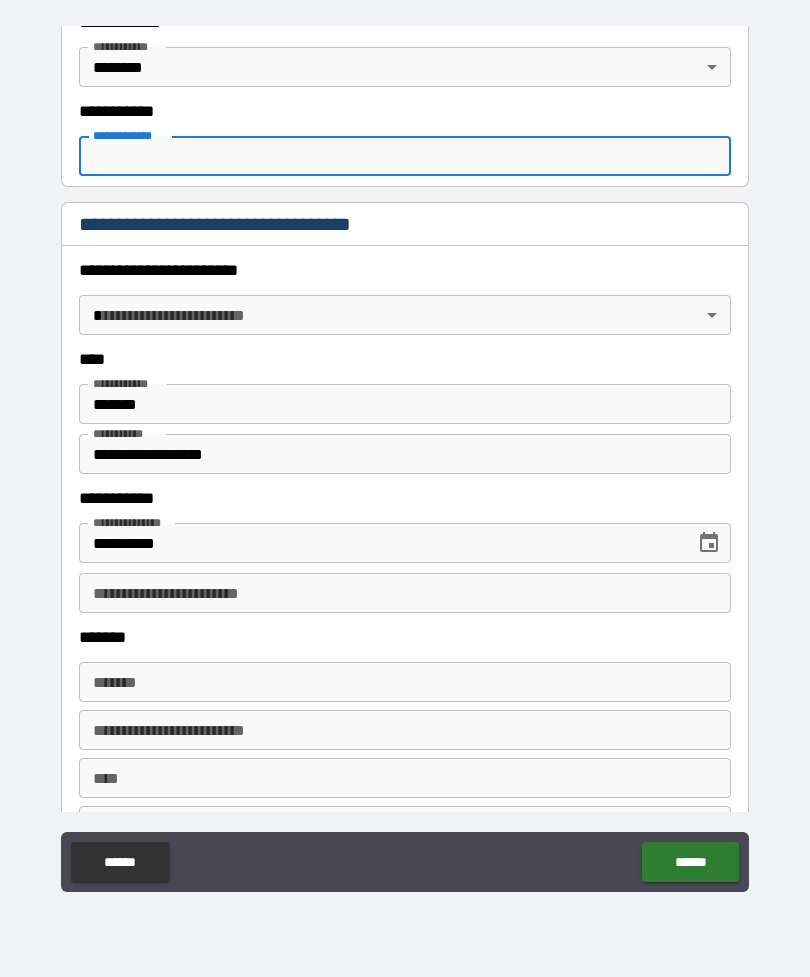 scroll, scrollTop: 576, scrollLeft: 0, axis: vertical 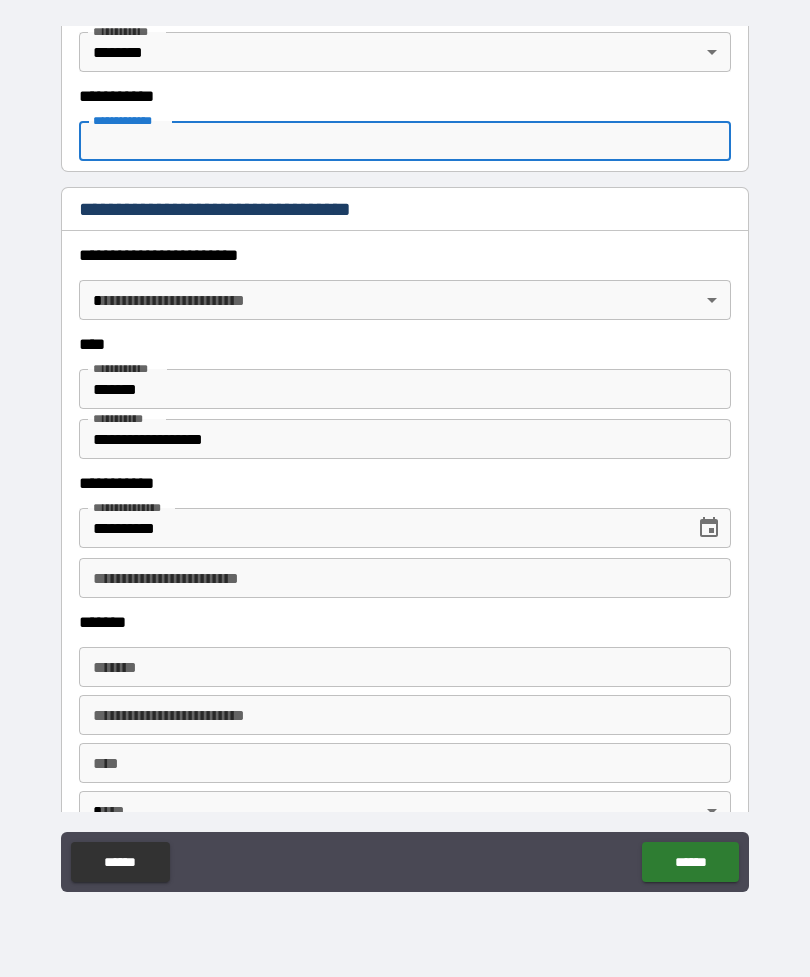 click on "**********" at bounding box center [405, 141] 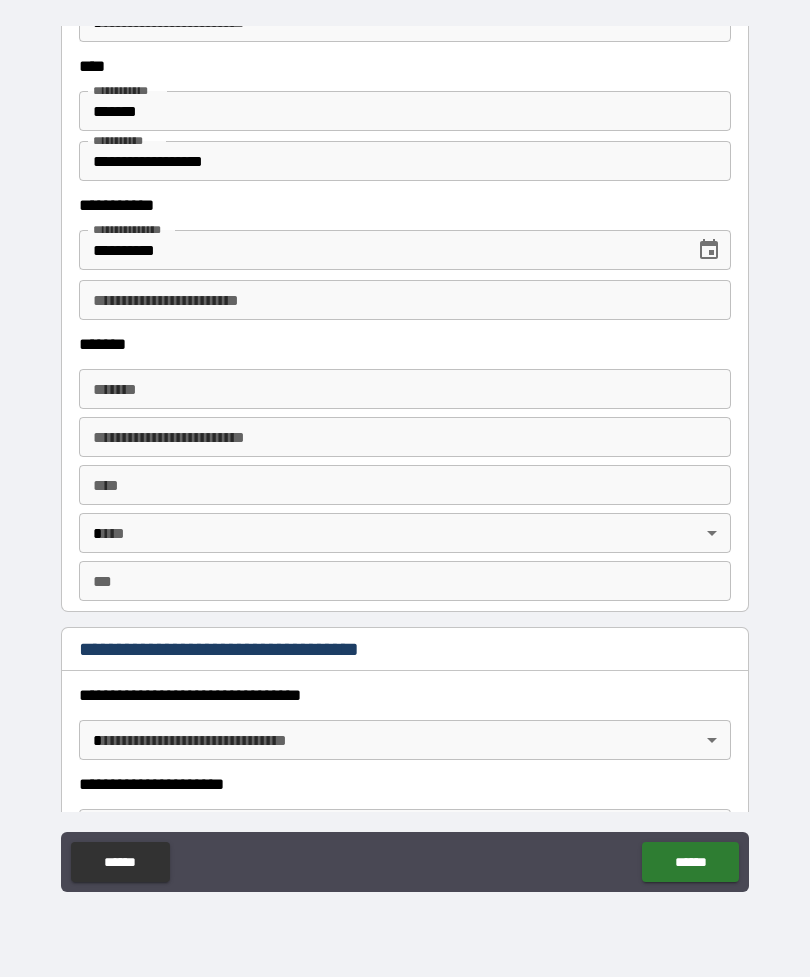 scroll, scrollTop: 860, scrollLeft: 0, axis: vertical 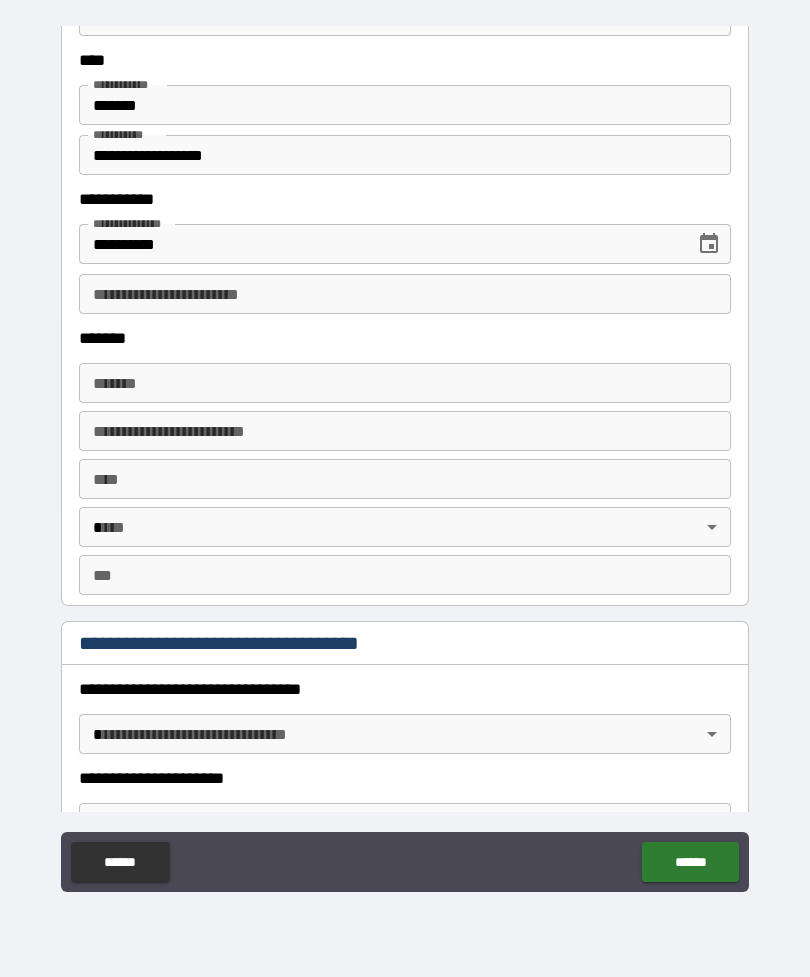 type on "**********" 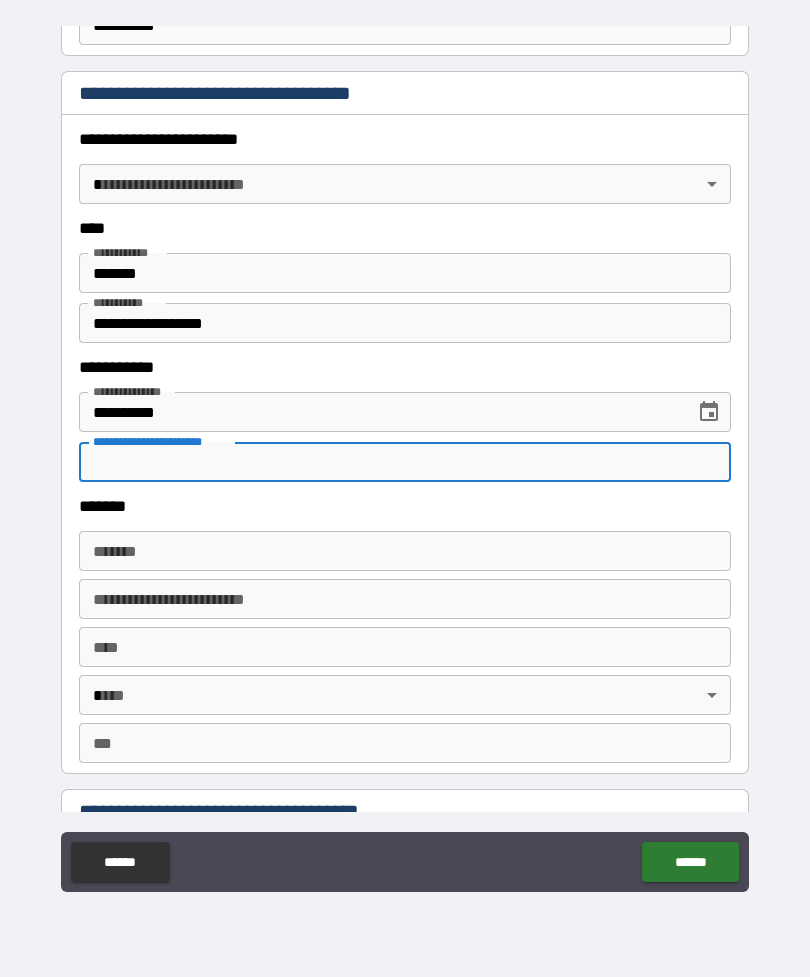 scroll, scrollTop: 702, scrollLeft: 0, axis: vertical 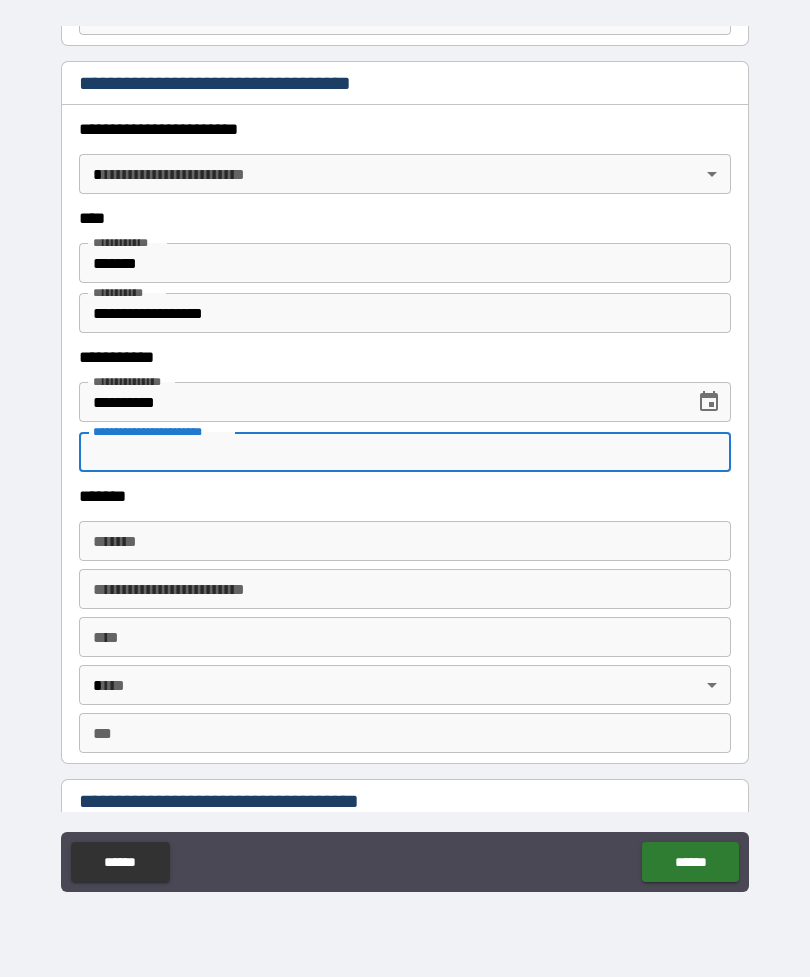 click on "**********" at bounding box center (405, 456) 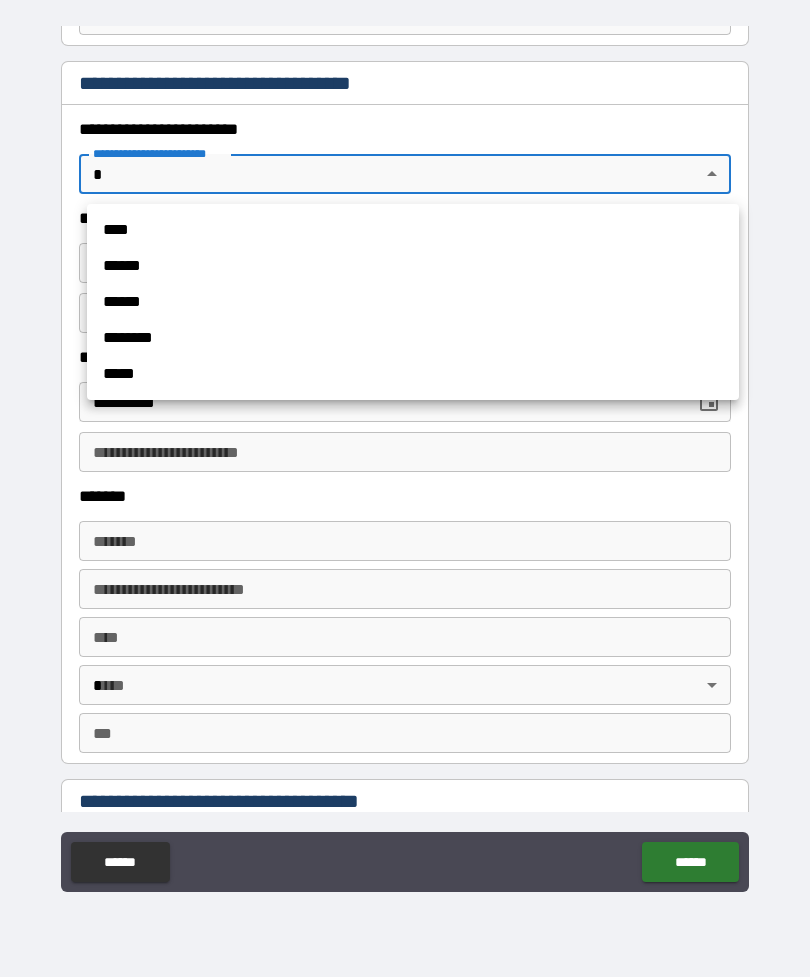 click on "****" at bounding box center [413, 230] 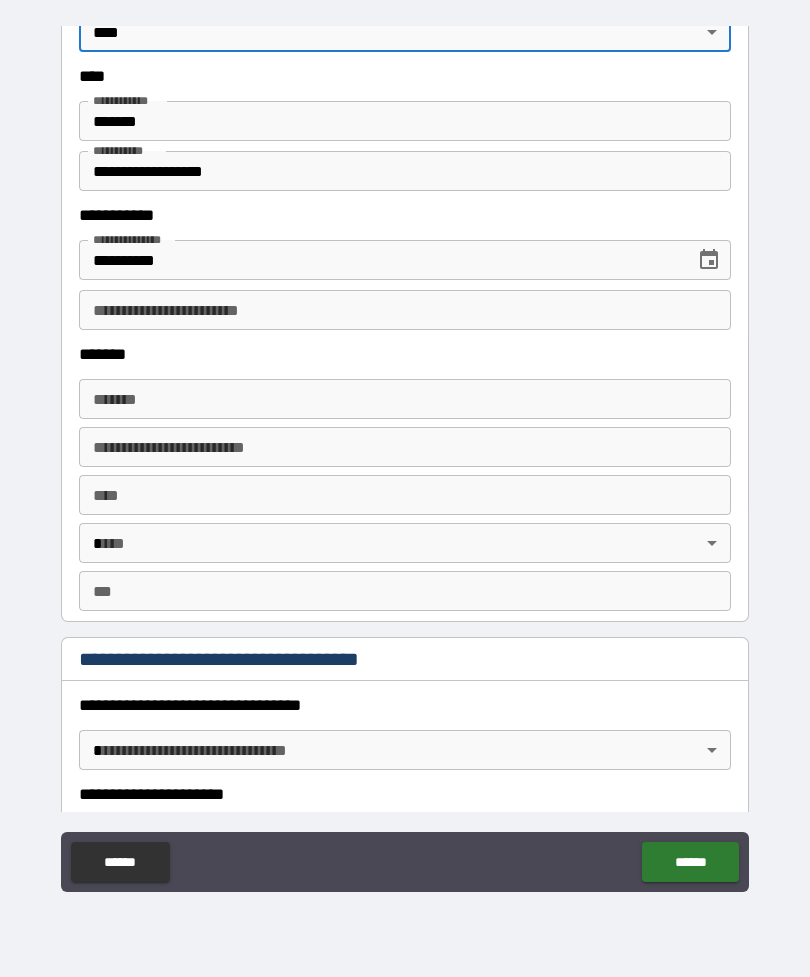 scroll, scrollTop: 843, scrollLeft: 0, axis: vertical 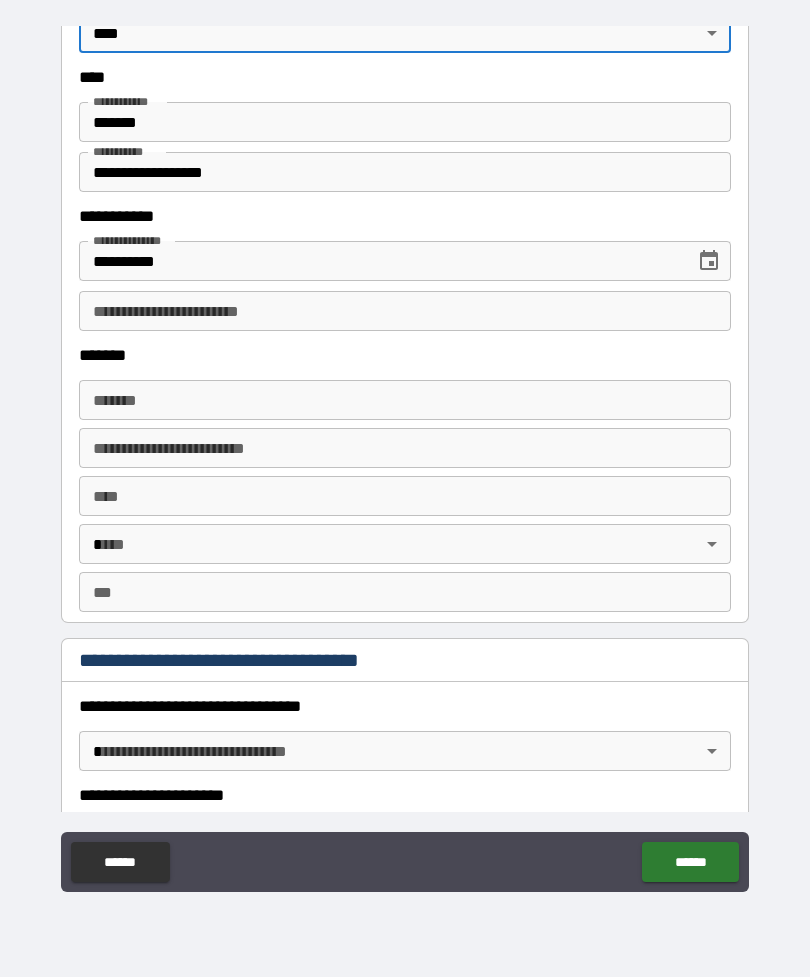 click on "**********" at bounding box center (405, 311) 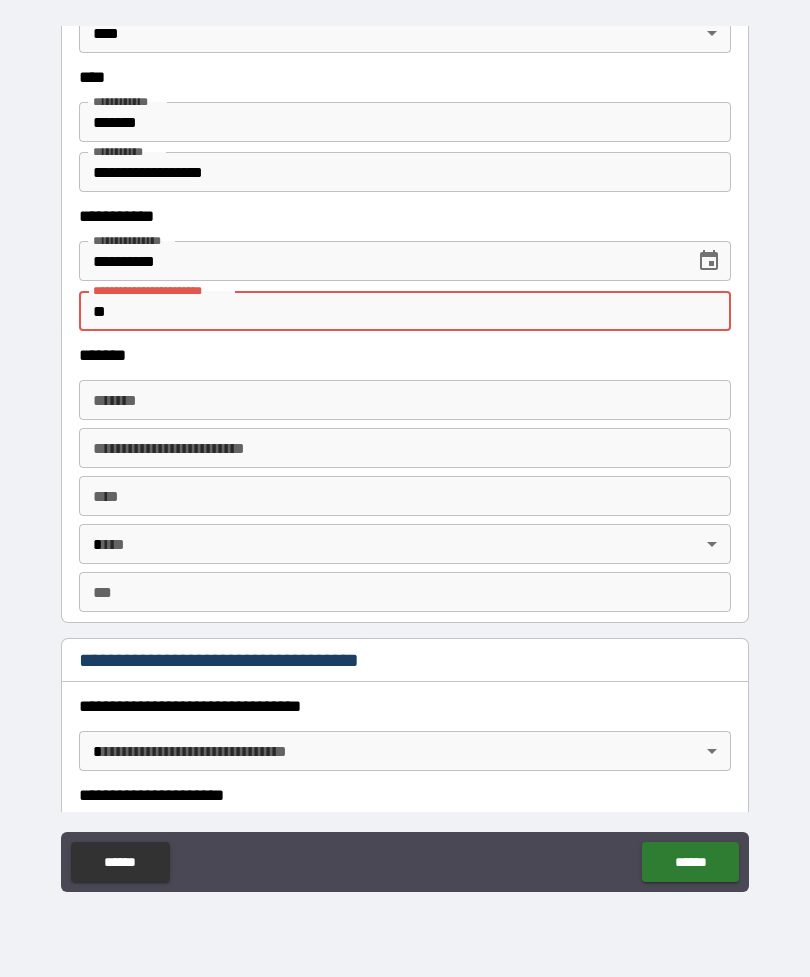 click on "**********" at bounding box center [405, 459] 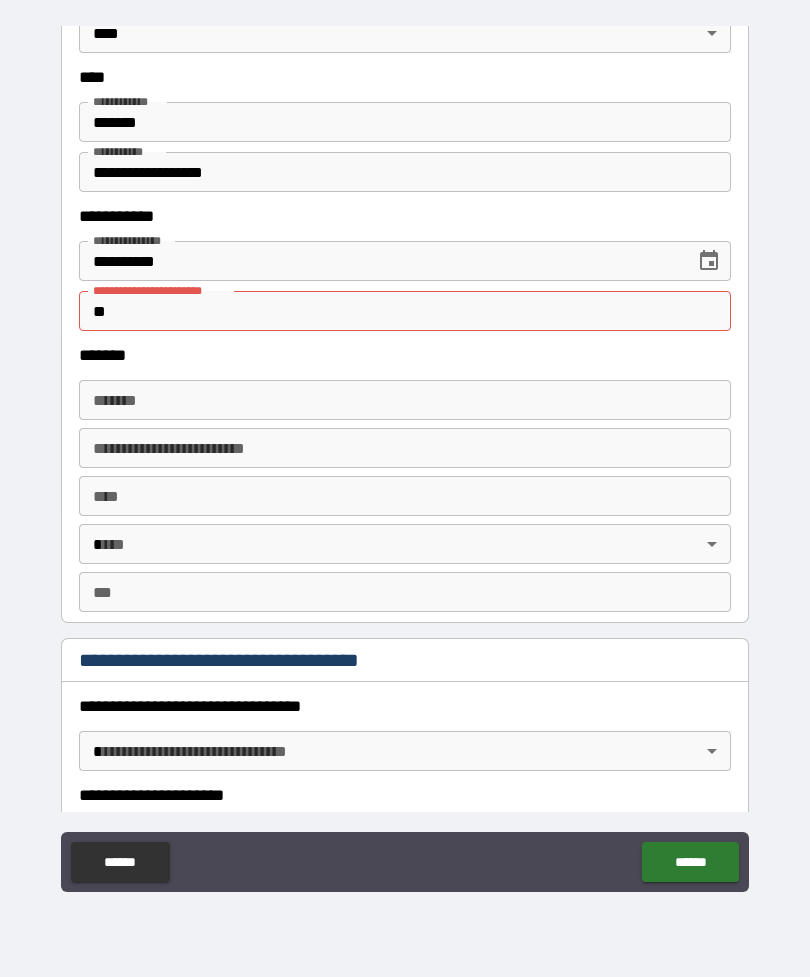 click on "**********" at bounding box center [405, 459] 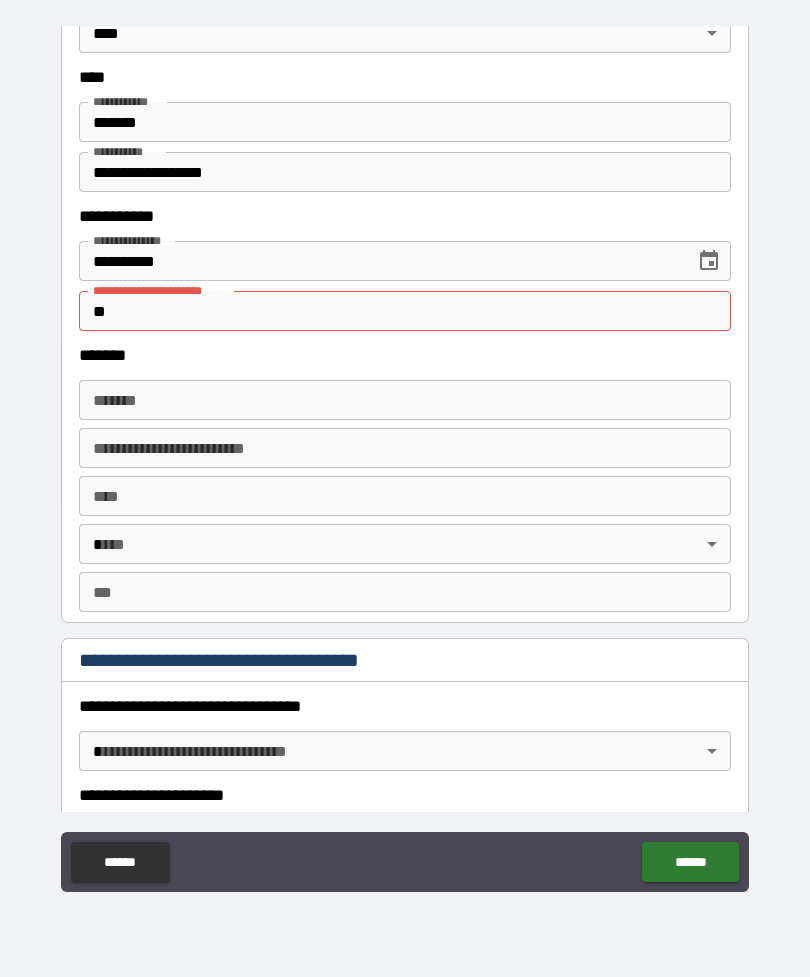 click on "**" at bounding box center (405, 311) 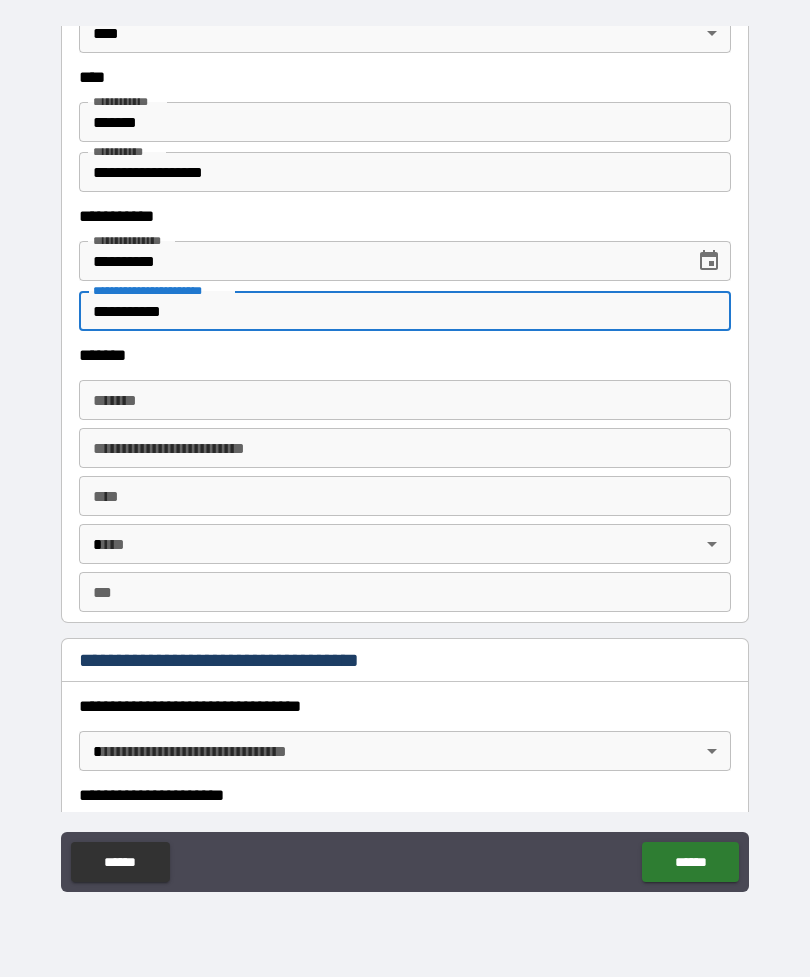 type on "**********" 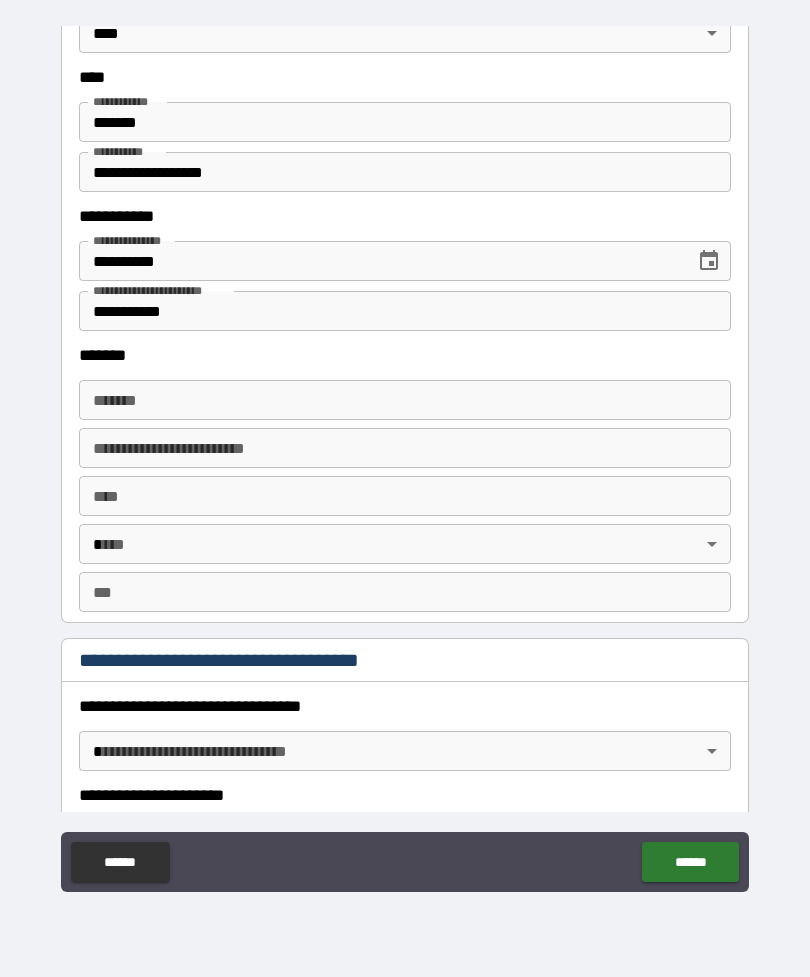 click on "*******" at bounding box center [405, 400] 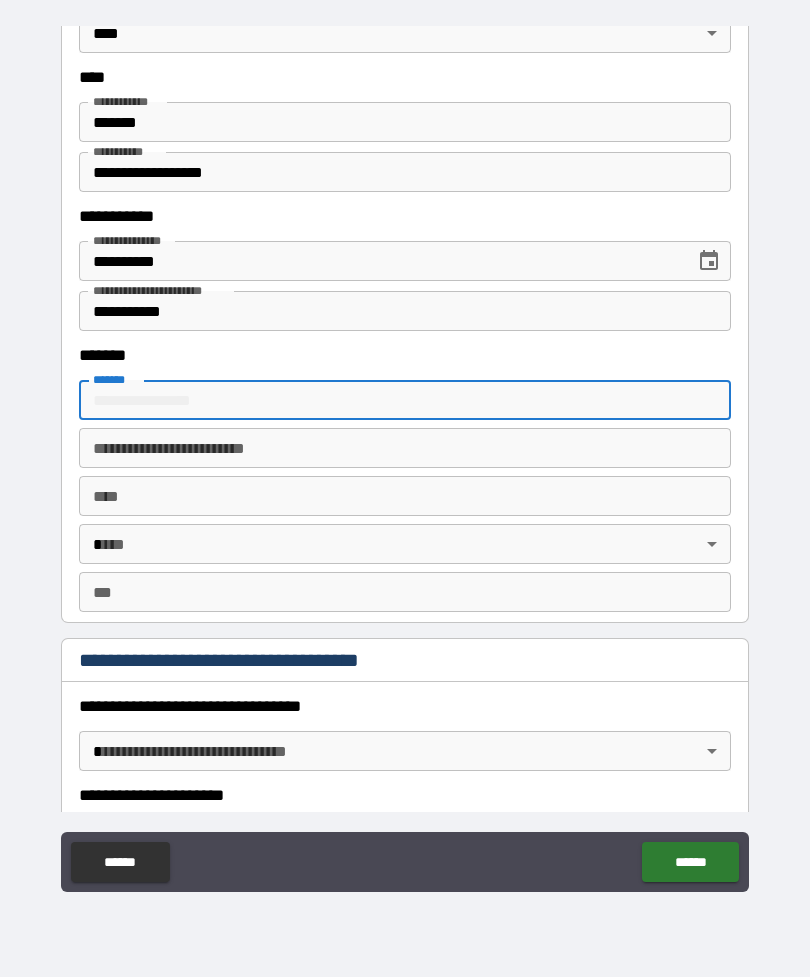 type on "**********" 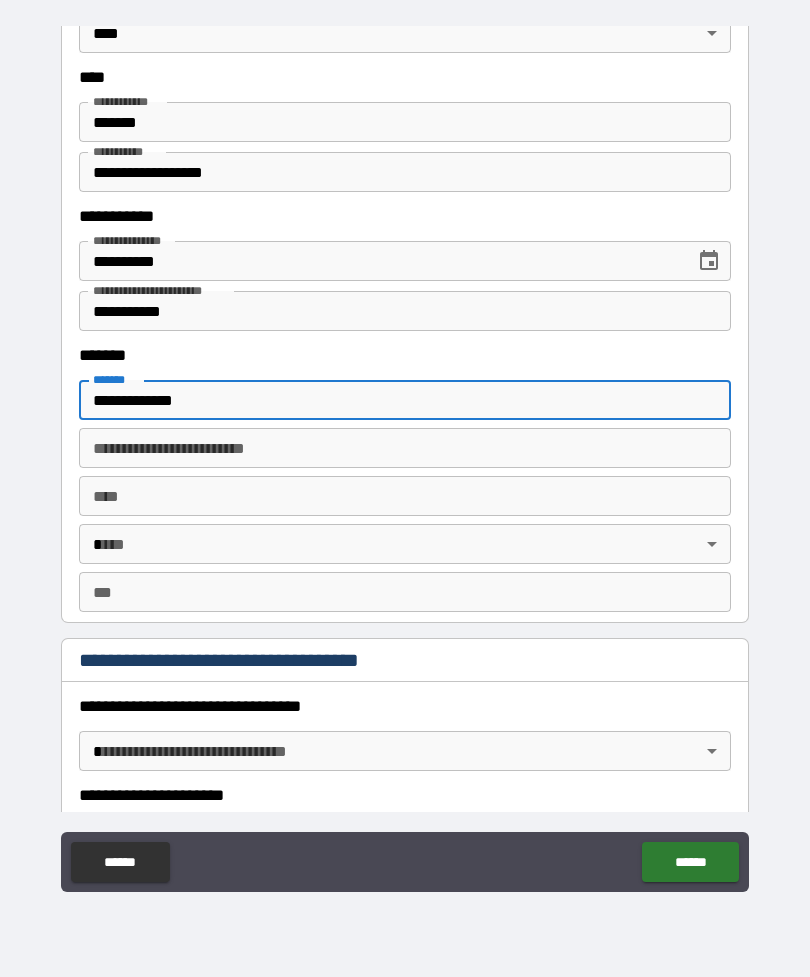 type on "*" 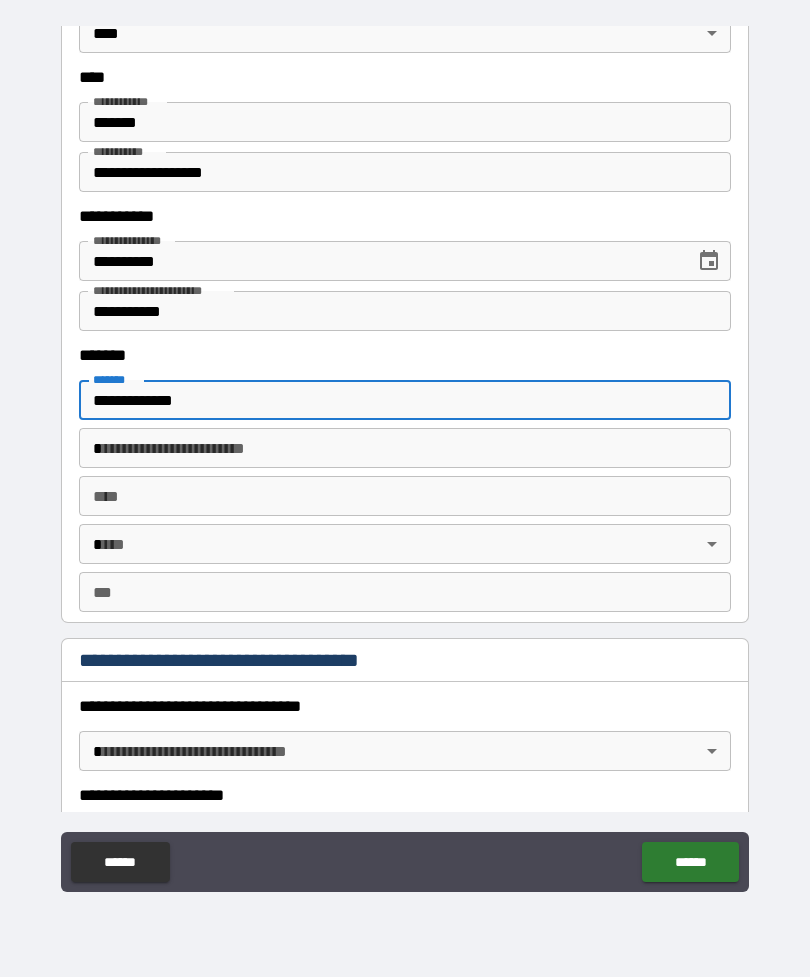 type on "*********" 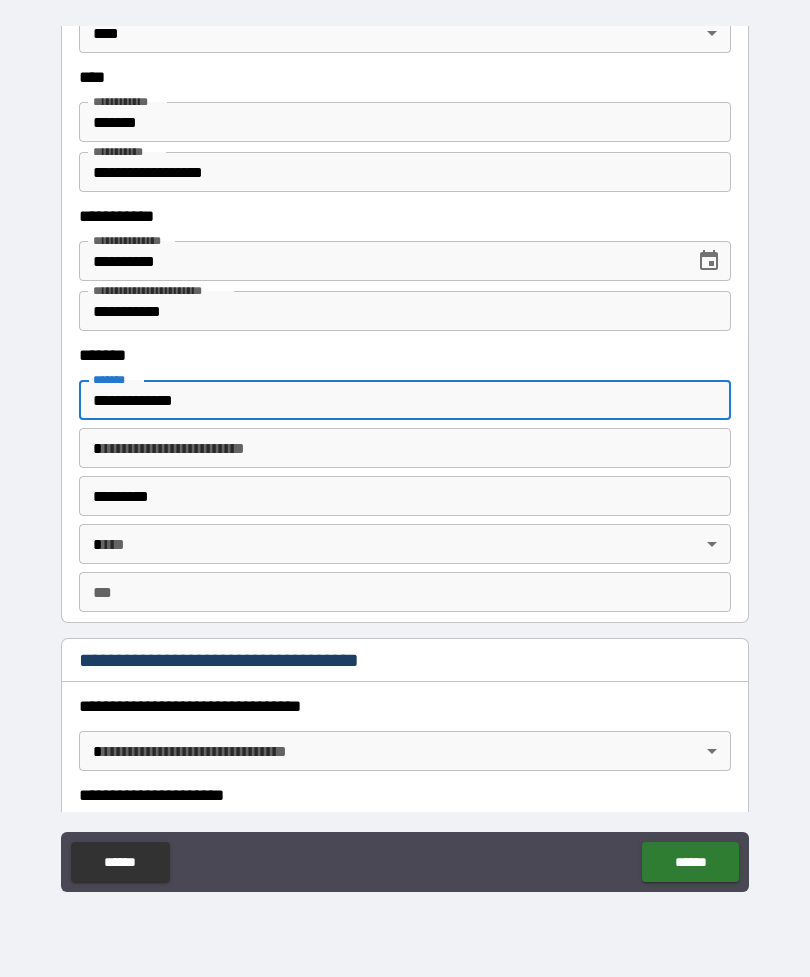 type on "**" 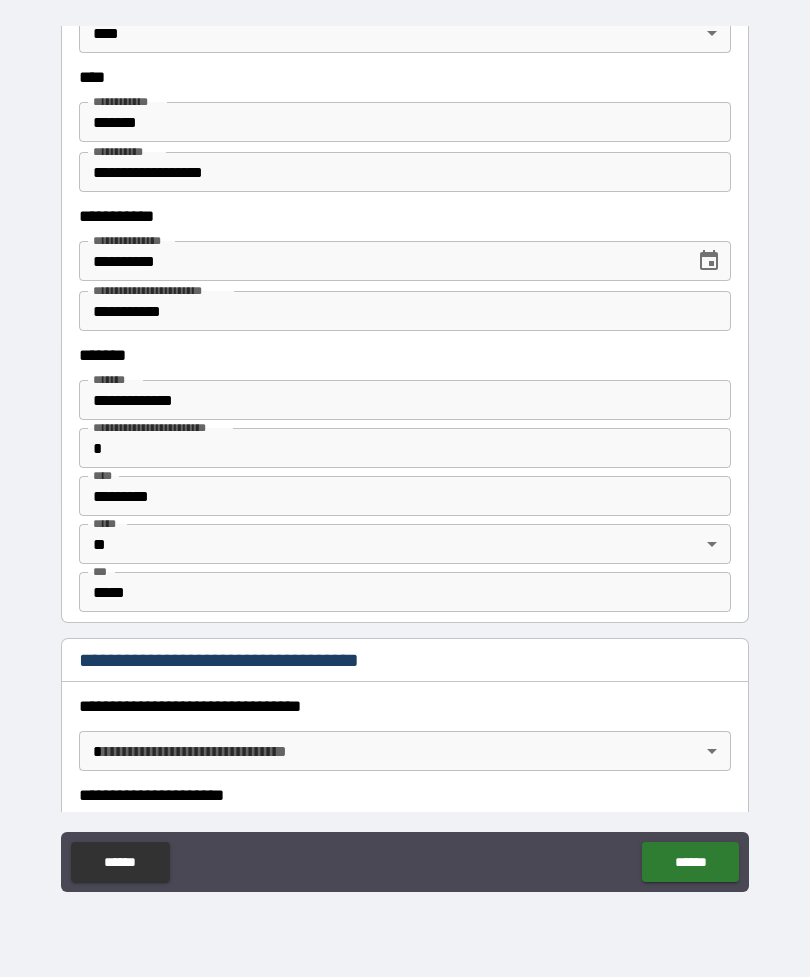 click on "**********" at bounding box center [405, 456] 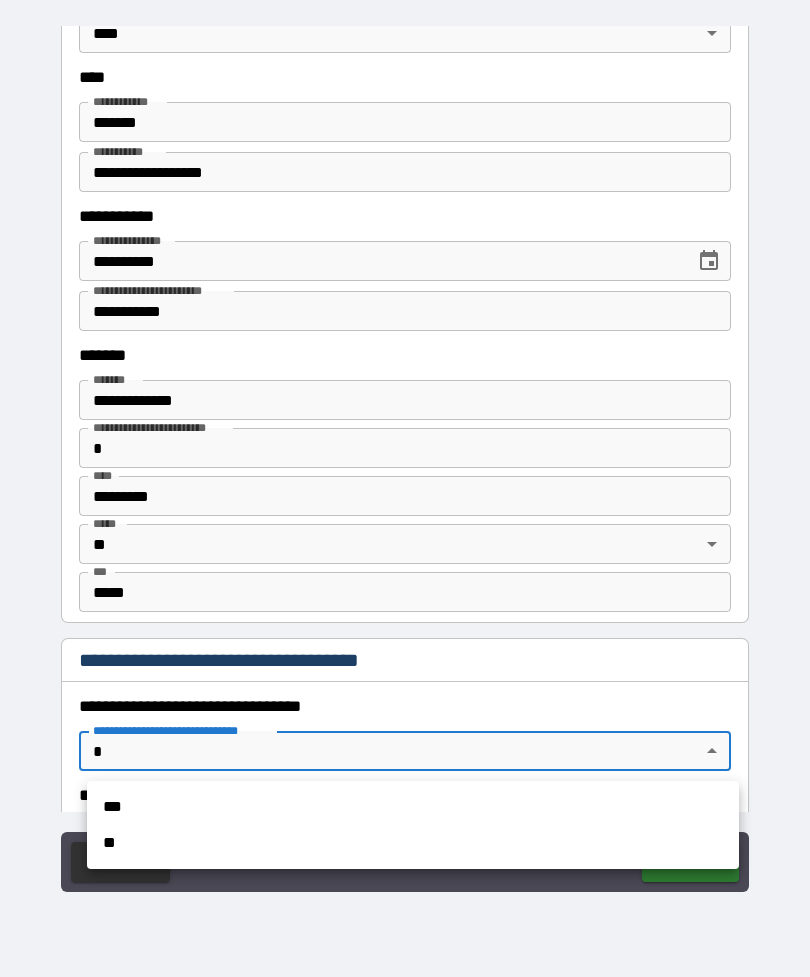 click at bounding box center [405, 488] 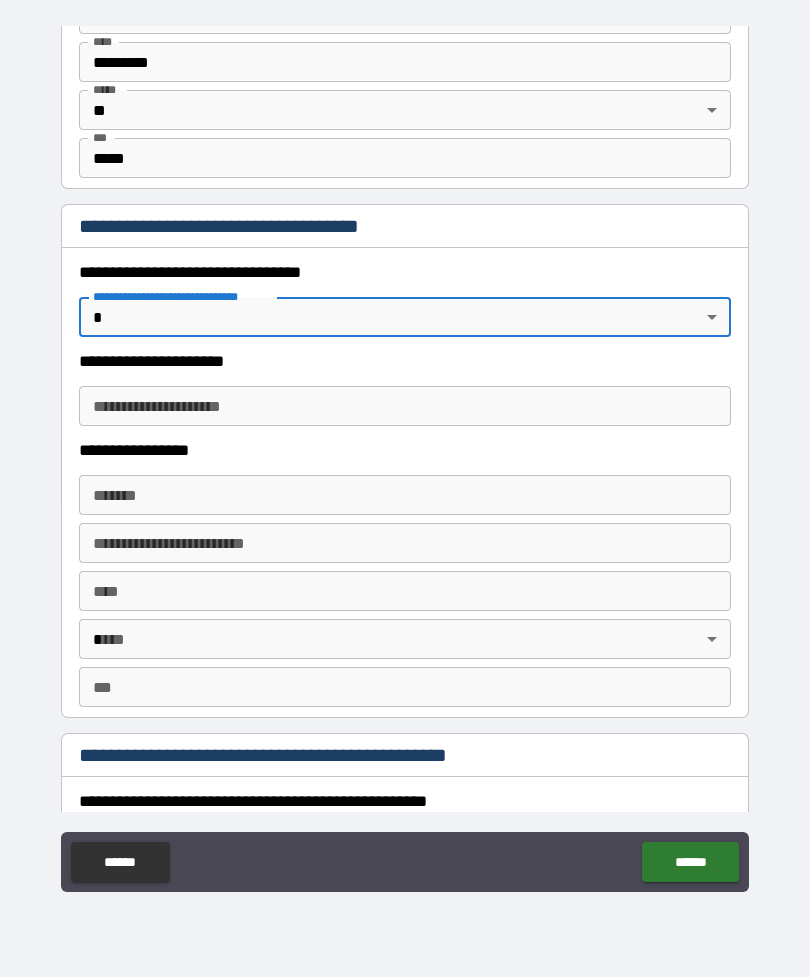 scroll, scrollTop: 1279, scrollLeft: 0, axis: vertical 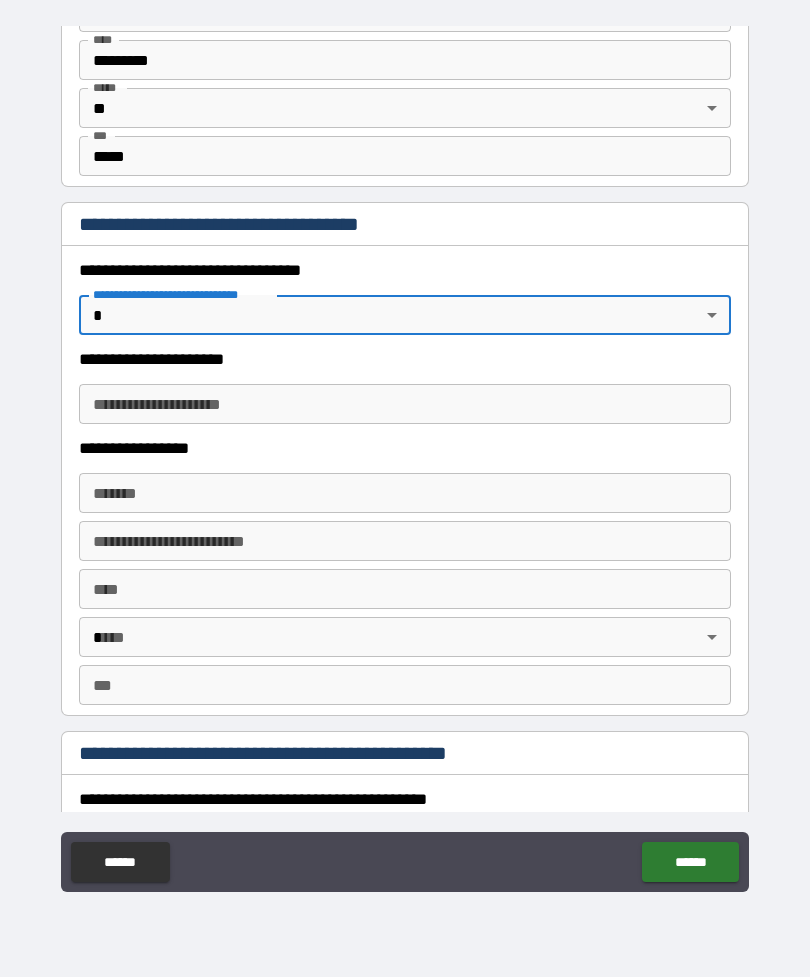 click on "**********" at bounding box center [405, 456] 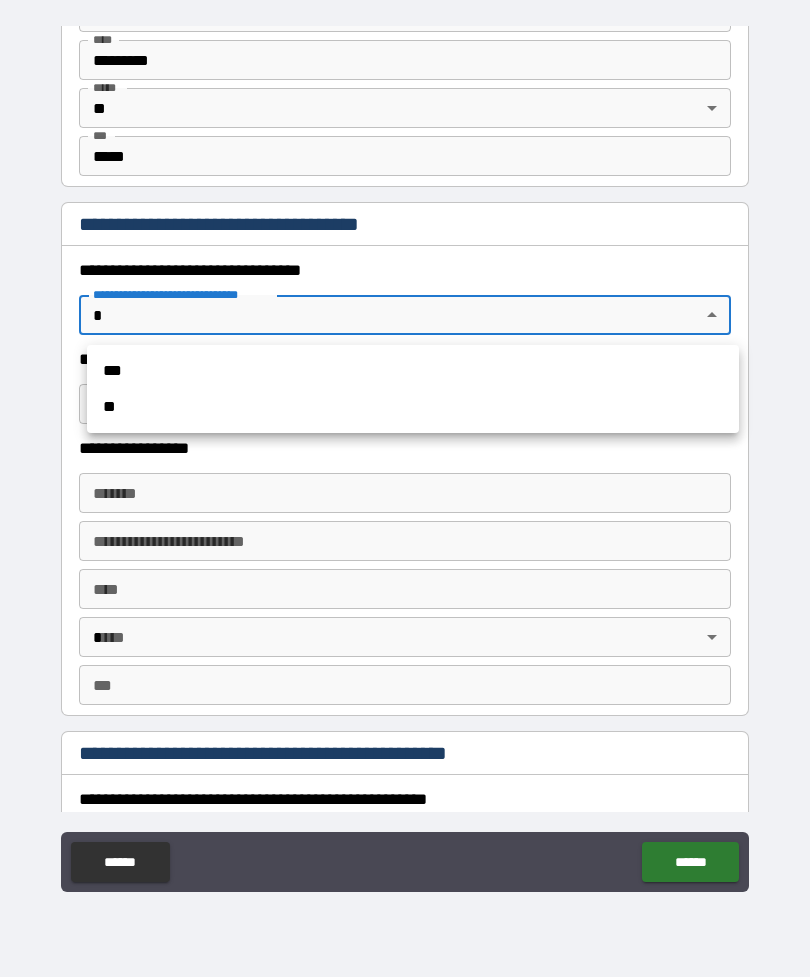 click on "**" at bounding box center (413, 407) 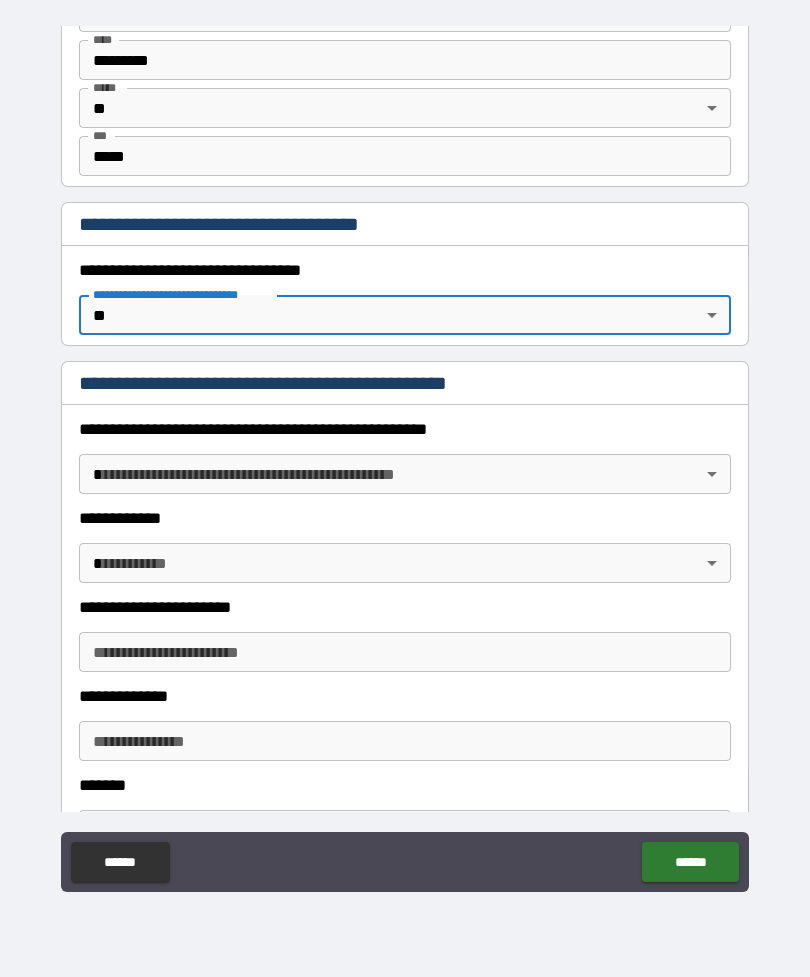 click on "**********" at bounding box center [405, 454] 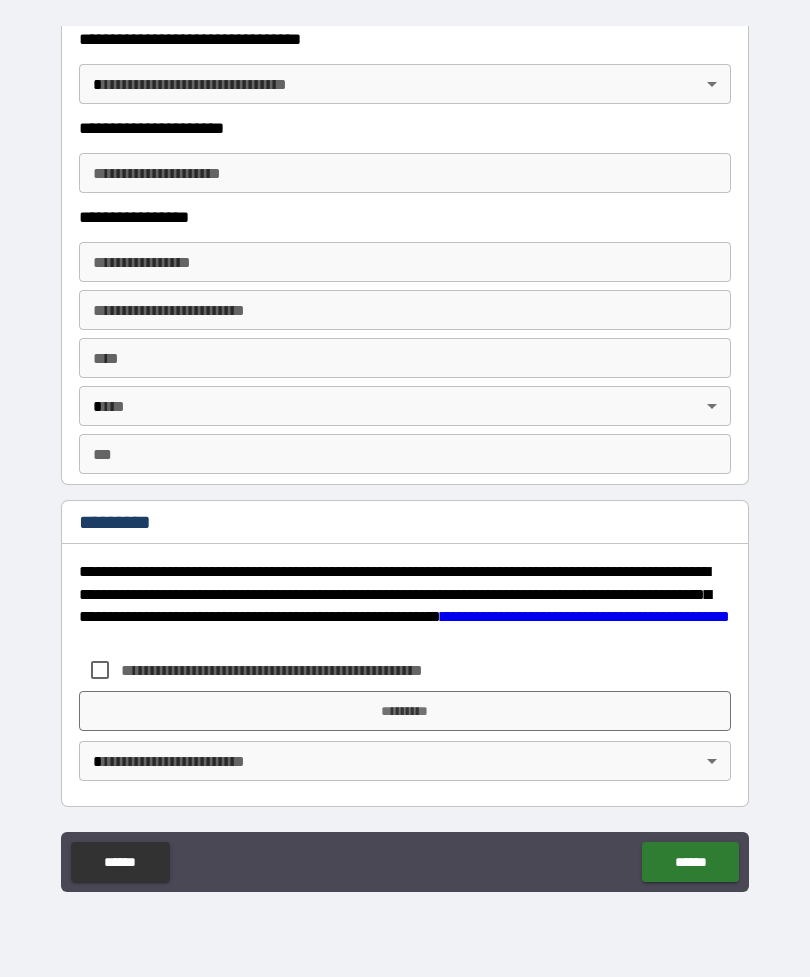 scroll, scrollTop: 2902, scrollLeft: 0, axis: vertical 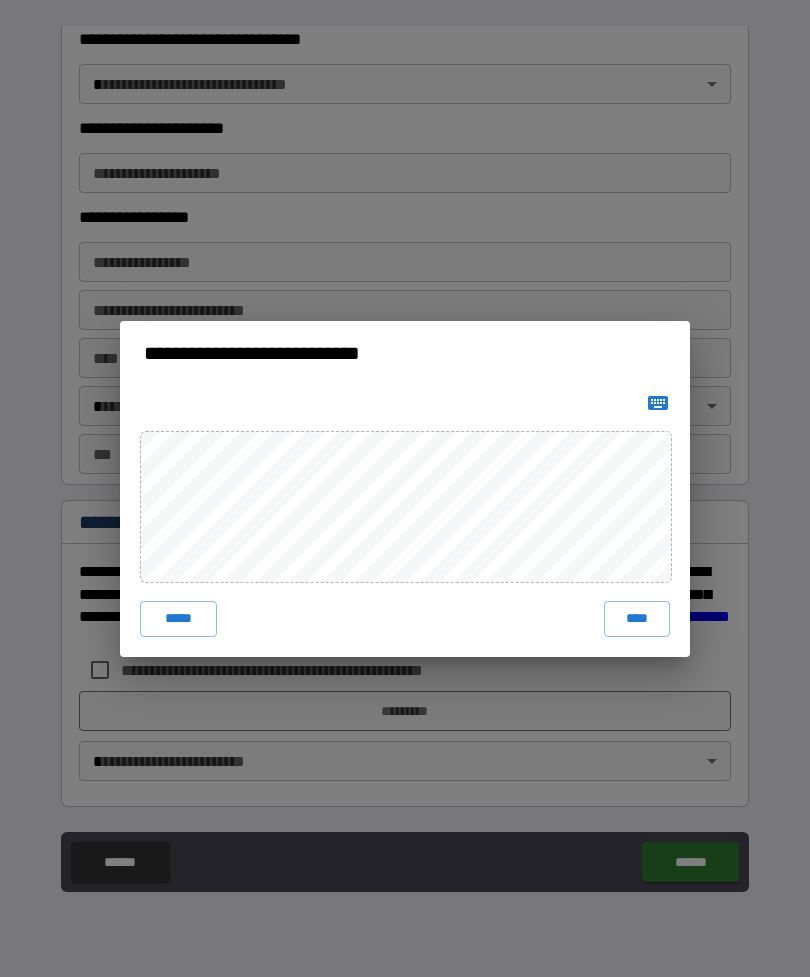 click on "****" at bounding box center (637, 619) 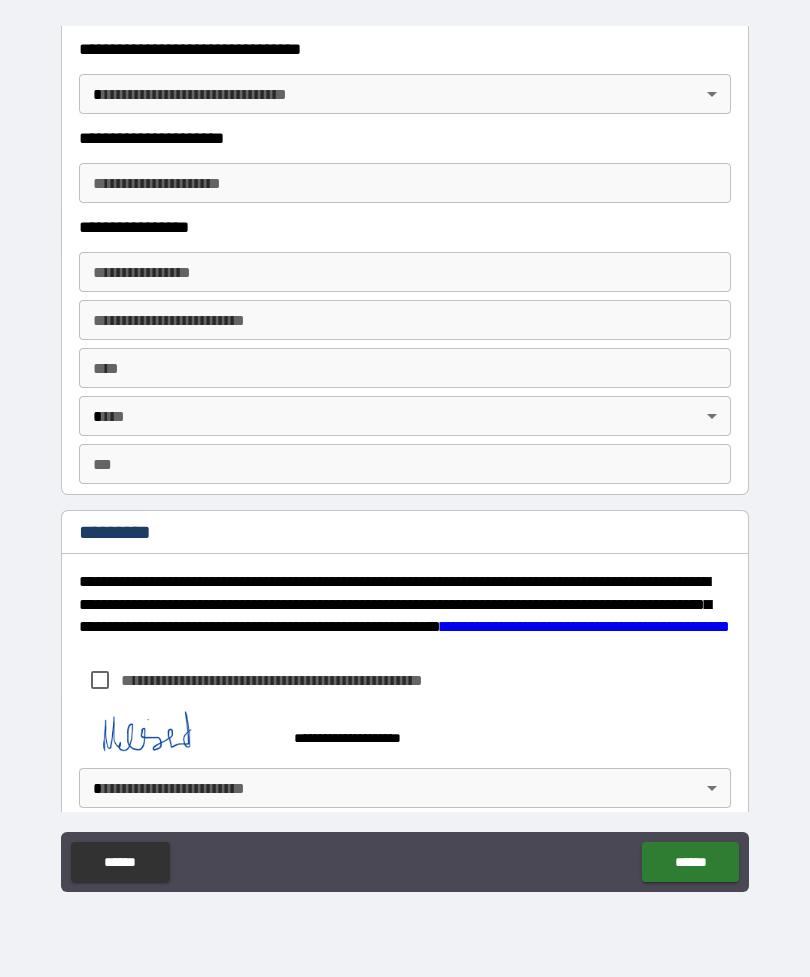 click on "**********" at bounding box center (405, 456) 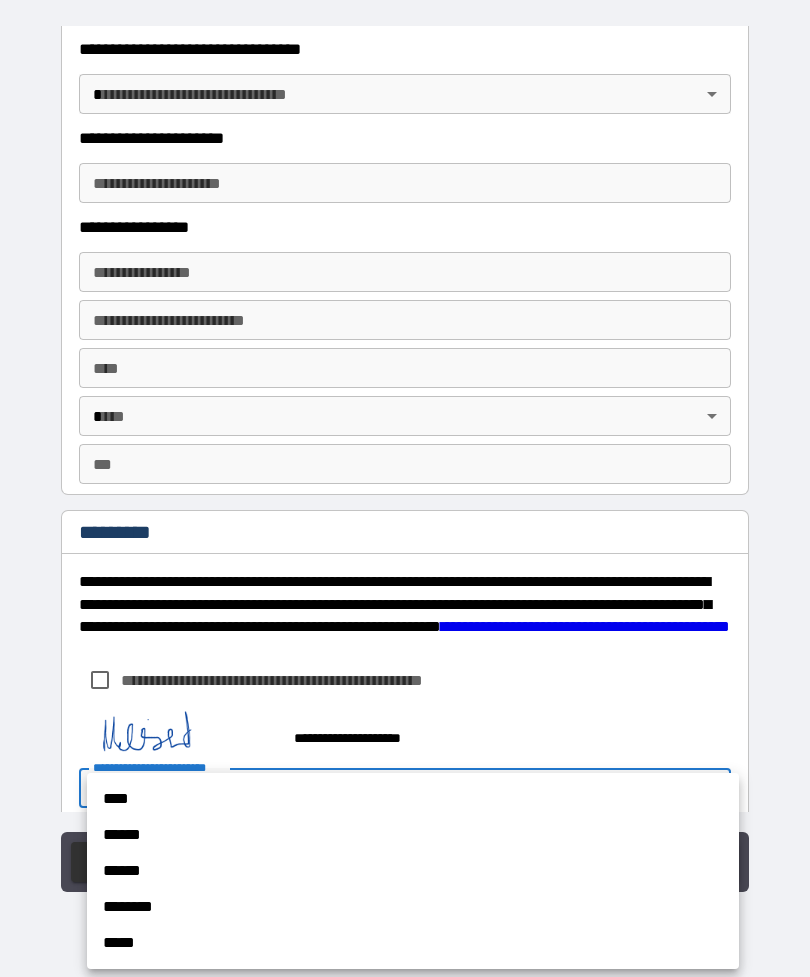 click on "****" at bounding box center [413, 799] 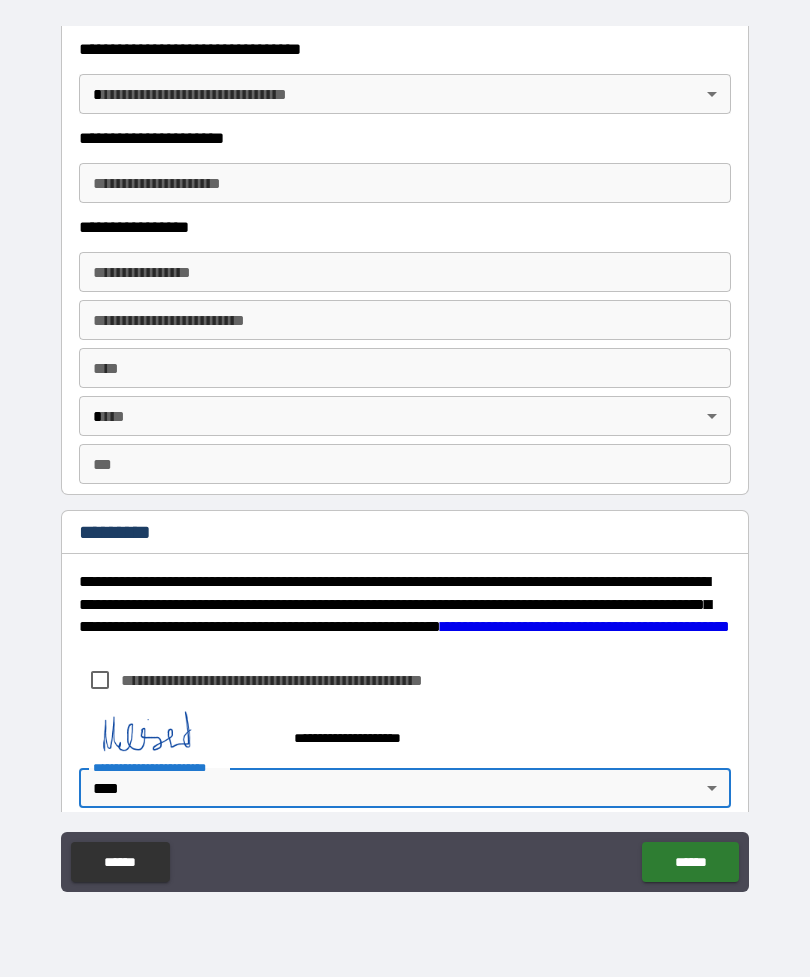 click on "******" at bounding box center [690, 862] 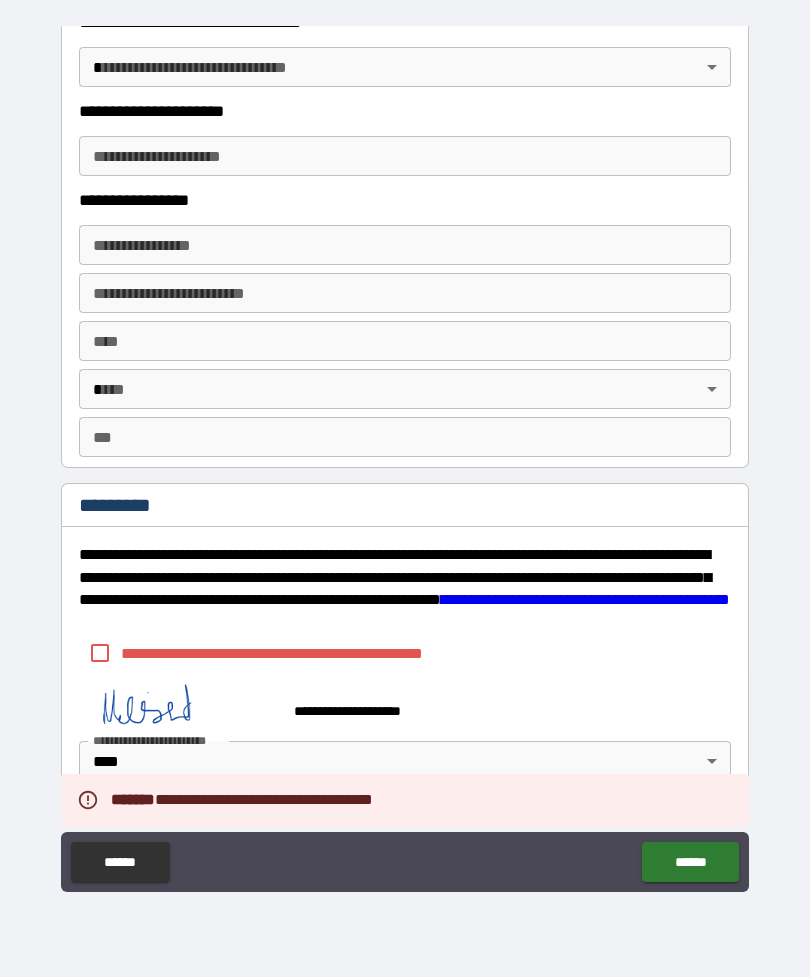 scroll, scrollTop: 2919, scrollLeft: 0, axis: vertical 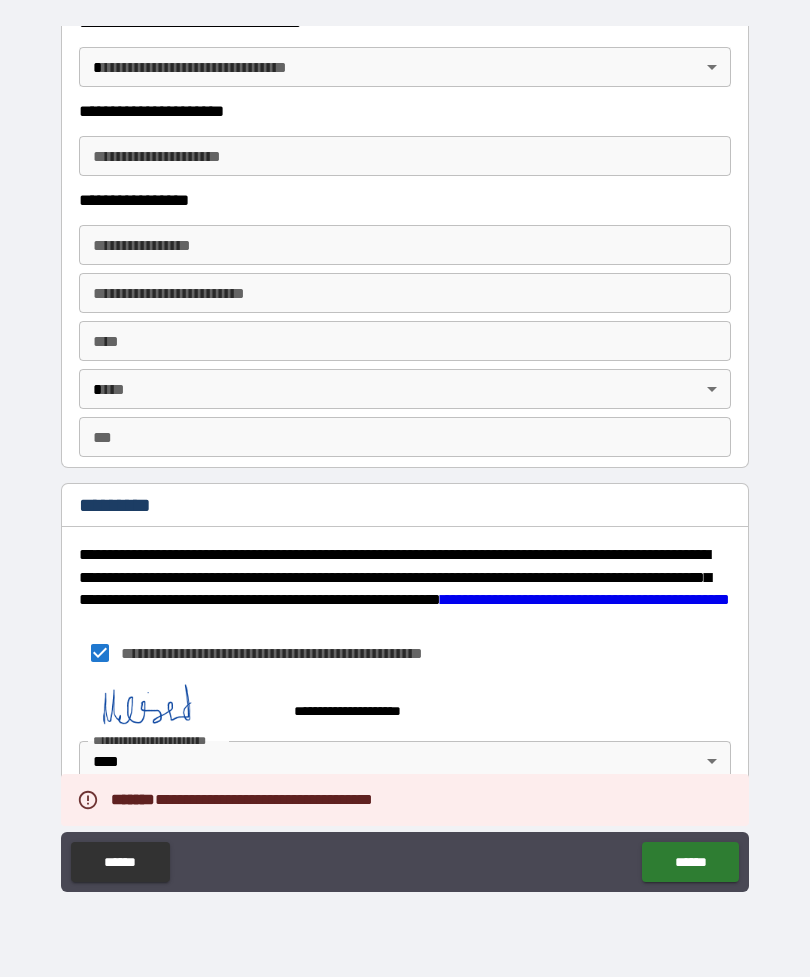 click on "******" at bounding box center (690, 862) 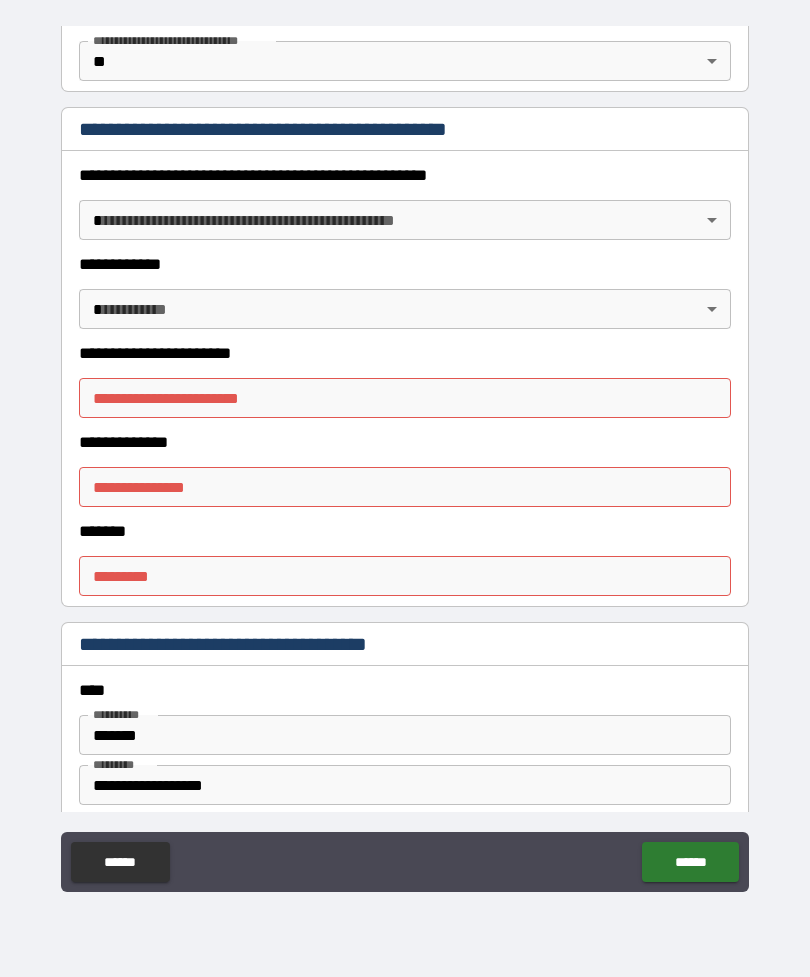 scroll, scrollTop: 1532, scrollLeft: 0, axis: vertical 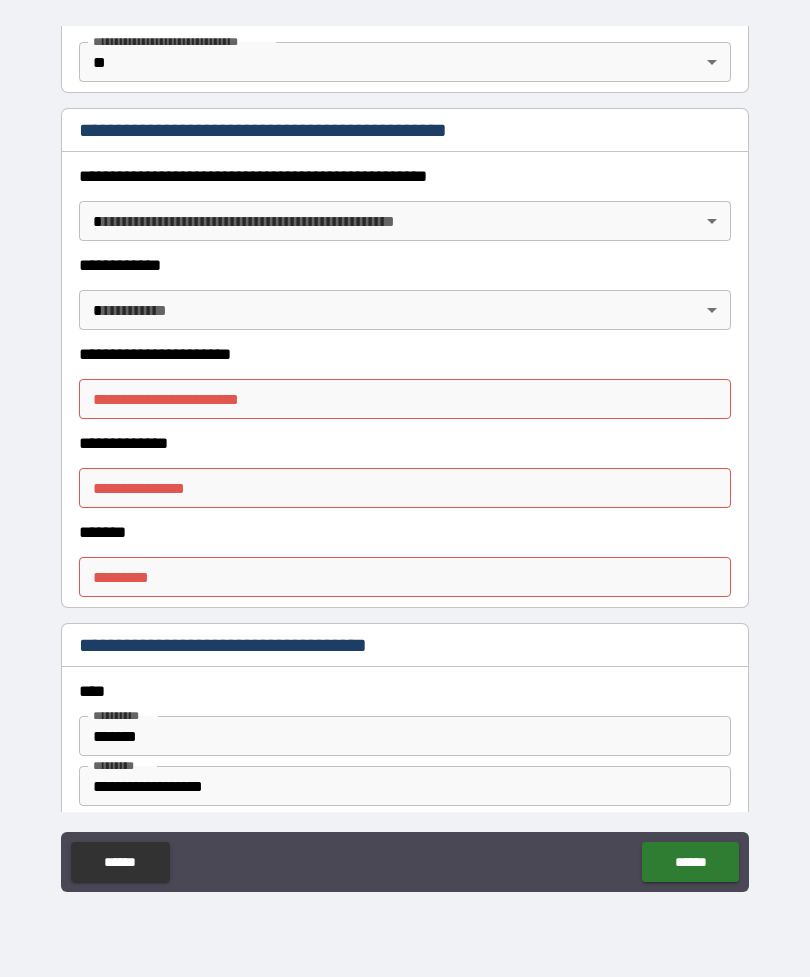 click on "**********" at bounding box center [405, 456] 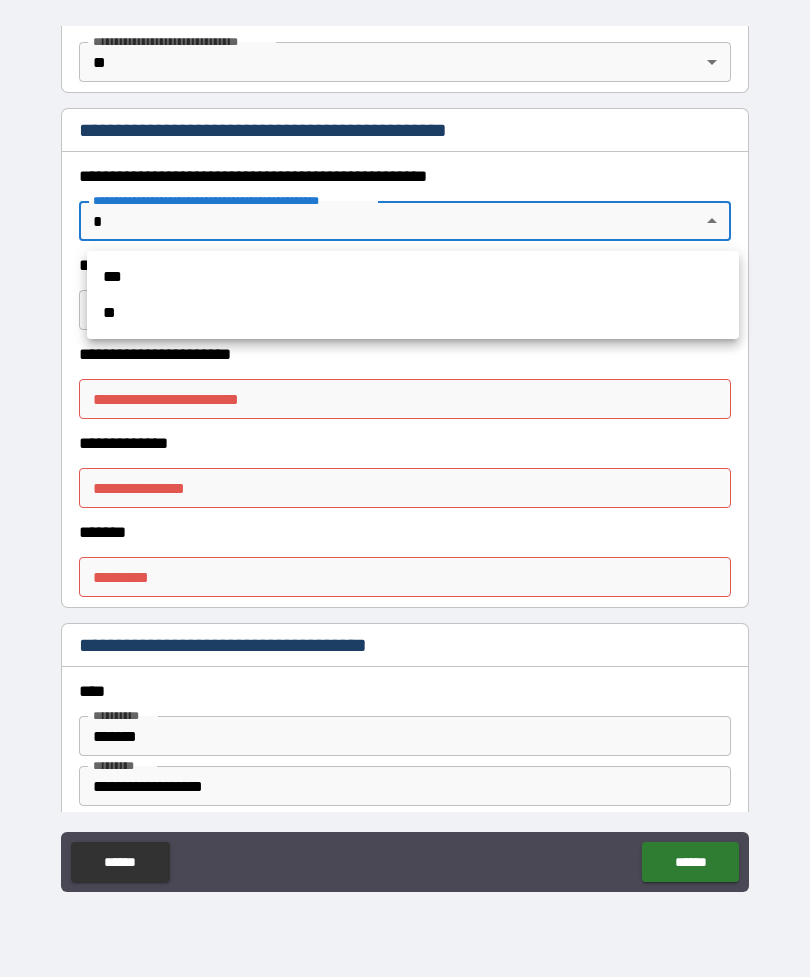 click on "**" at bounding box center [413, 313] 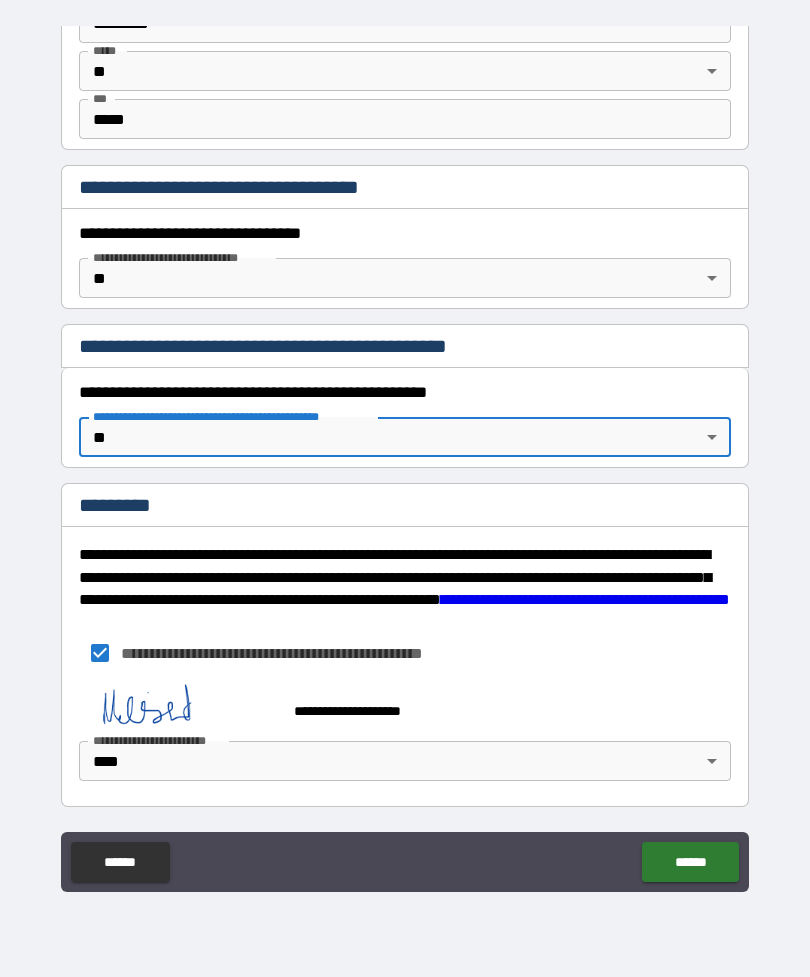 scroll, scrollTop: 1316, scrollLeft: 0, axis: vertical 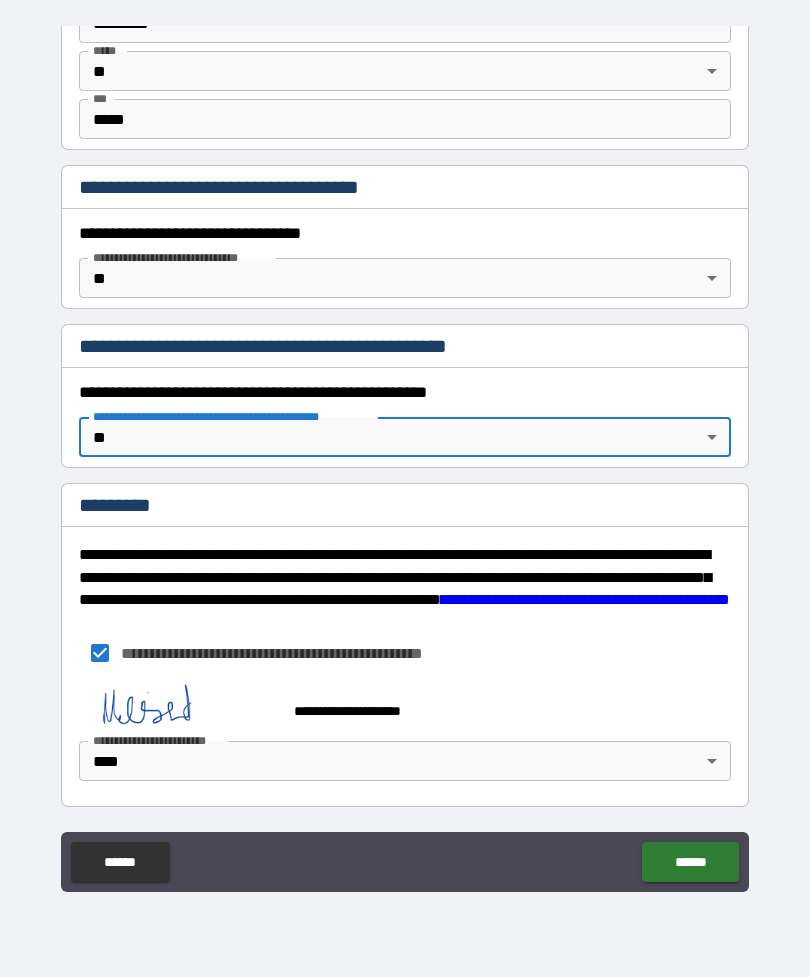 click on "**********" at bounding box center [405, 456] 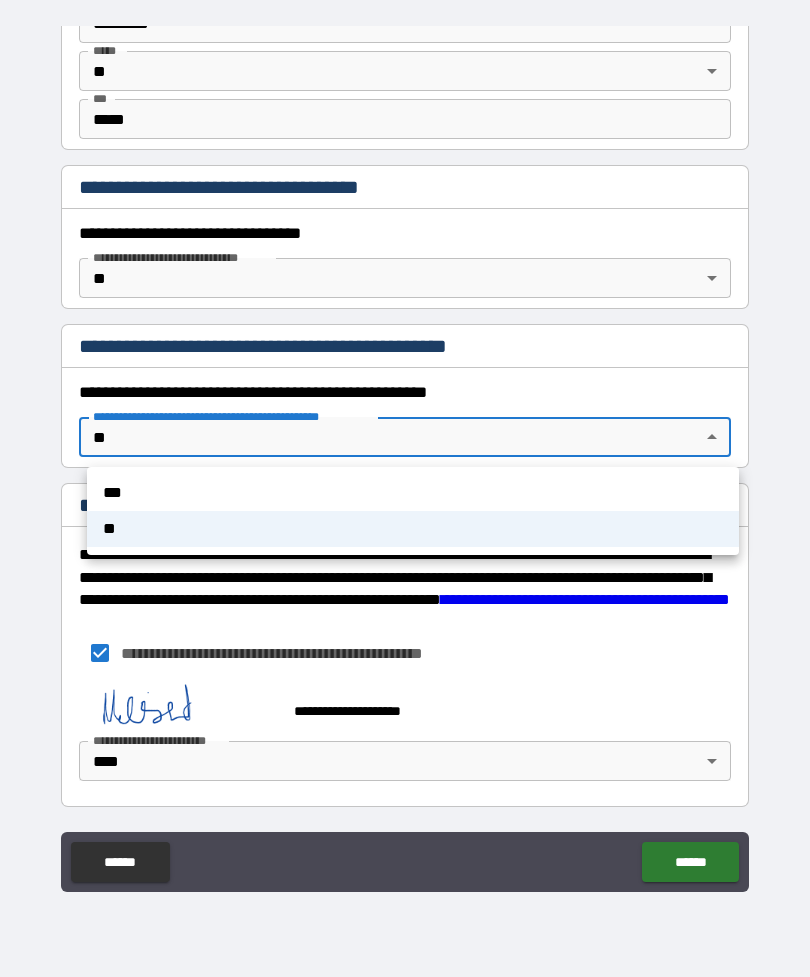 click at bounding box center [405, 488] 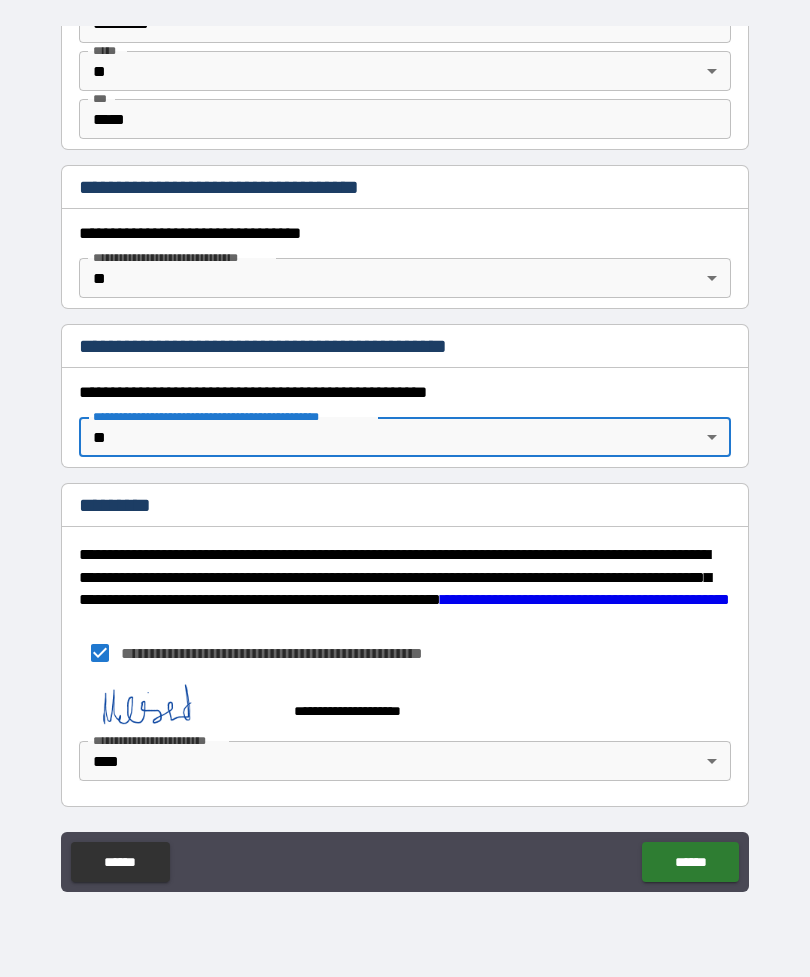 scroll, scrollTop: 1316, scrollLeft: 0, axis: vertical 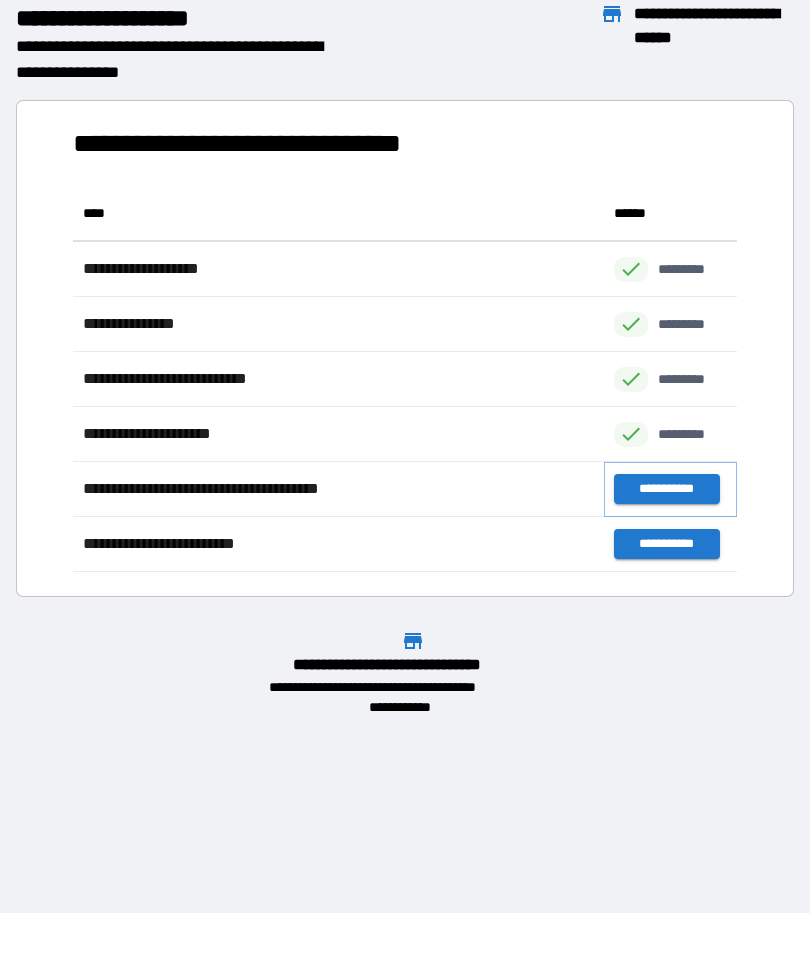 click on "**********" at bounding box center [666, 489] 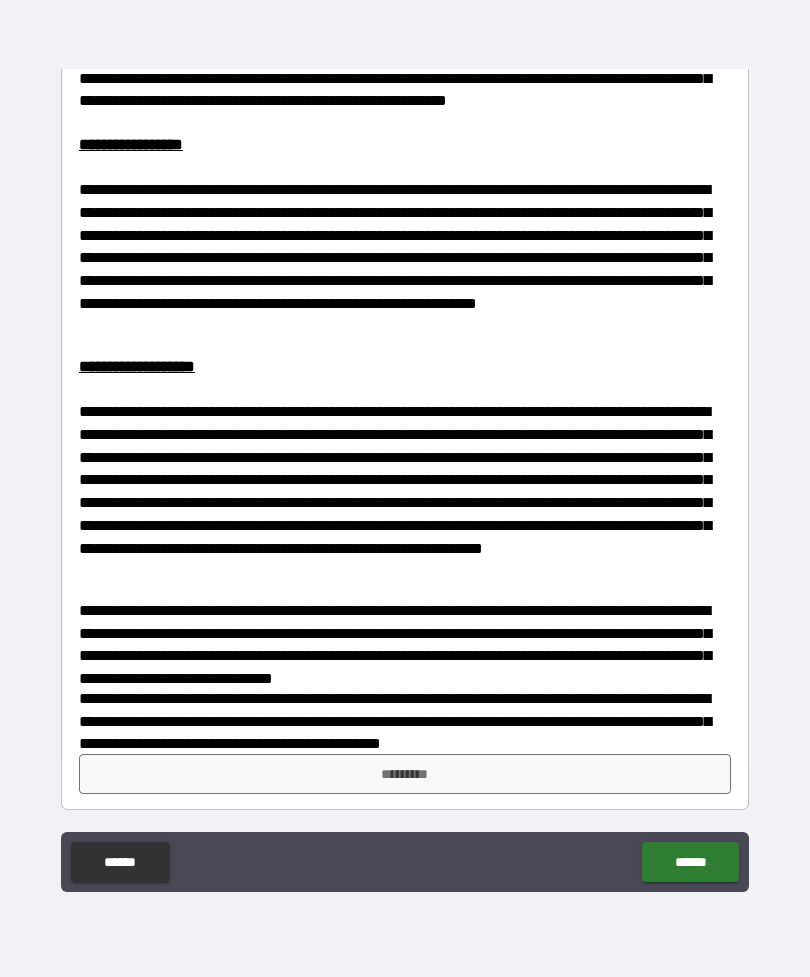 scroll, scrollTop: 30, scrollLeft: 0, axis: vertical 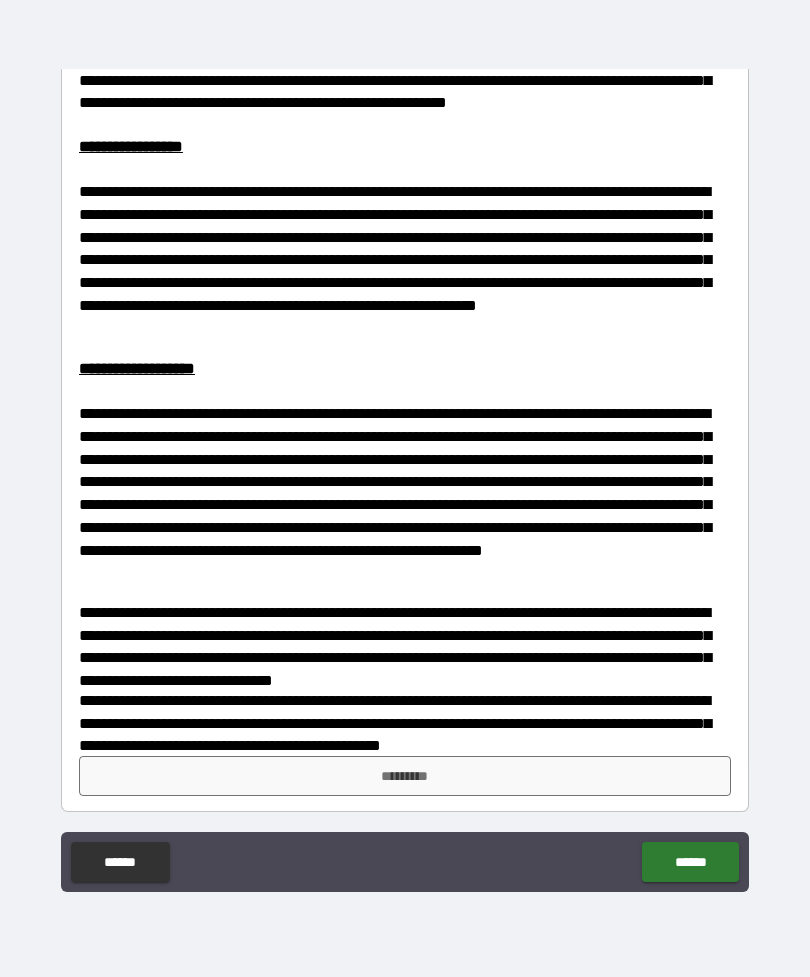 click on "*********" at bounding box center [405, 776] 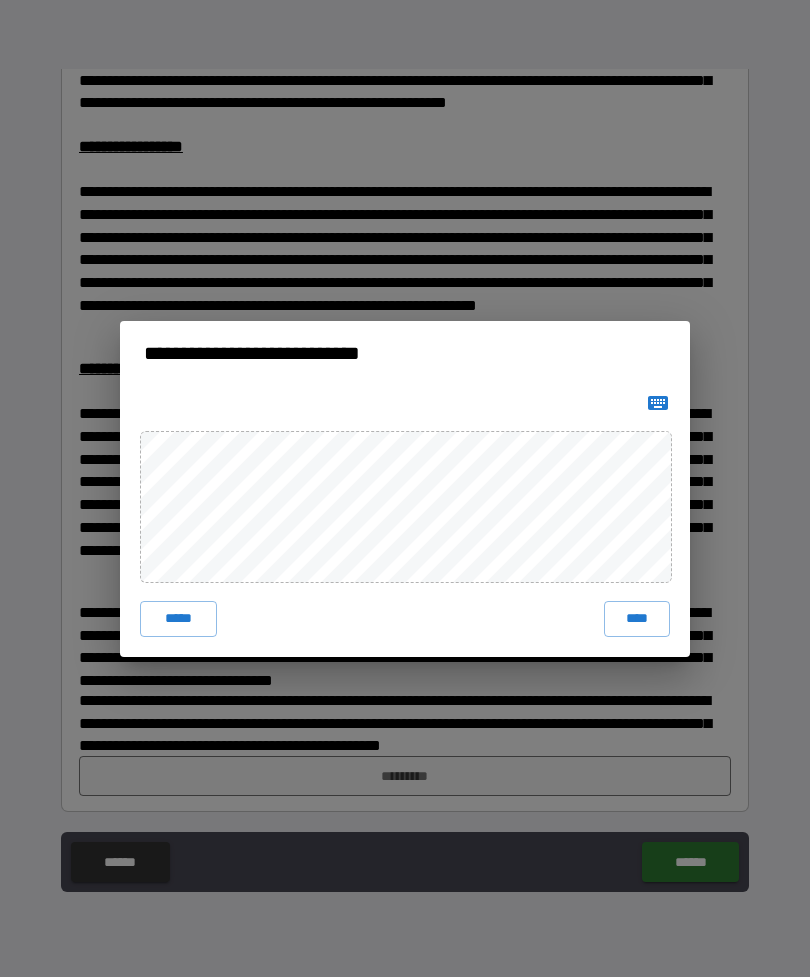 click on "****" at bounding box center [637, 619] 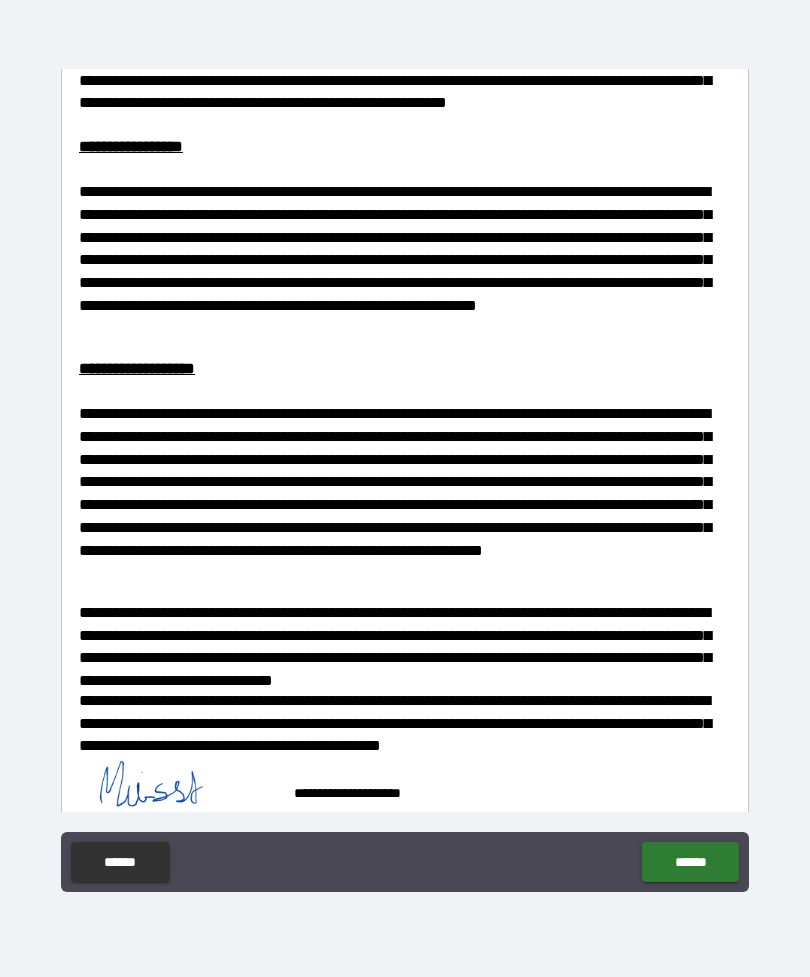 scroll, scrollTop: 20, scrollLeft: 0, axis: vertical 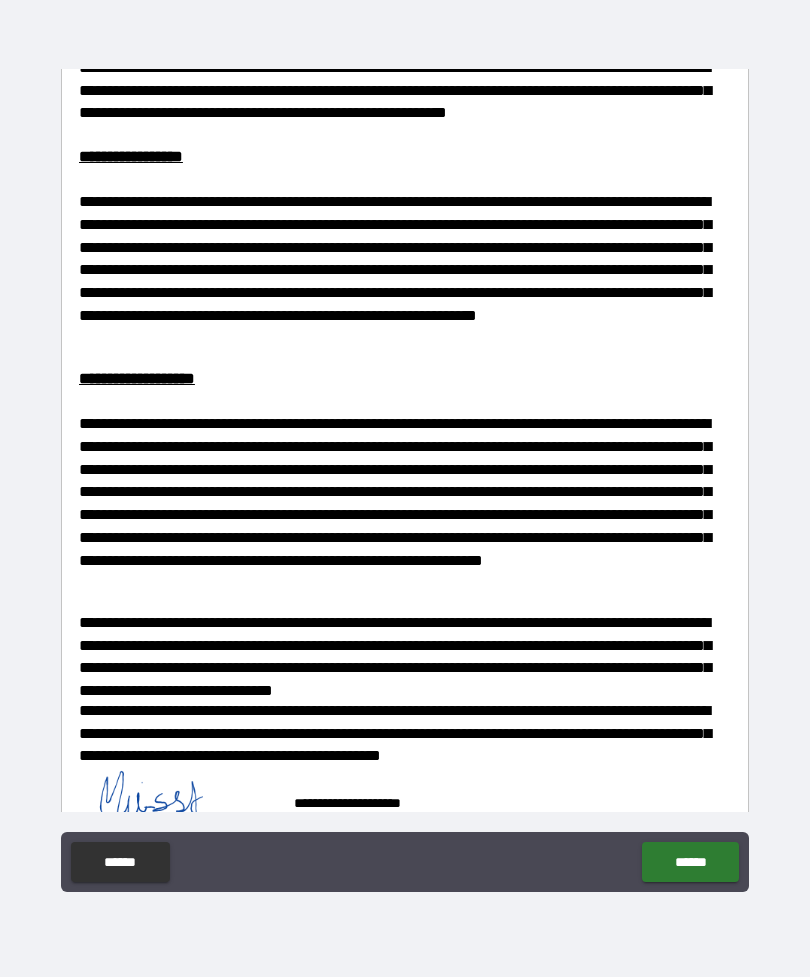 click on "******" at bounding box center (690, 862) 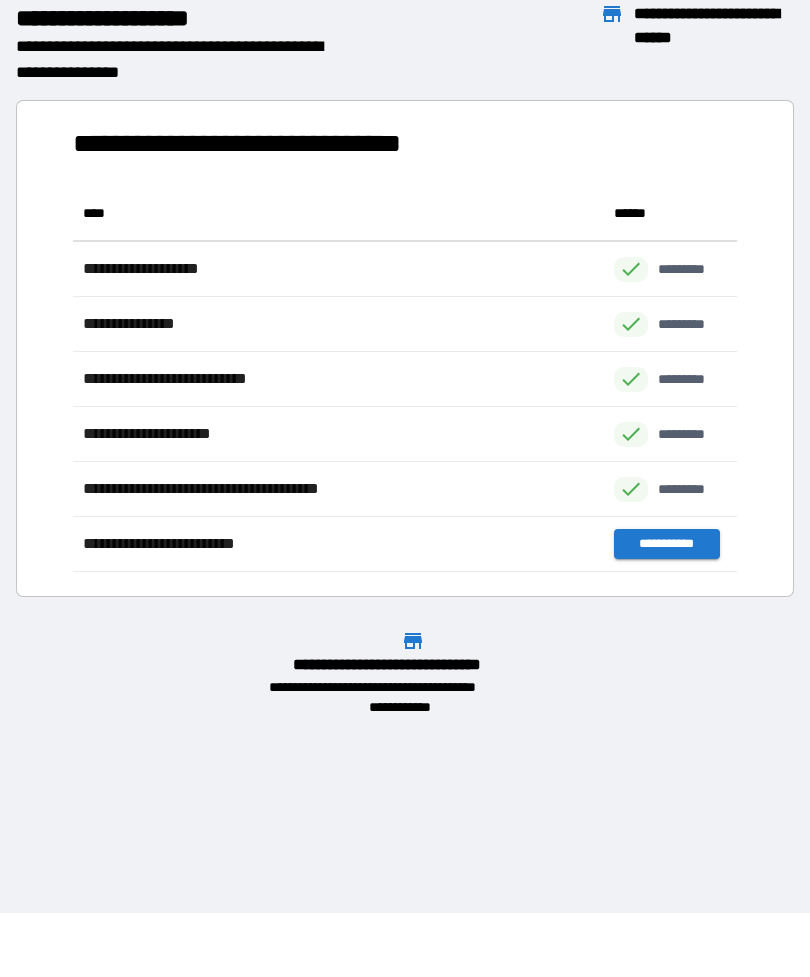 scroll, scrollTop: 386, scrollLeft: 664, axis: both 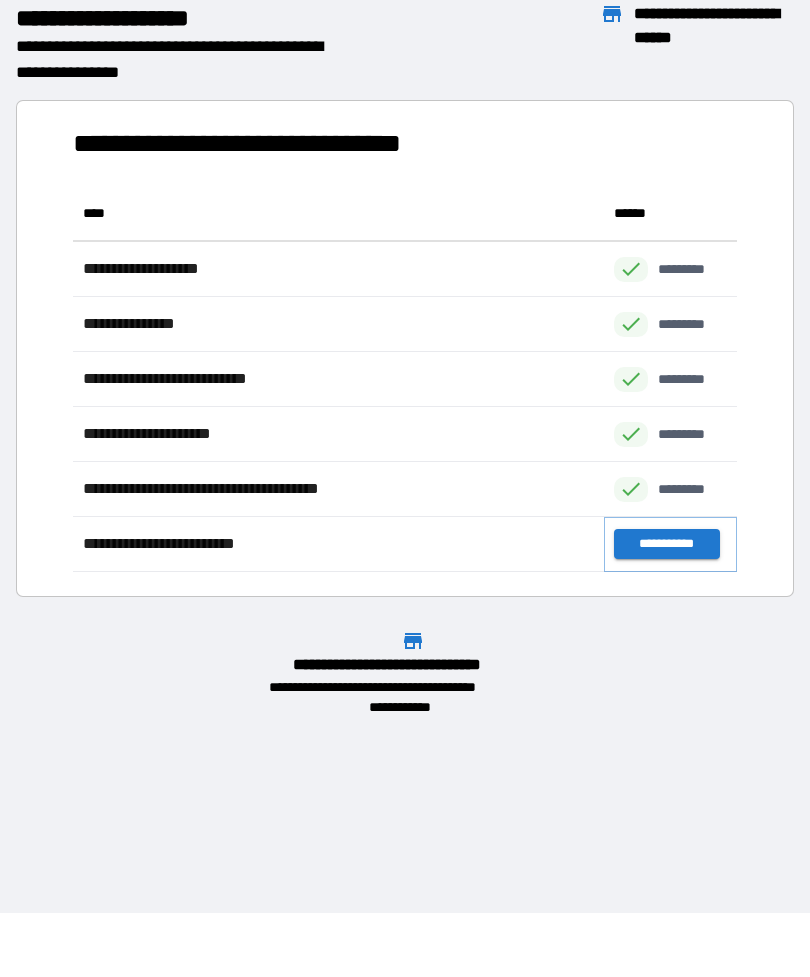 click on "**********" at bounding box center [666, 544] 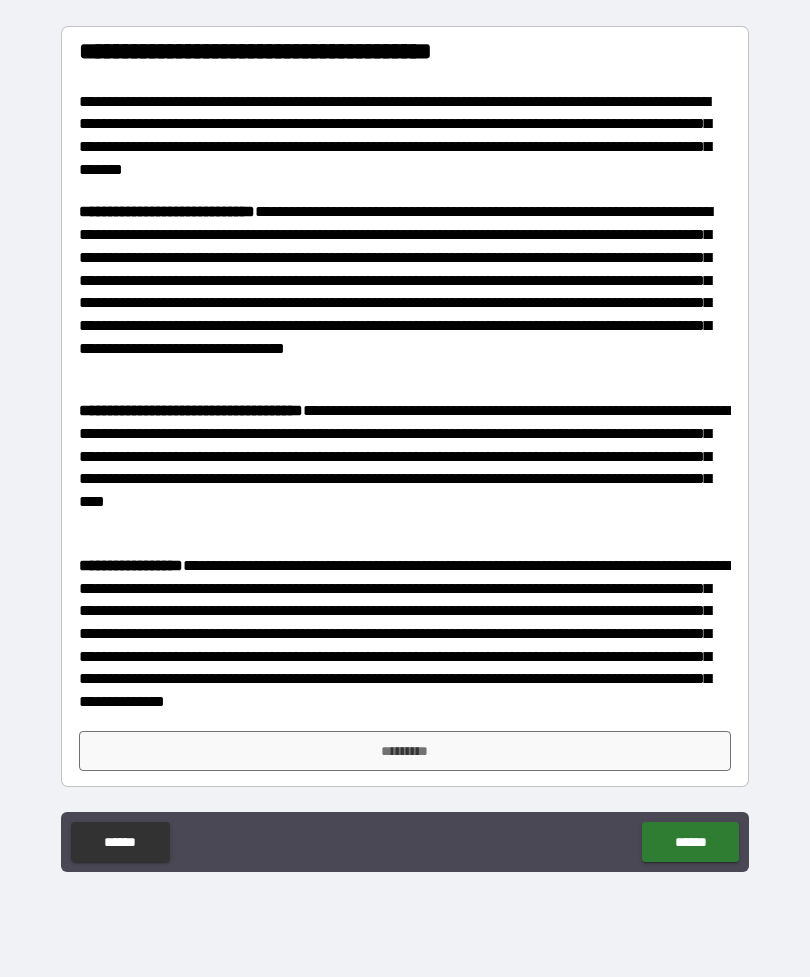 click on "*********" at bounding box center (405, 751) 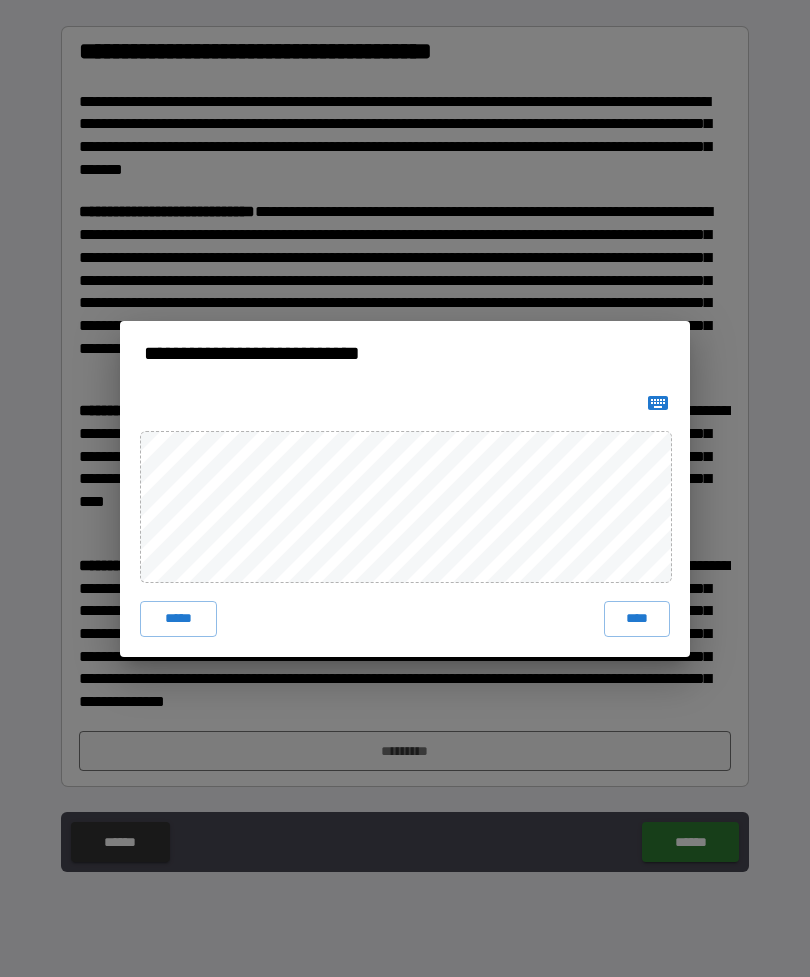 click on "****" at bounding box center (637, 619) 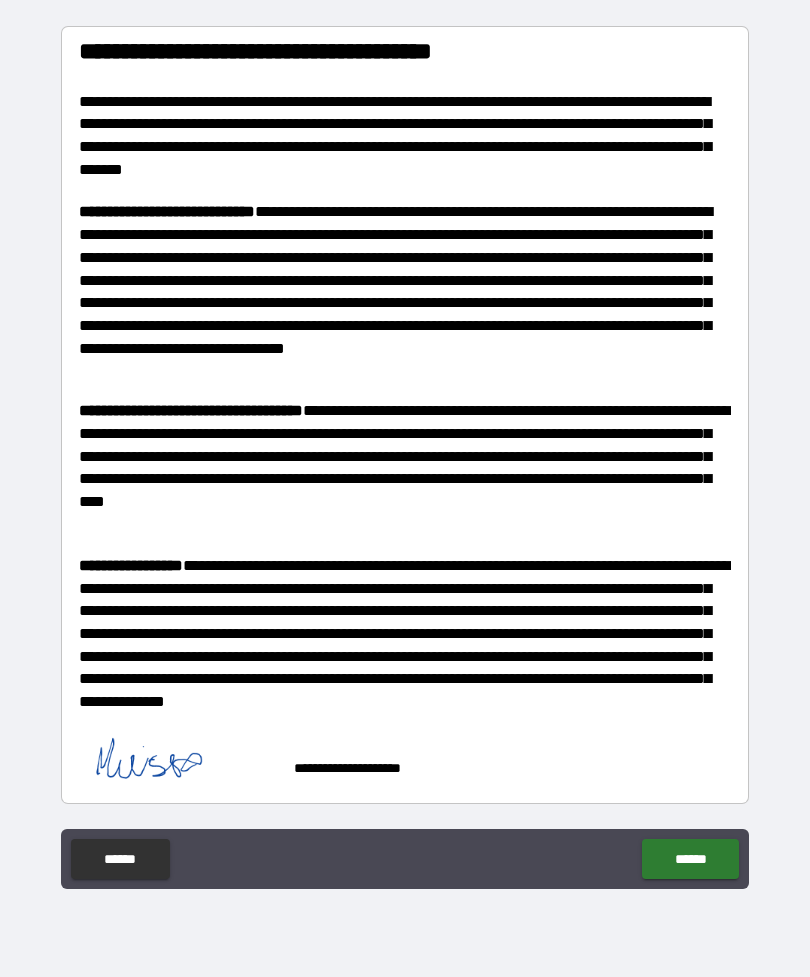 click on "******" at bounding box center [690, 859] 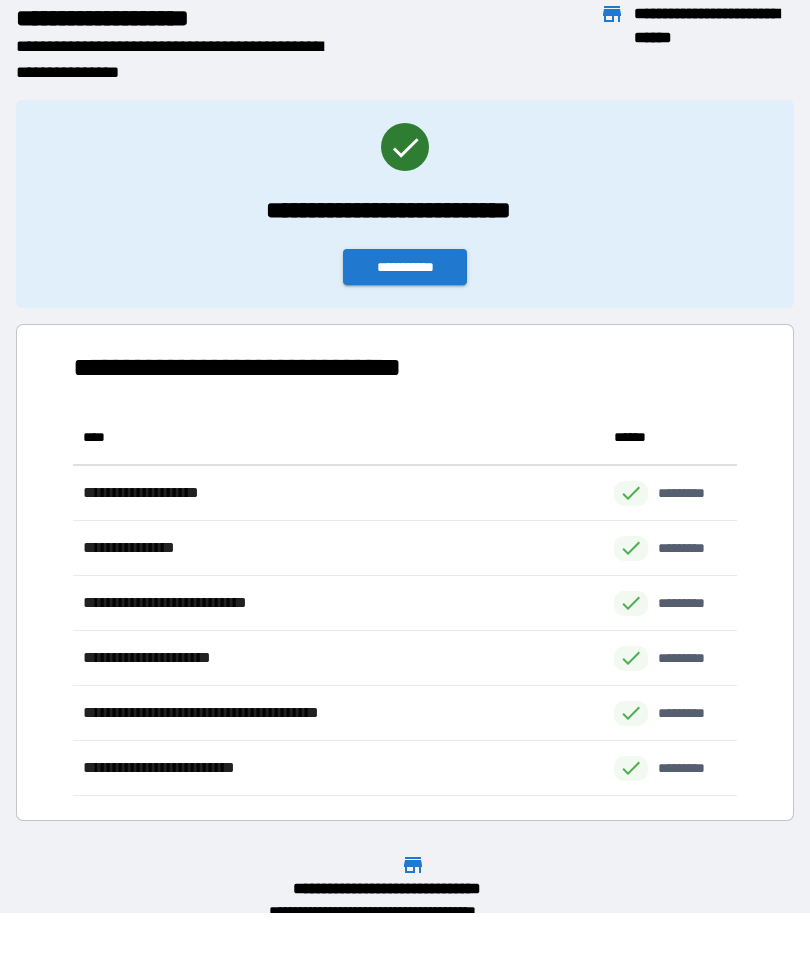 scroll, scrollTop: 1, scrollLeft: 1, axis: both 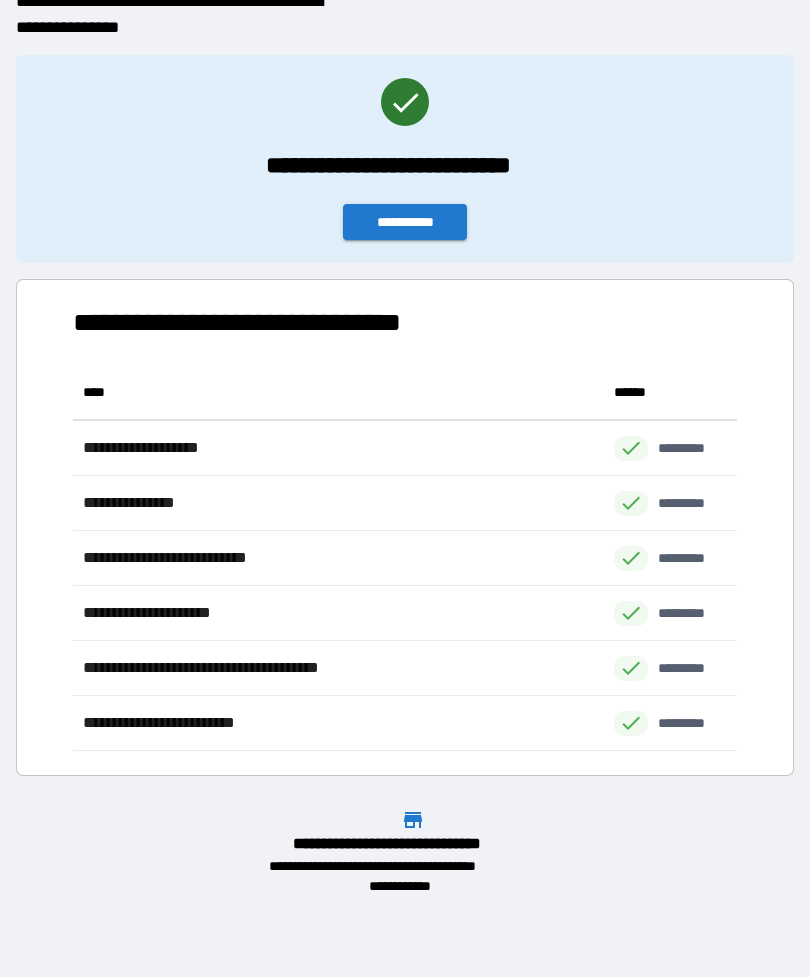 click on "**********" at bounding box center (405, 222) 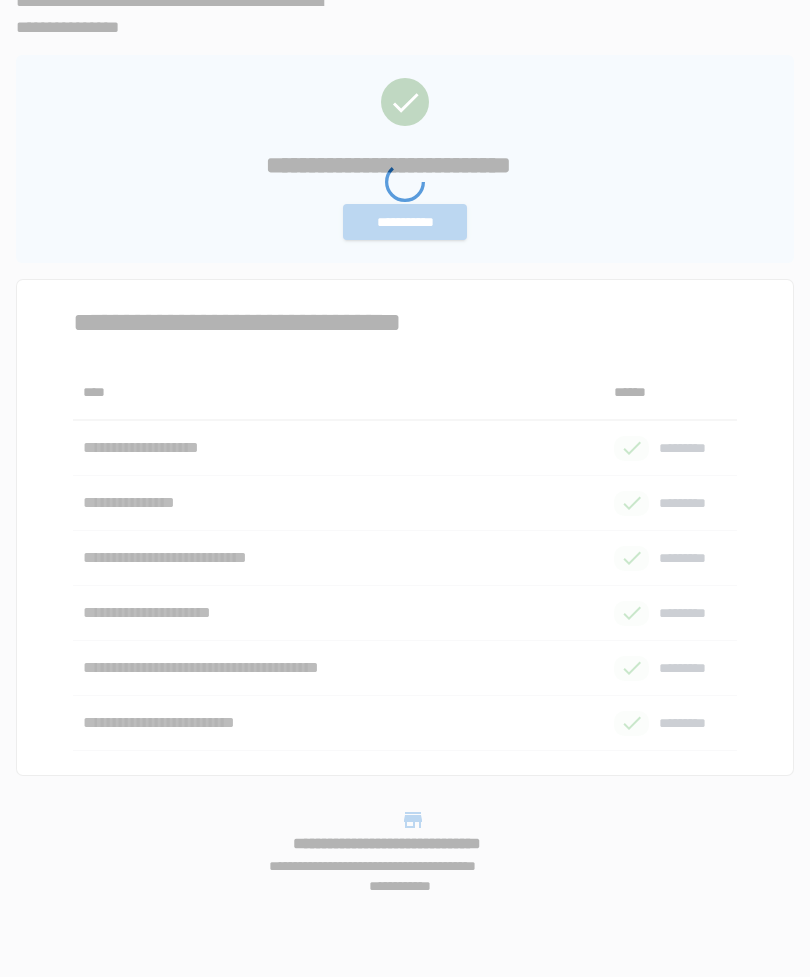 scroll, scrollTop: 0, scrollLeft: 0, axis: both 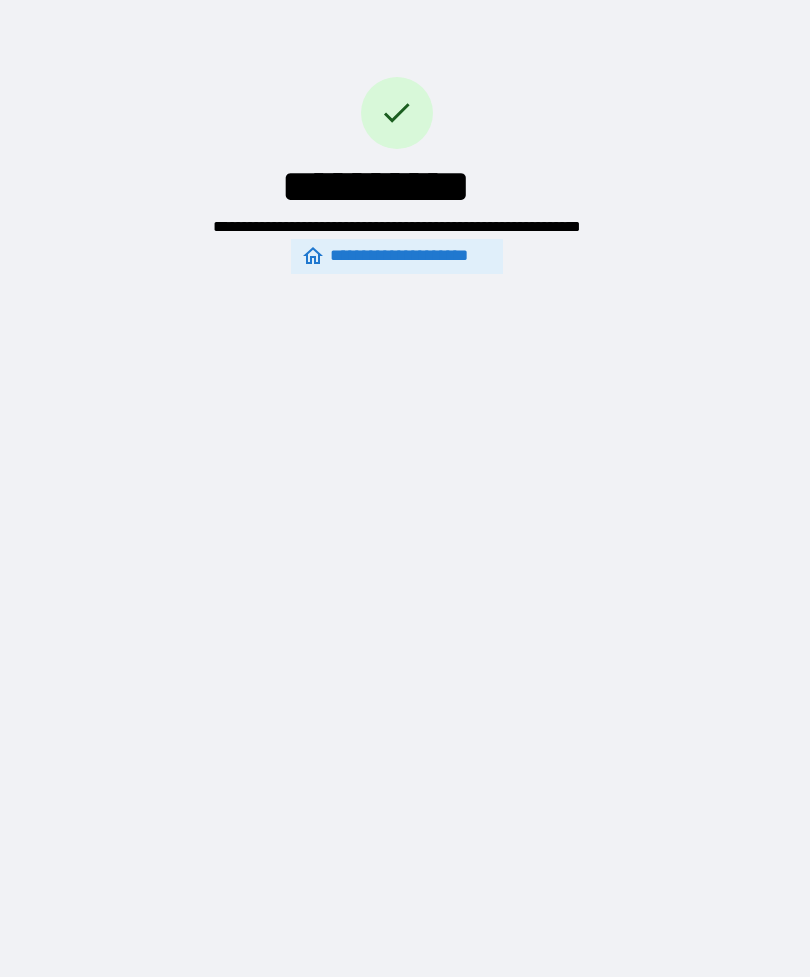 click on "**********" at bounding box center [397, 256] 